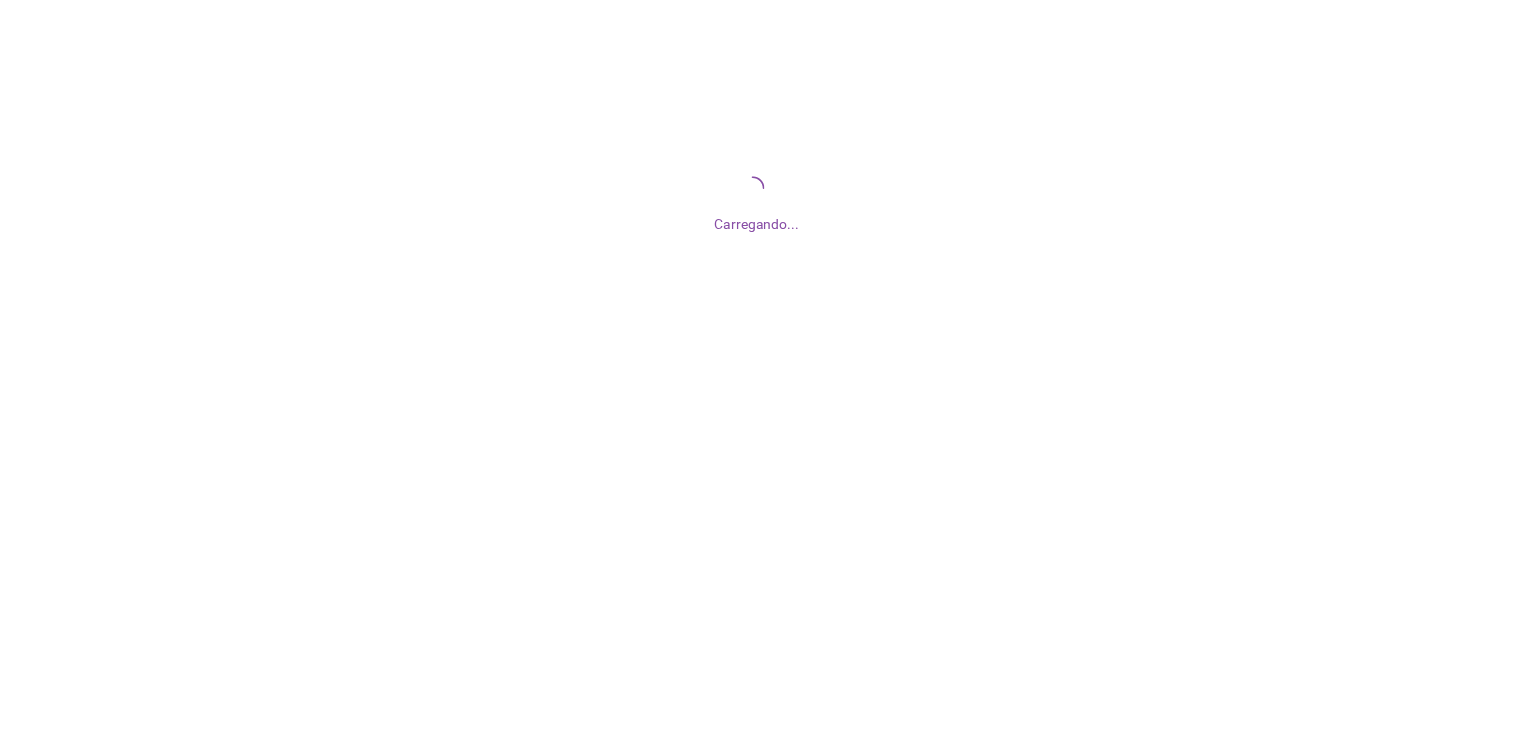 scroll, scrollTop: 0, scrollLeft: 0, axis: both 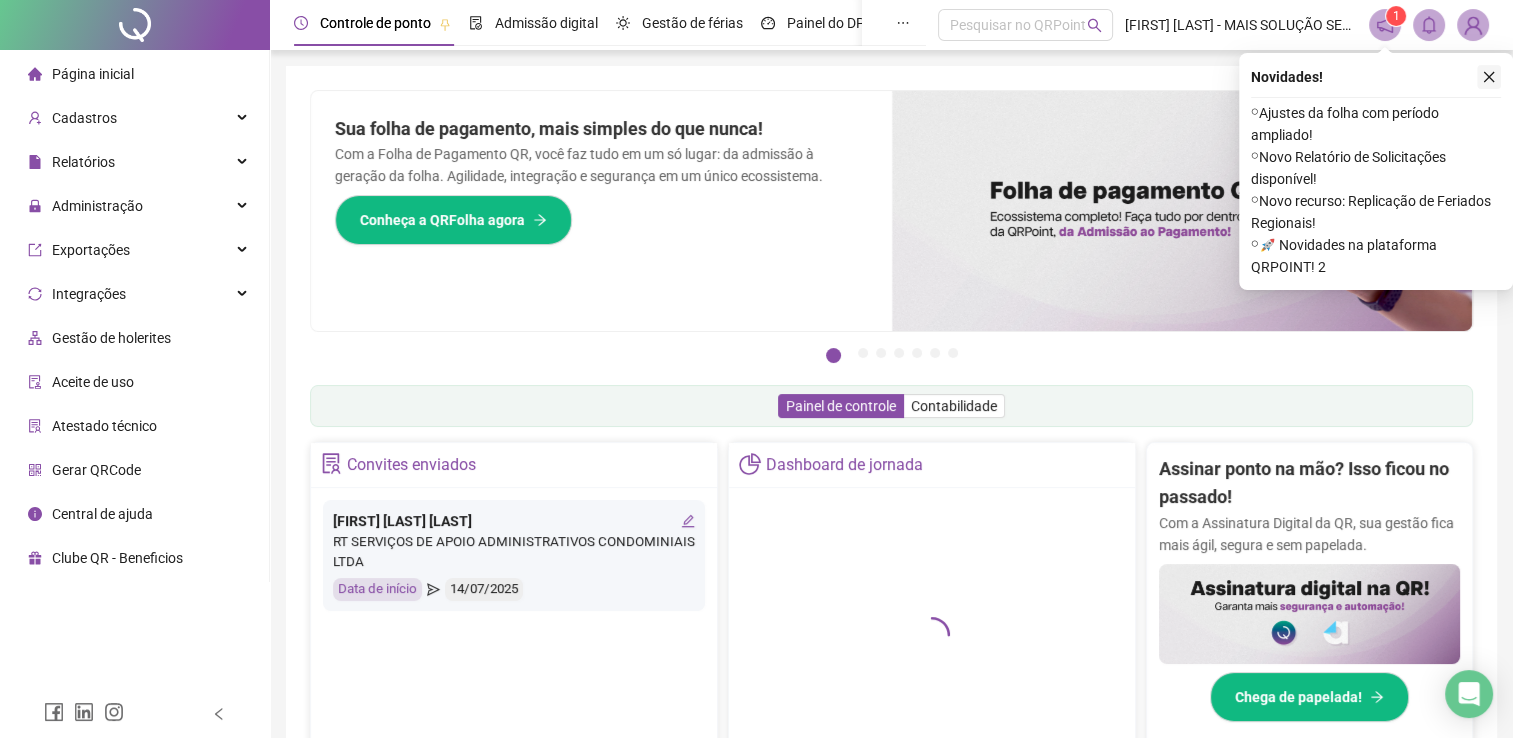 click 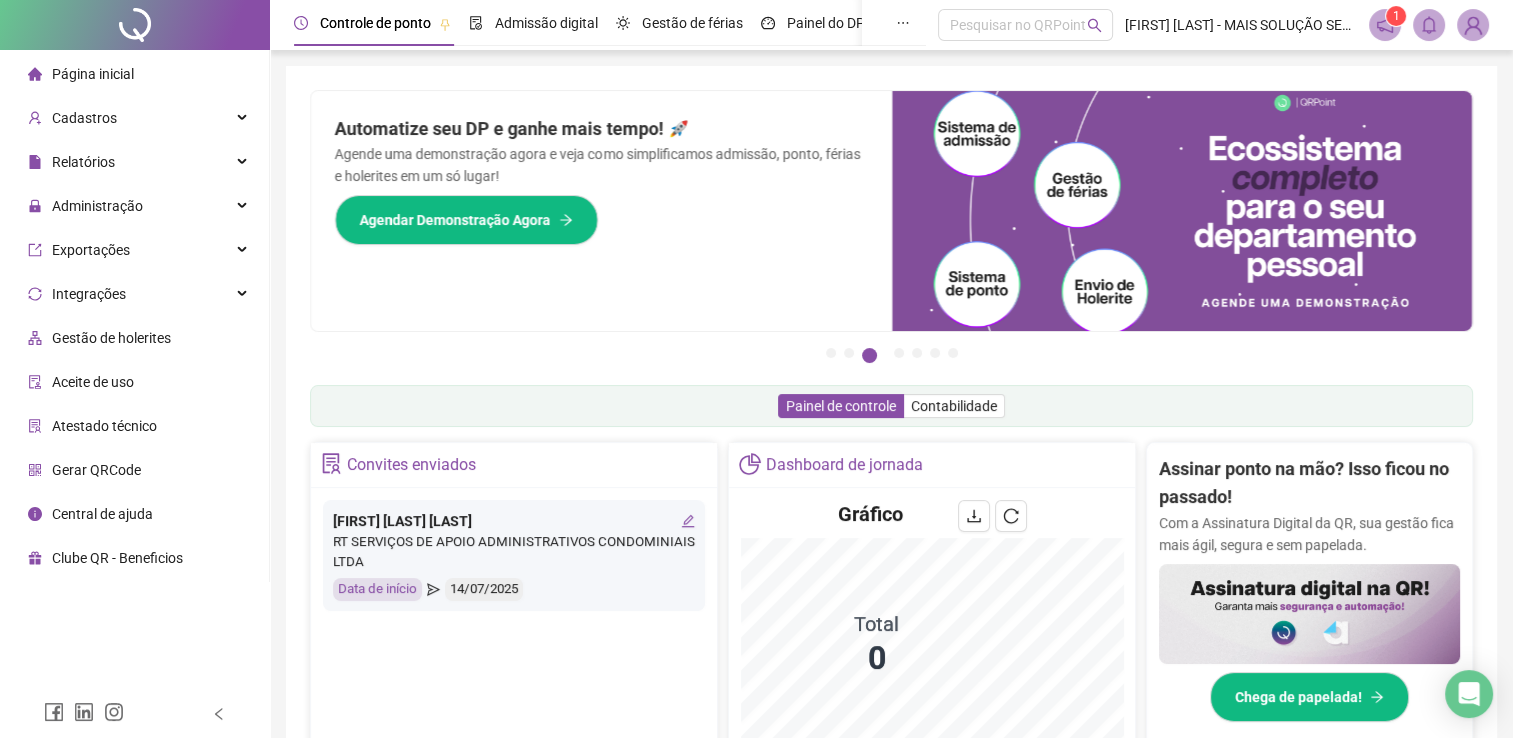 drag, startPoint x: 144, startPoint y: 210, endPoint x: 122, endPoint y: 352, distance: 143.69412 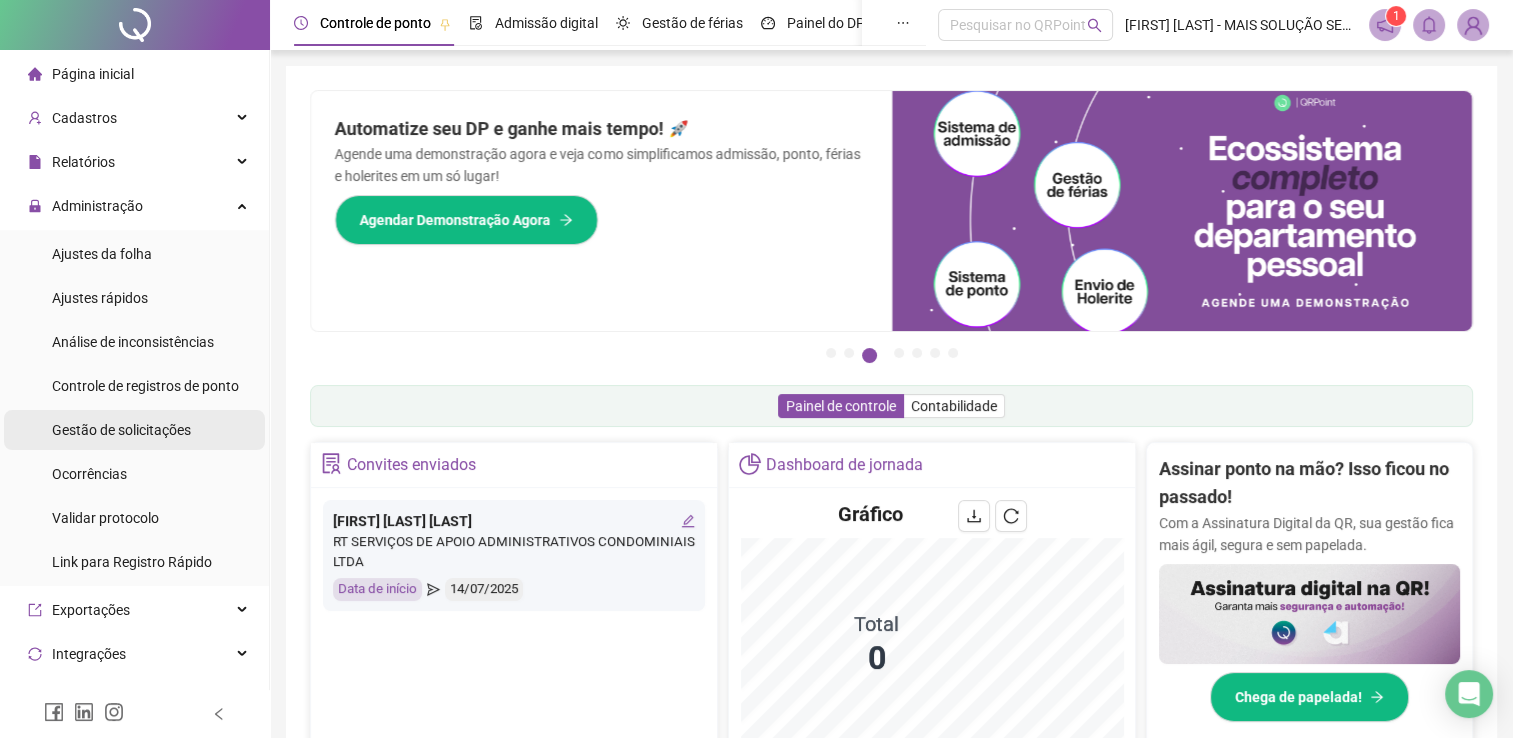 click on "Gestão de solicitações" at bounding box center [121, 430] 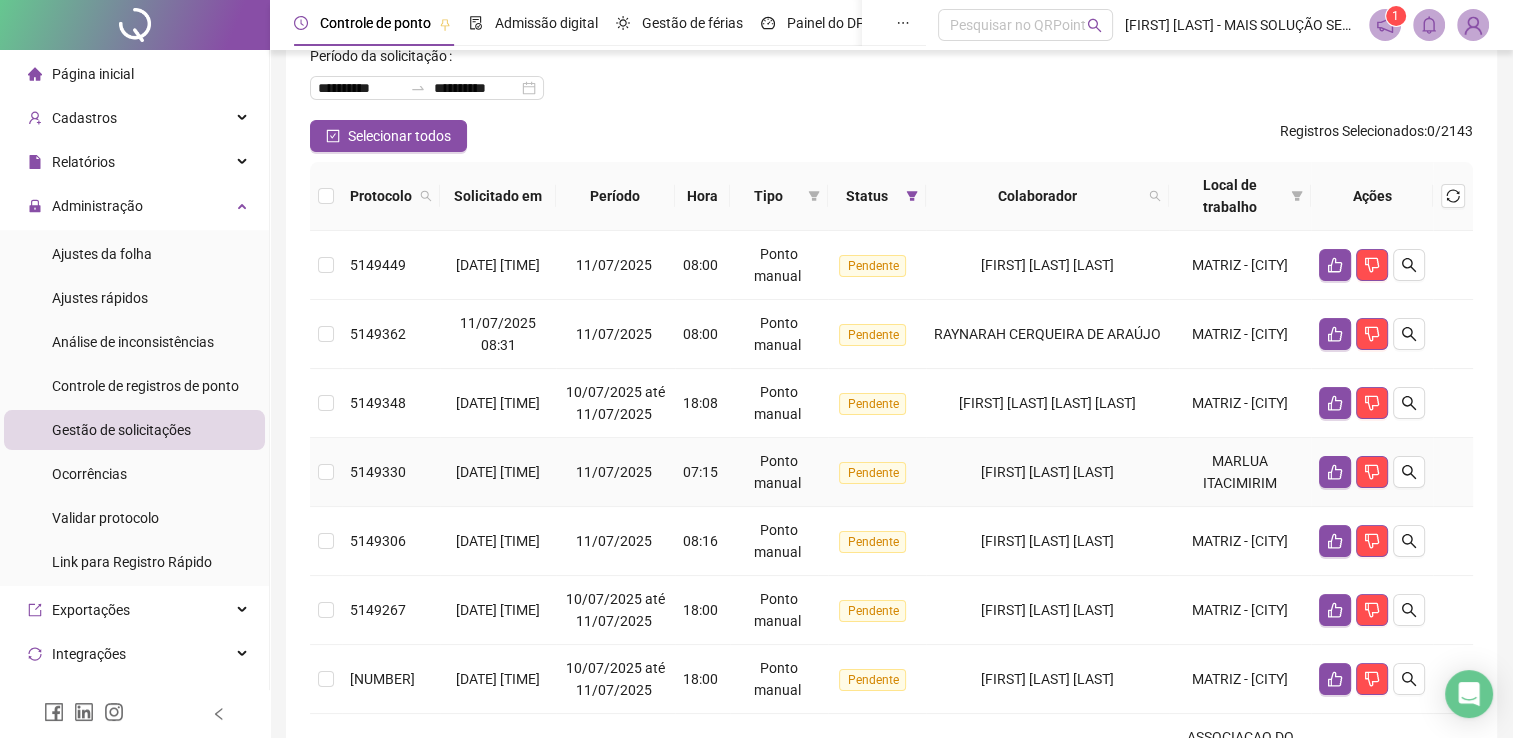 scroll, scrollTop: 100, scrollLeft: 0, axis: vertical 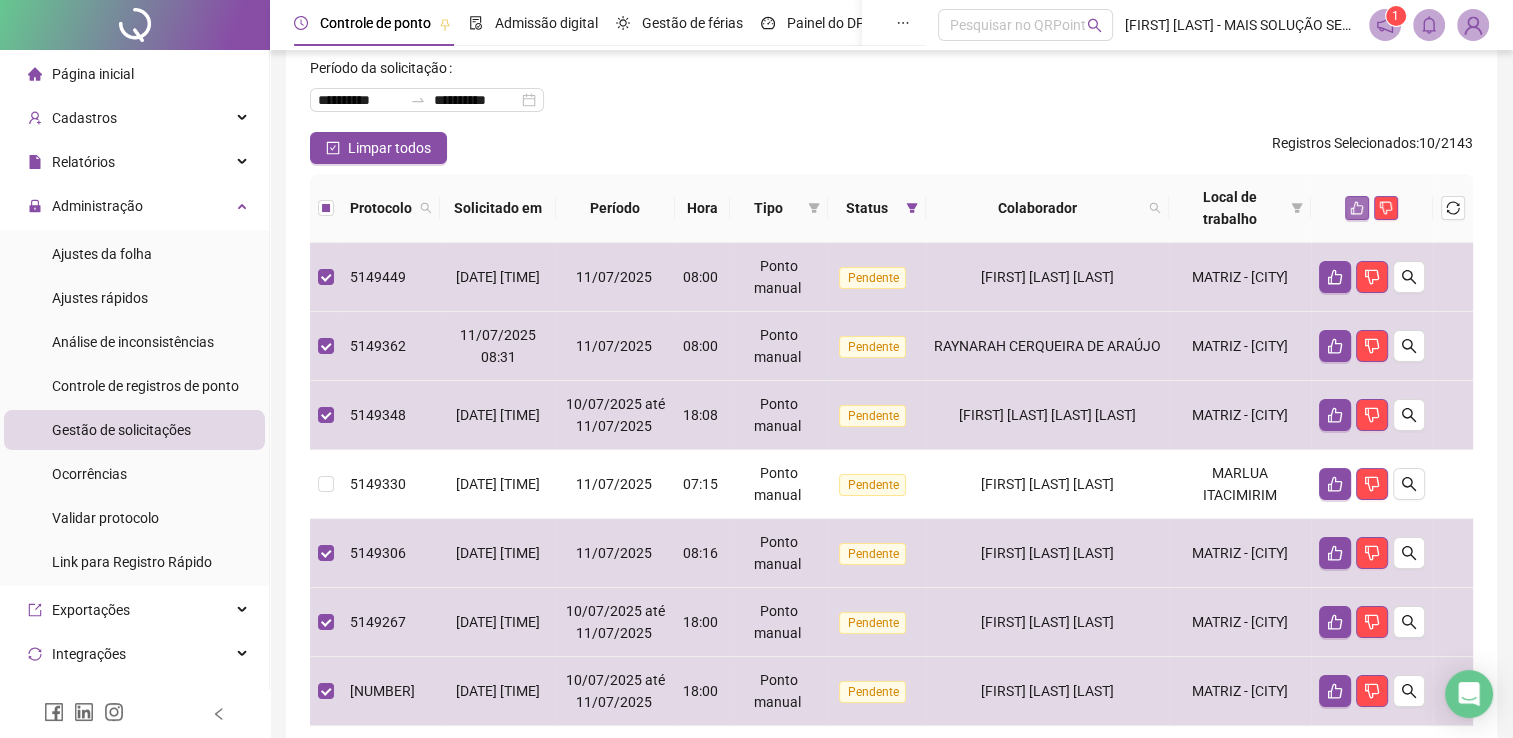 click 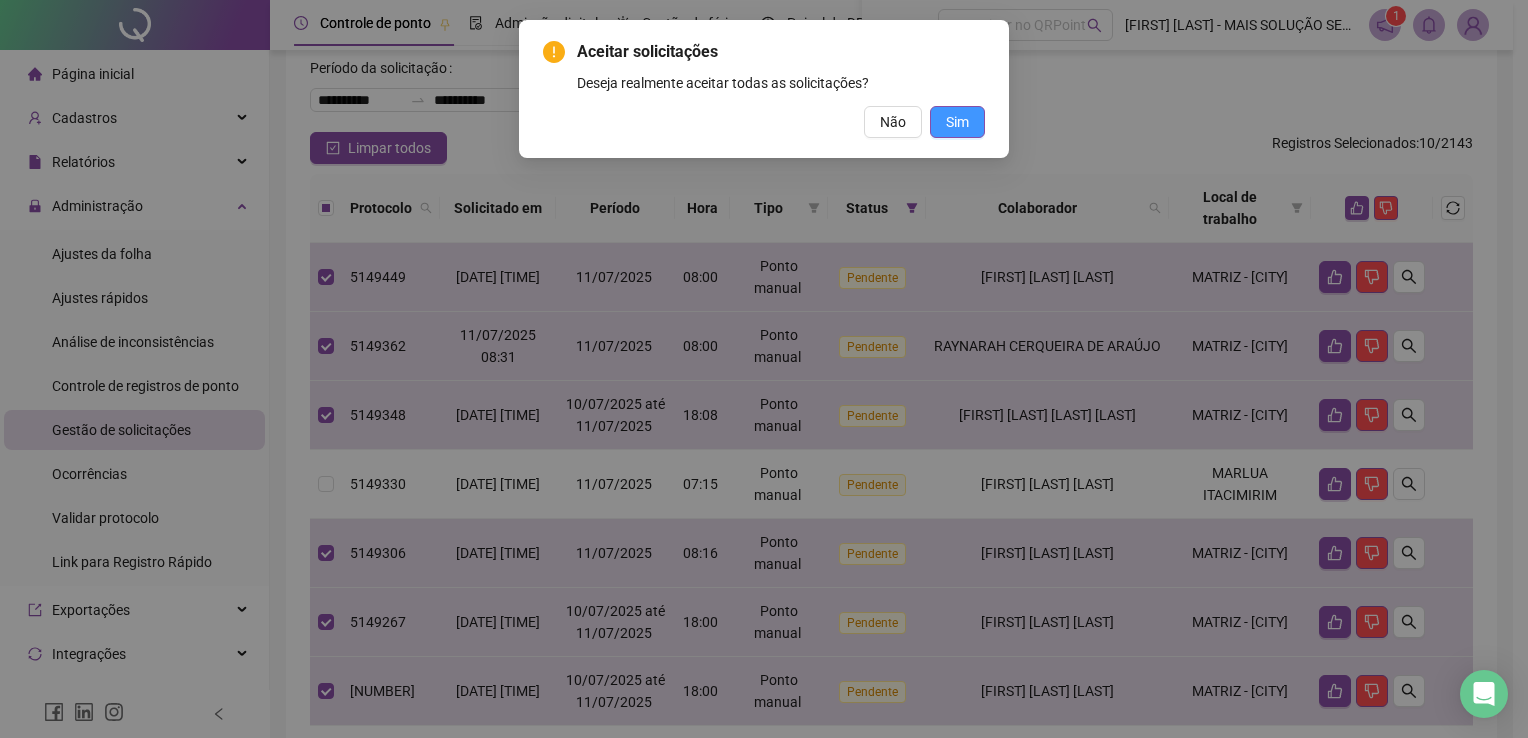 click on "Sim" at bounding box center (957, 122) 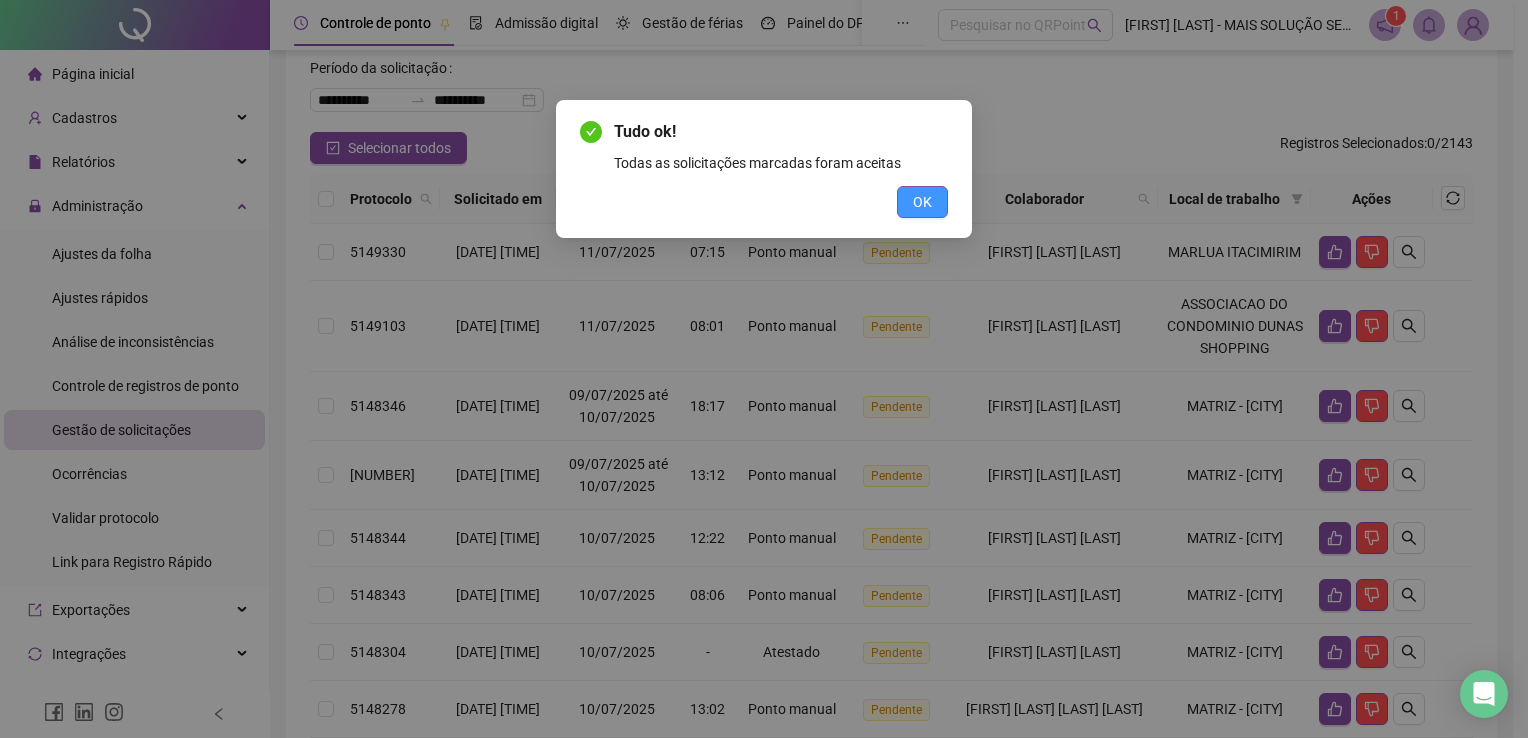 click on "OK" at bounding box center (922, 202) 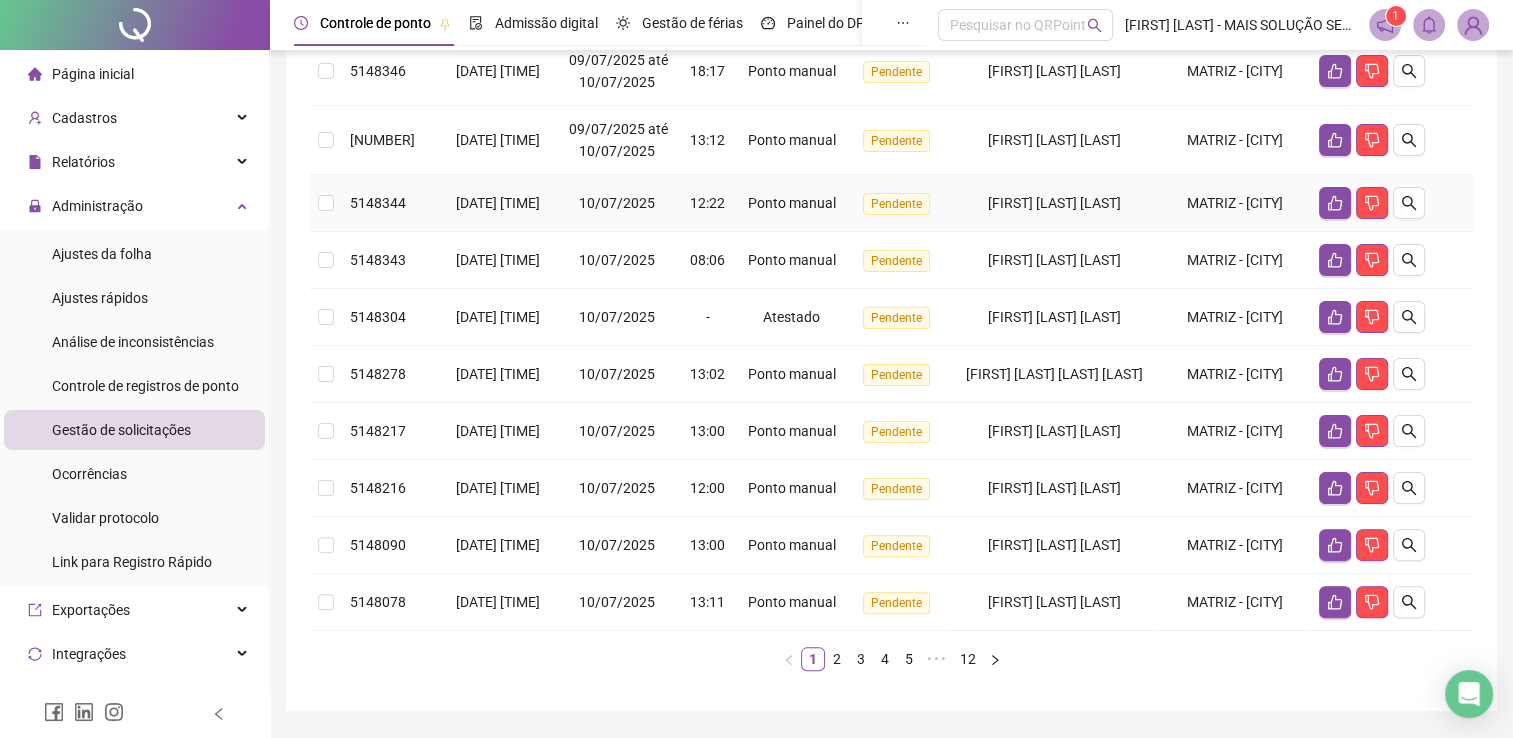 scroll, scrollTop: 400, scrollLeft: 0, axis: vertical 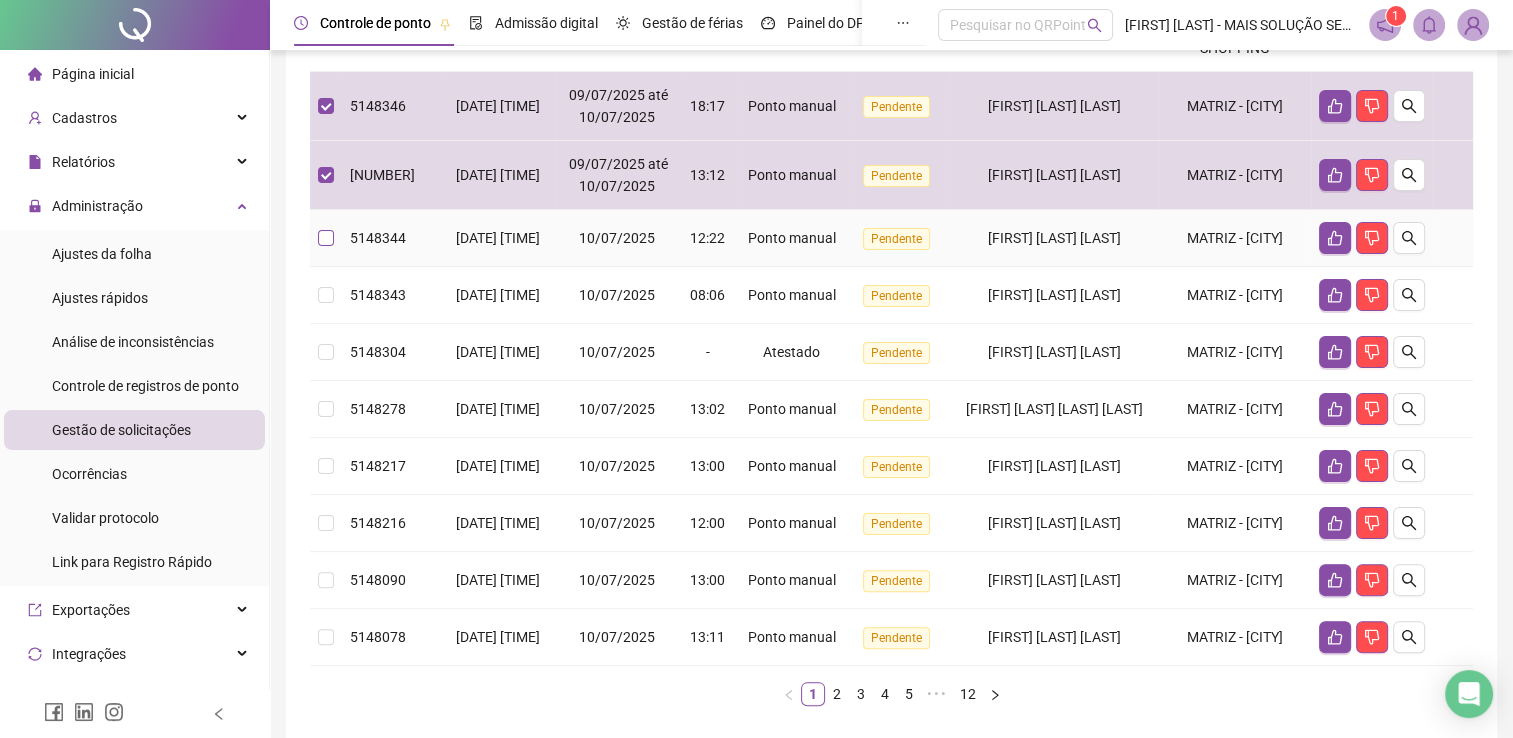 click at bounding box center (326, 238) 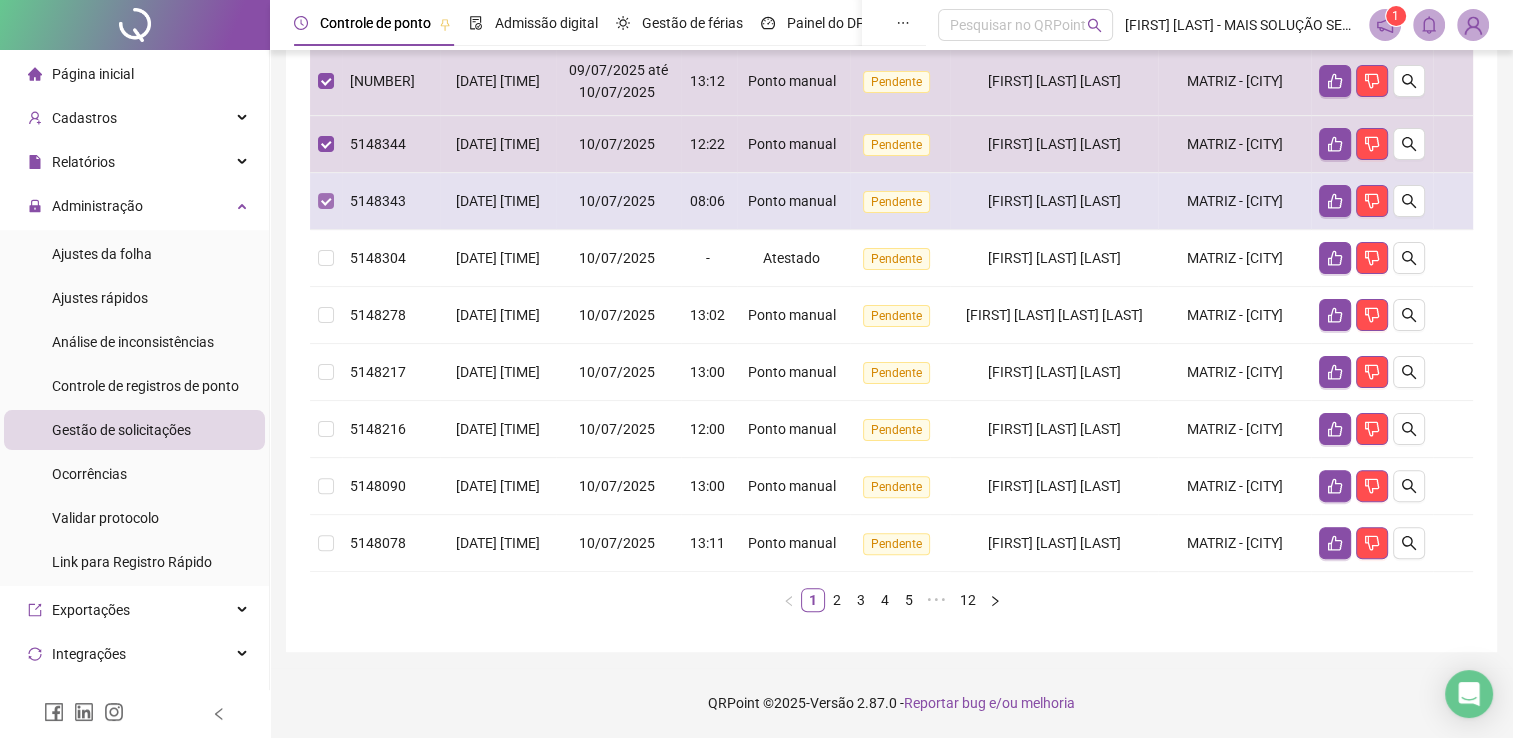 scroll, scrollTop: 600, scrollLeft: 0, axis: vertical 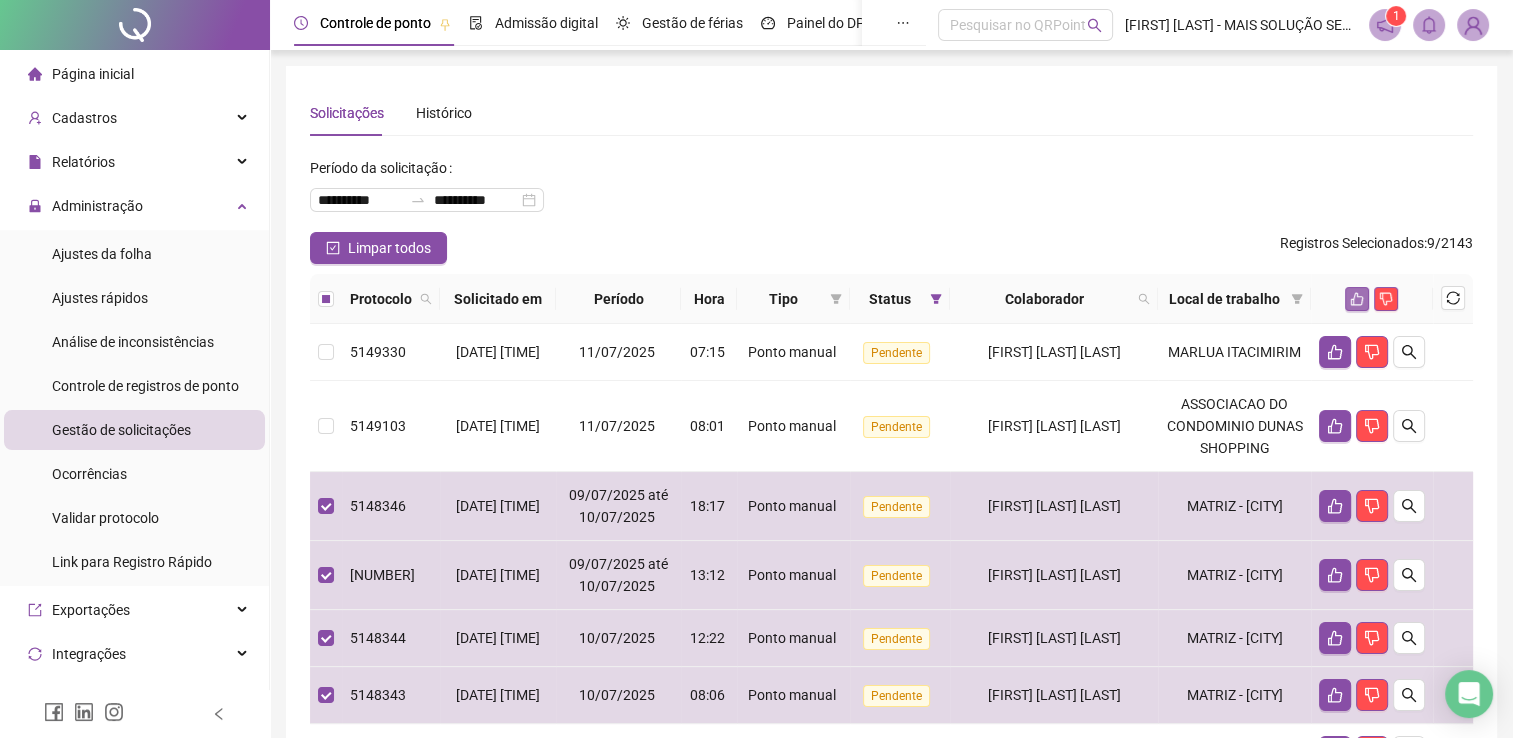 click 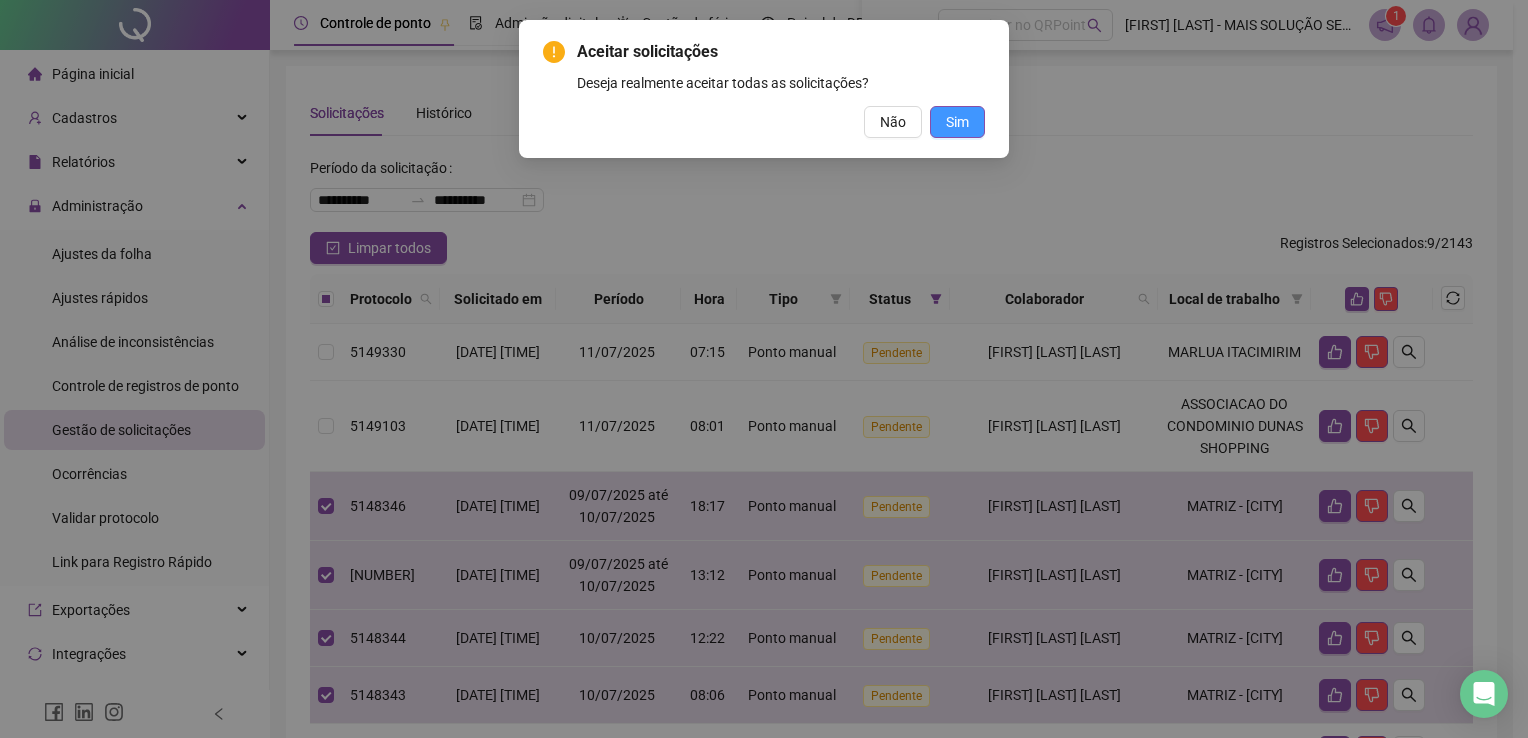 click on "Sim" at bounding box center (957, 122) 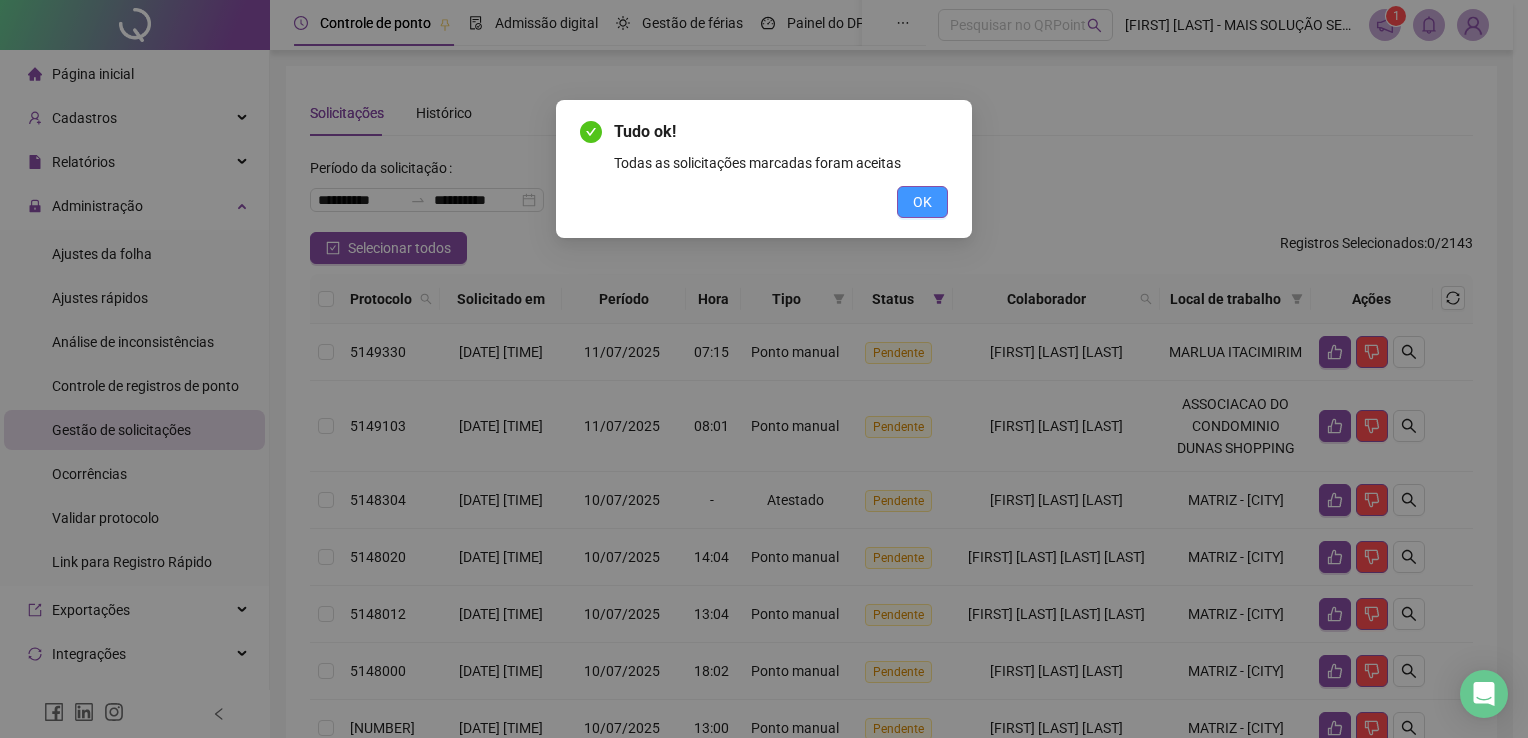 click on "OK" at bounding box center (922, 202) 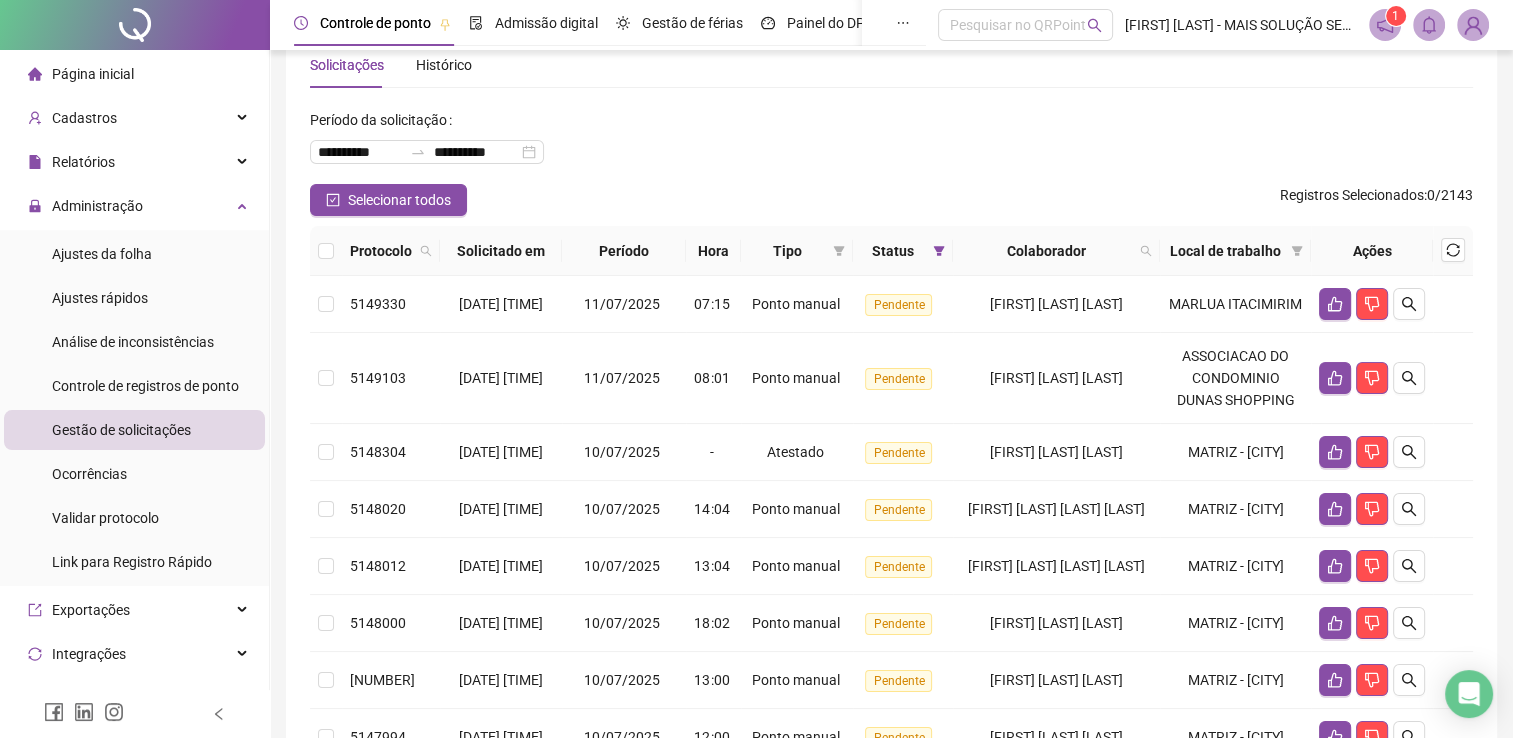 scroll, scrollTop: 0, scrollLeft: 0, axis: both 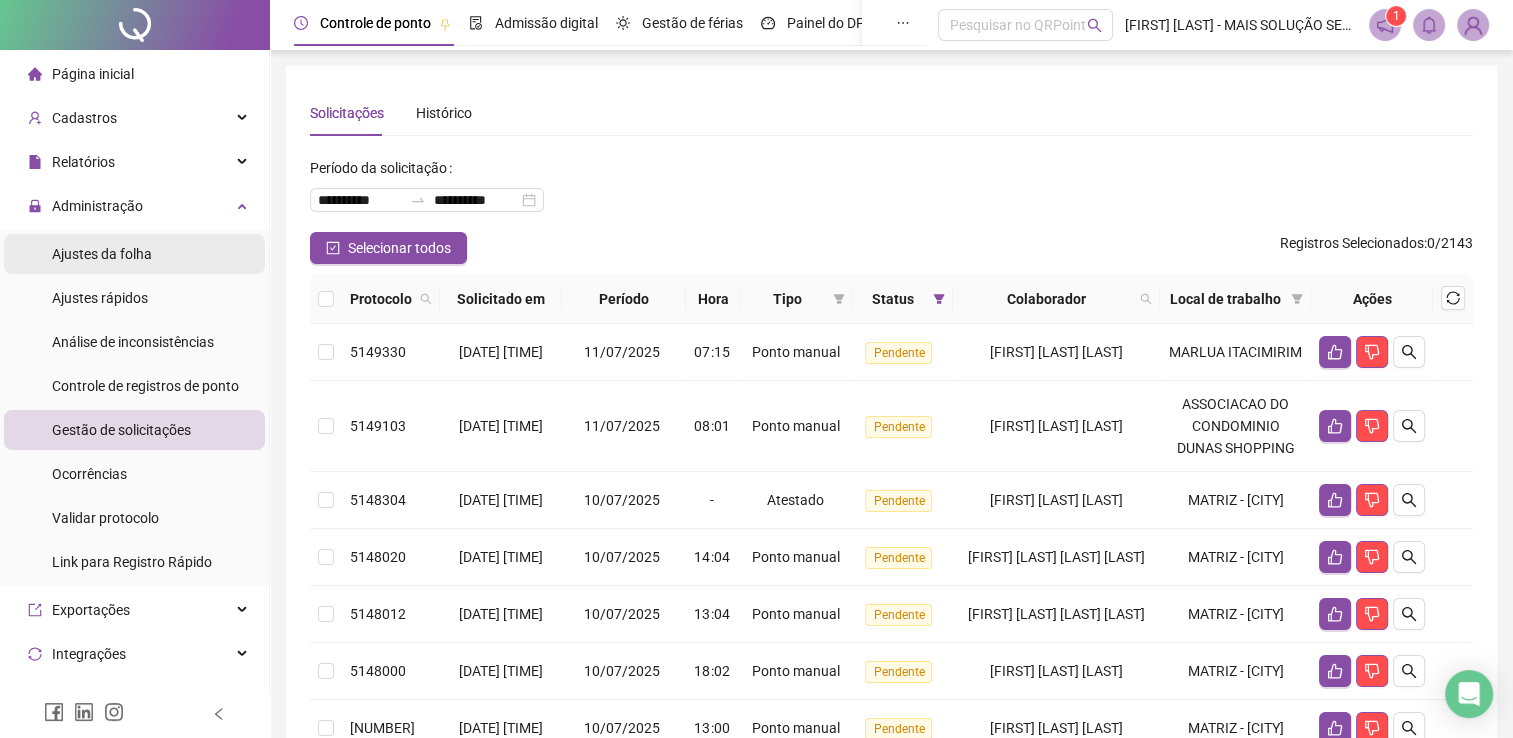 click on "Ajustes da folha" at bounding box center [102, 254] 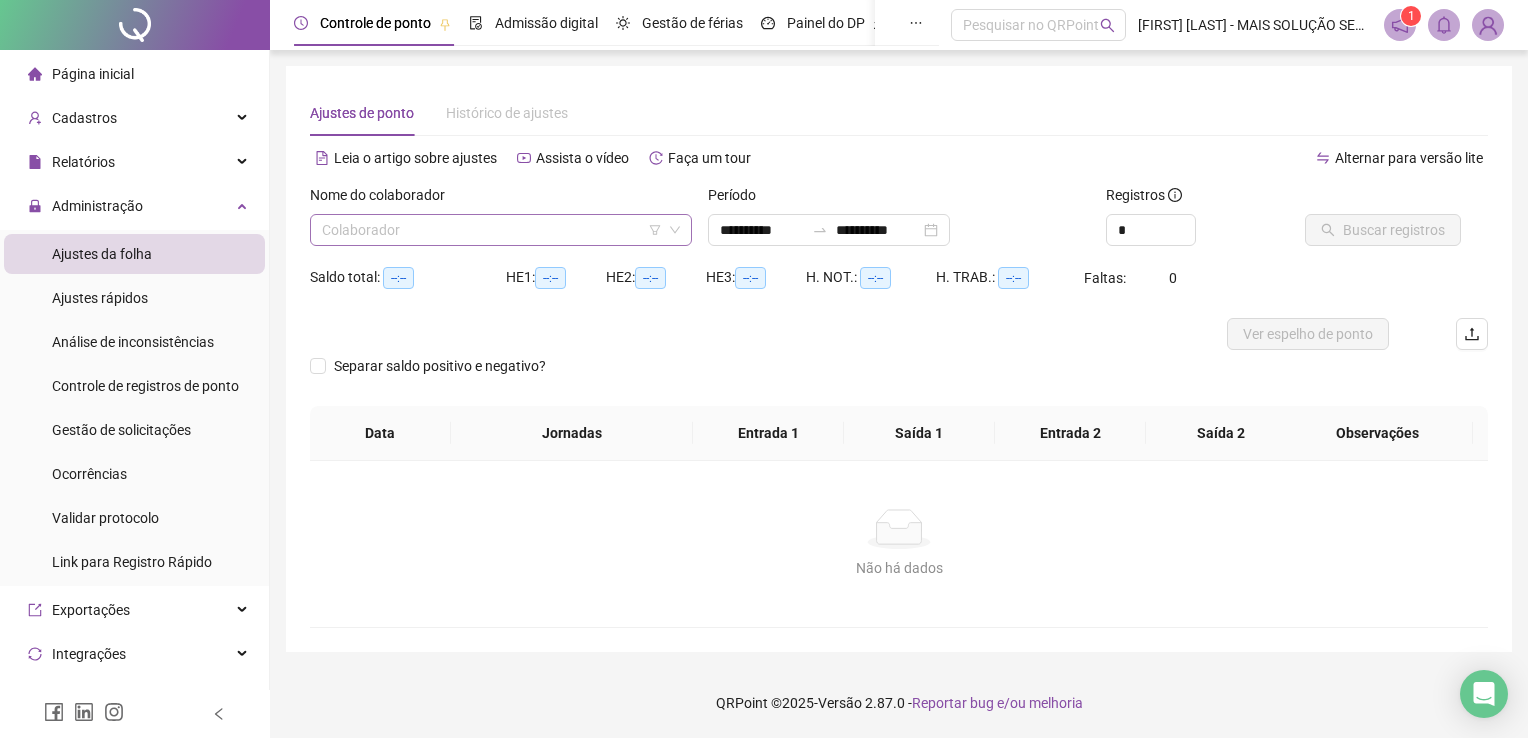 click at bounding box center (495, 230) 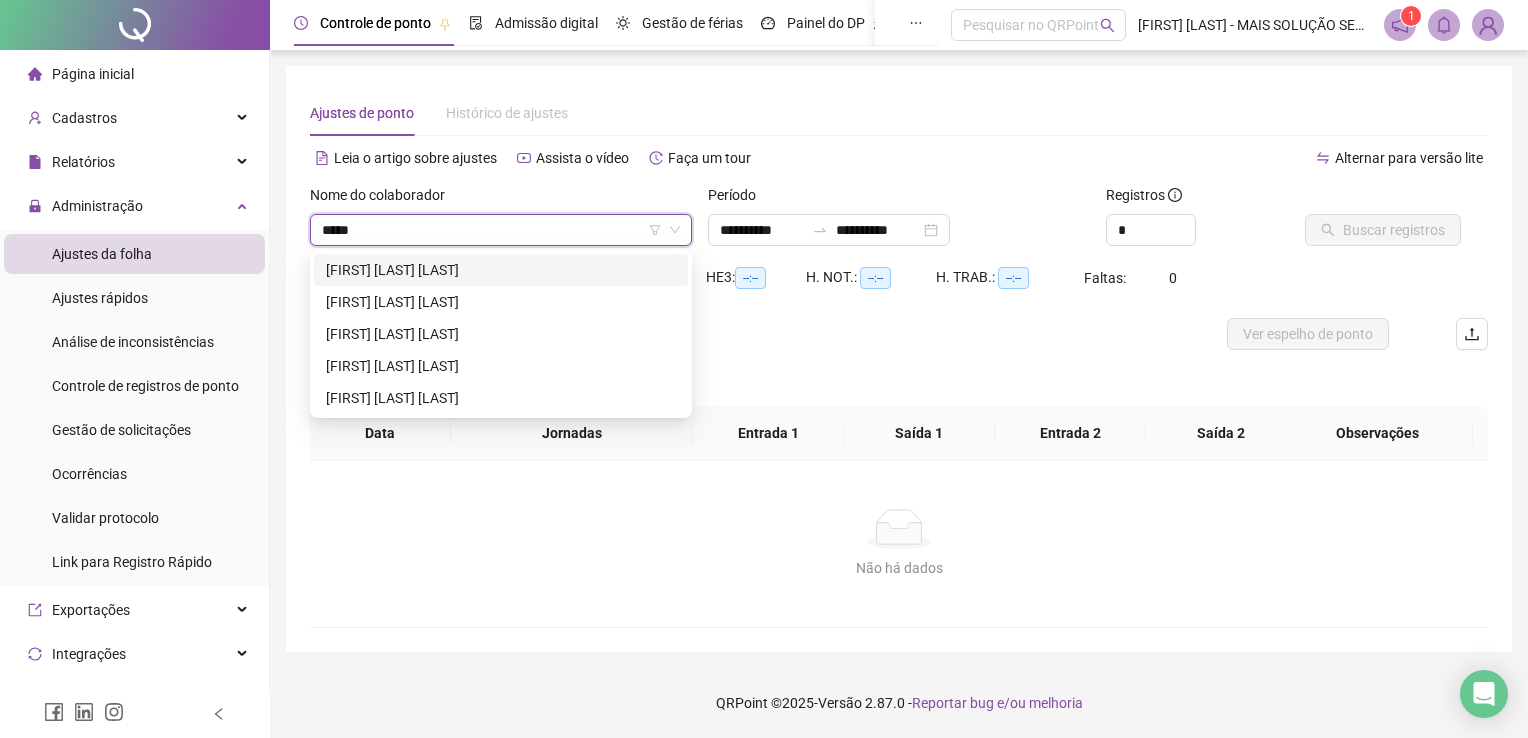 type on "******" 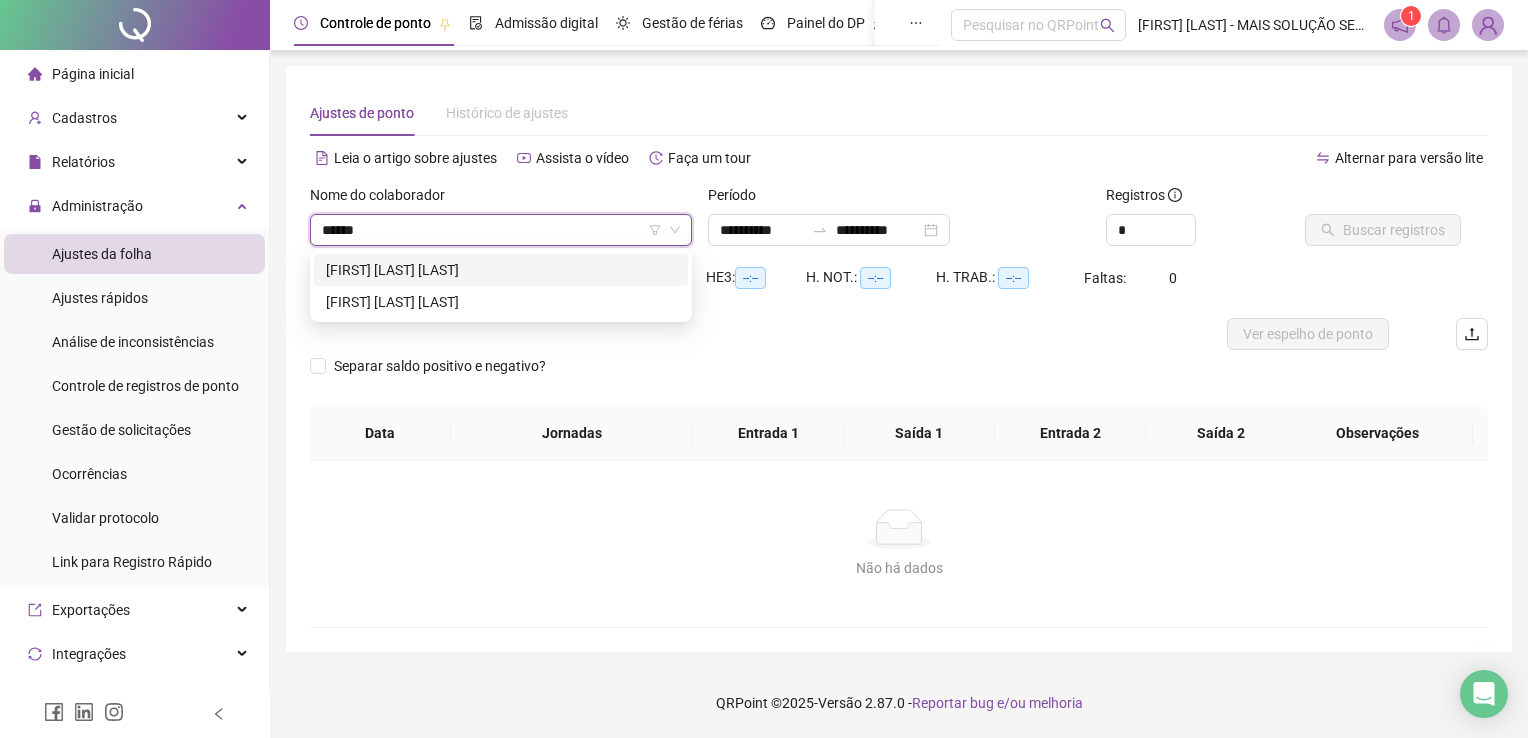 drag, startPoint x: 522, startPoint y: 269, endPoint x: 542, endPoint y: 270, distance: 20.024984 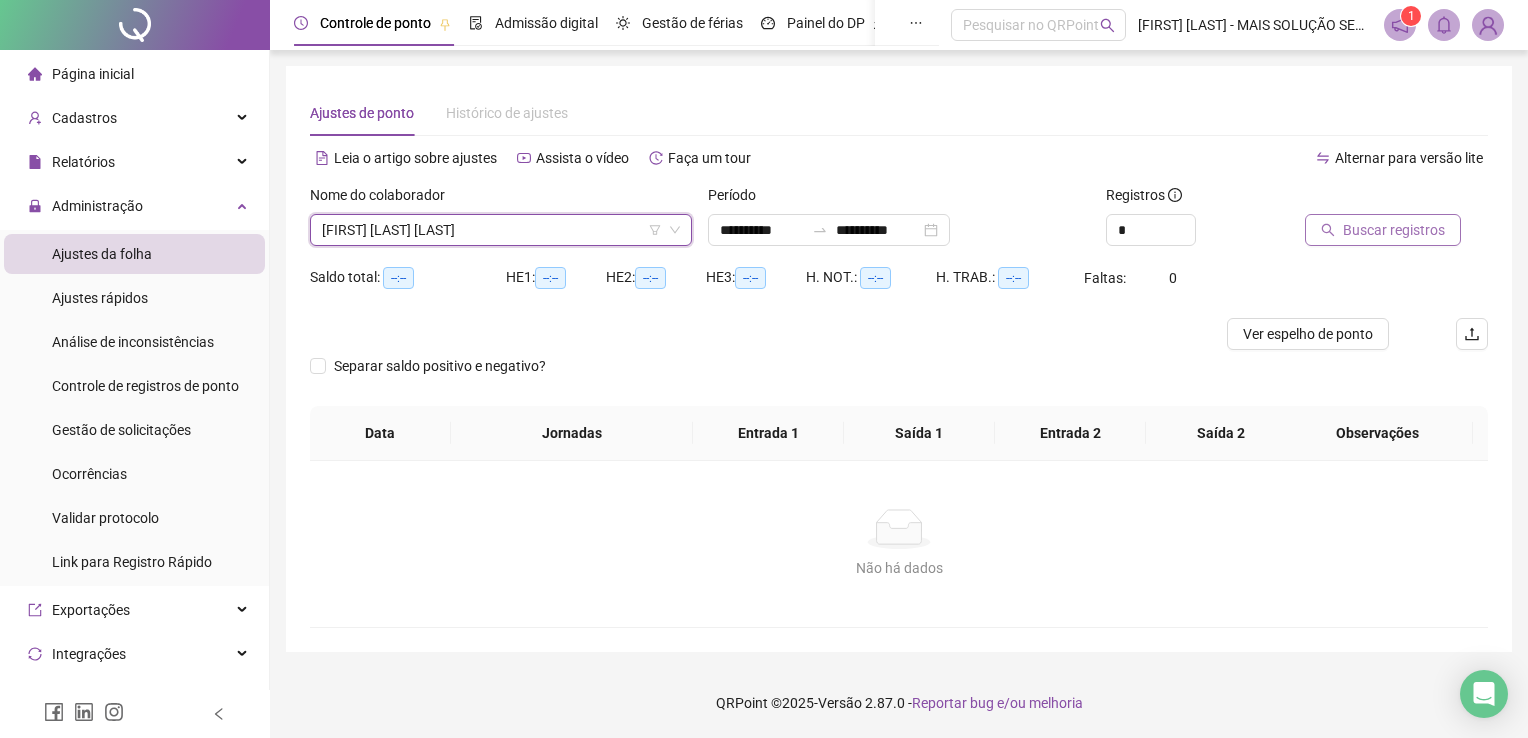 click on "Buscar registros" at bounding box center [1394, 230] 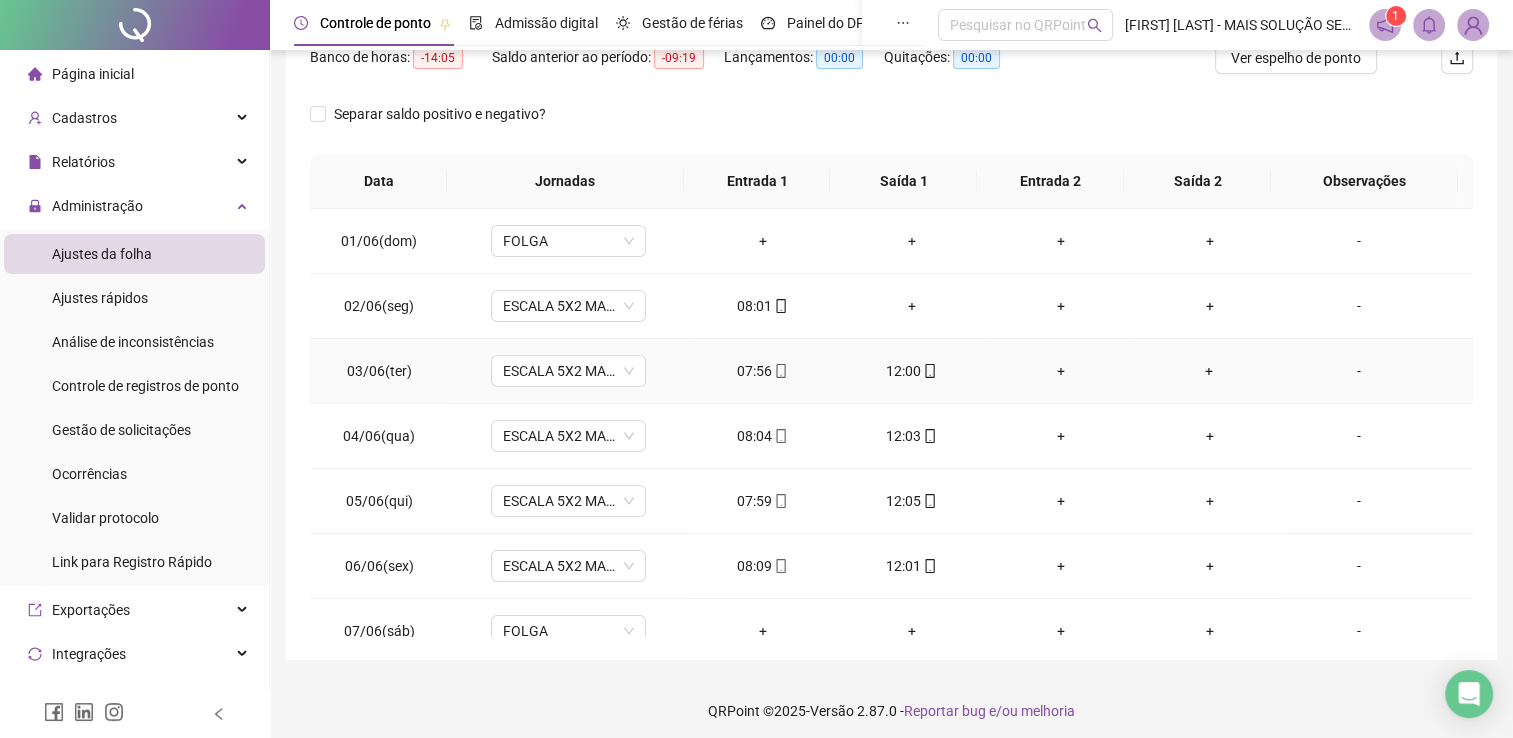 scroll, scrollTop: 283, scrollLeft: 0, axis: vertical 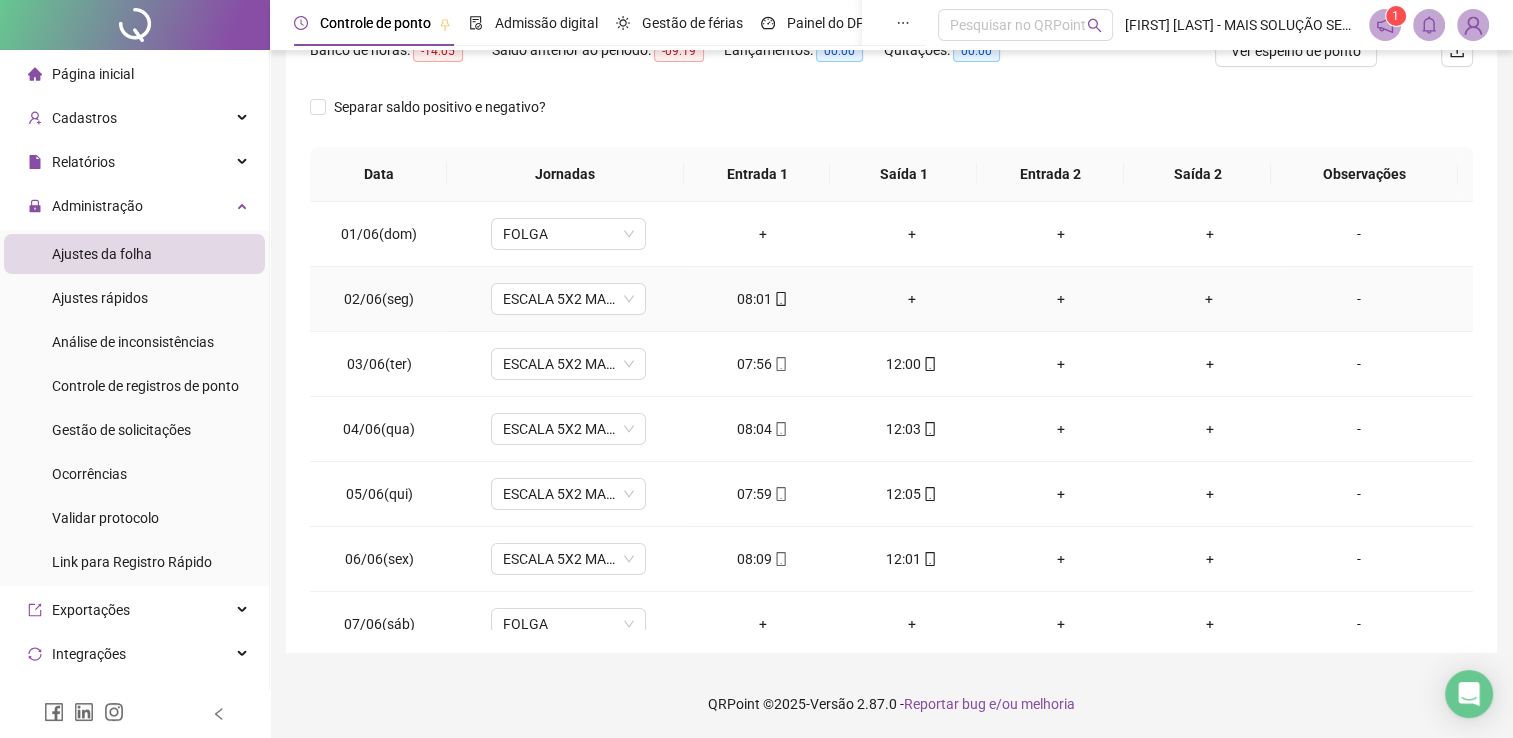 click on "+" at bounding box center [911, 299] 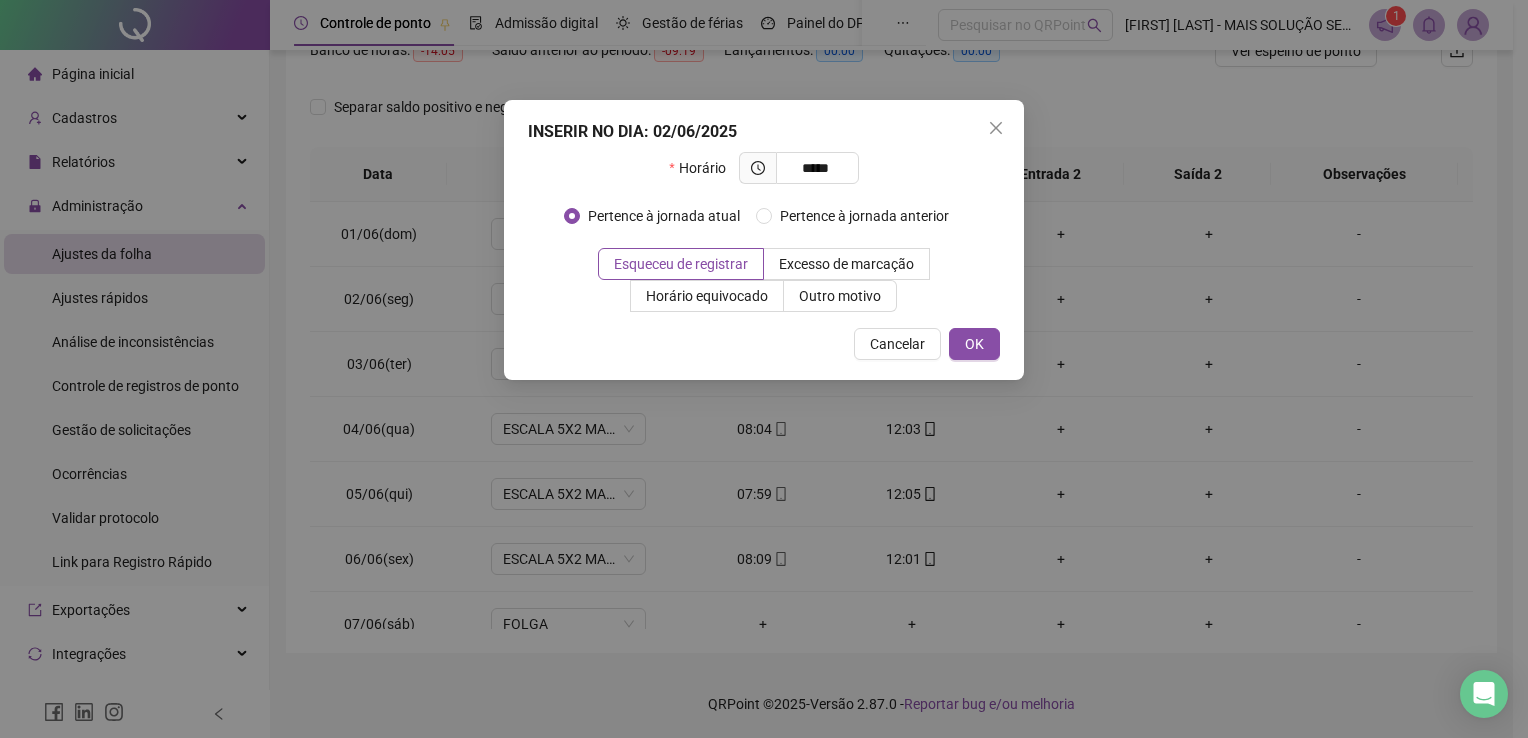 type on "*****" 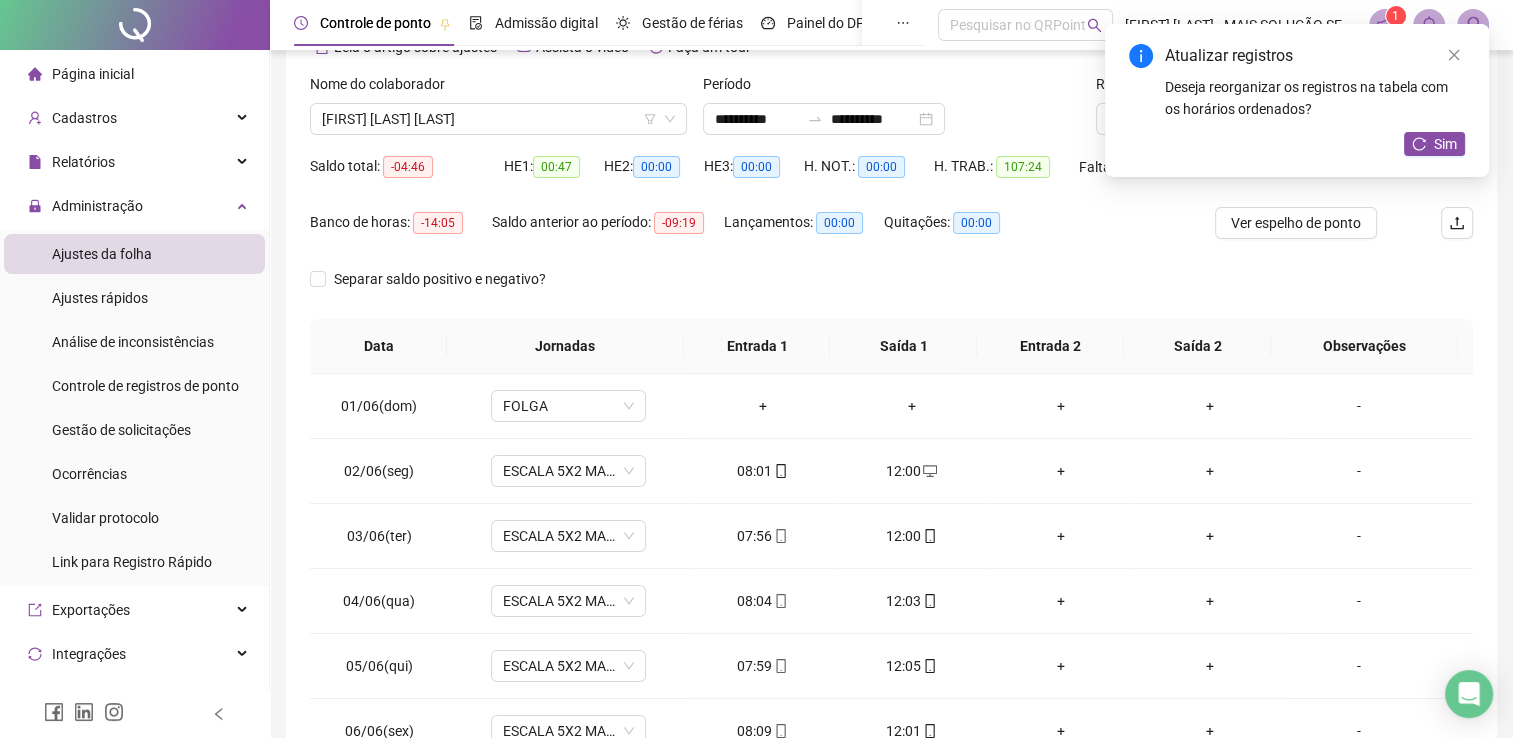 scroll, scrollTop: 0, scrollLeft: 0, axis: both 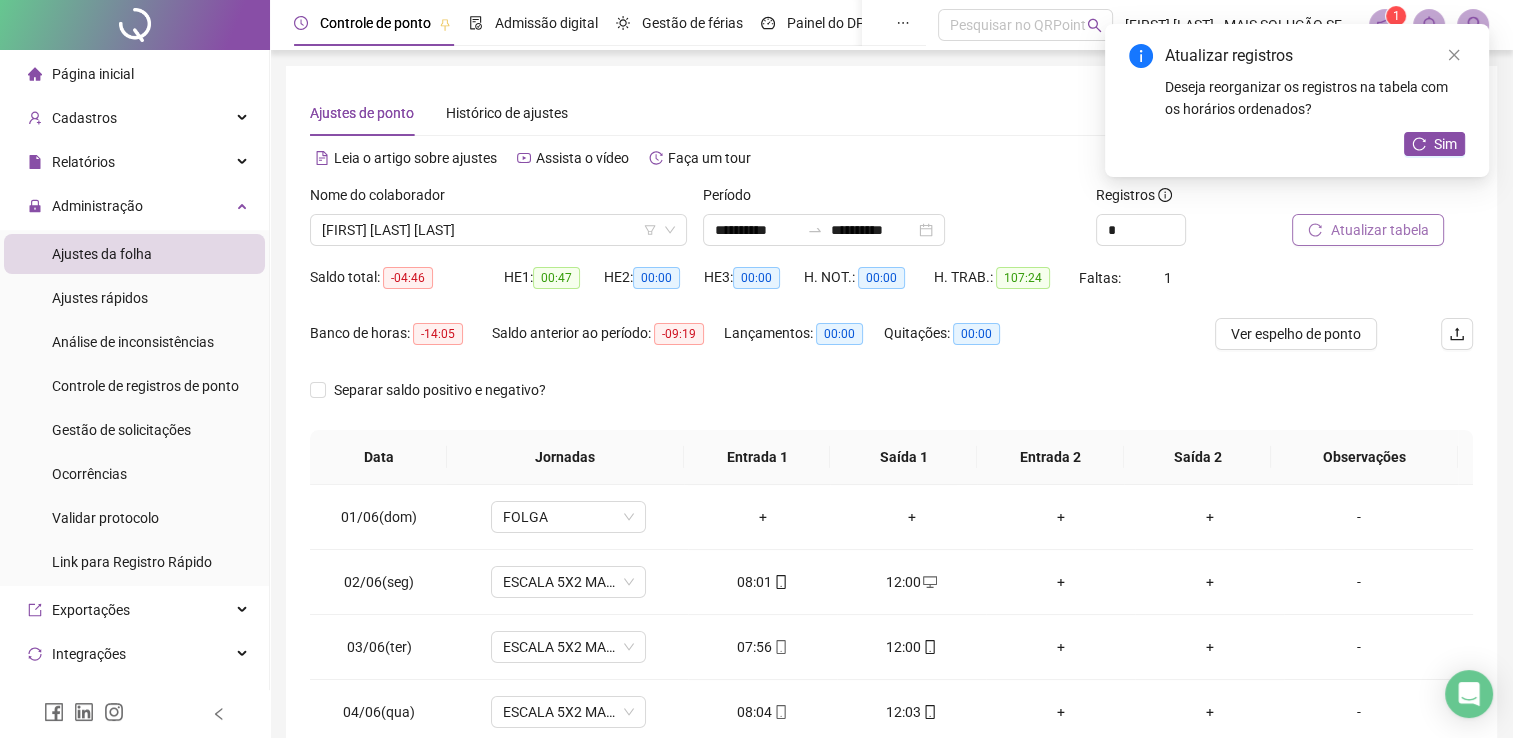 click on "Atualizar tabela" at bounding box center (1379, 230) 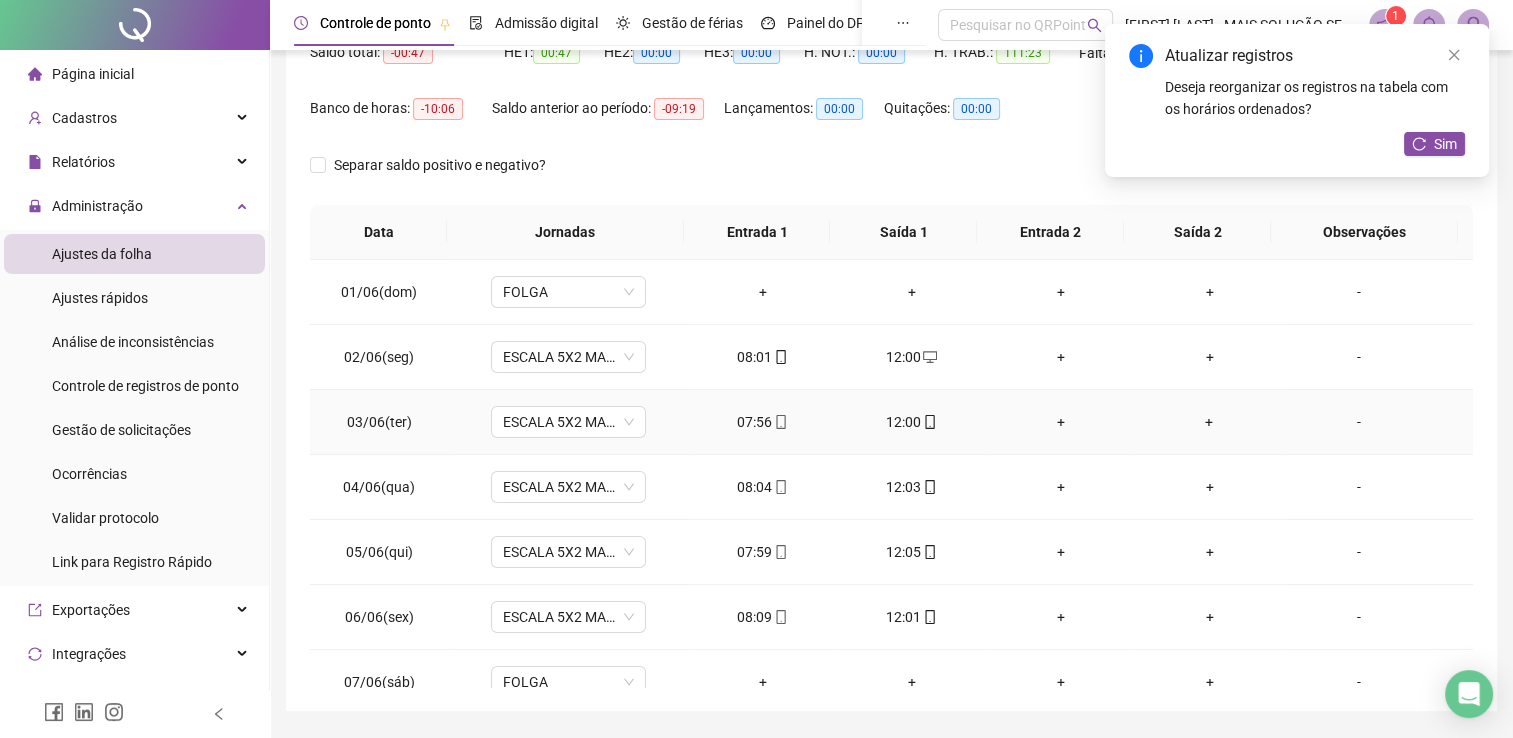 scroll, scrollTop: 283, scrollLeft: 0, axis: vertical 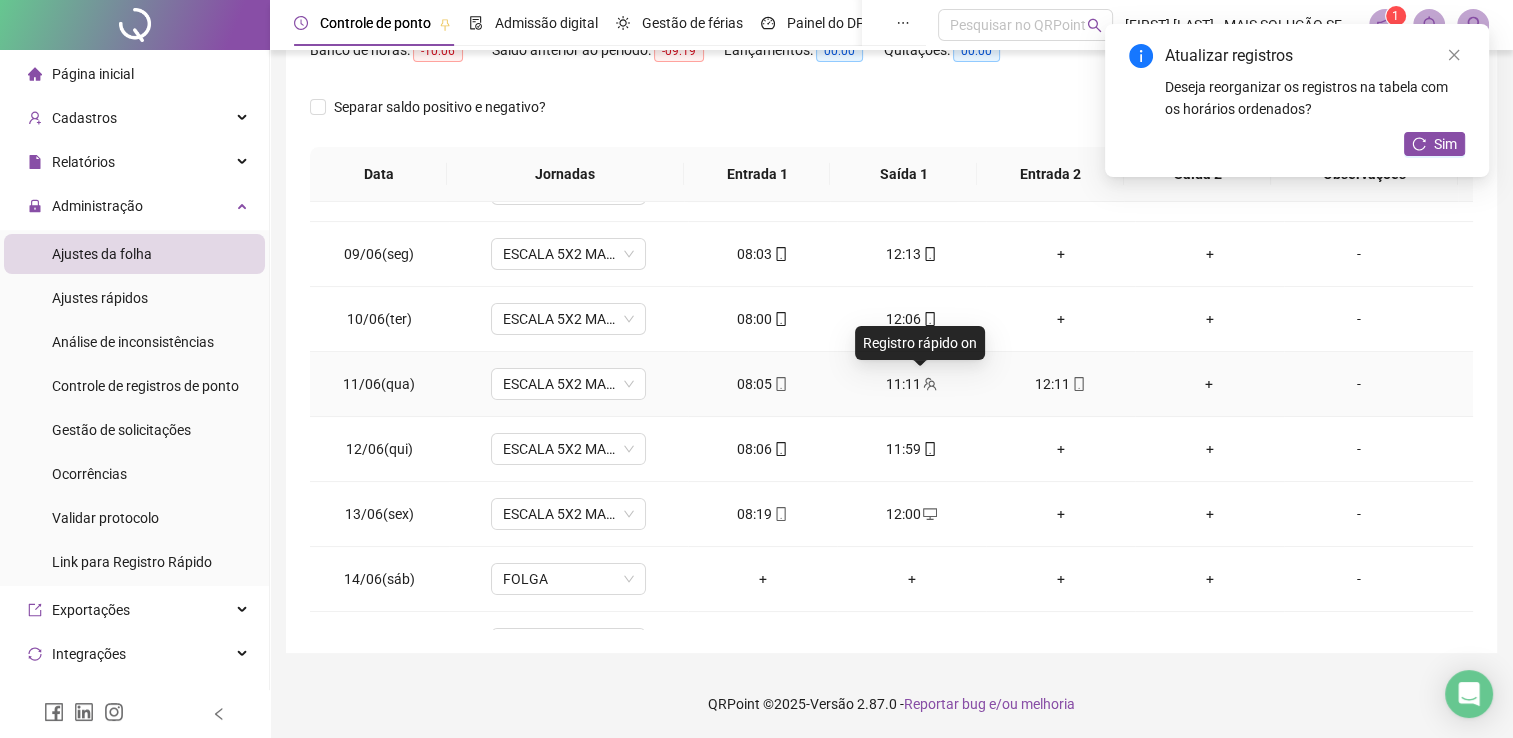 click 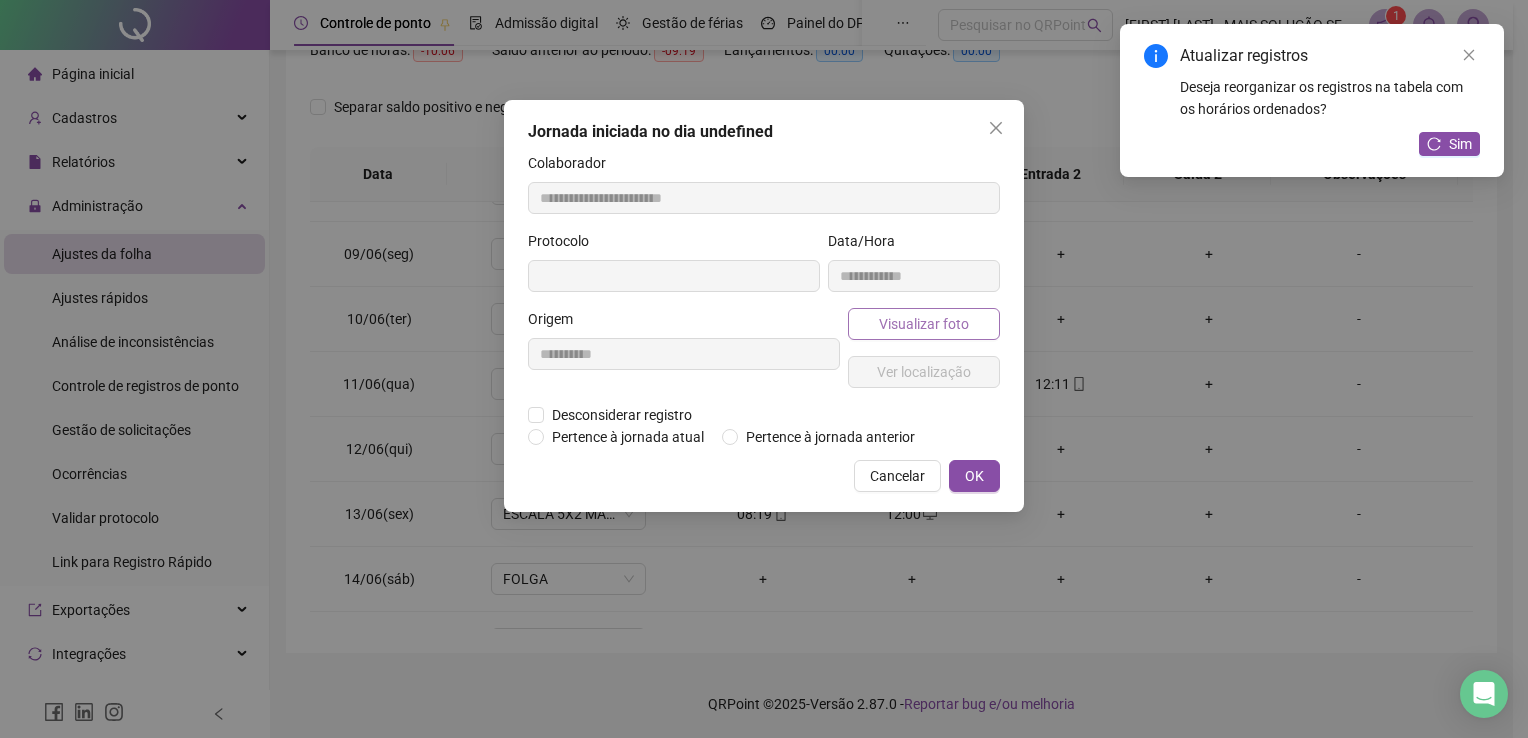 click on "Visualizar foto" at bounding box center (924, 324) 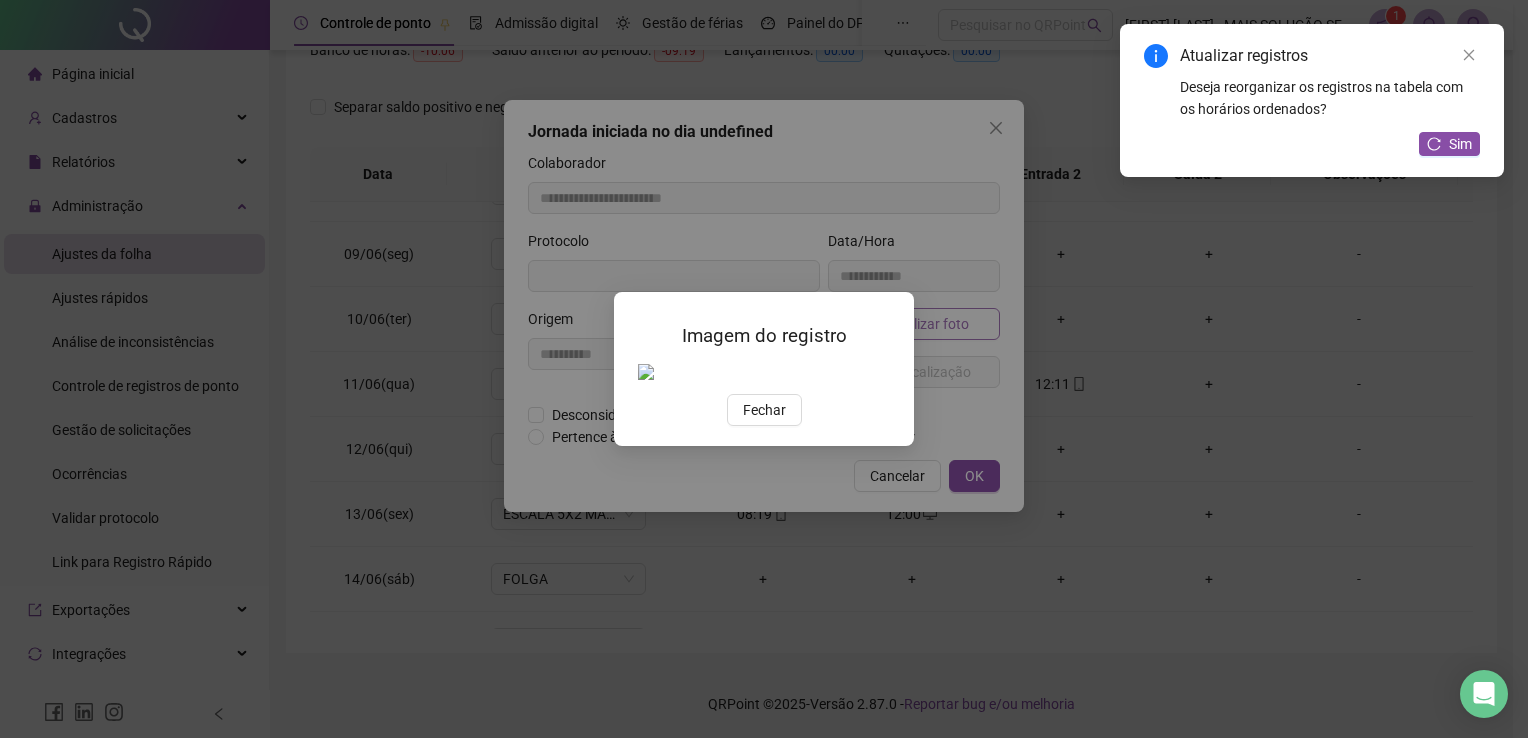 type on "**********" 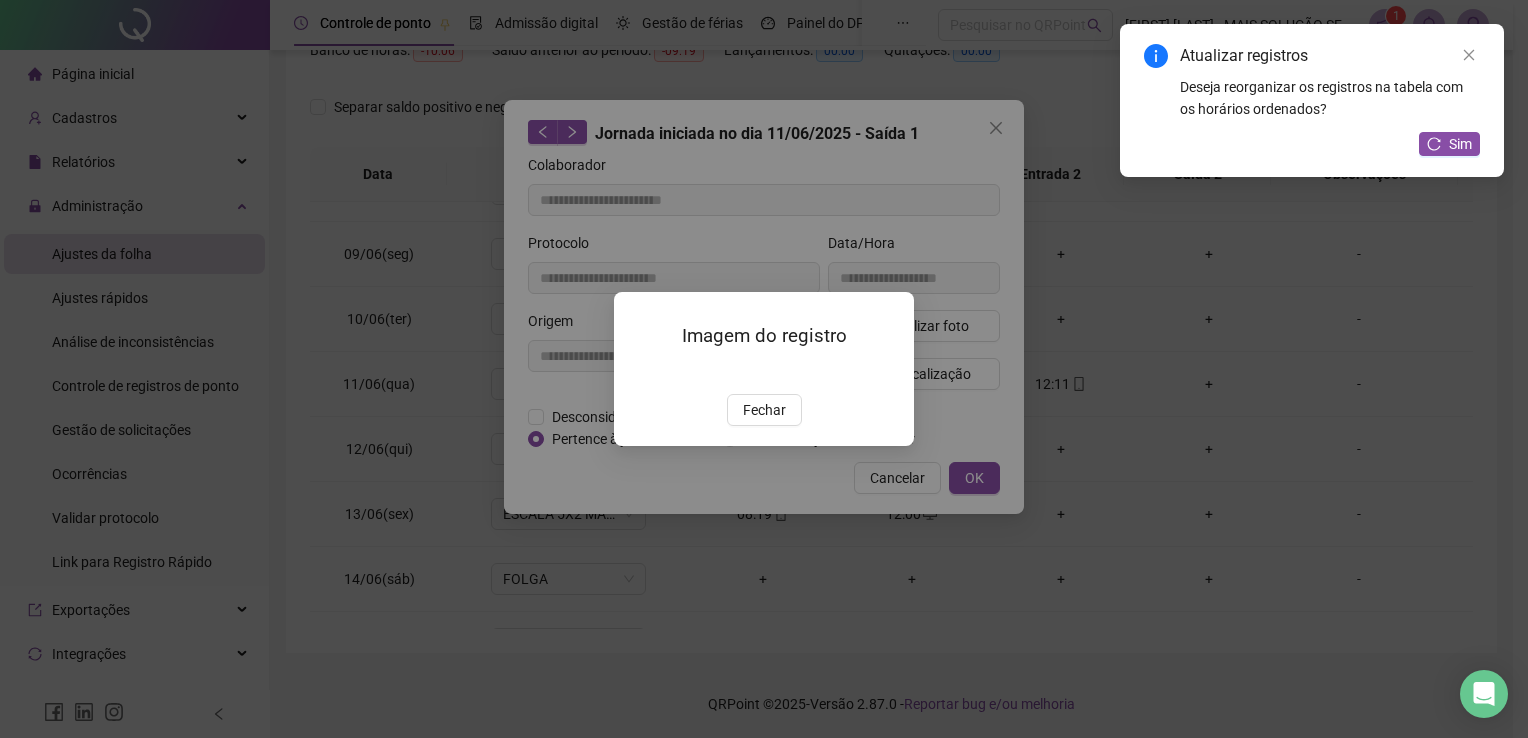 click on "Fechar" at bounding box center [764, 410] 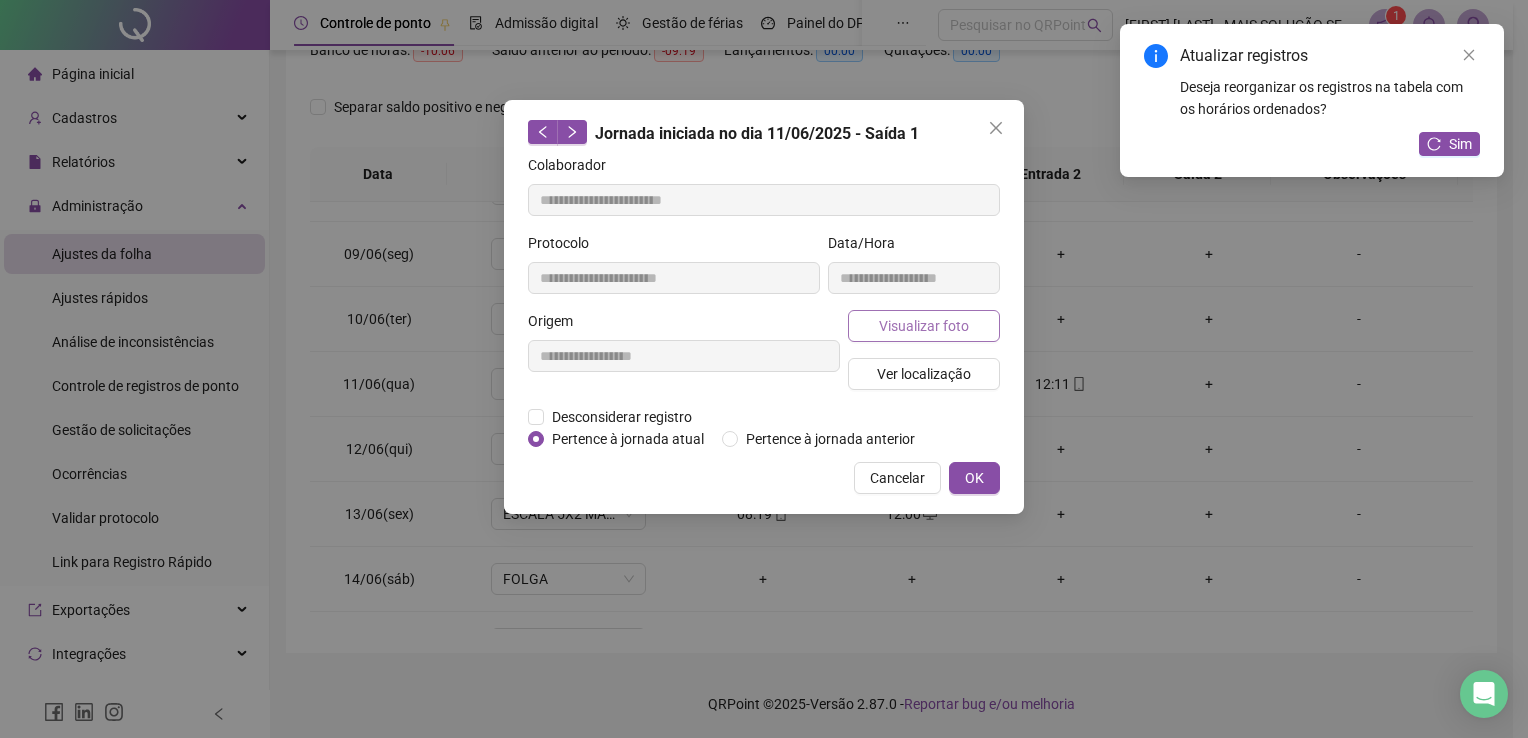 click on "Visualizar foto" at bounding box center [924, 326] 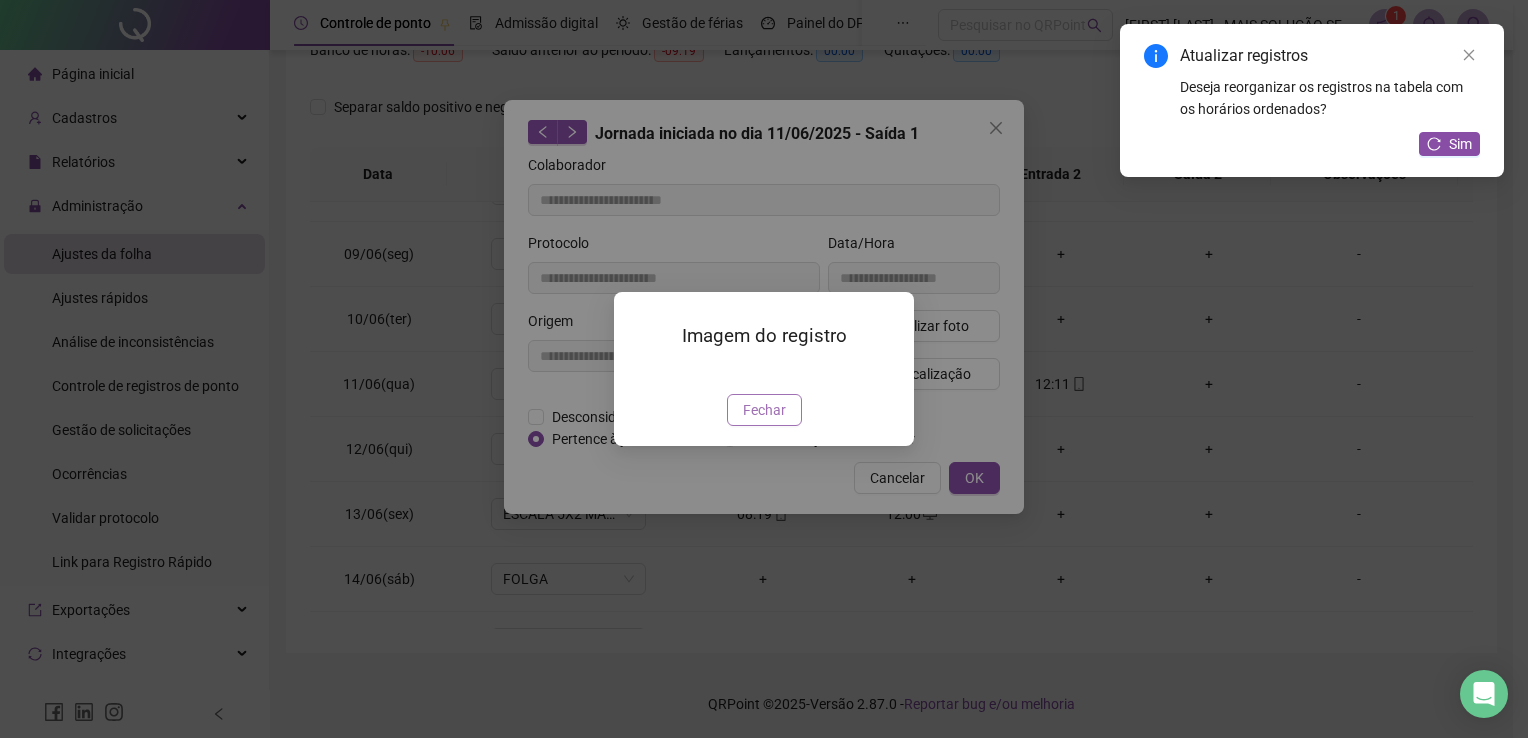 click on "Fechar" at bounding box center [764, 410] 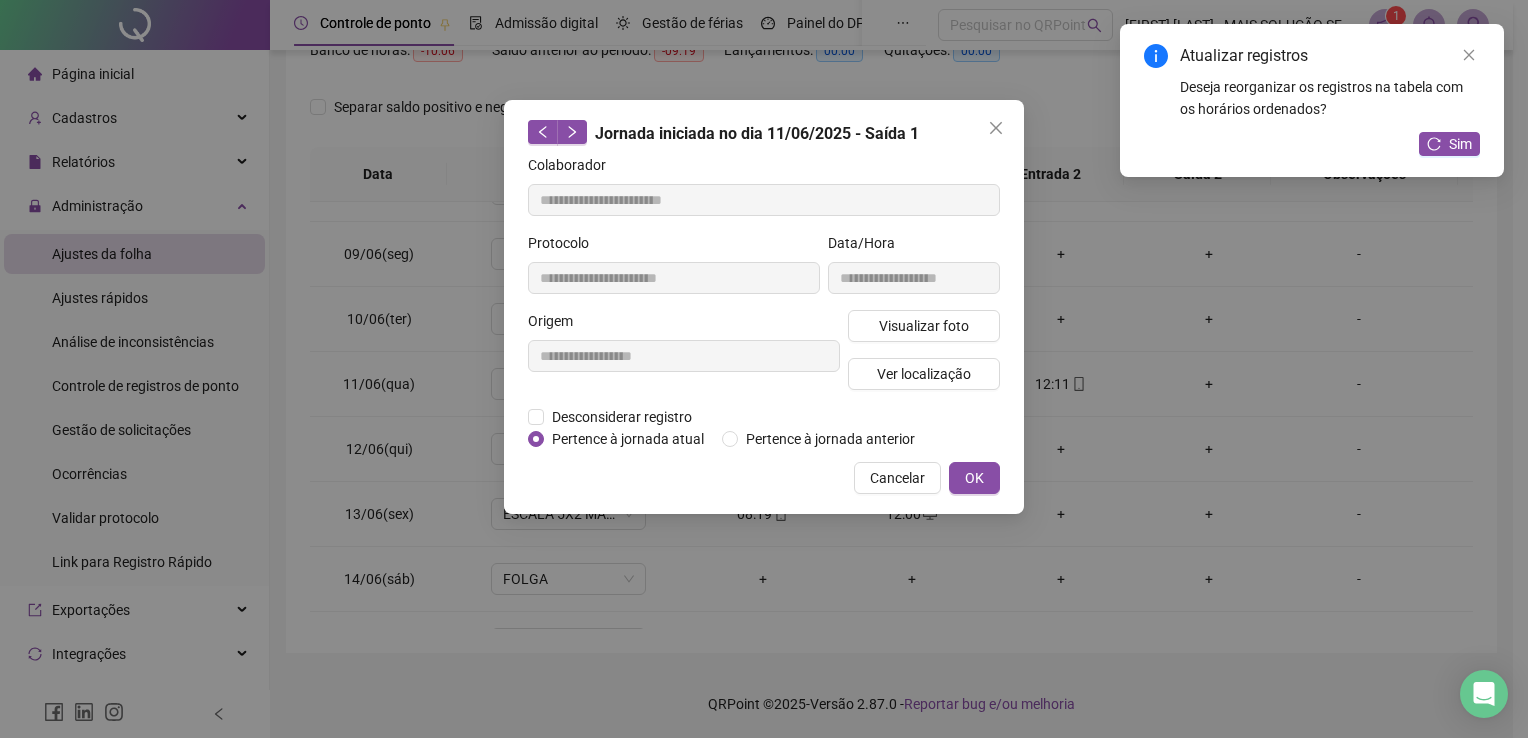 click on "Cancelar" at bounding box center [897, 478] 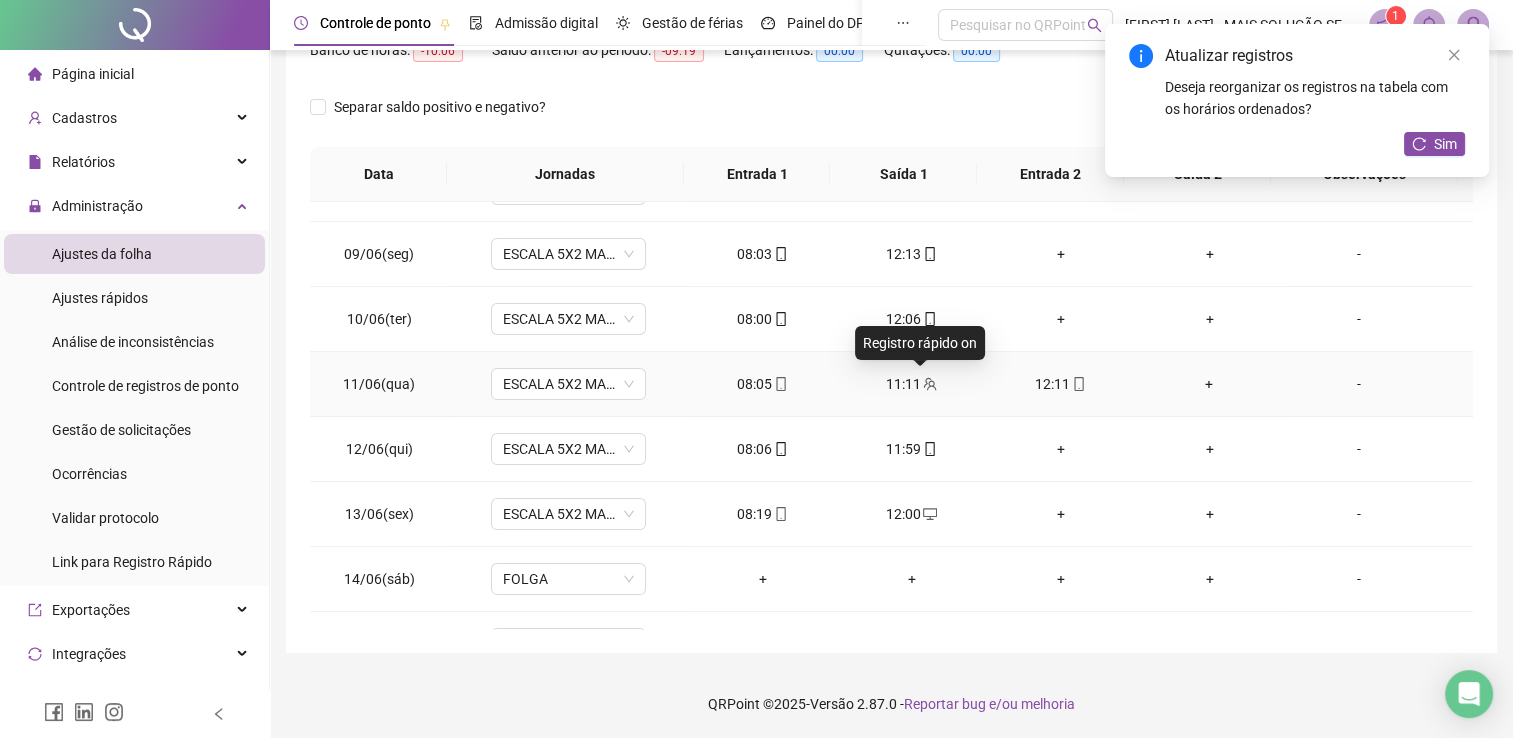 click 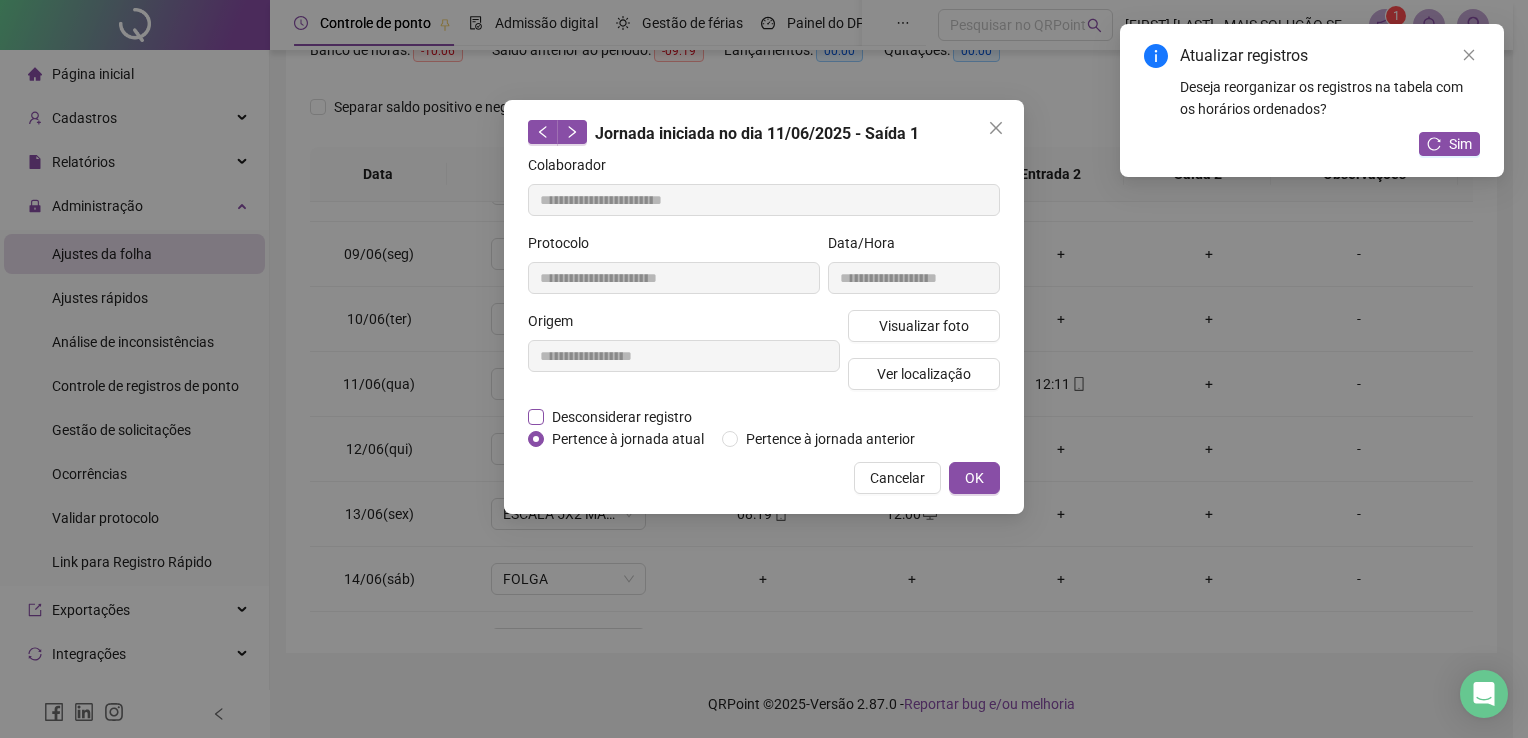 click on "Desconsiderar registro" at bounding box center [622, 417] 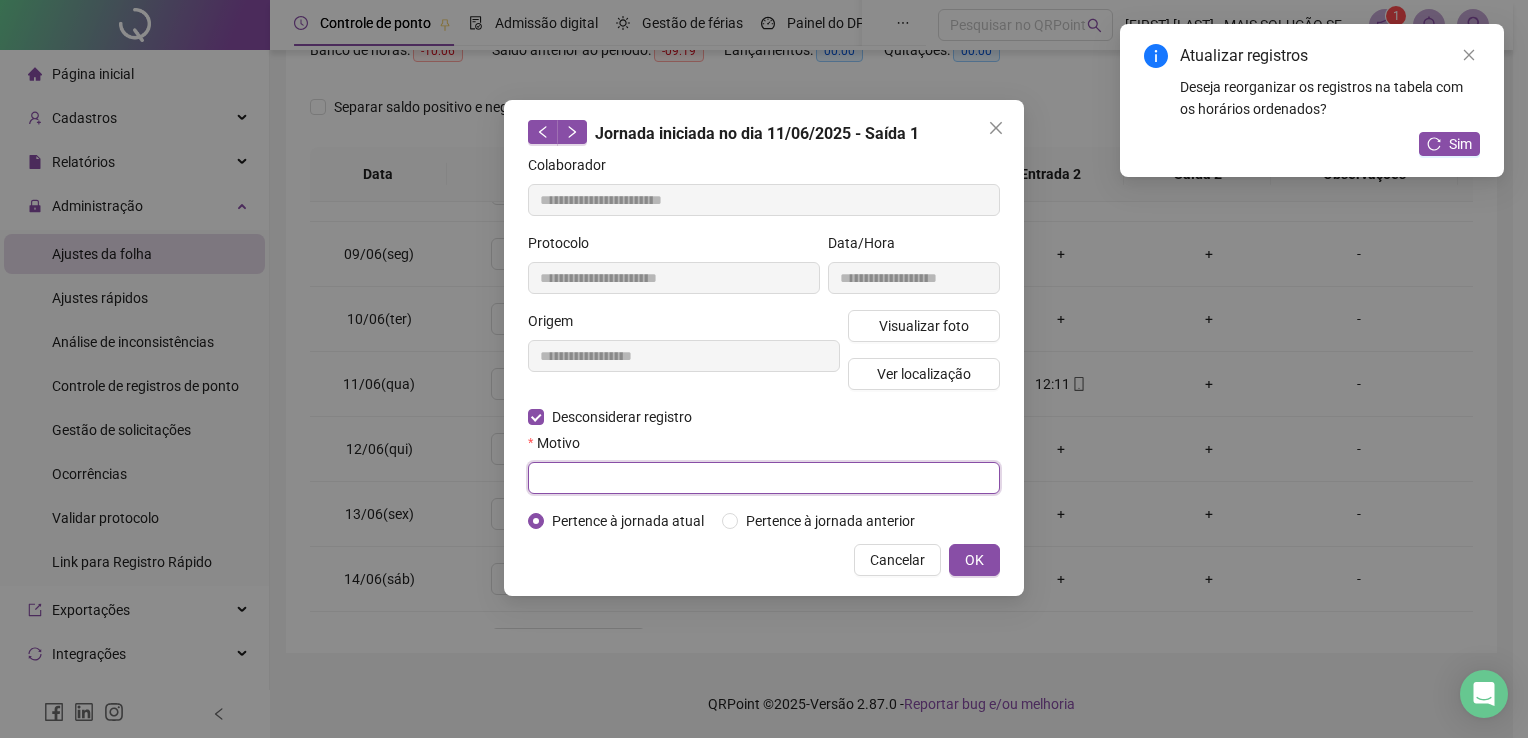 click at bounding box center [764, 478] 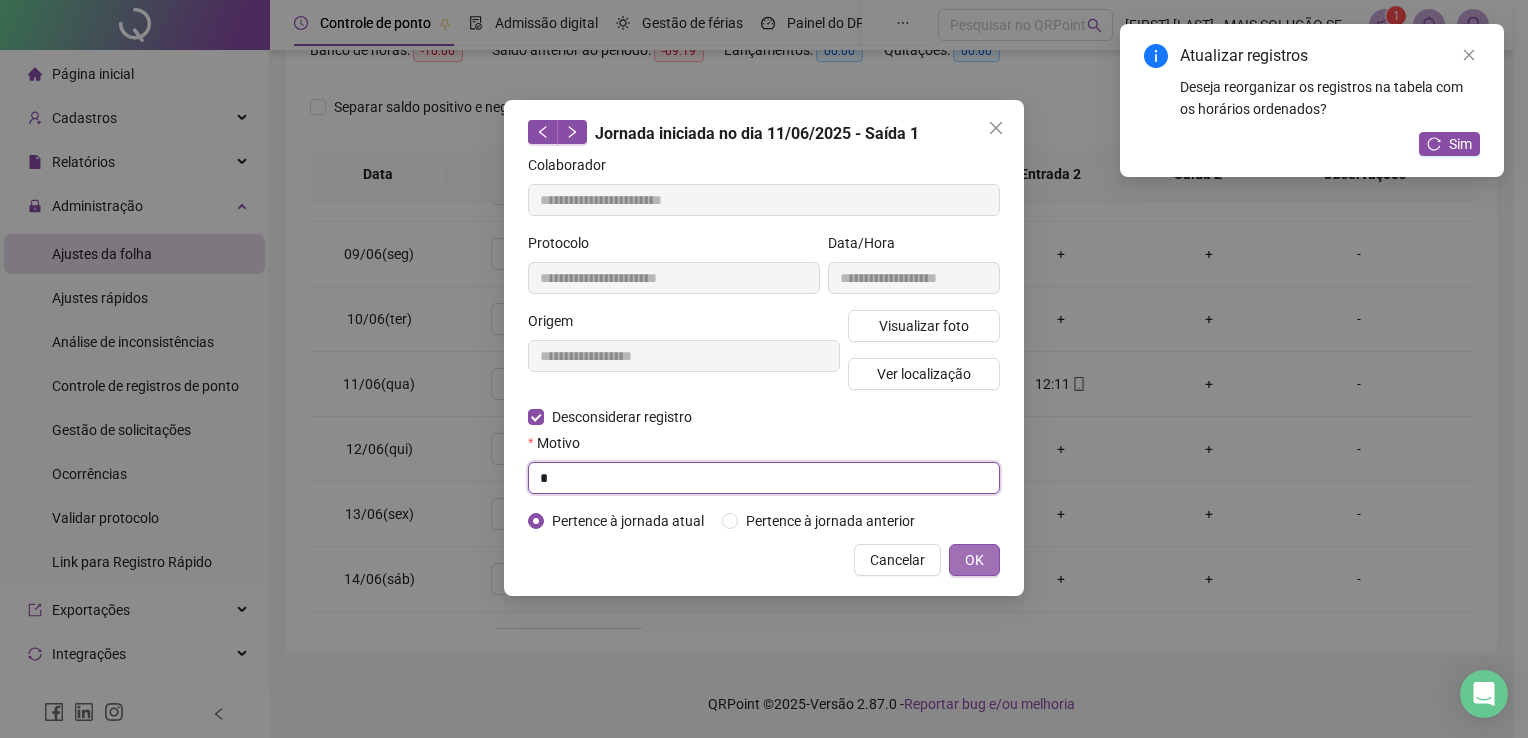 type on "*" 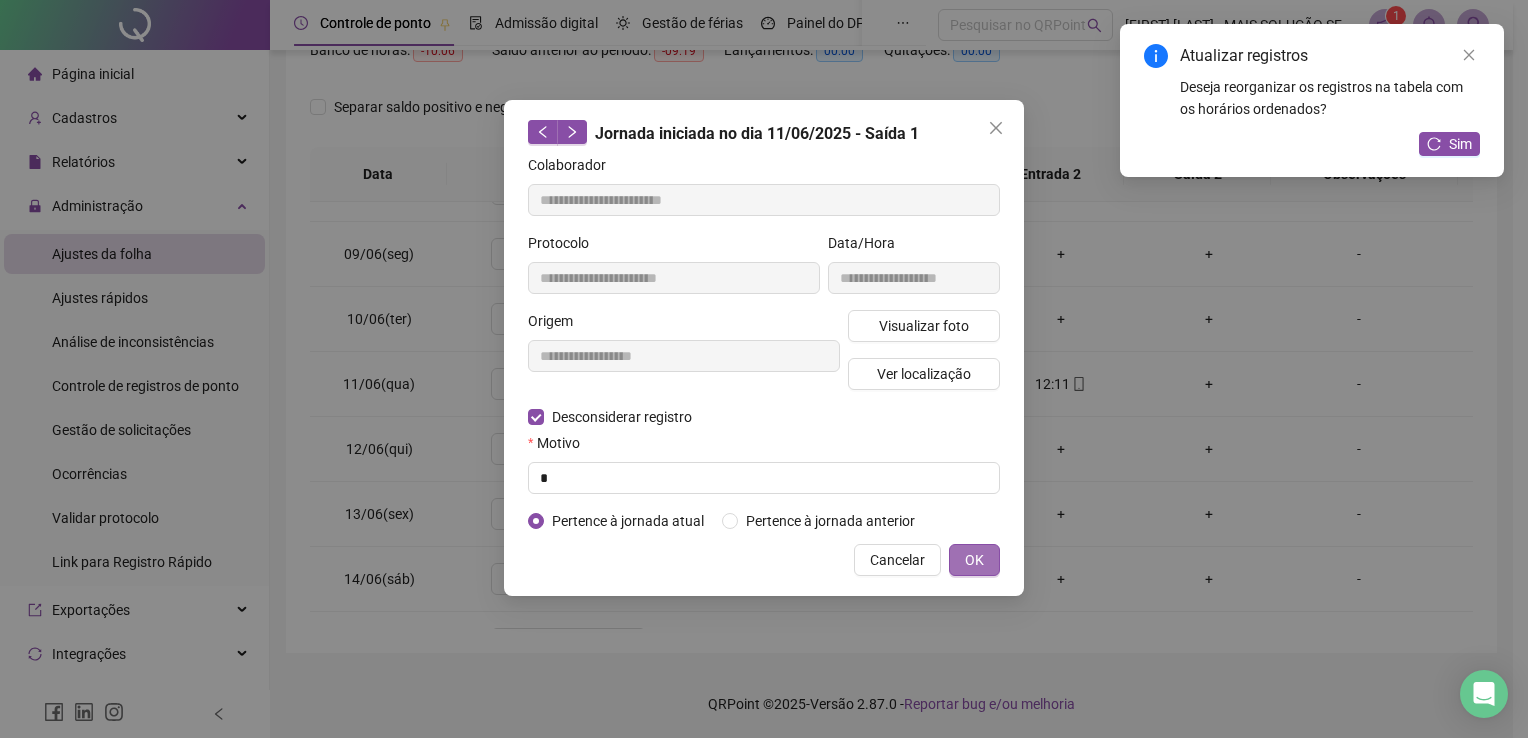 type 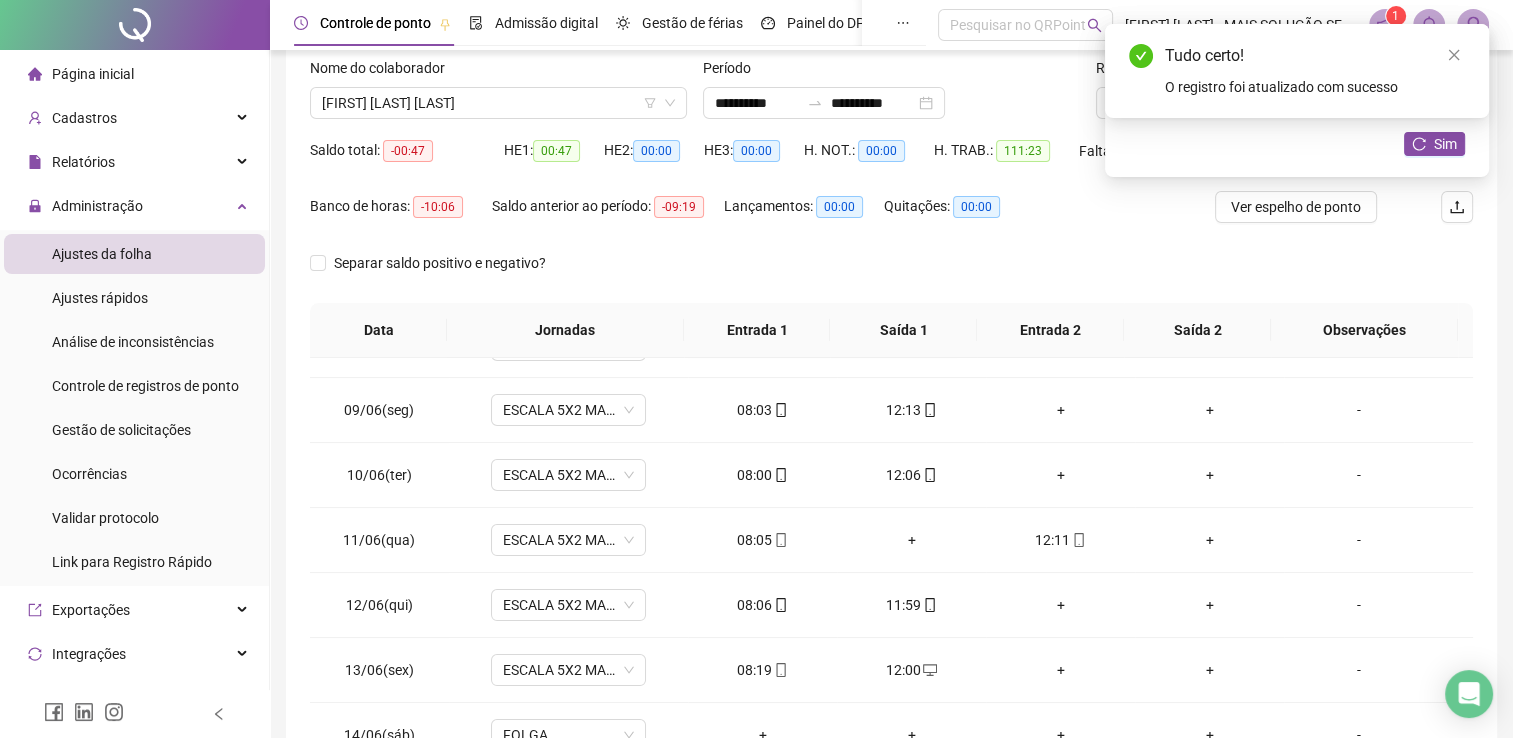 scroll, scrollTop: 0, scrollLeft: 0, axis: both 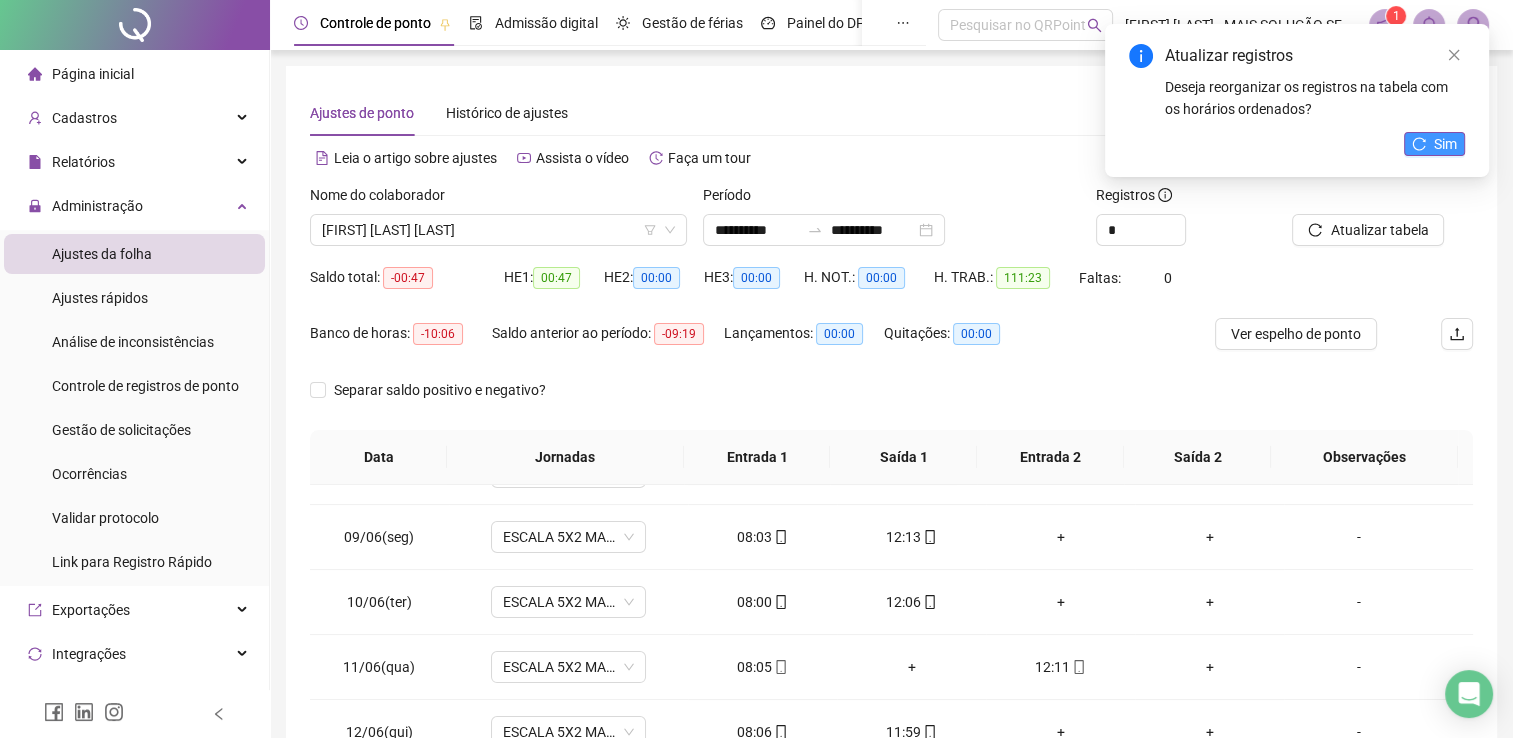 click on "Sim" at bounding box center (1434, 144) 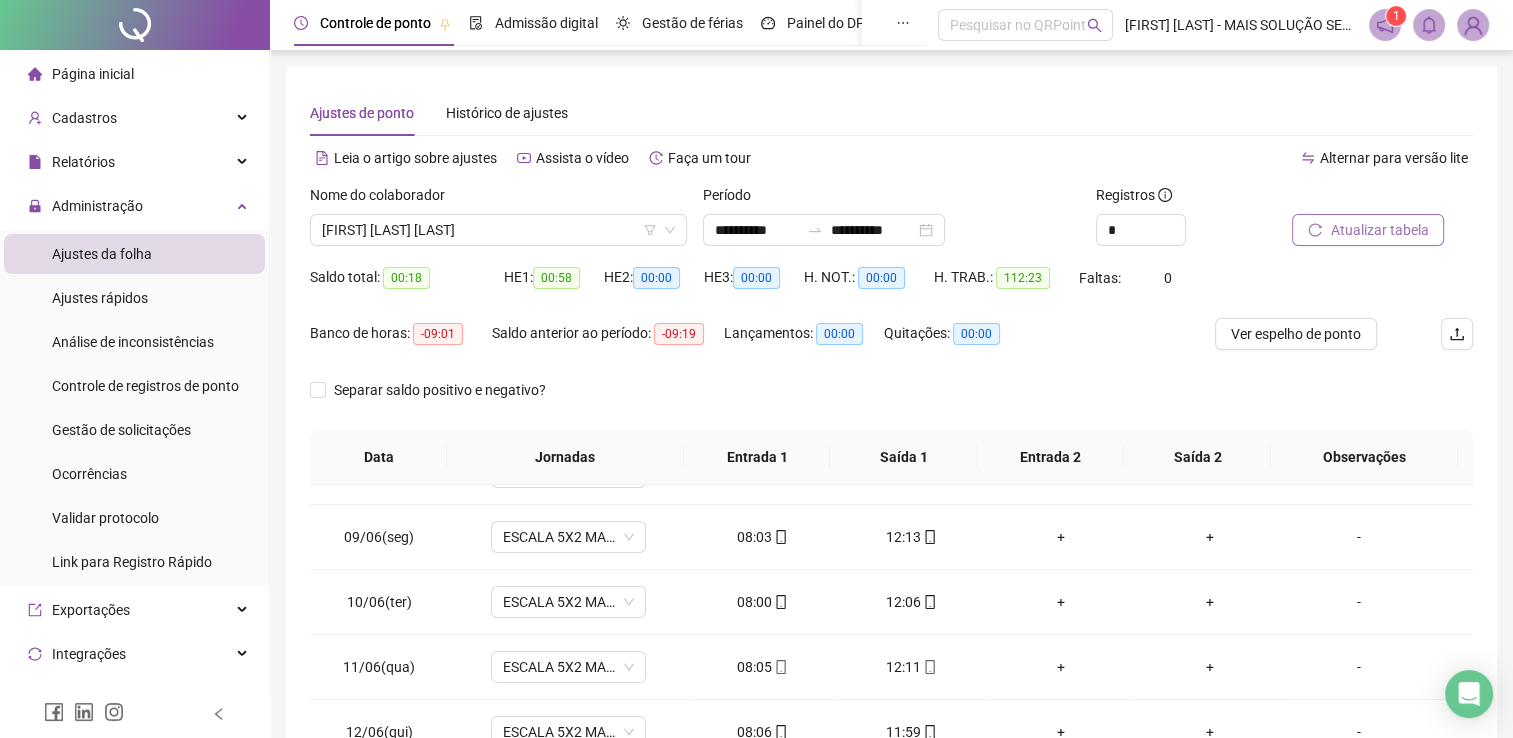 click on "Atualizar tabela" at bounding box center [1379, 230] 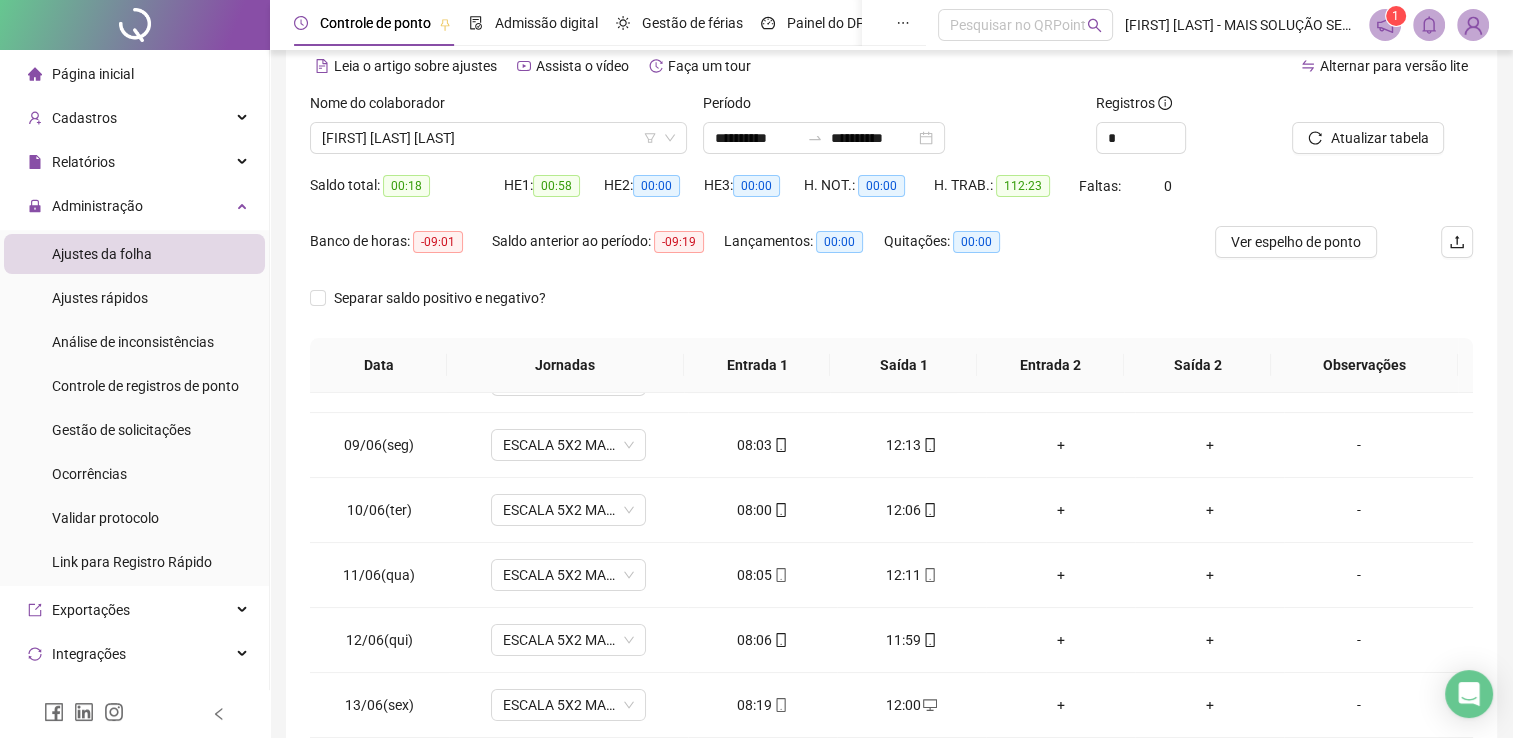 scroll, scrollTop: 283, scrollLeft: 0, axis: vertical 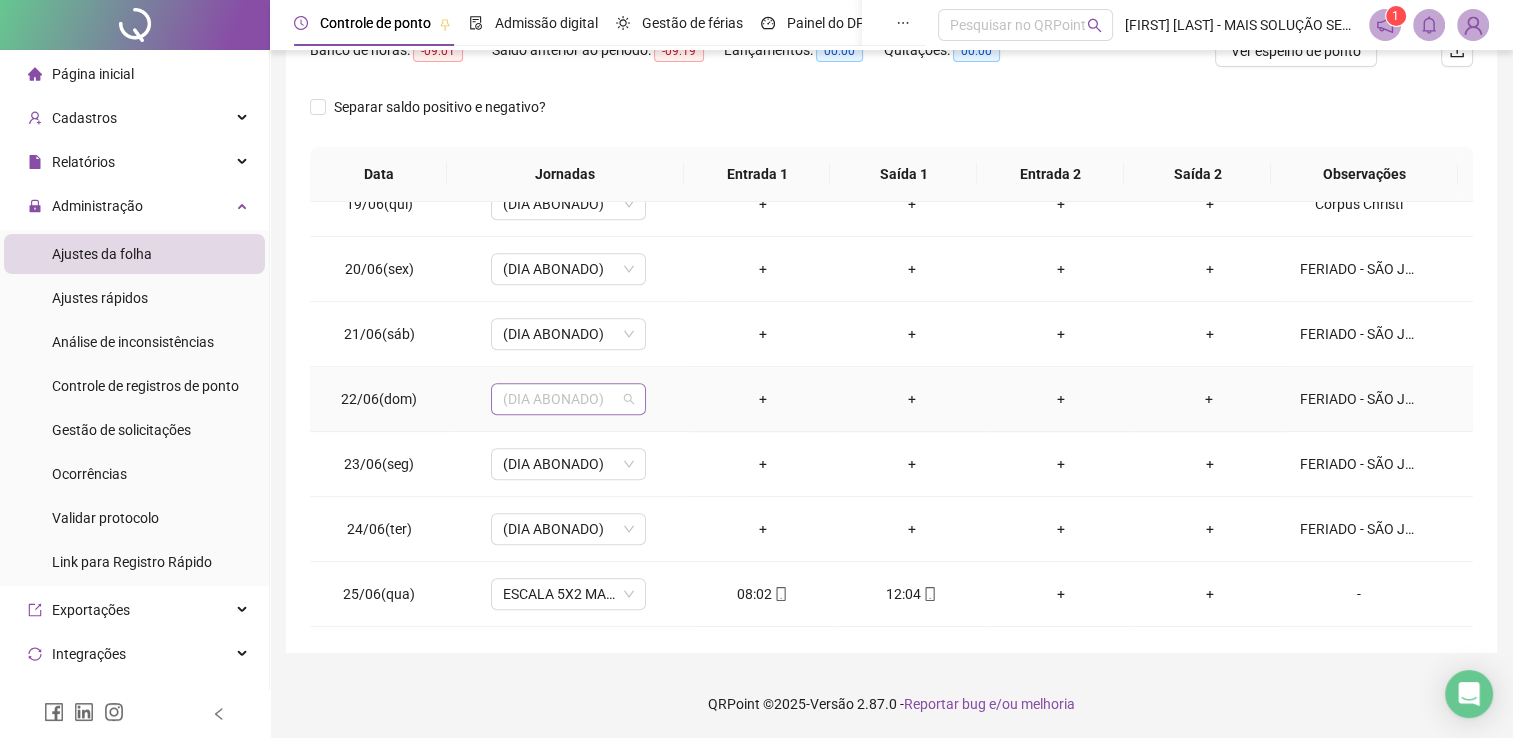 click on "(DIA ABONADO)" at bounding box center (568, 399) 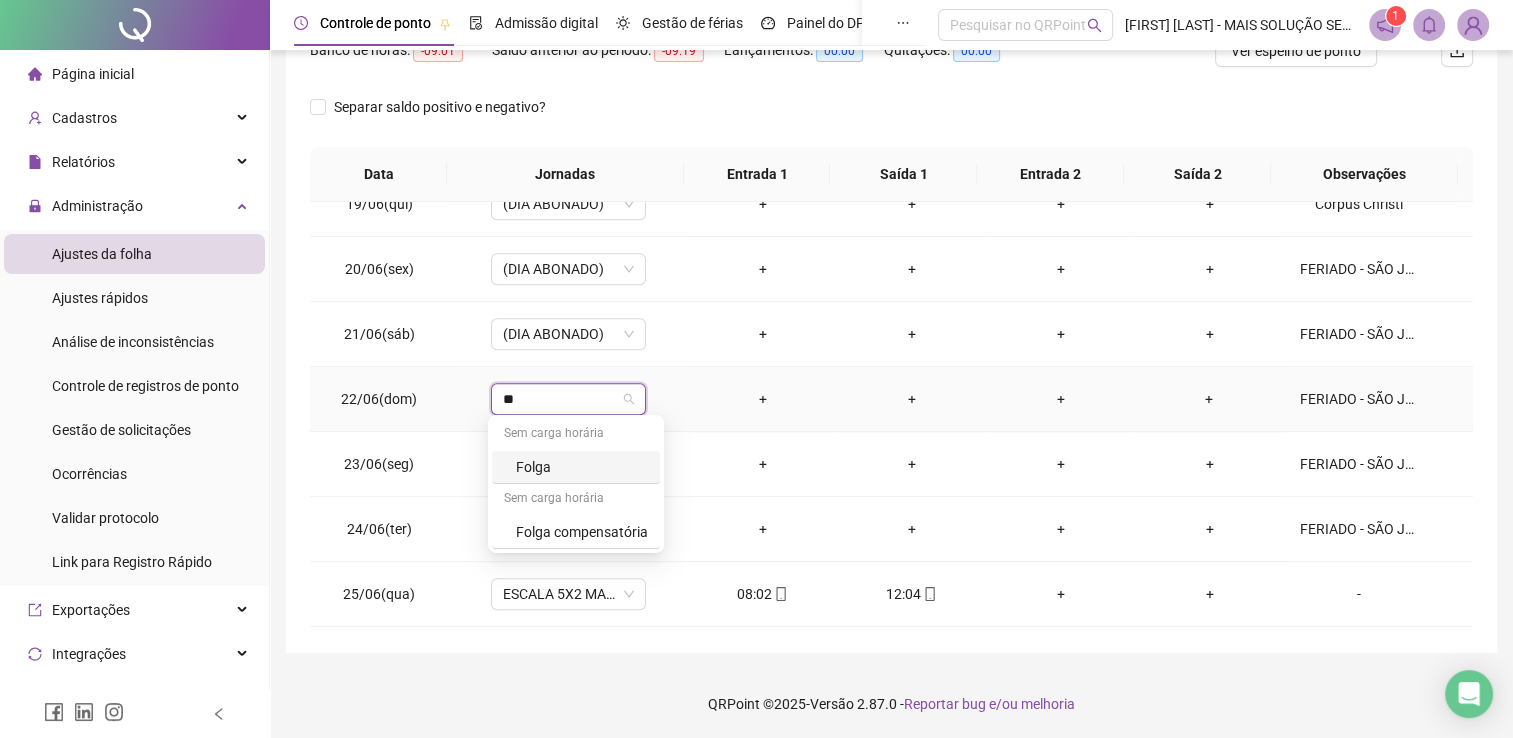 type on "***" 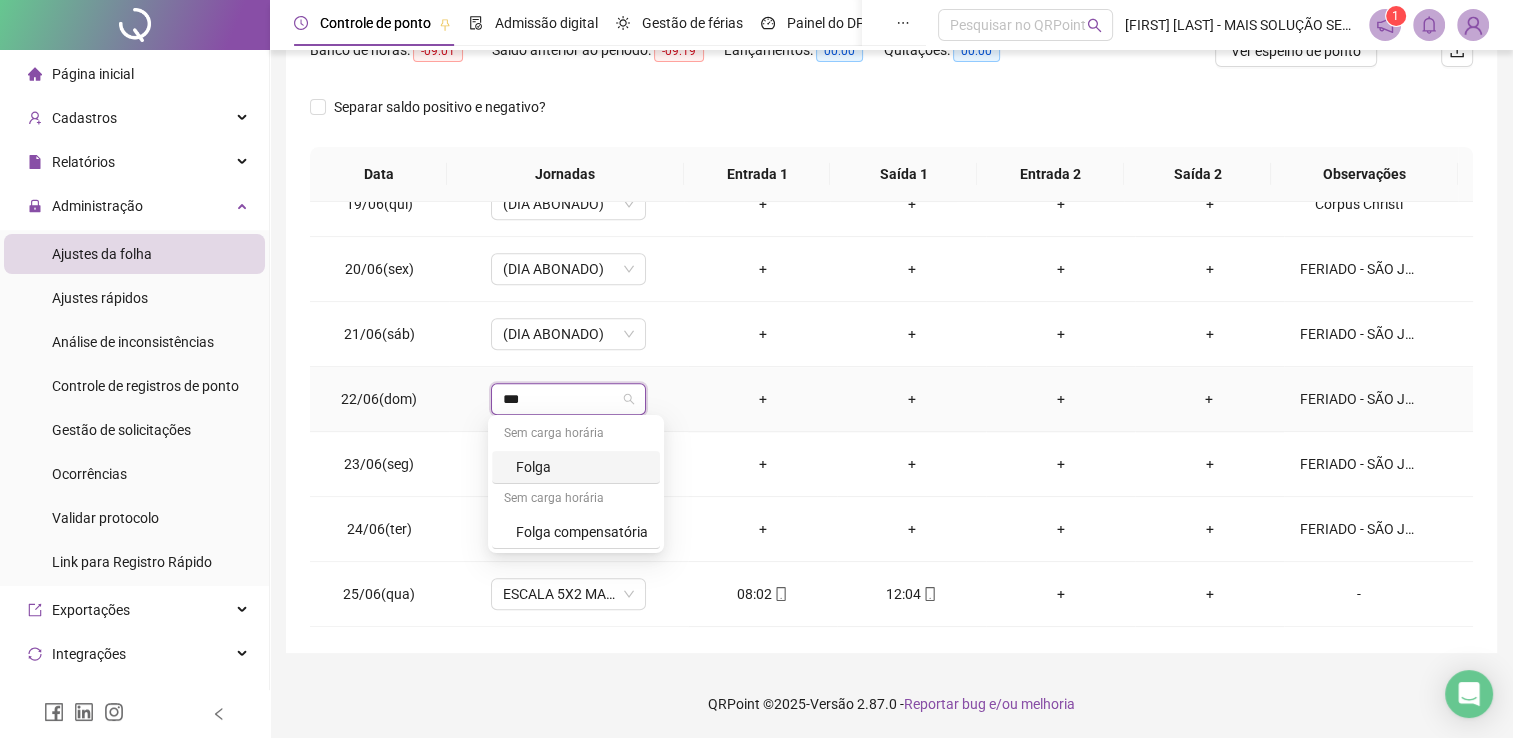 click on "Folga" at bounding box center (582, 467) 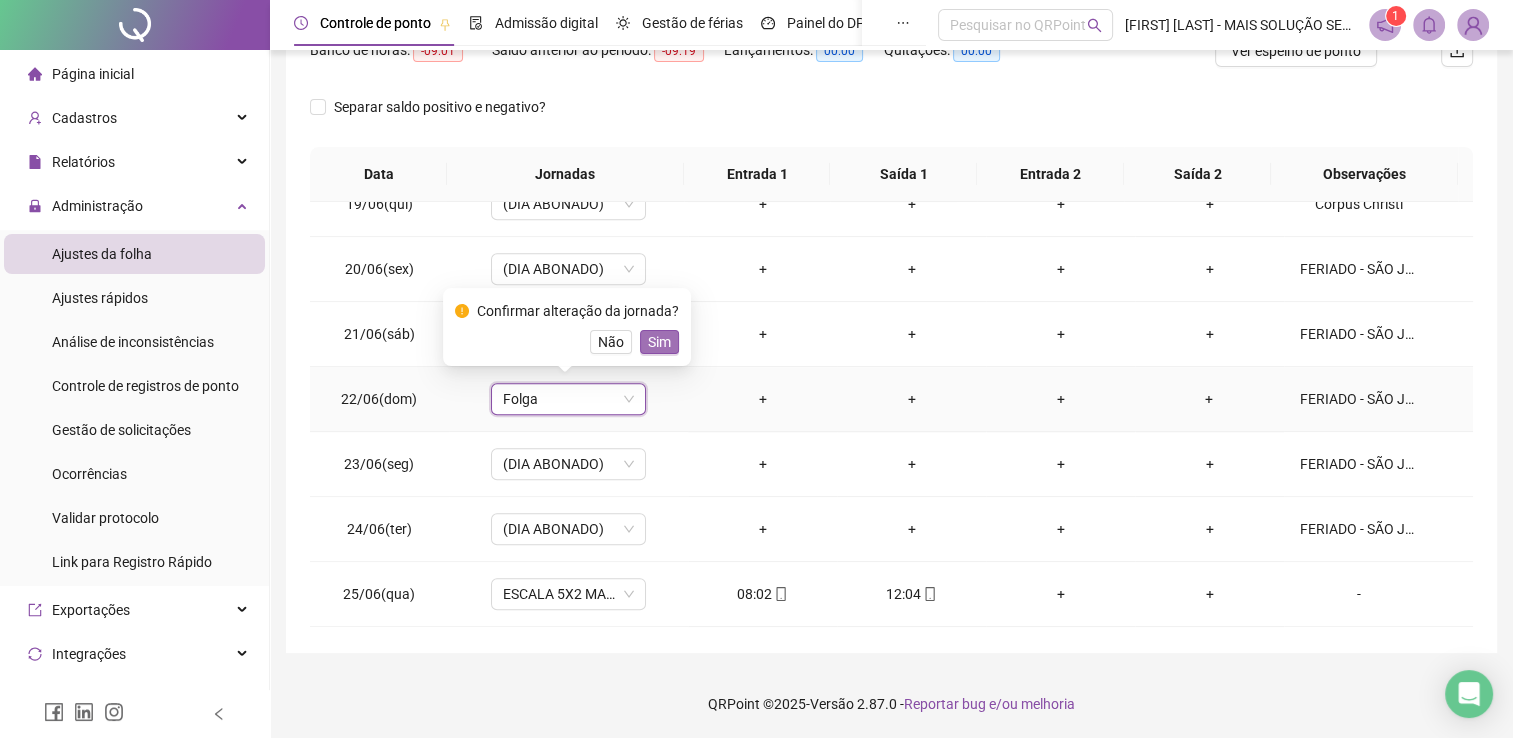 click on "Sim" at bounding box center [659, 342] 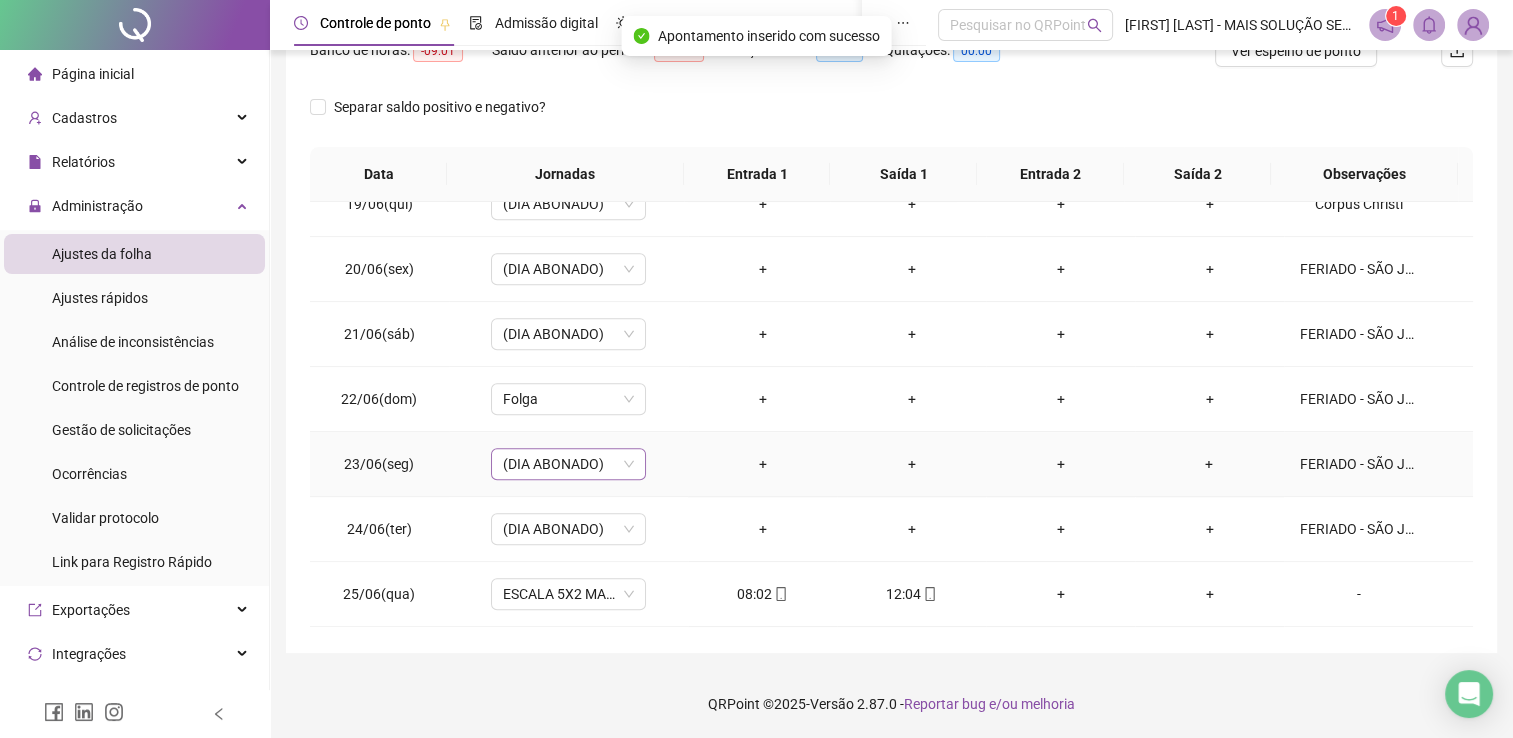 click on "(DIA ABONADO)" at bounding box center (568, 464) 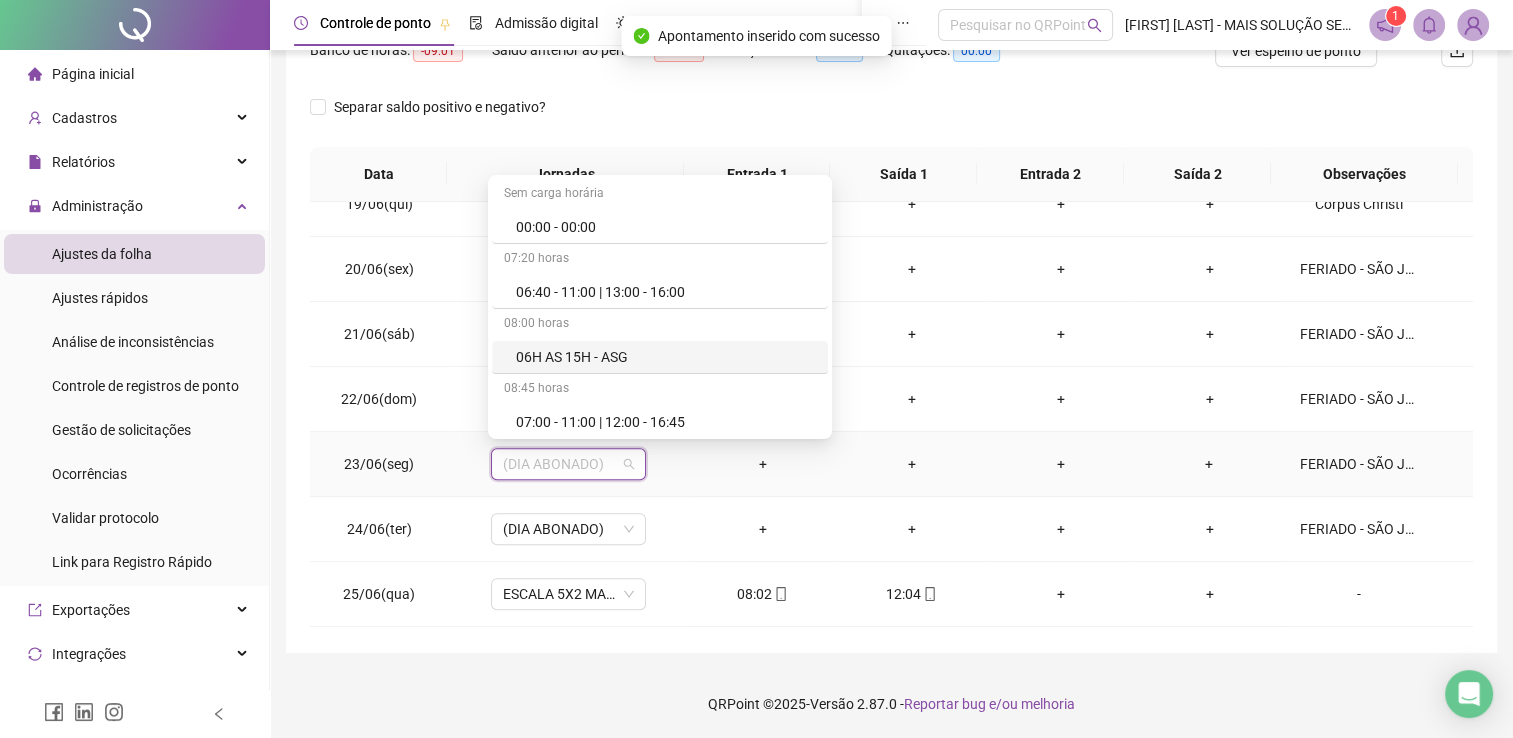 click on "(DIA ABONADO)" at bounding box center (569, 334) 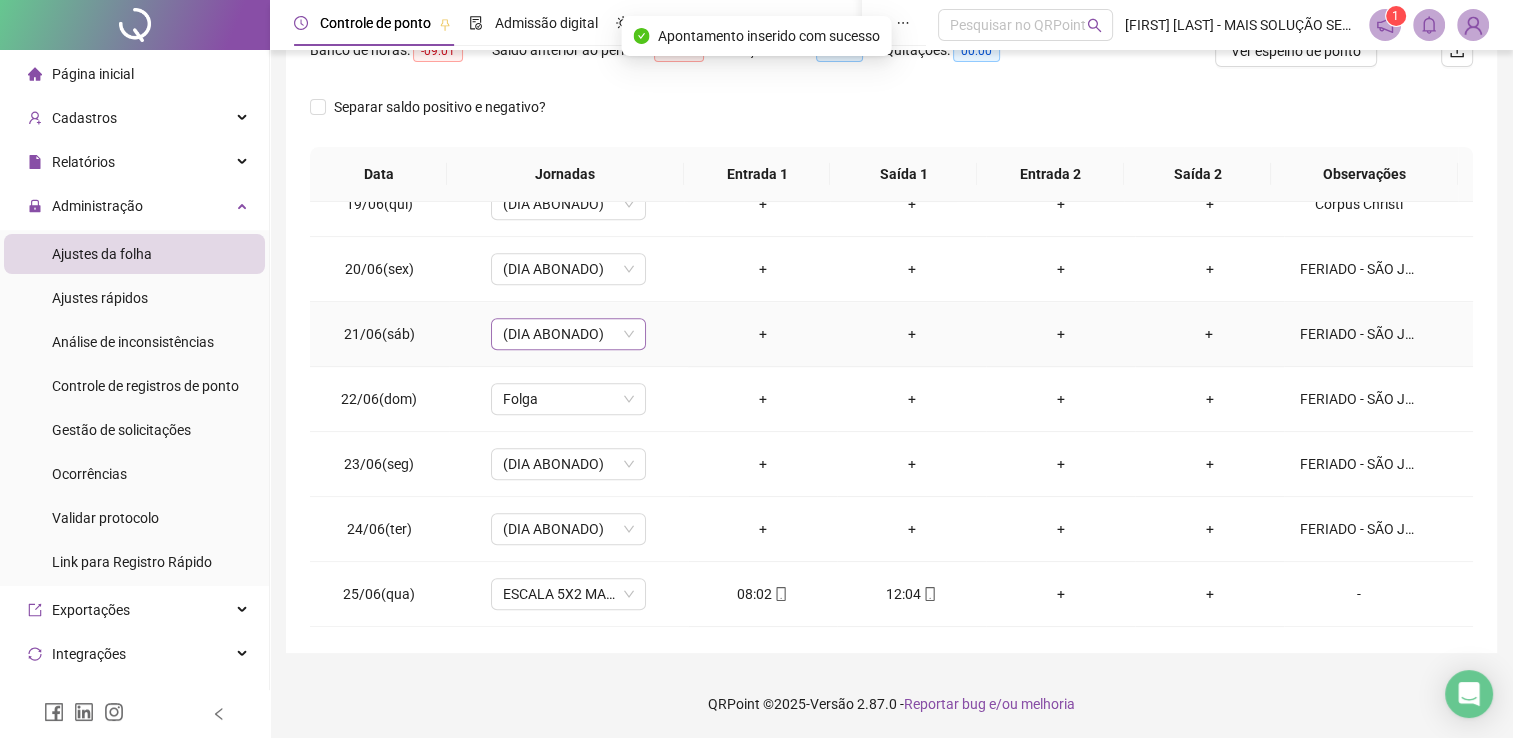 click on "(DIA ABONADO)" at bounding box center (568, 334) 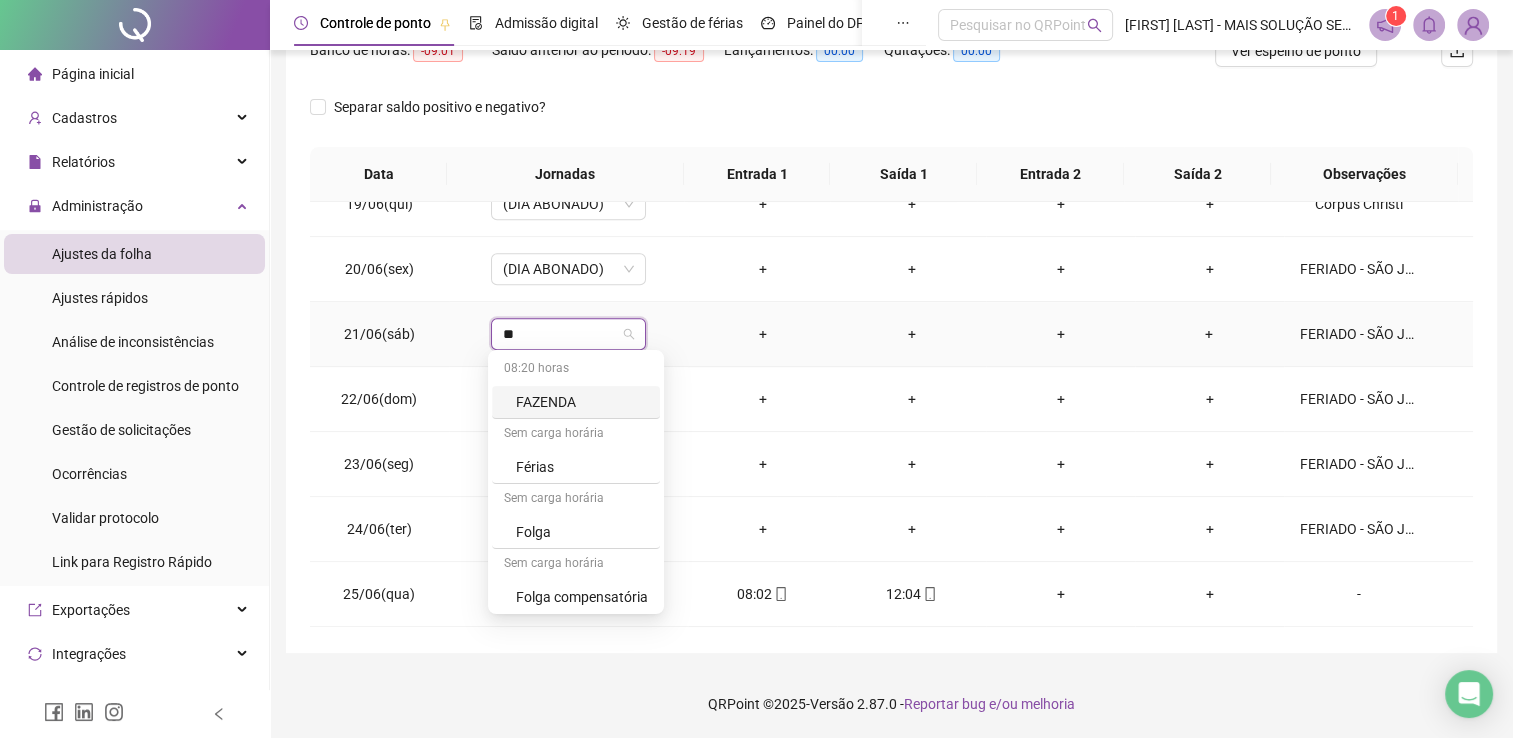 type on "***" 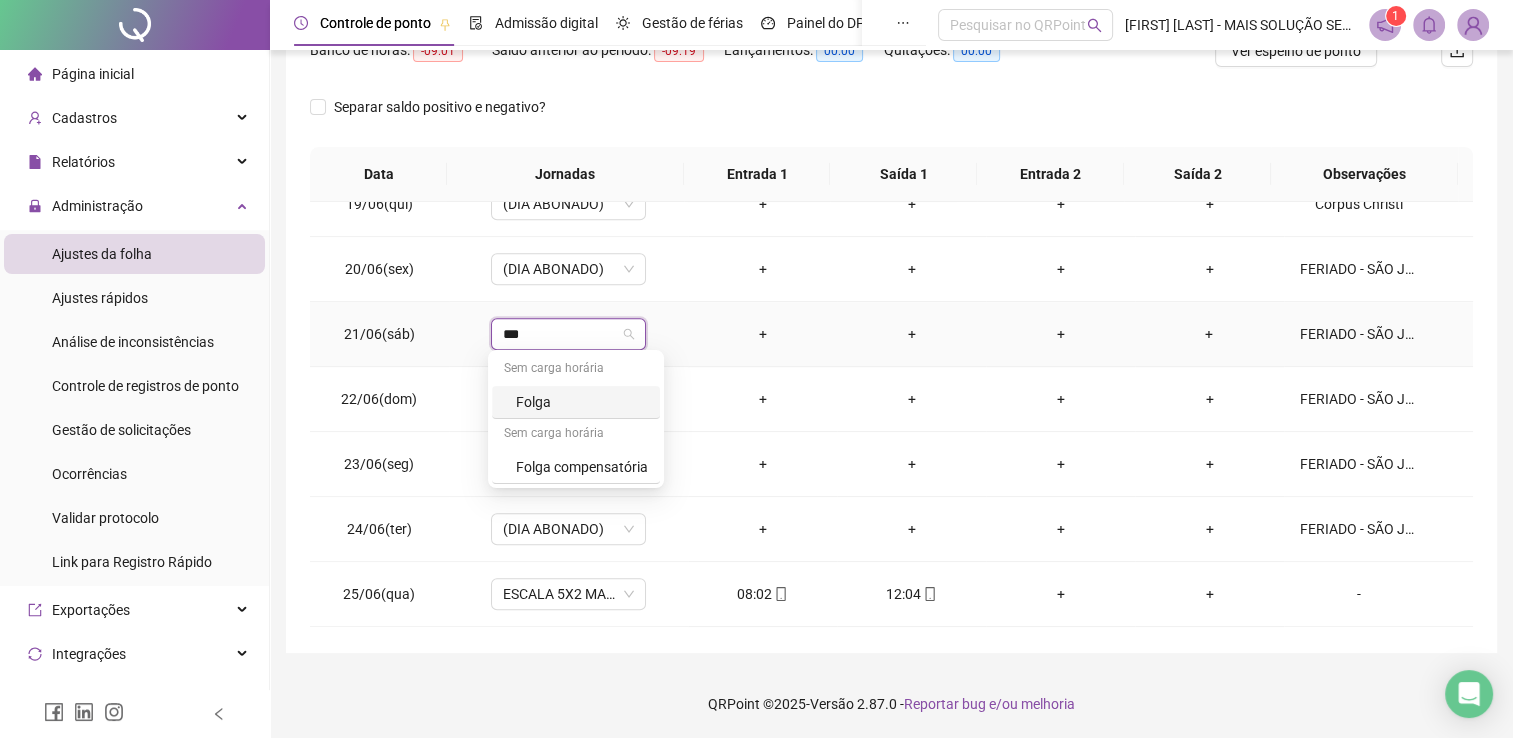 click on "Folga" at bounding box center [582, 402] 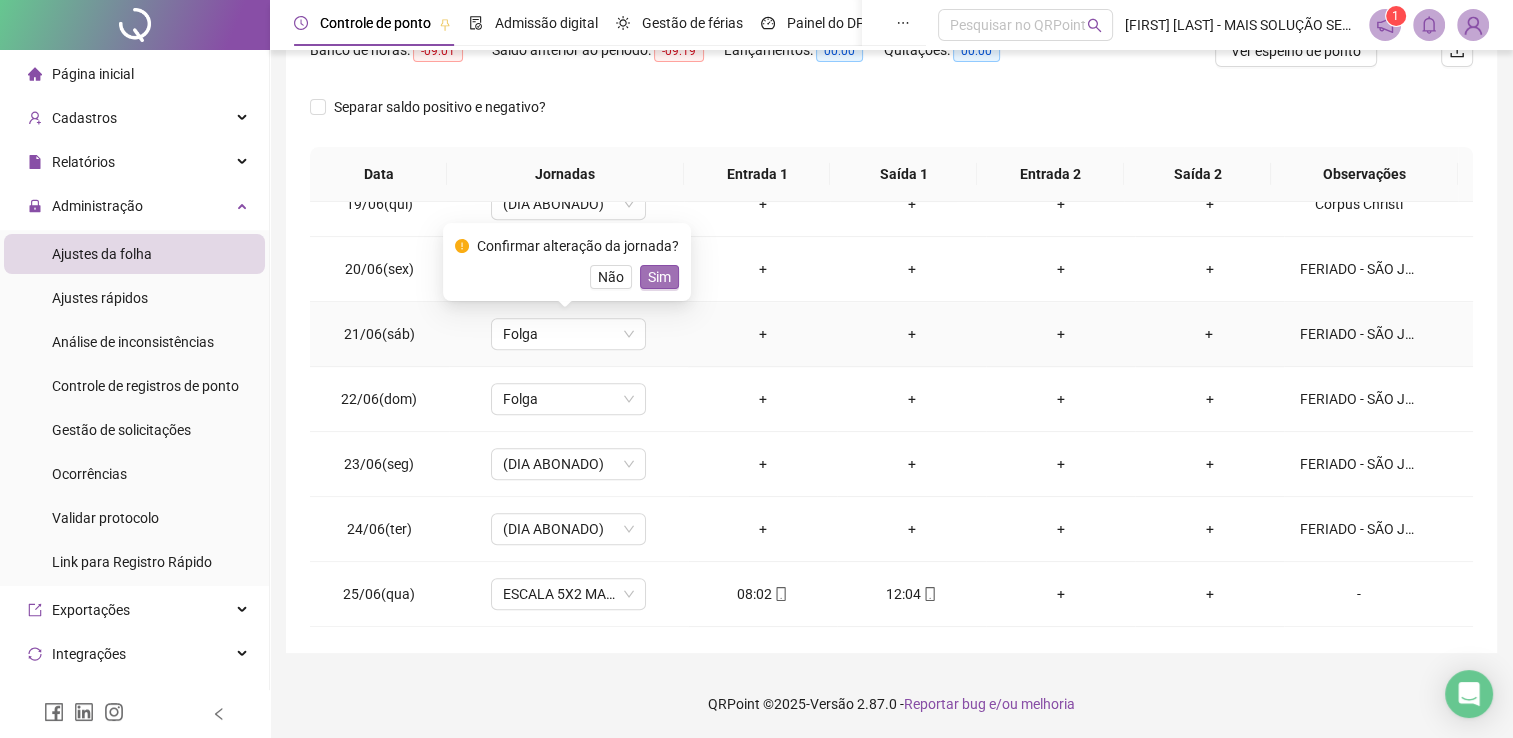 click on "Sim" at bounding box center [659, 277] 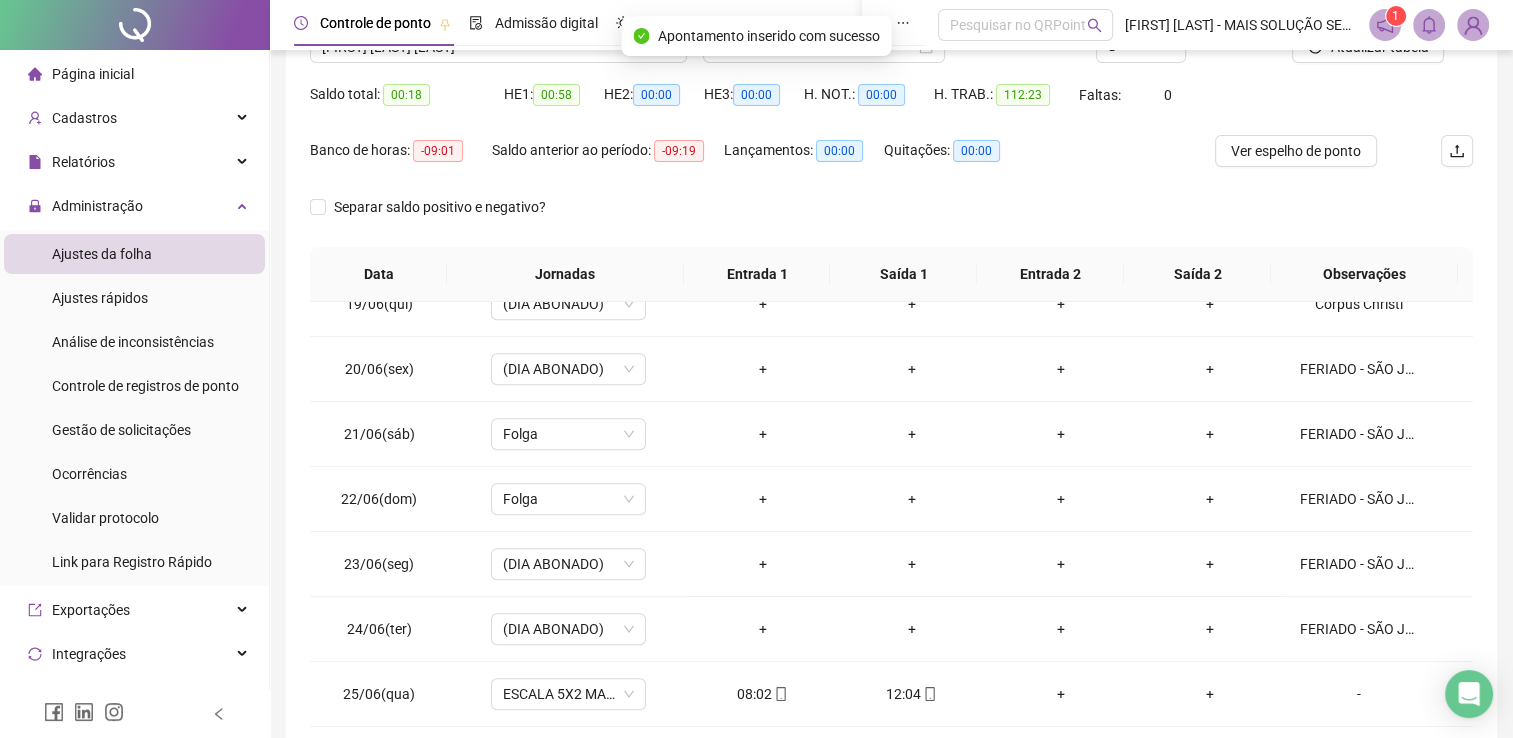 scroll, scrollTop: 83, scrollLeft: 0, axis: vertical 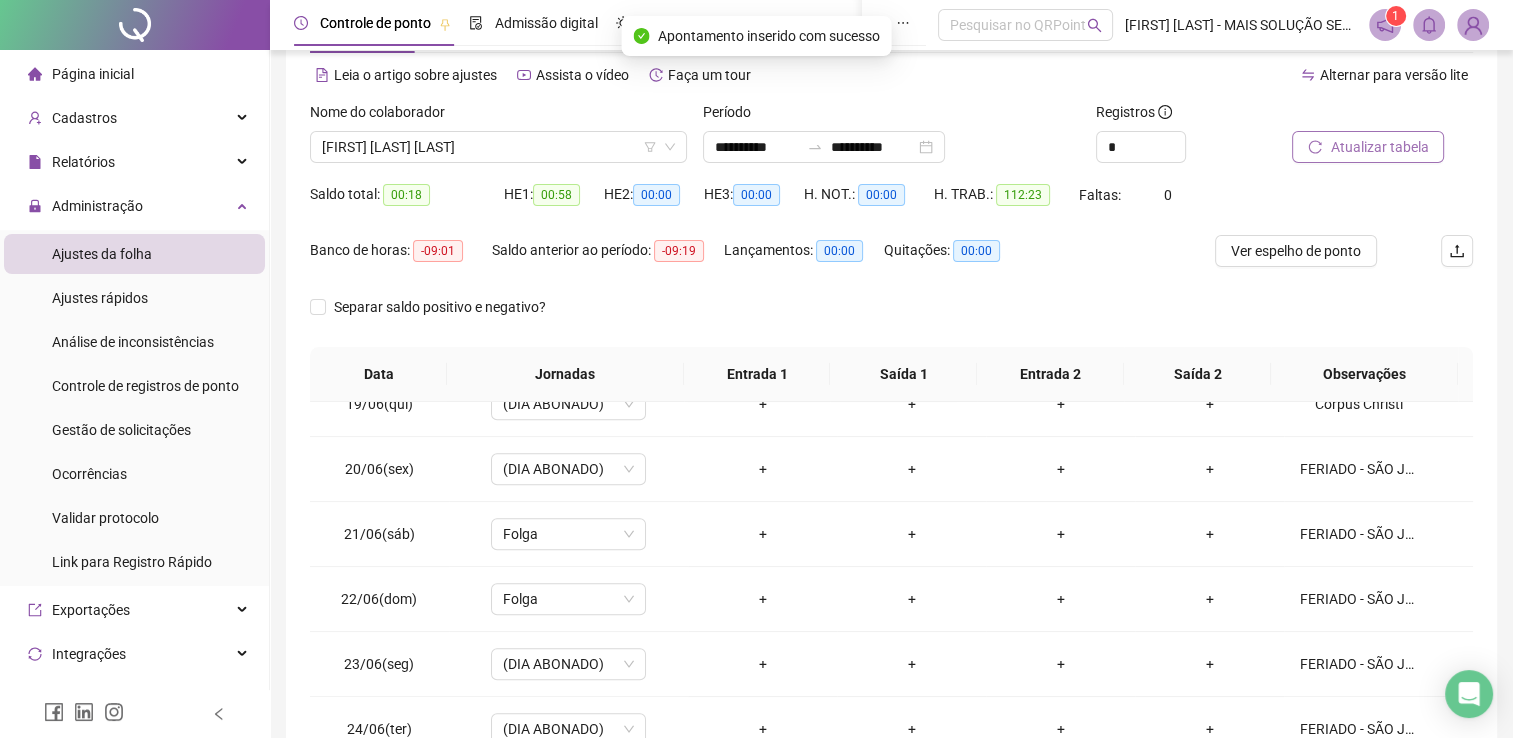 click on "Atualizar tabela" at bounding box center (1379, 147) 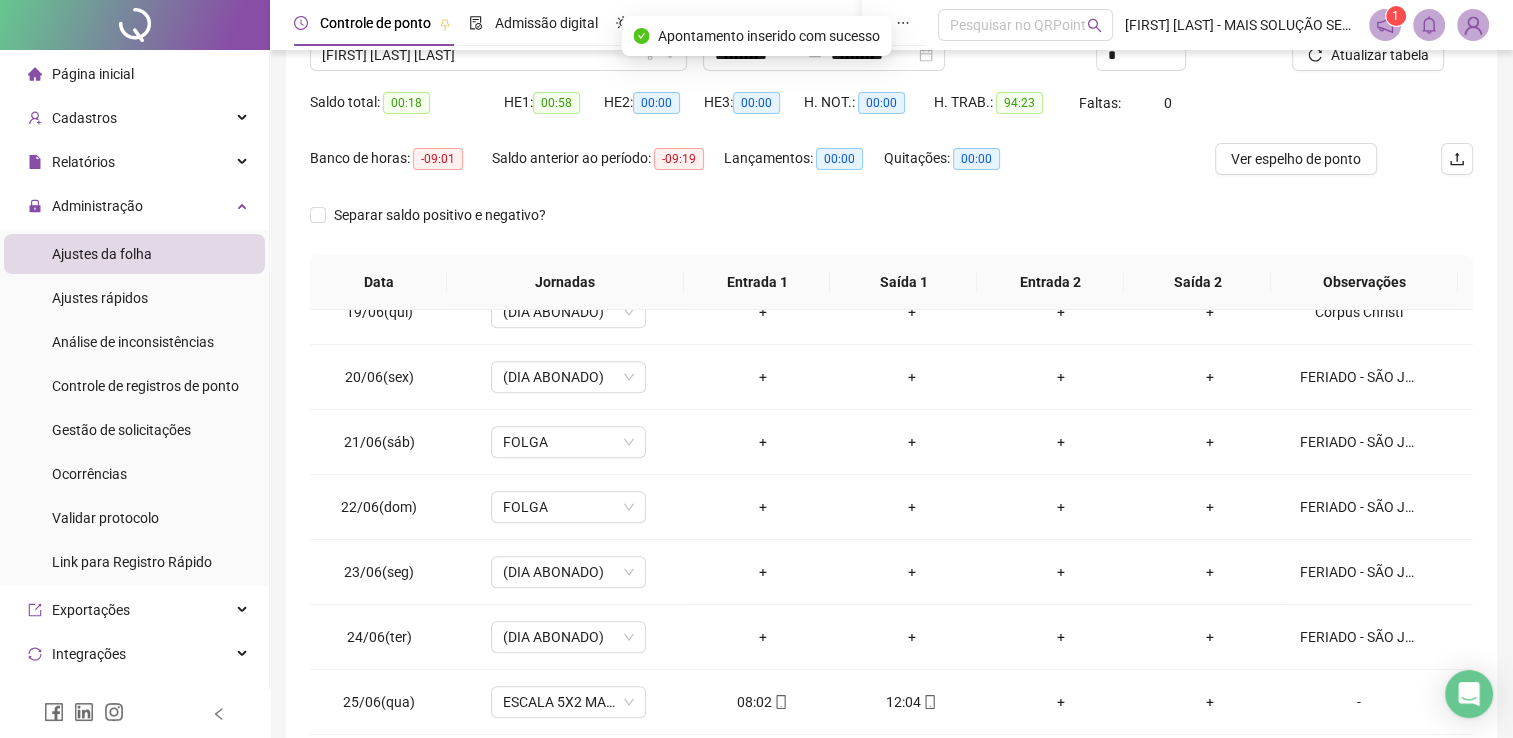 scroll, scrollTop: 283, scrollLeft: 0, axis: vertical 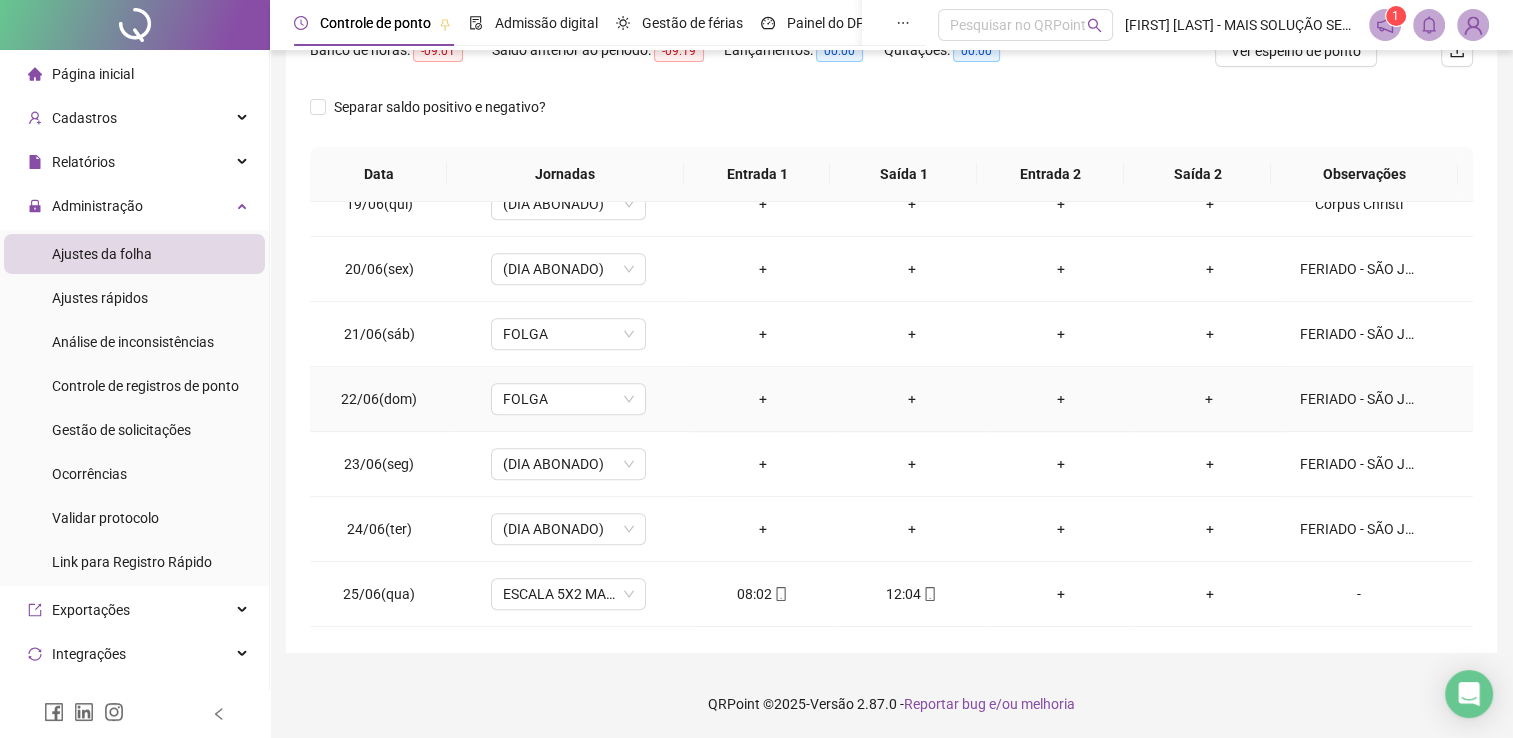 click on "FERIADO - SÃO JOÃO" at bounding box center (1359, 399) 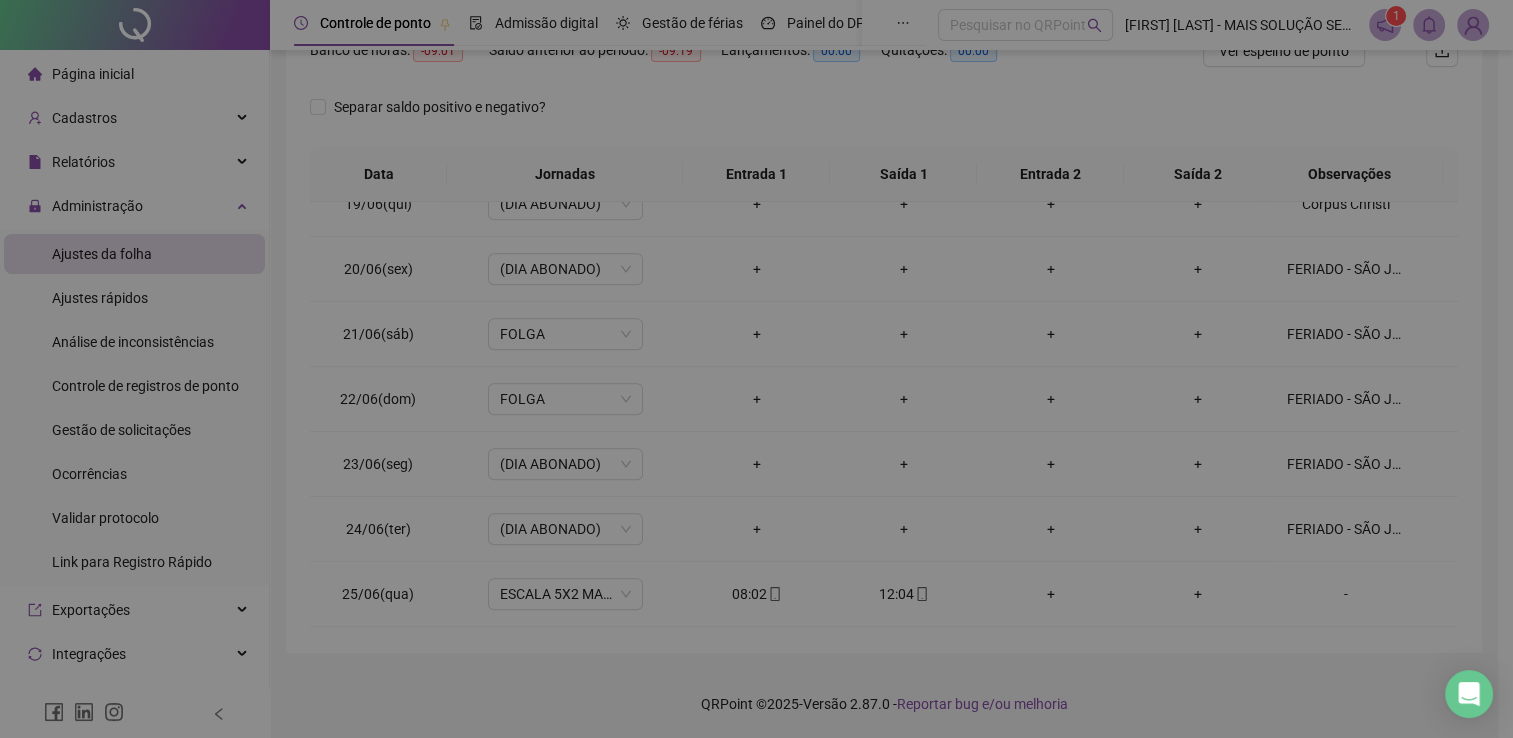 type on "**********" 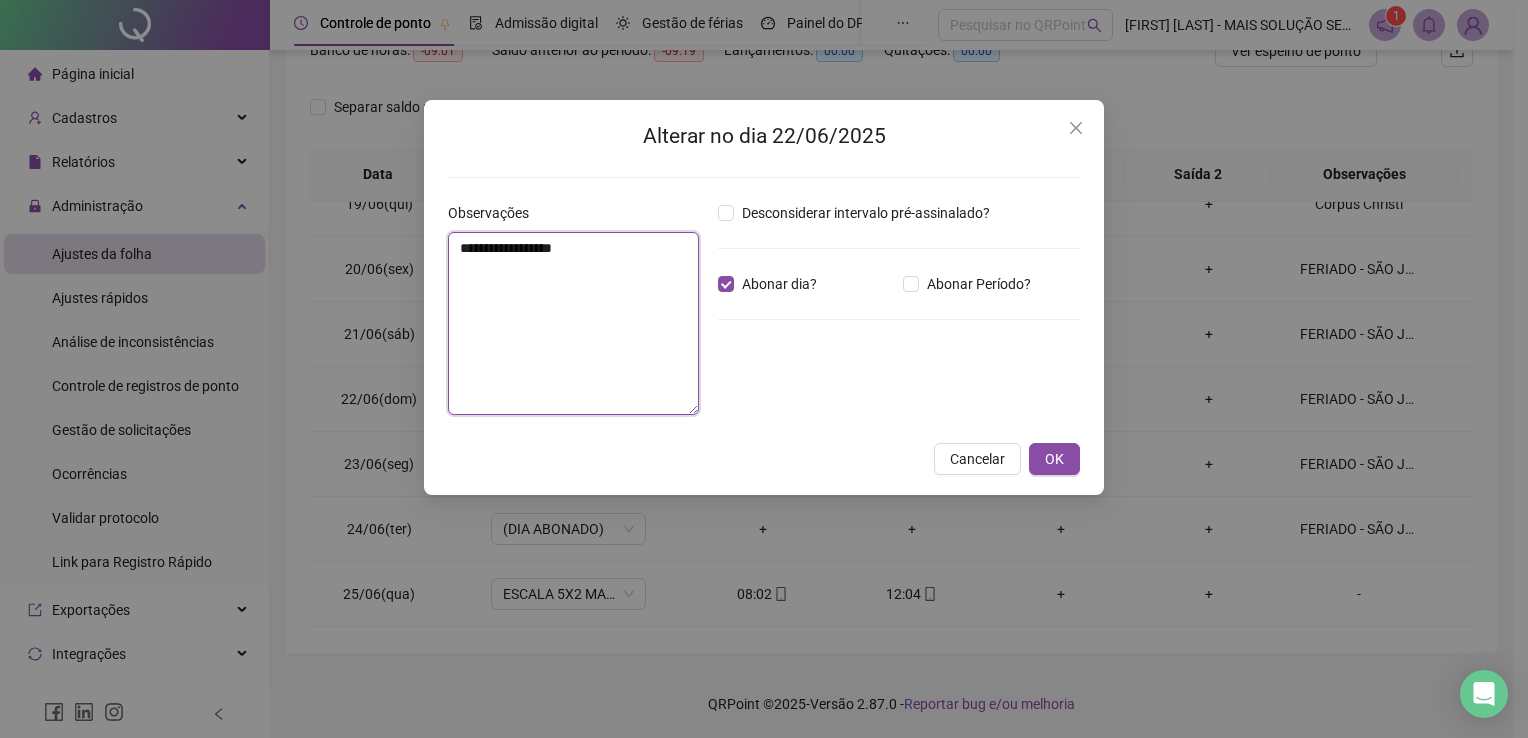 drag, startPoint x: 411, startPoint y: 255, endPoint x: 383, endPoint y: 255, distance: 28 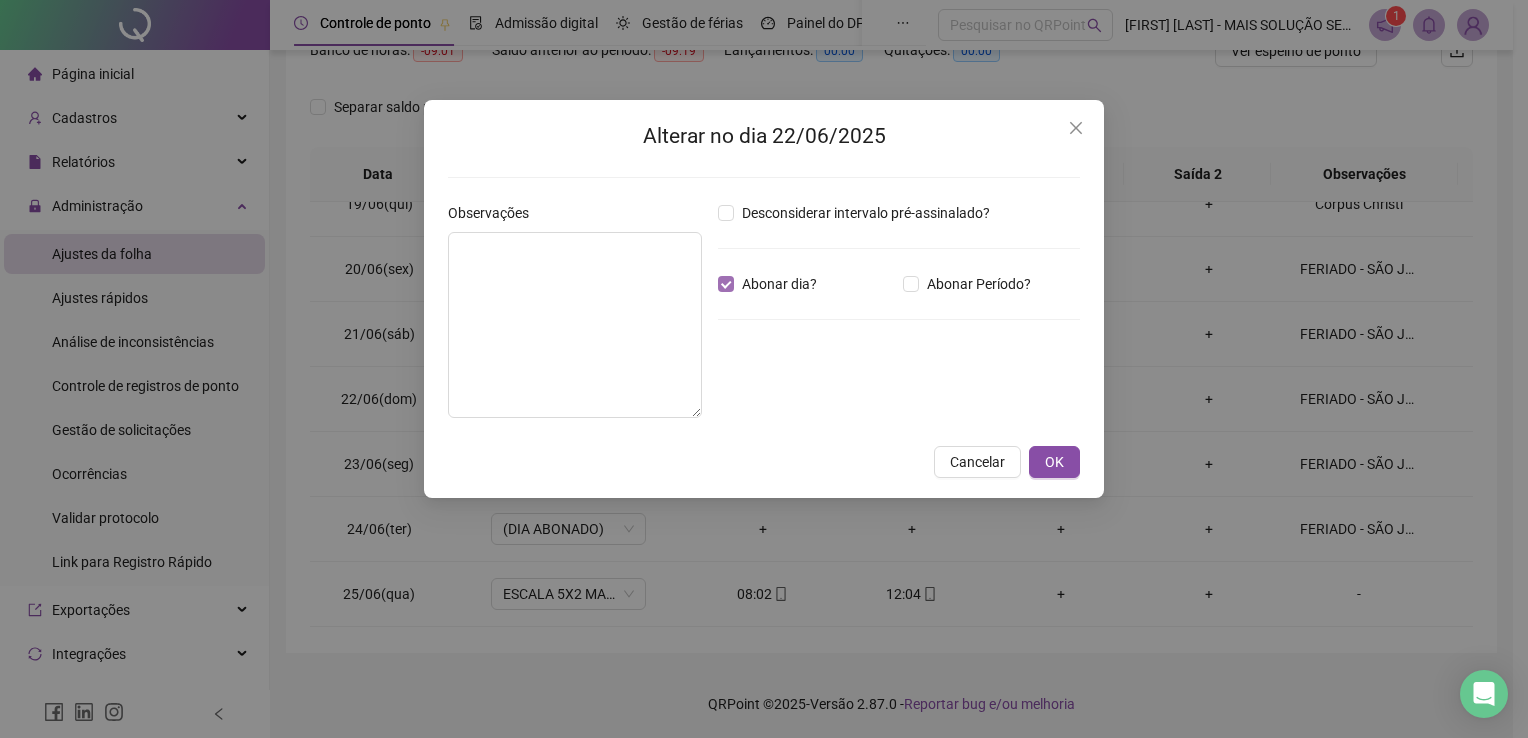 click on "Abonar dia?" at bounding box center (779, 284) 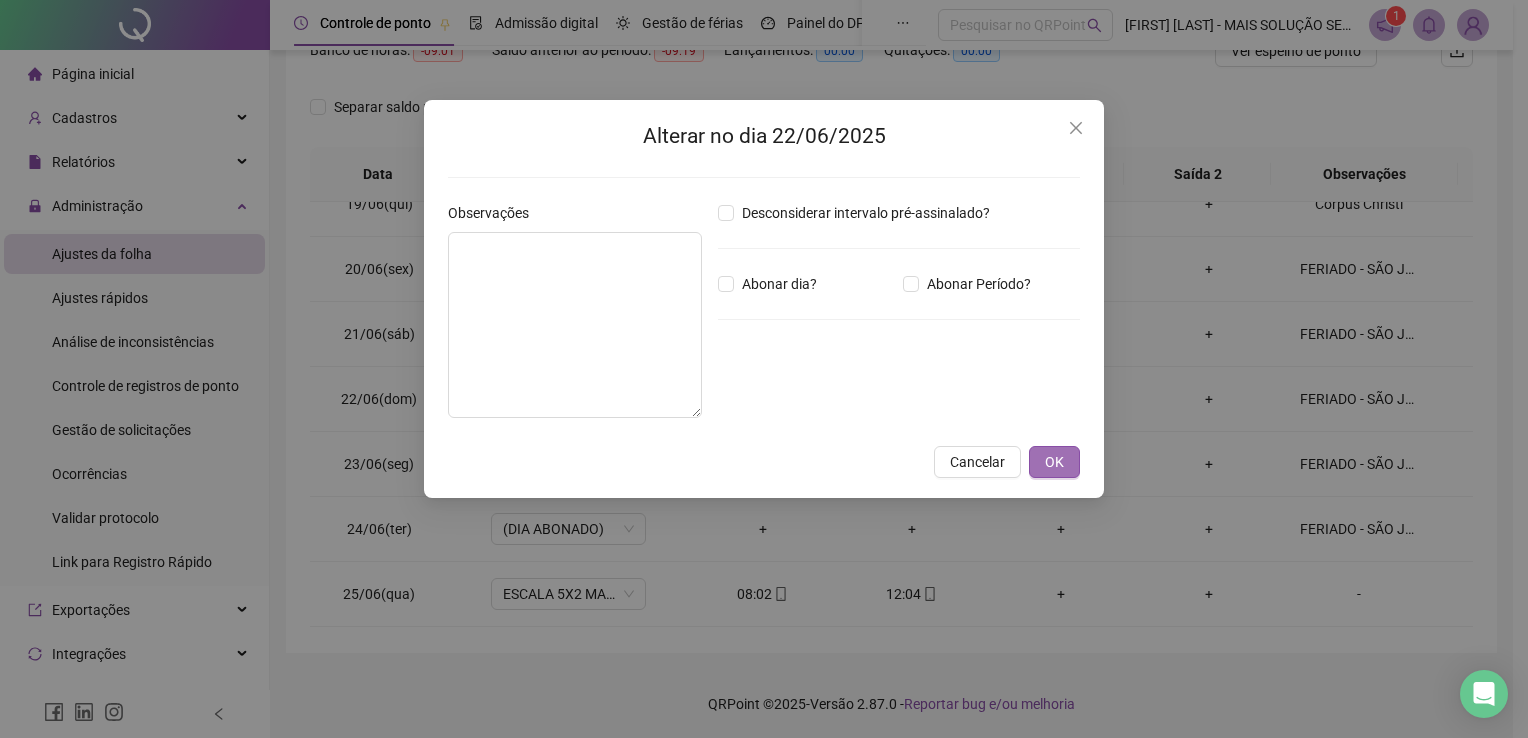 click on "OK" at bounding box center (1054, 462) 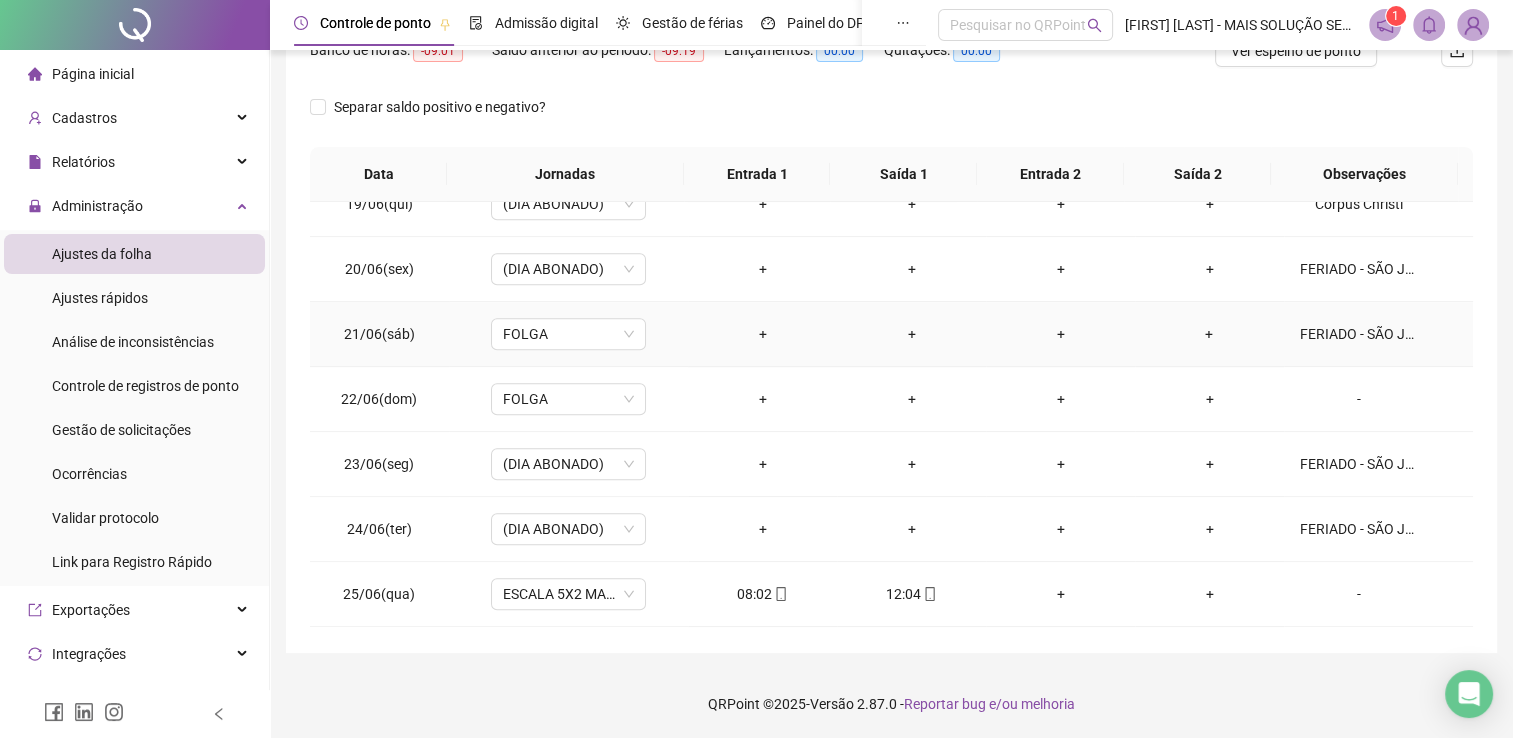 click on "FERIADO - SÃO JOÃO" at bounding box center [1359, 334] 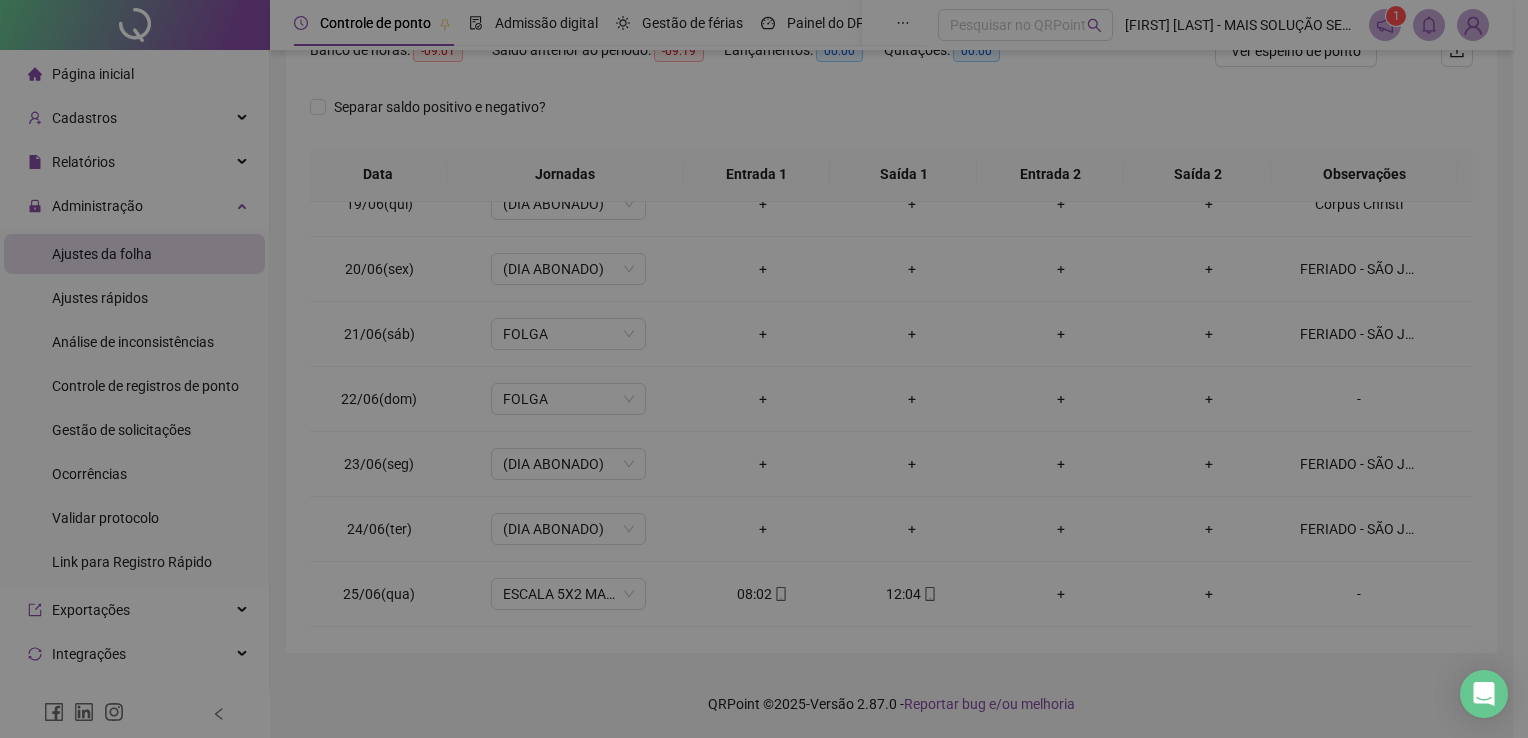 type on "**********" 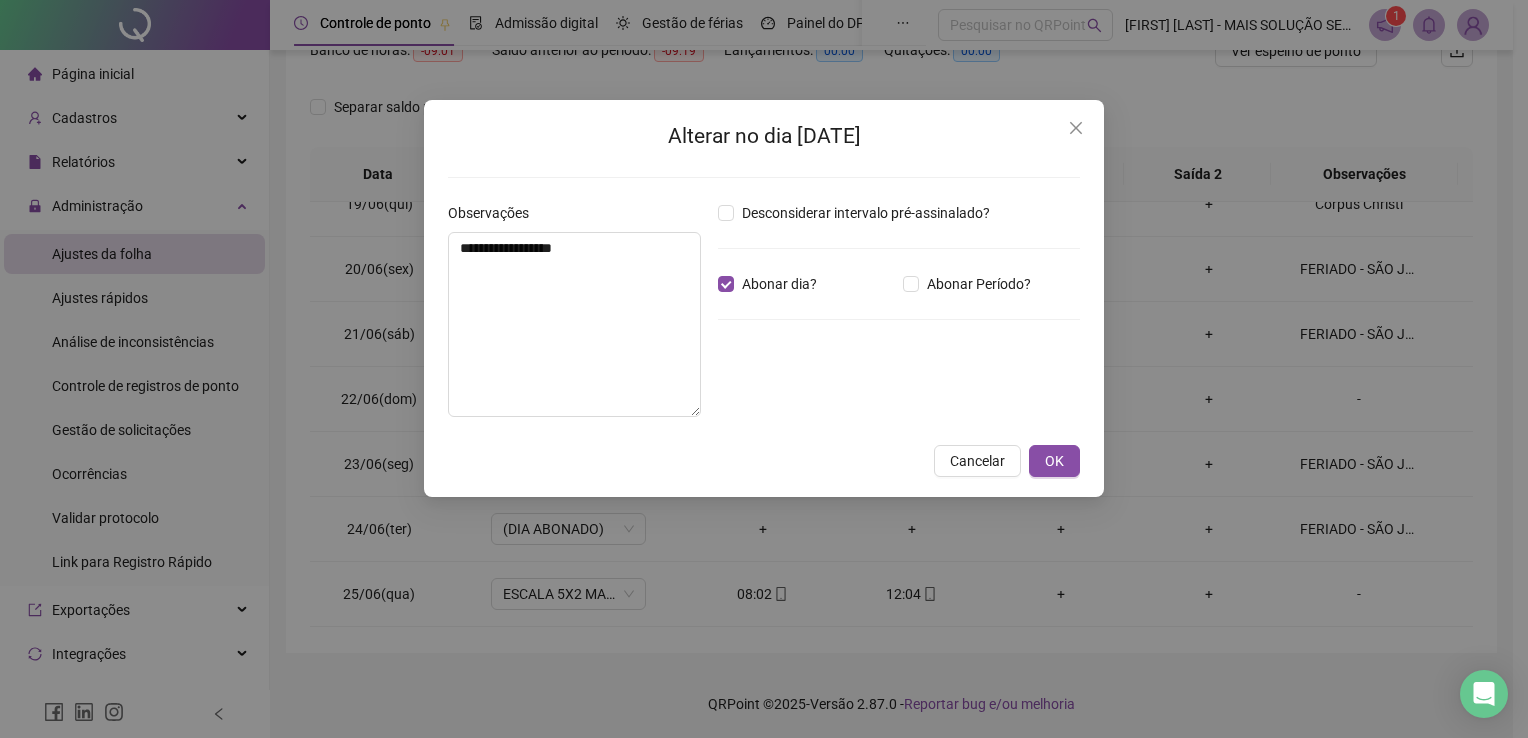 click on "Desconsiderar intervalo pré-assinalado? Abonar dia? Abonar Período? Horas a abonar ***** Aplicar regime de compensação" at bounding box center [899, 317] 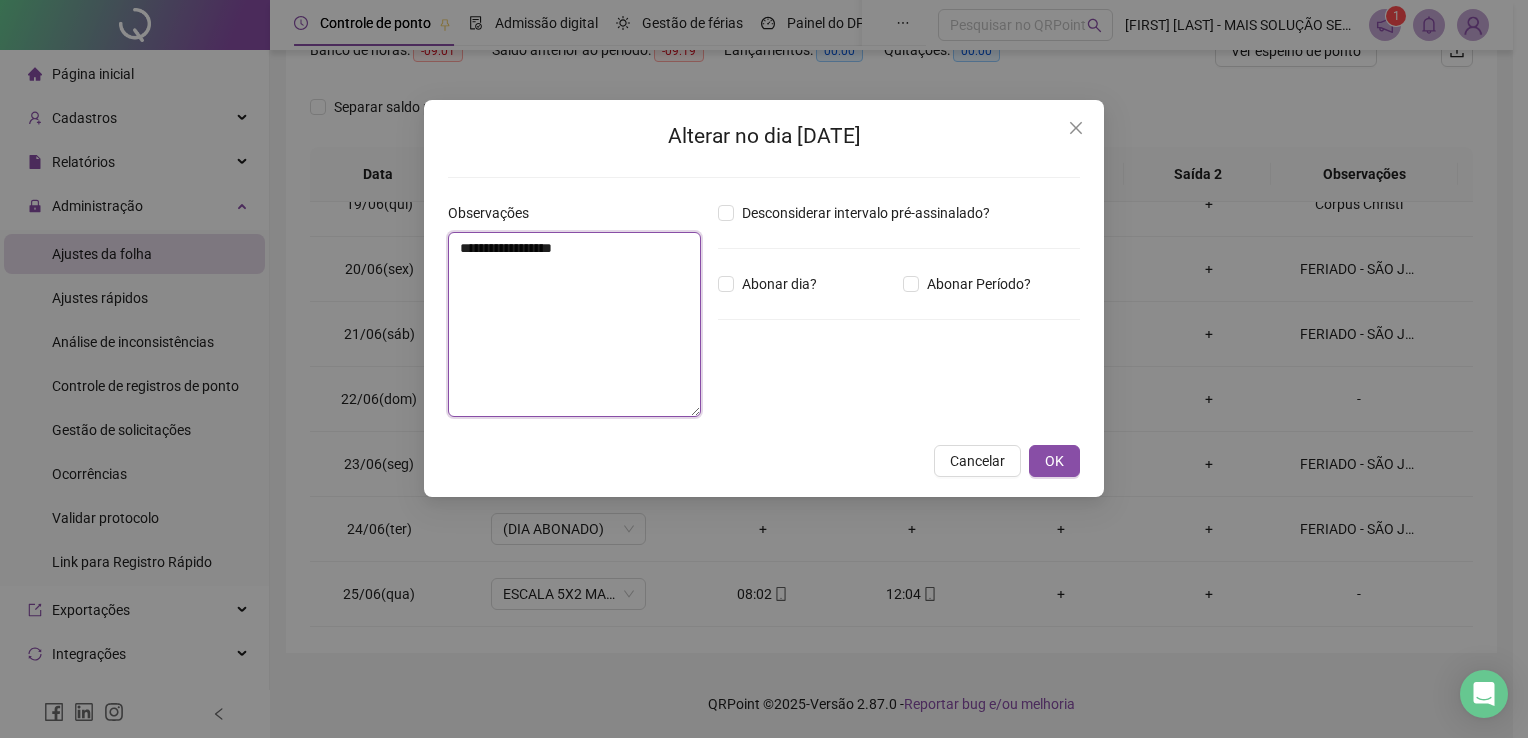 drag, startPoint x: 644, startPoint y: 254, endPoint x: 426, endPoint y: 253, distance: 218.00229 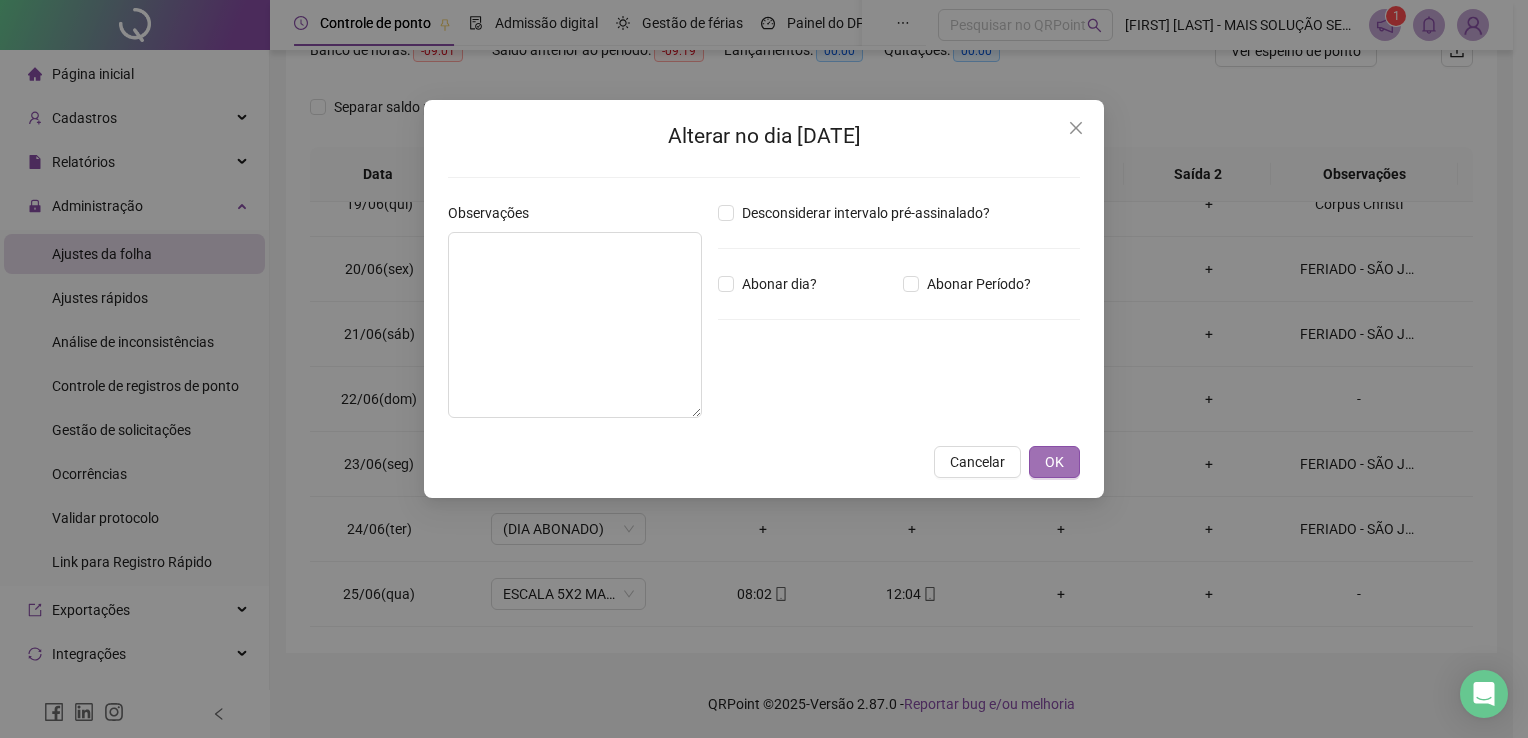 click on "OK" at bounding box center (1054, 462) 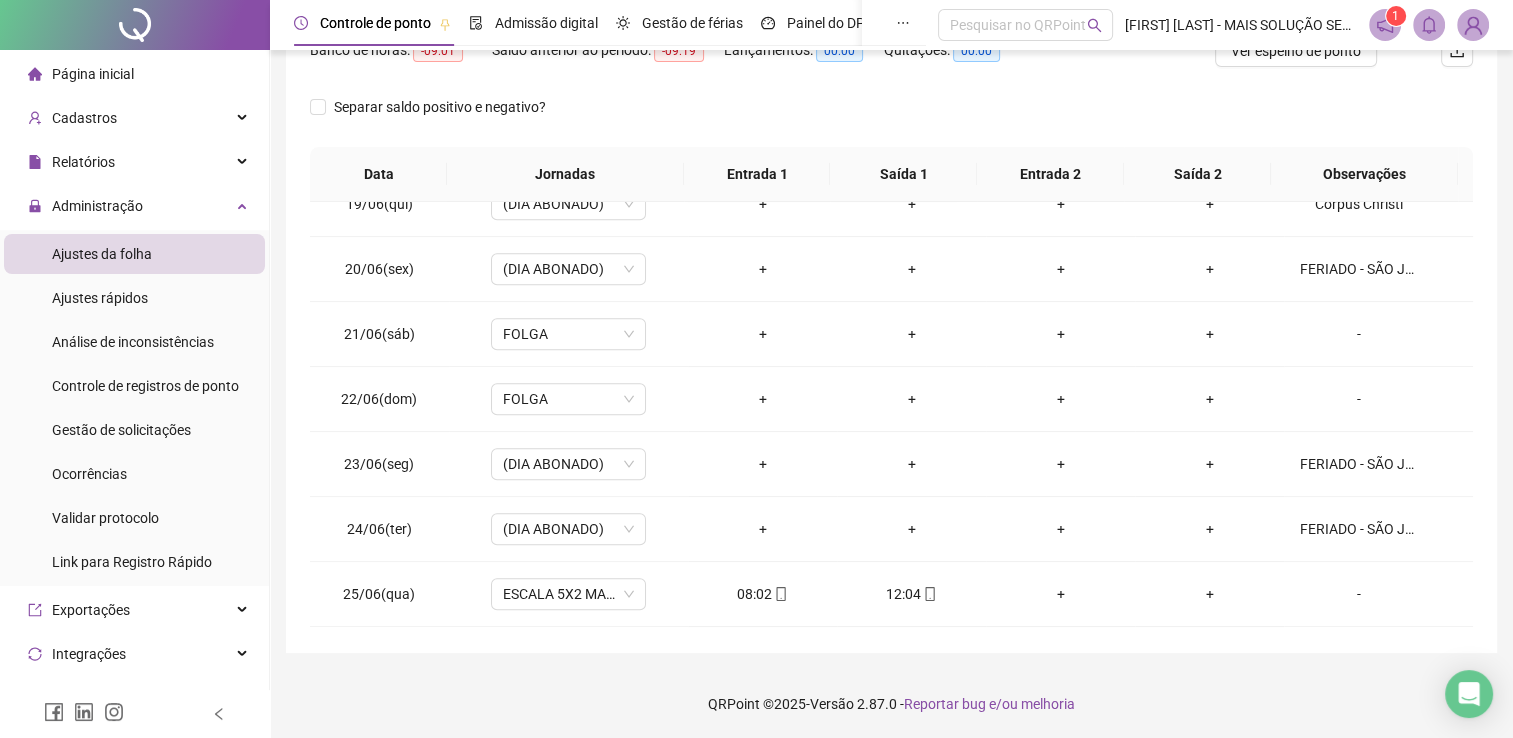 scroll, scrollTop: 83, scrollLeft: 0, axis: vertical 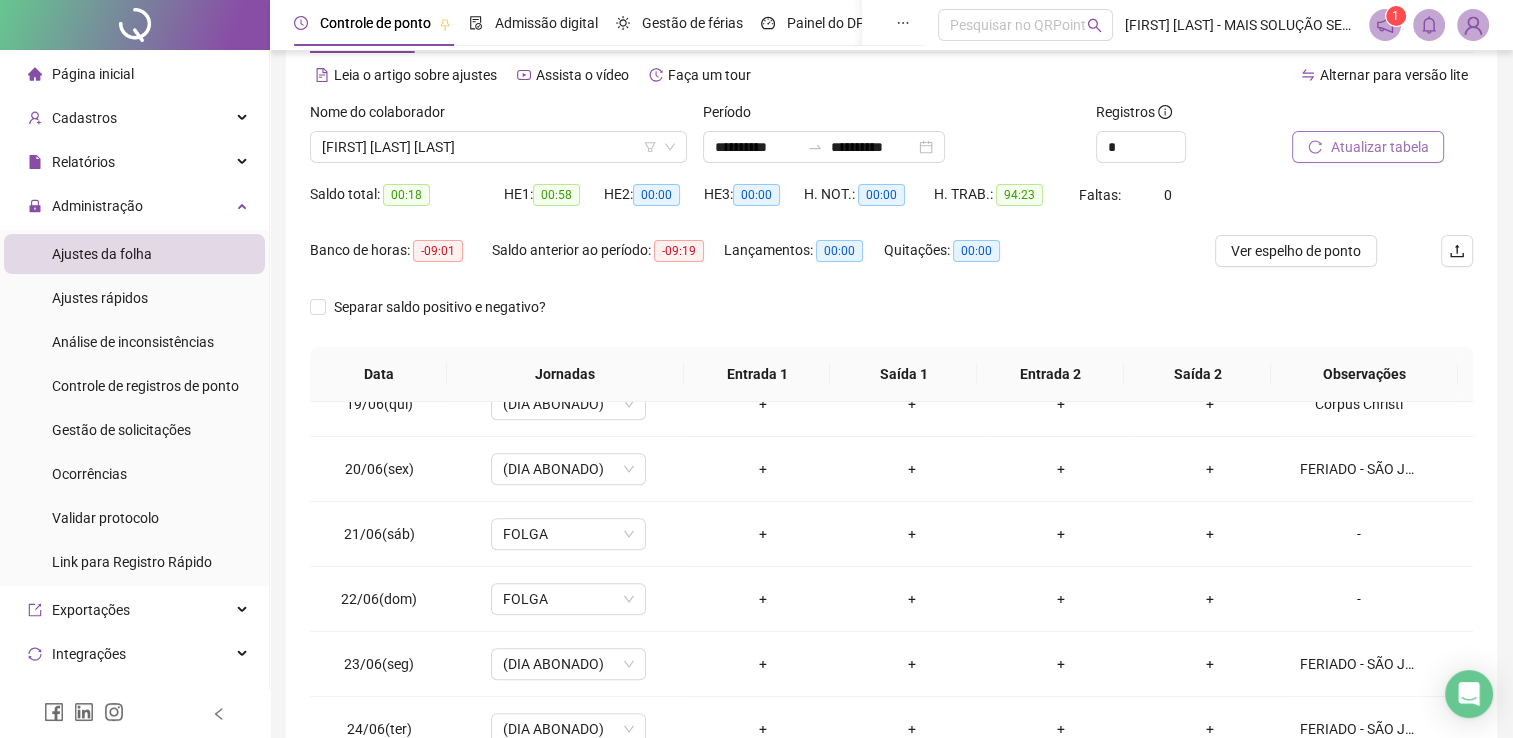 click on "Atualizar tabela" at bounding box center [1379, 147] 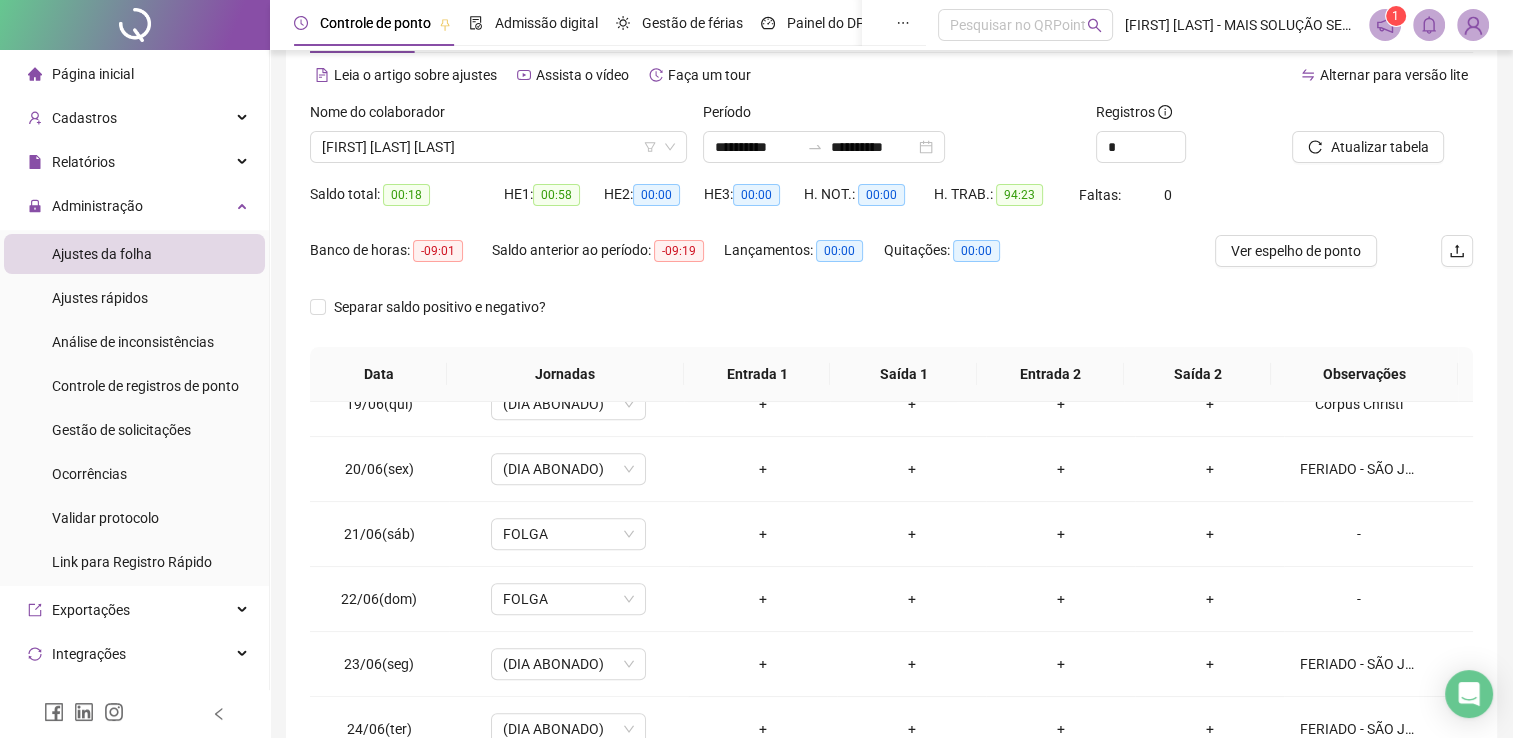 scroll, scrollTop: 283, scrollLeft: 0, axis: vertical 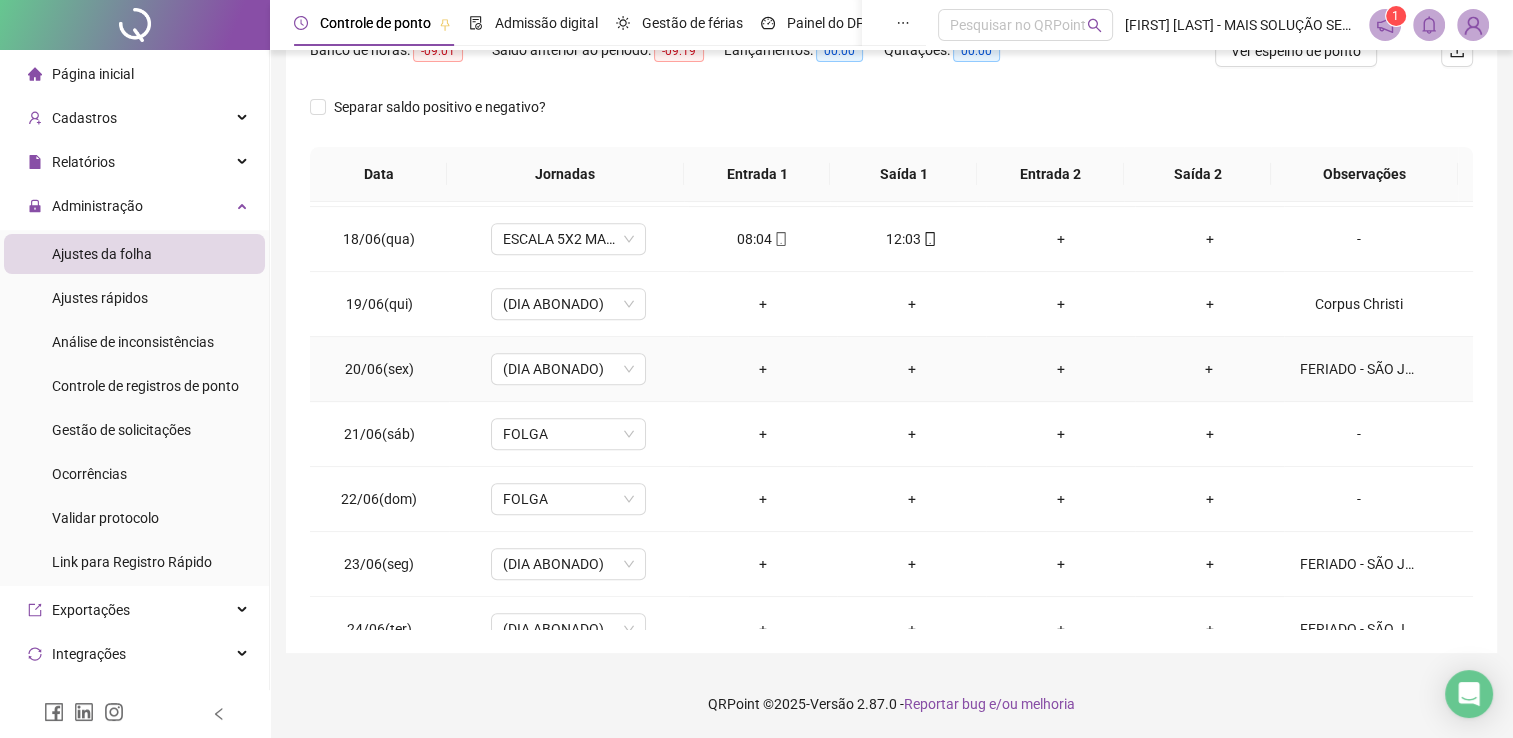 click on "FERIADO - SÃO JOÃO" at bounding box center [1359, 369] 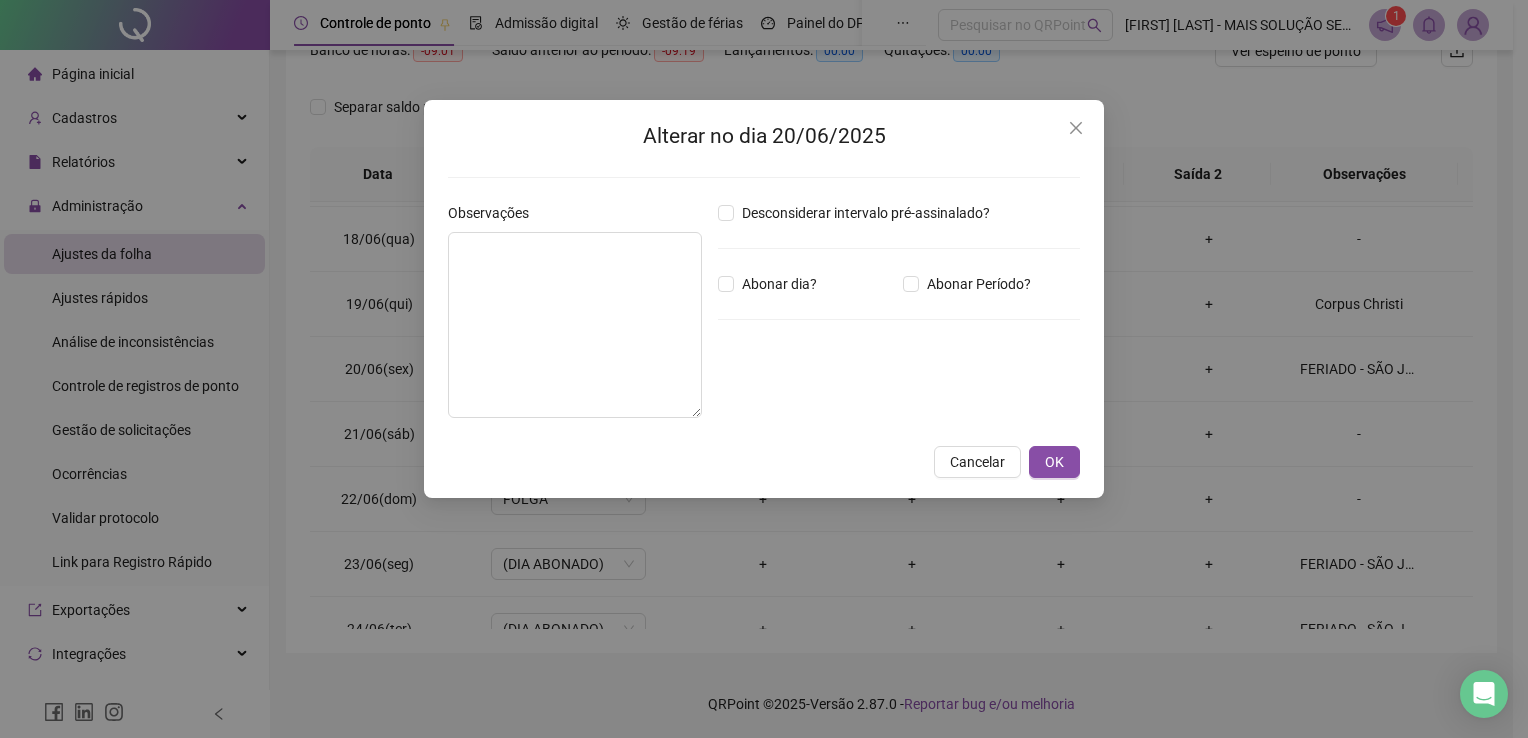 type on "**********" 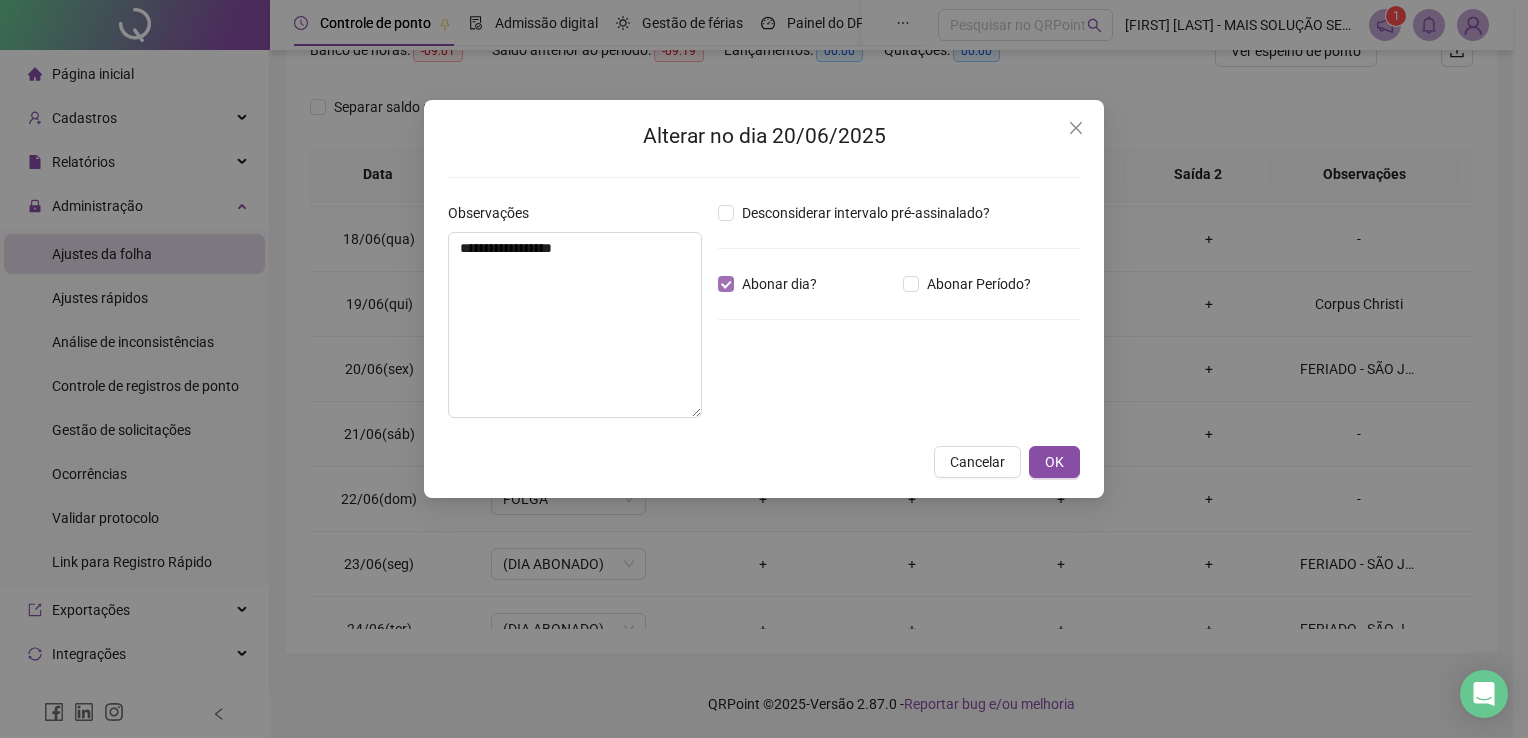 click on "Abonar dia?" at bounding box center (779, 284) 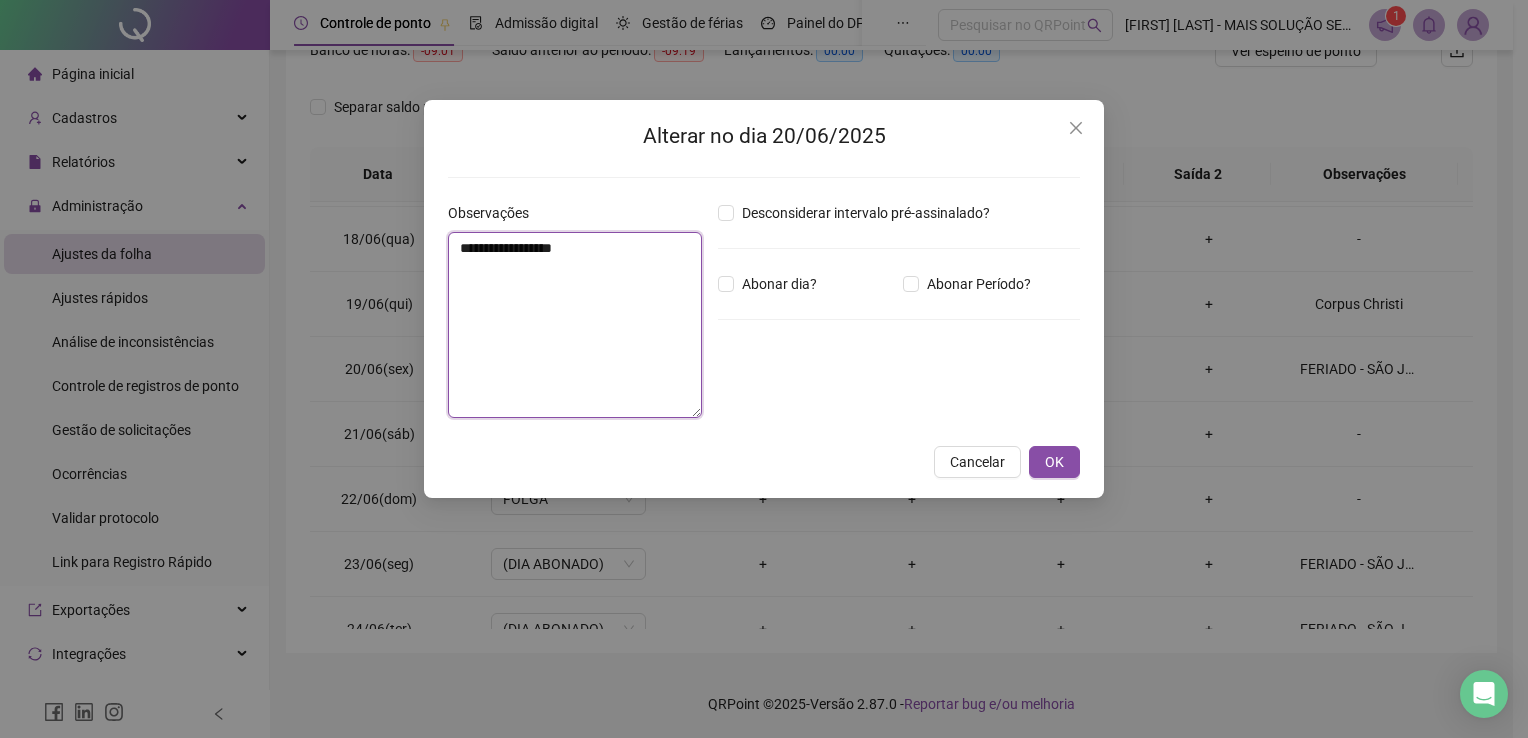 drag, startPoint x: 461, startPoint y: 252, endPoint x: 374, endPoint y: 261, distance: 87.46428 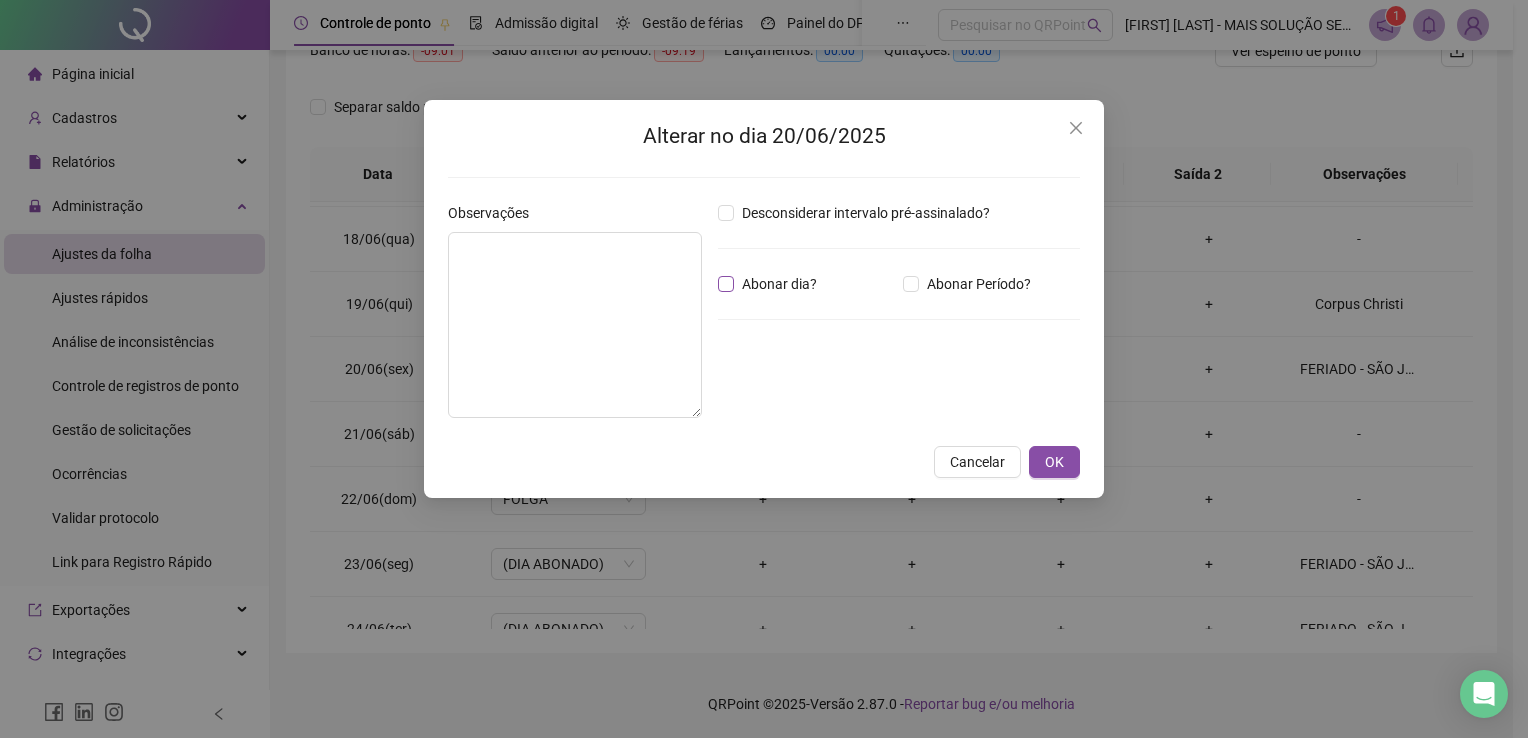 click on "Abonar dia?" at bounding box center [779, 284] 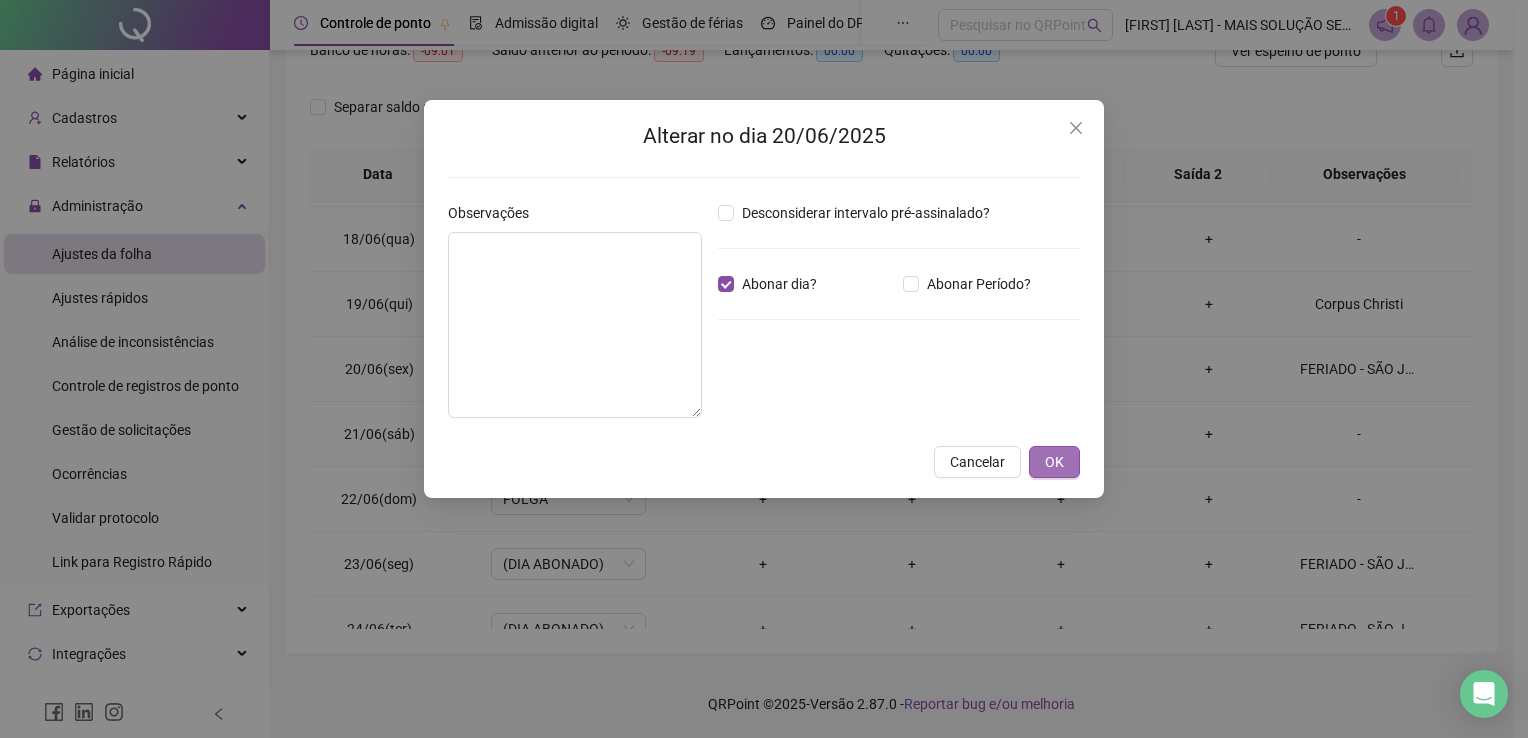 click on "OK" at bounding box center [1054, 462] 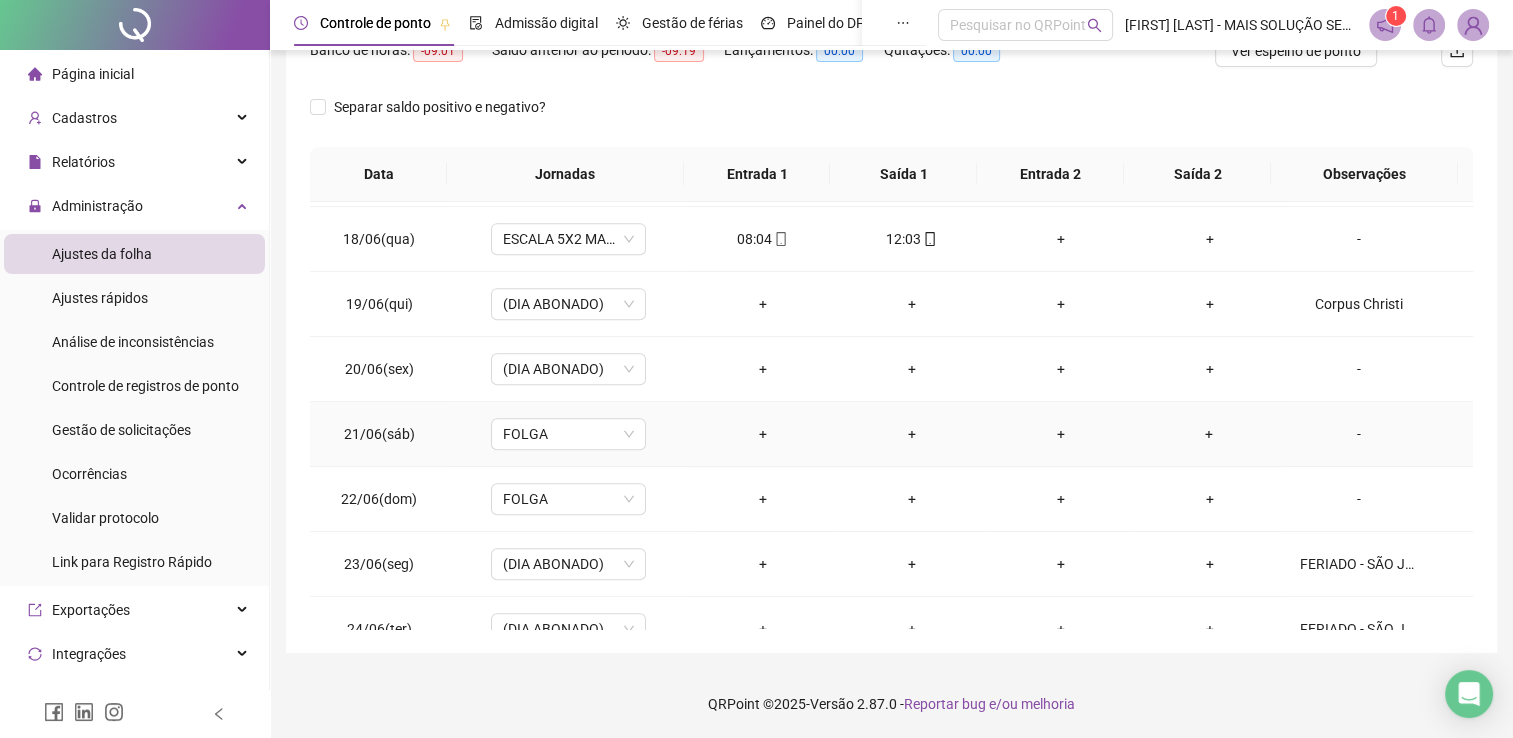 scroll, scrollTop: 1200, scrollLeft: 0, axis: vertical 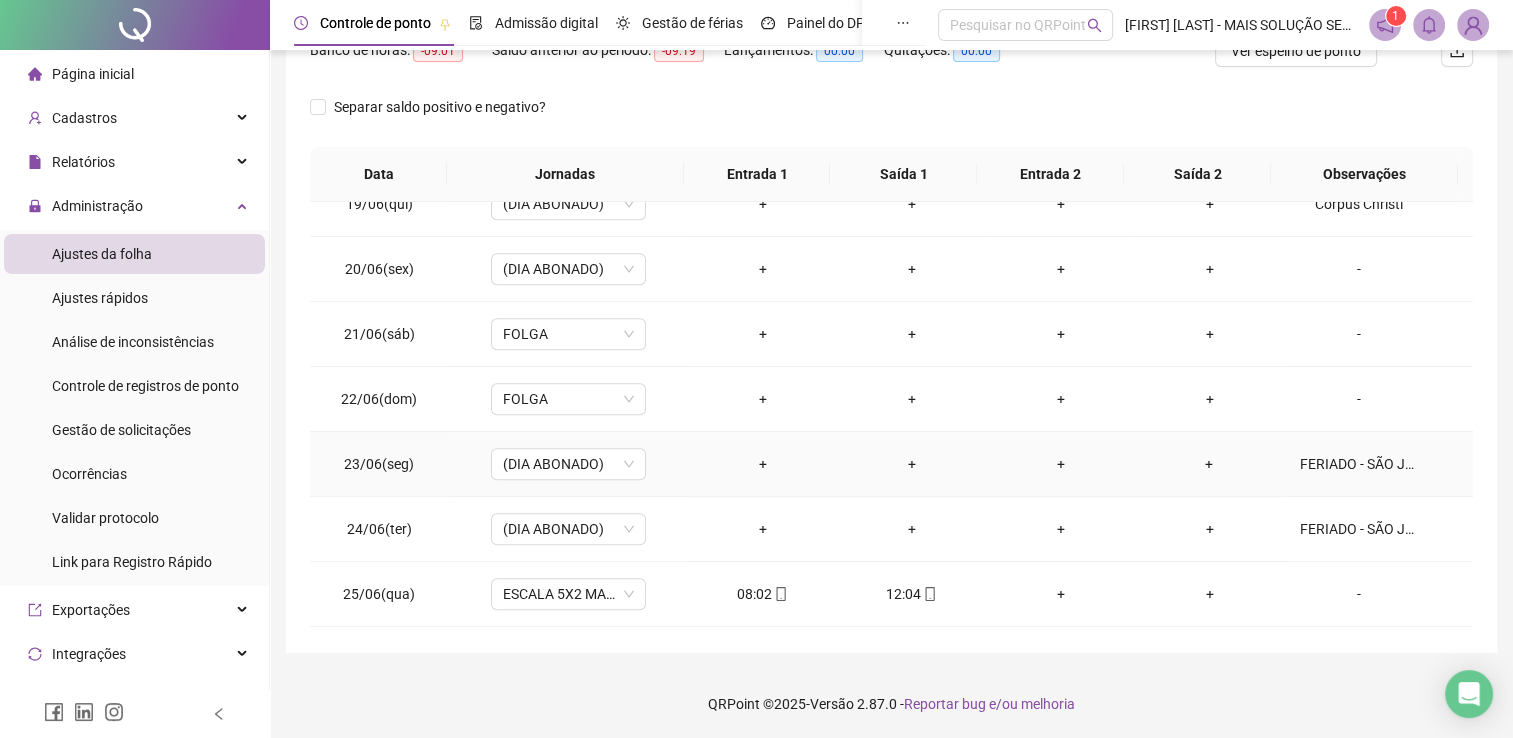 click on "FERIADO - SÃO JOÃO" at bounding box center (1359, 464) 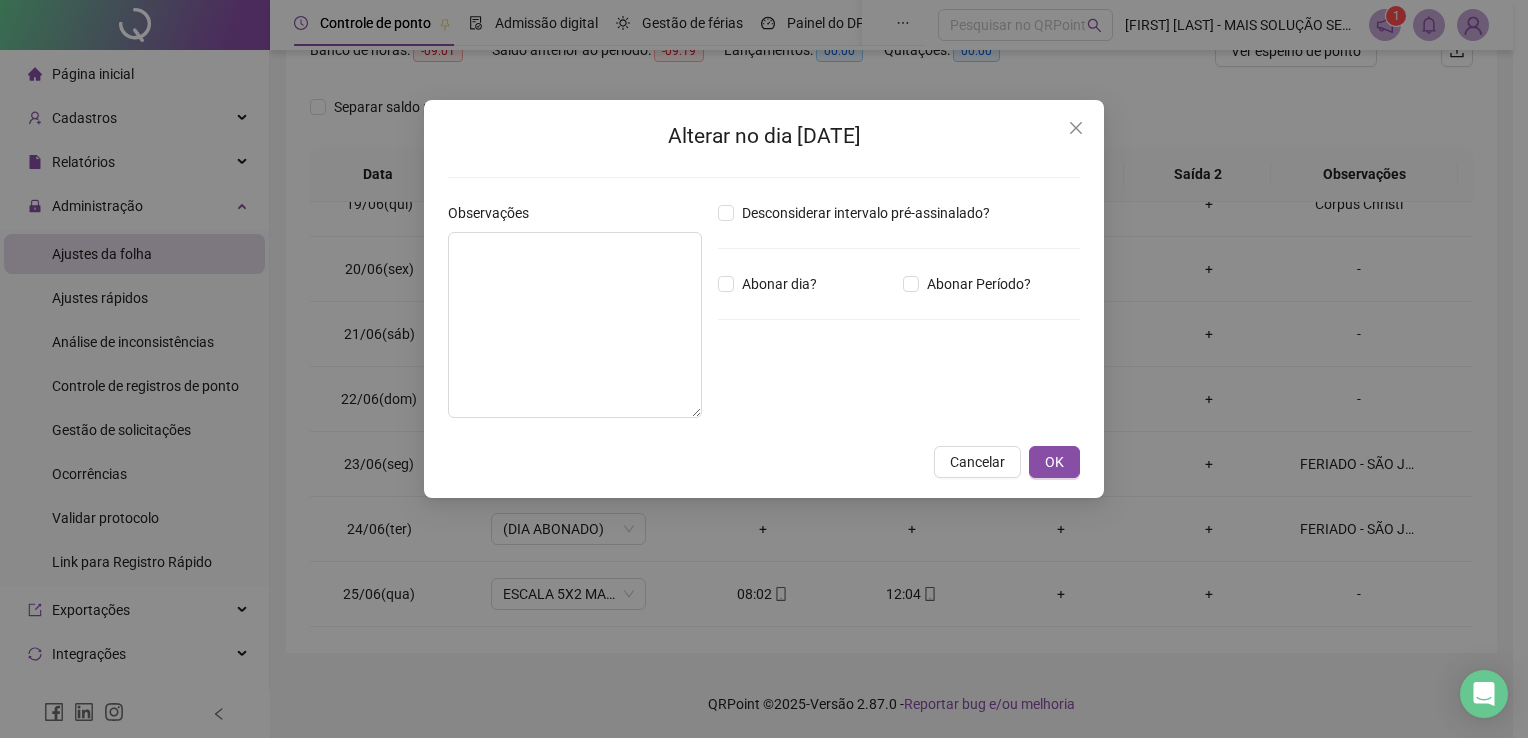 type on "**********" 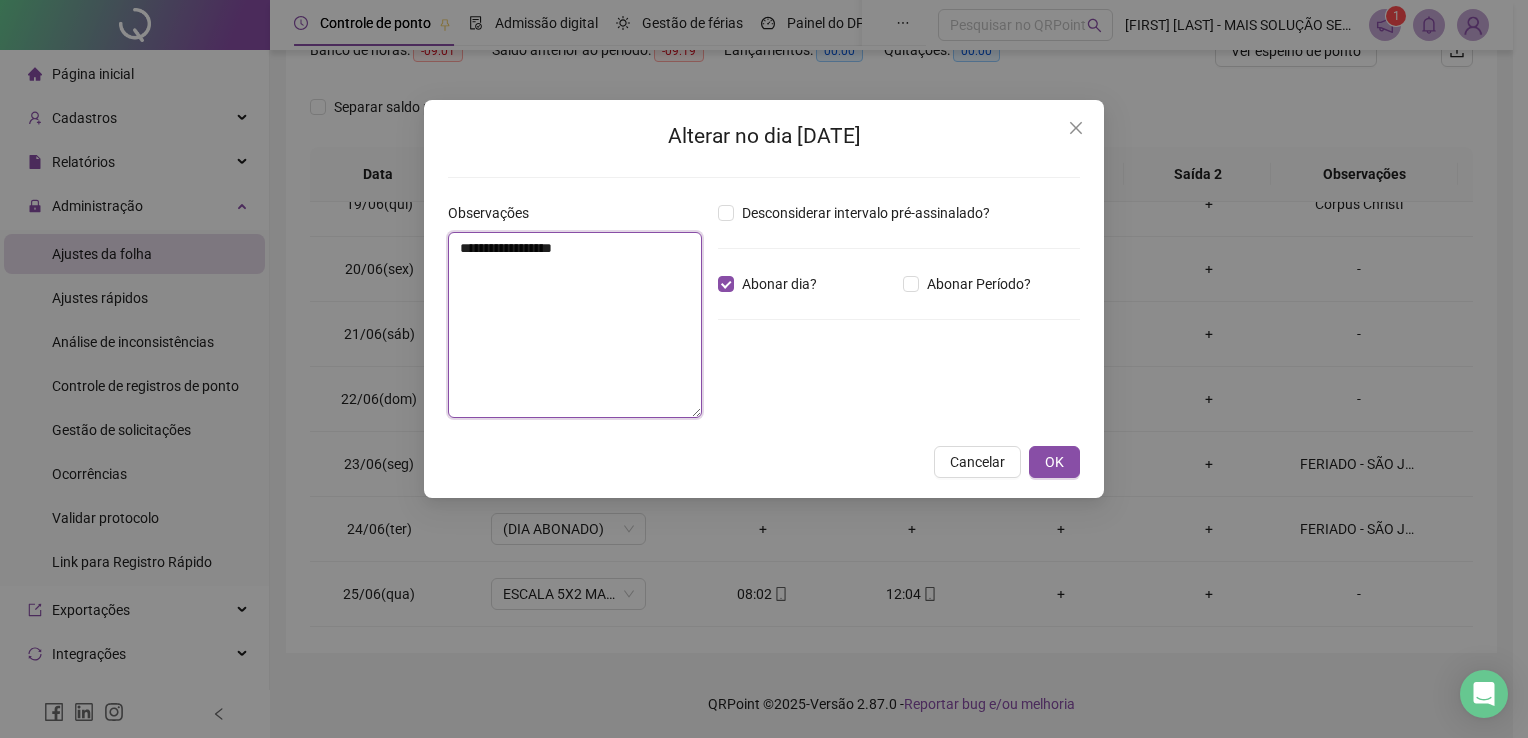 drag, startPoint x: 597, startPoint y: 247, endPoint x: 414, endPoint y: 238, distance: 183.22118 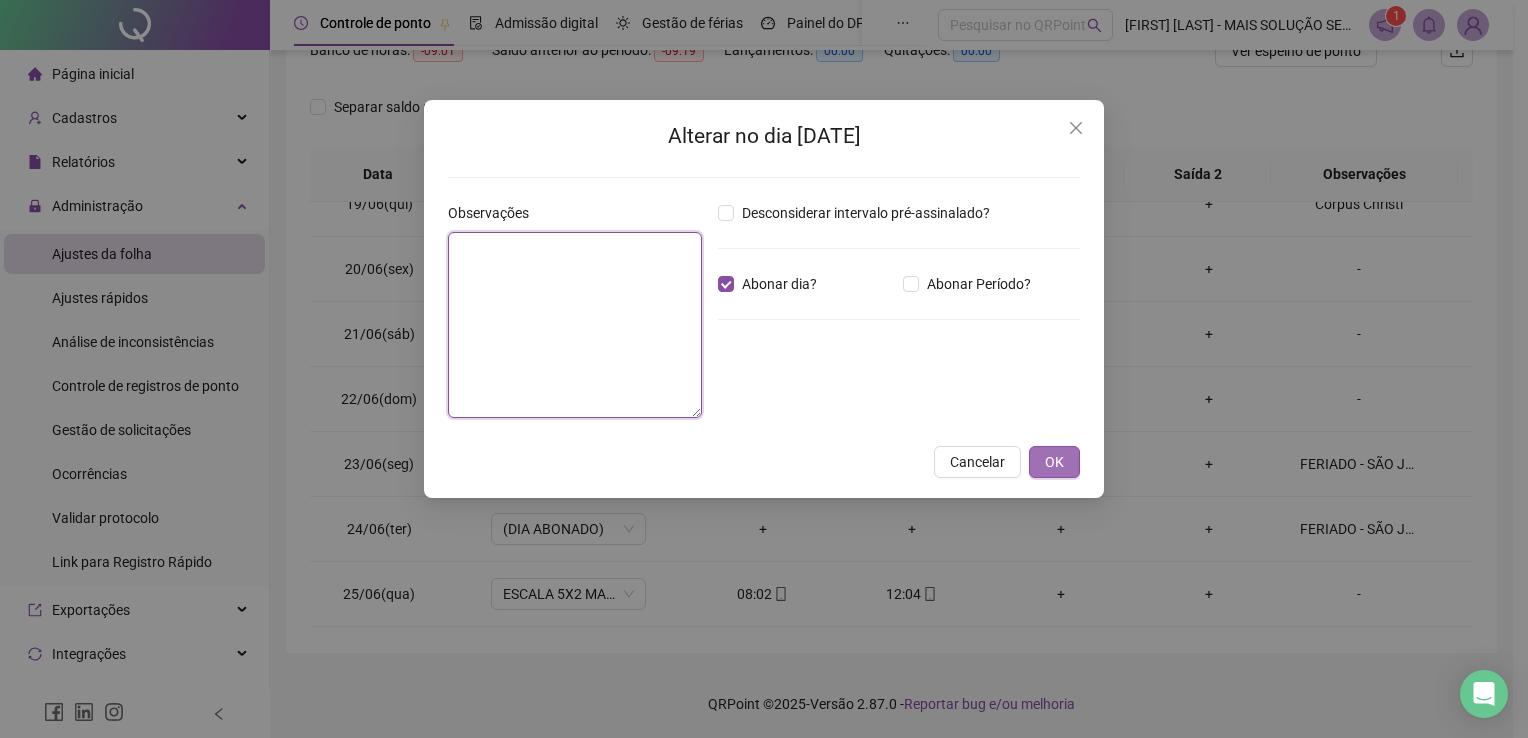 type 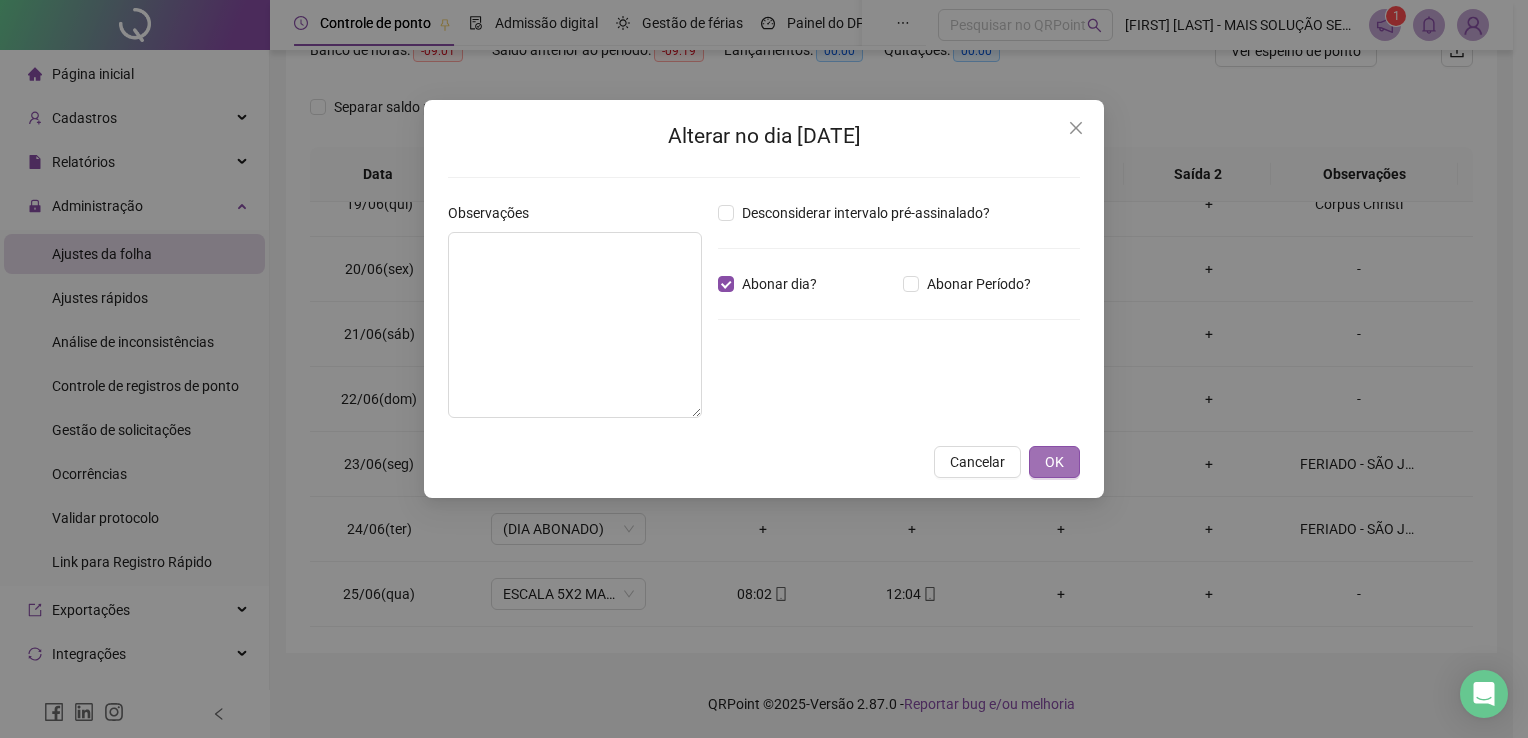 click on "OK" at bounding box center [1054, 462] 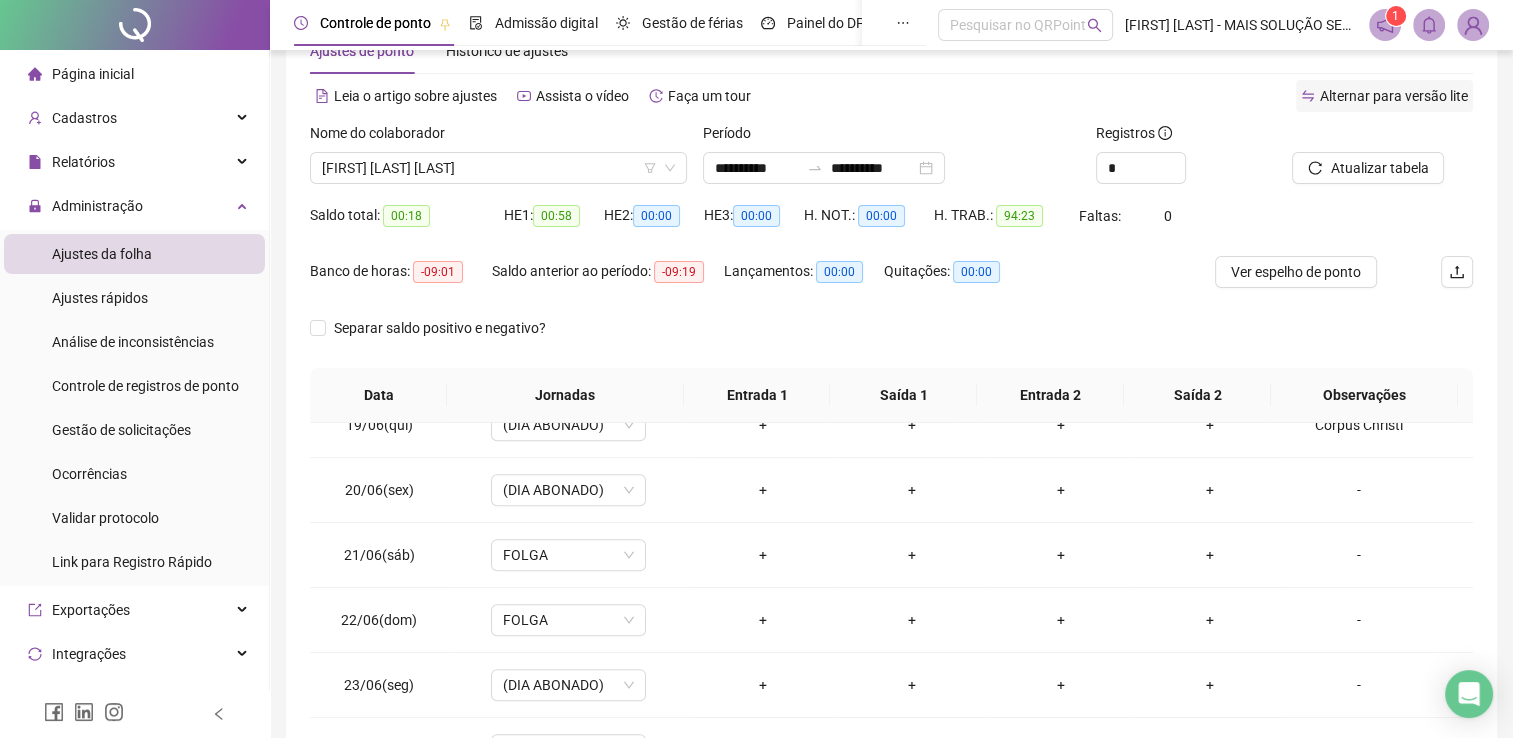 scroll, scrollTop: 0, scrollLeft: 0, axis: both 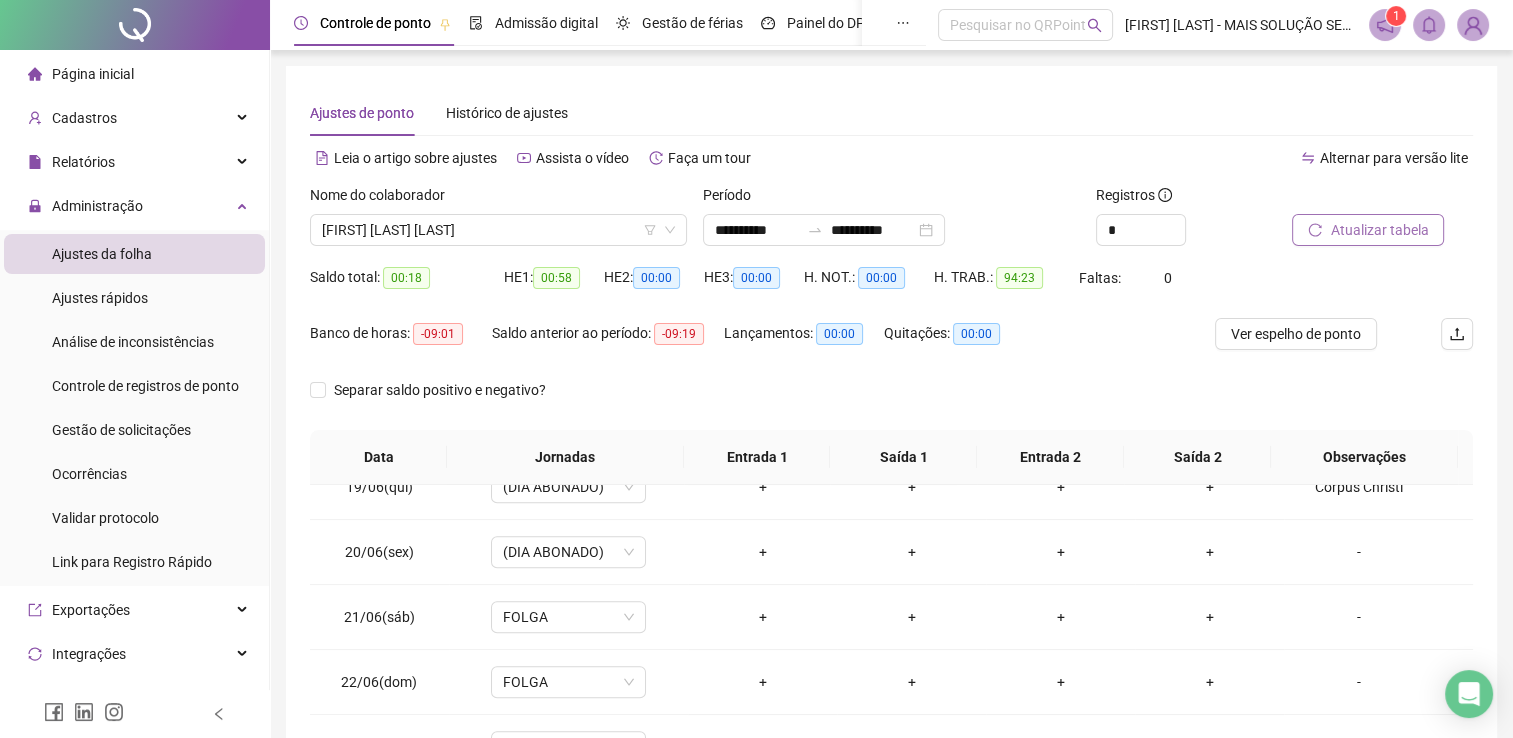 click on "Atualizar tabela" at bounding box center (1379, 230) 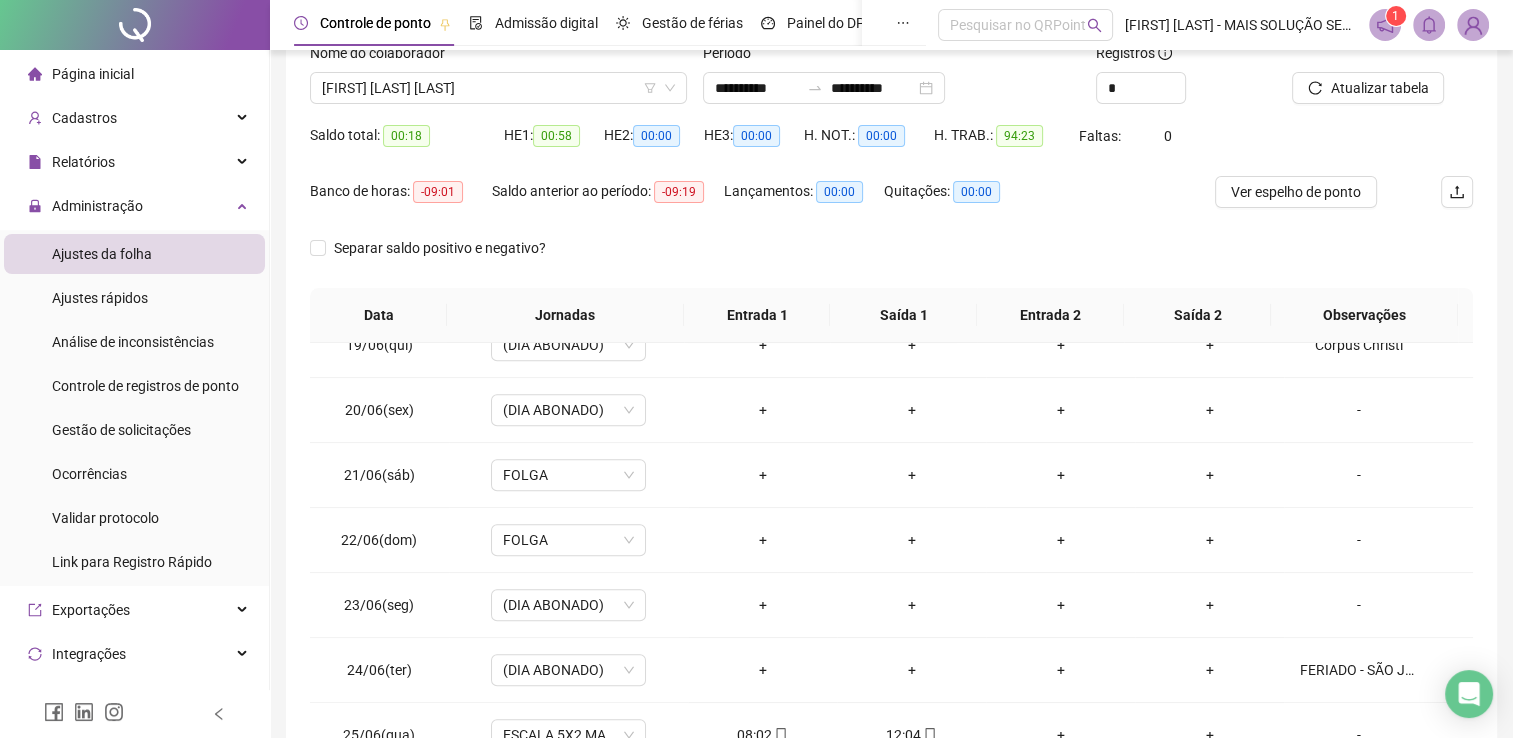 scroll, scrollTop: 283, scrollLeft: 0, axis: vertical 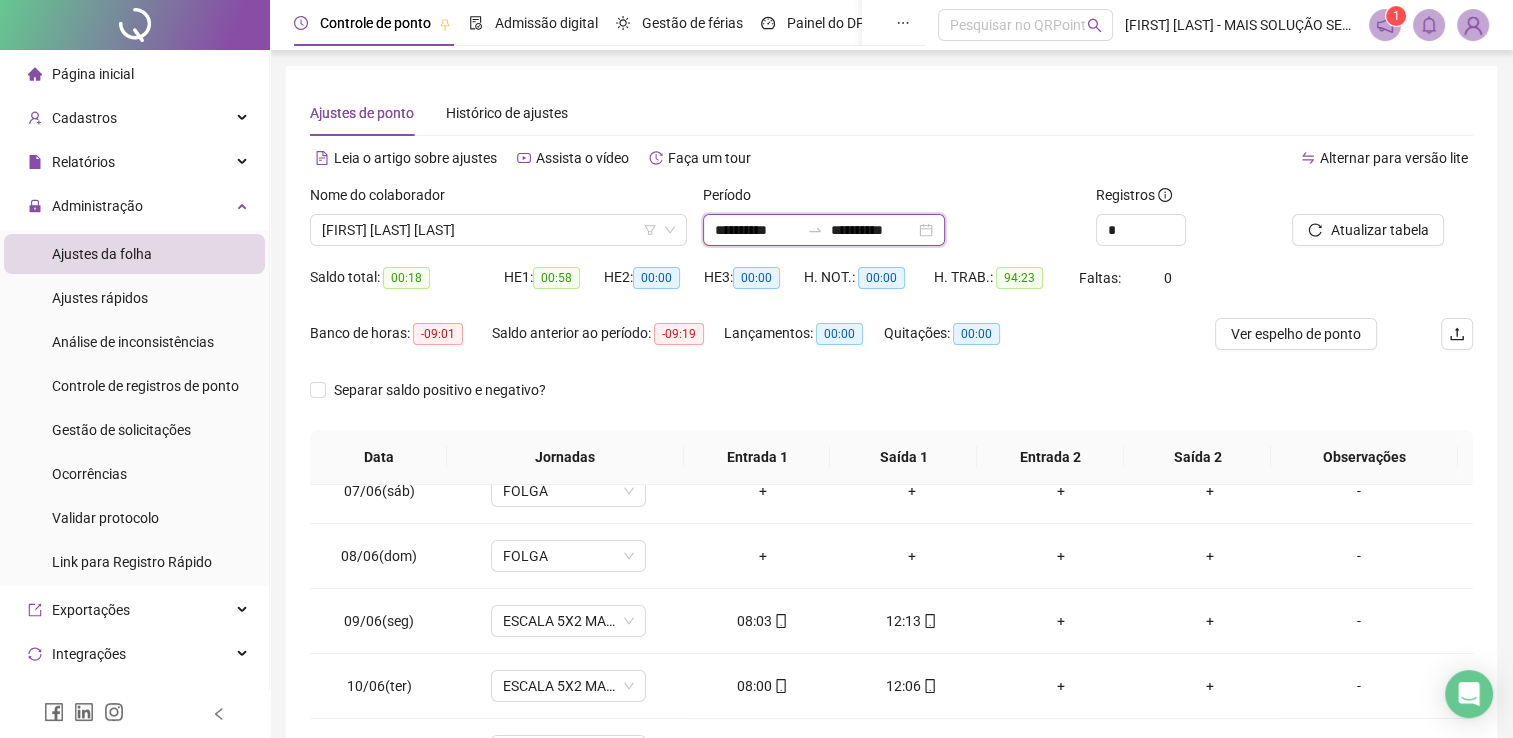 click on "**********" at bounding box center (757, 230) 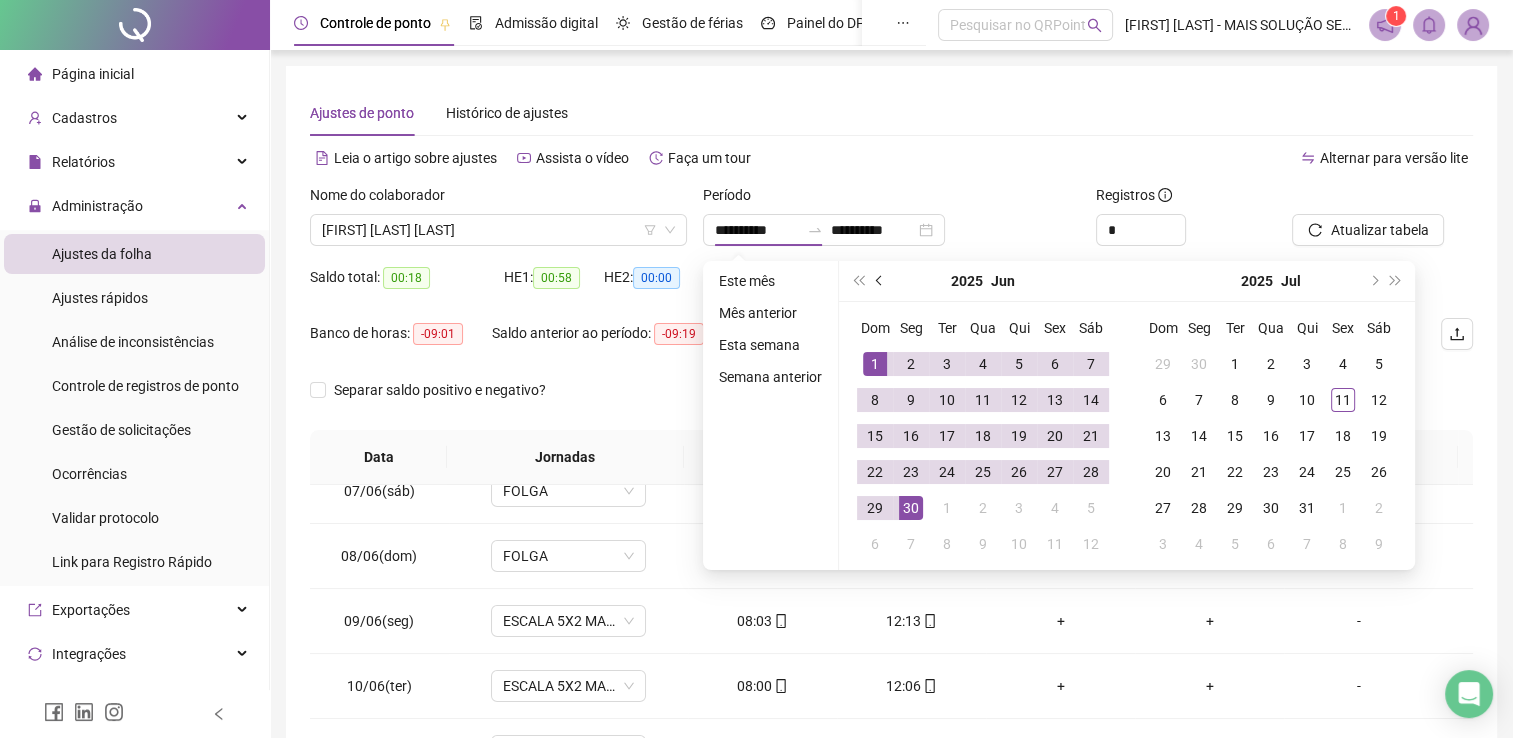 click at bounding box center [880, 281] 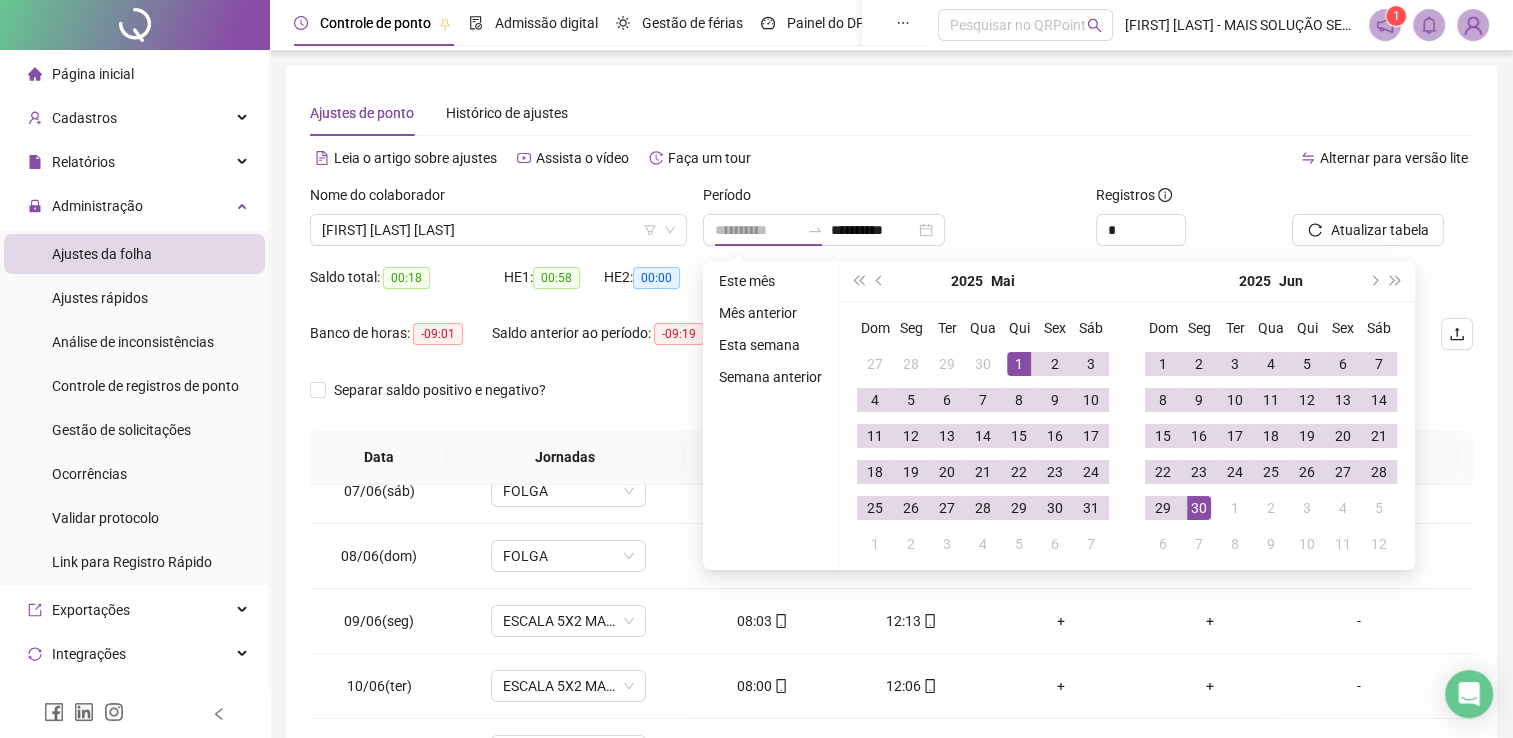 type on "**********" 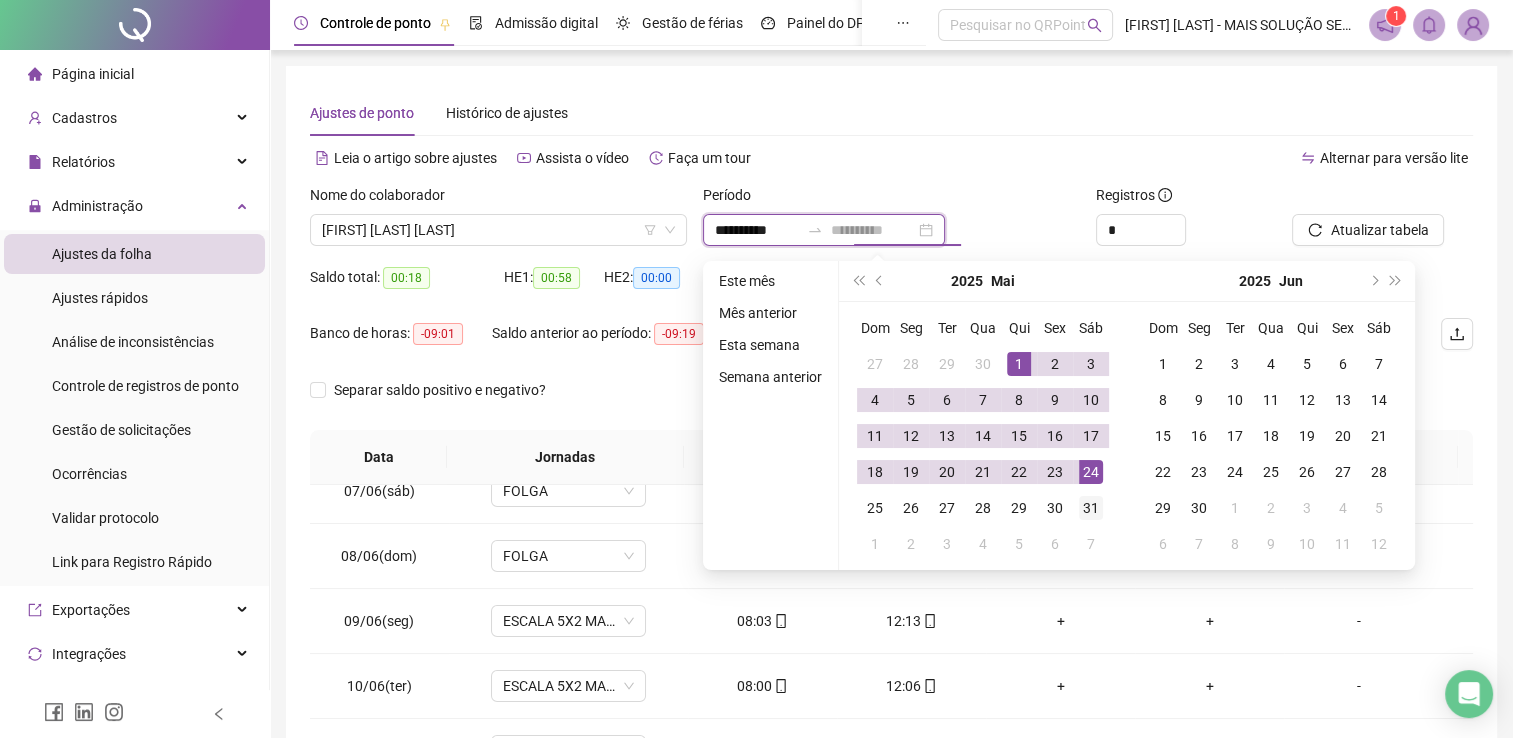 type on "**********" 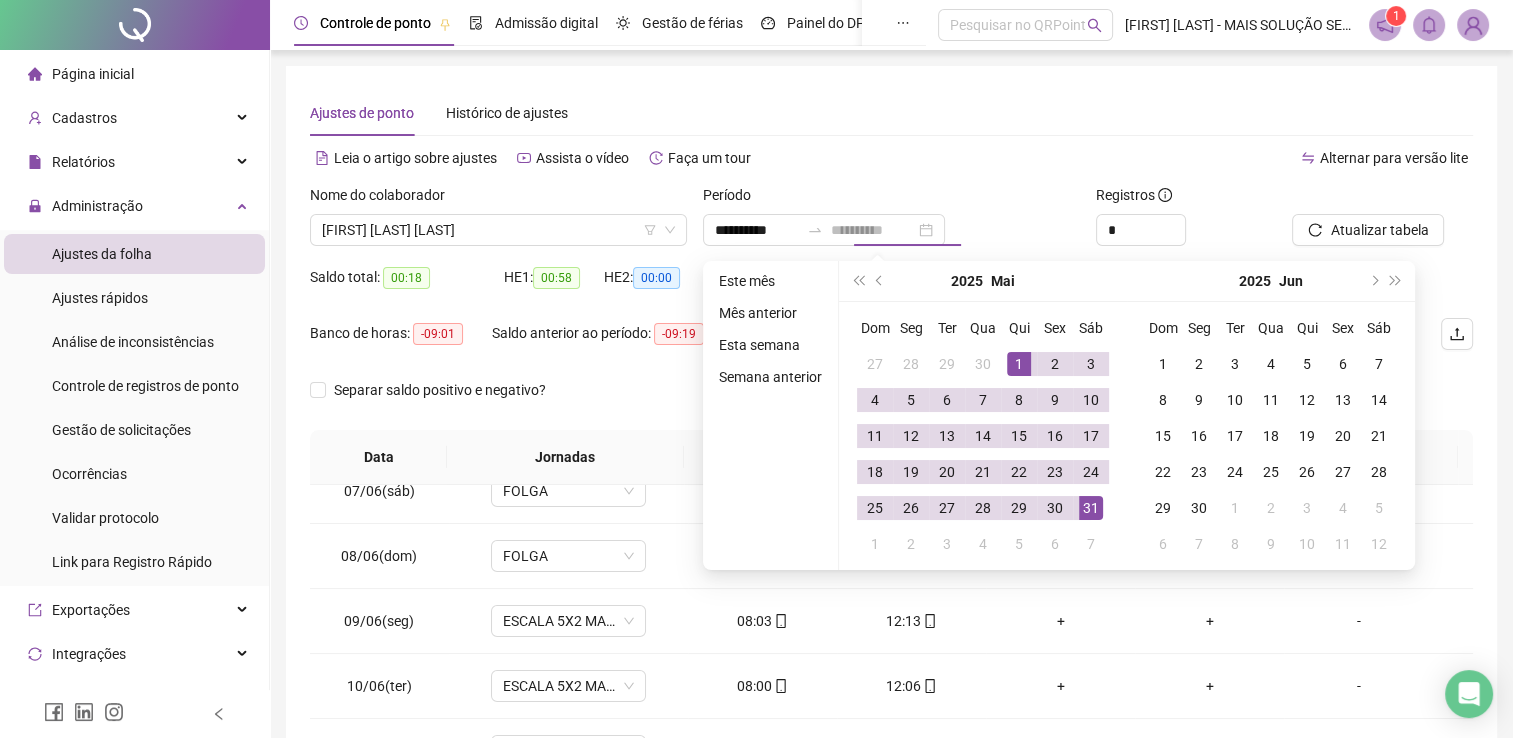 click on "31" at bounding box center [1091, 508] 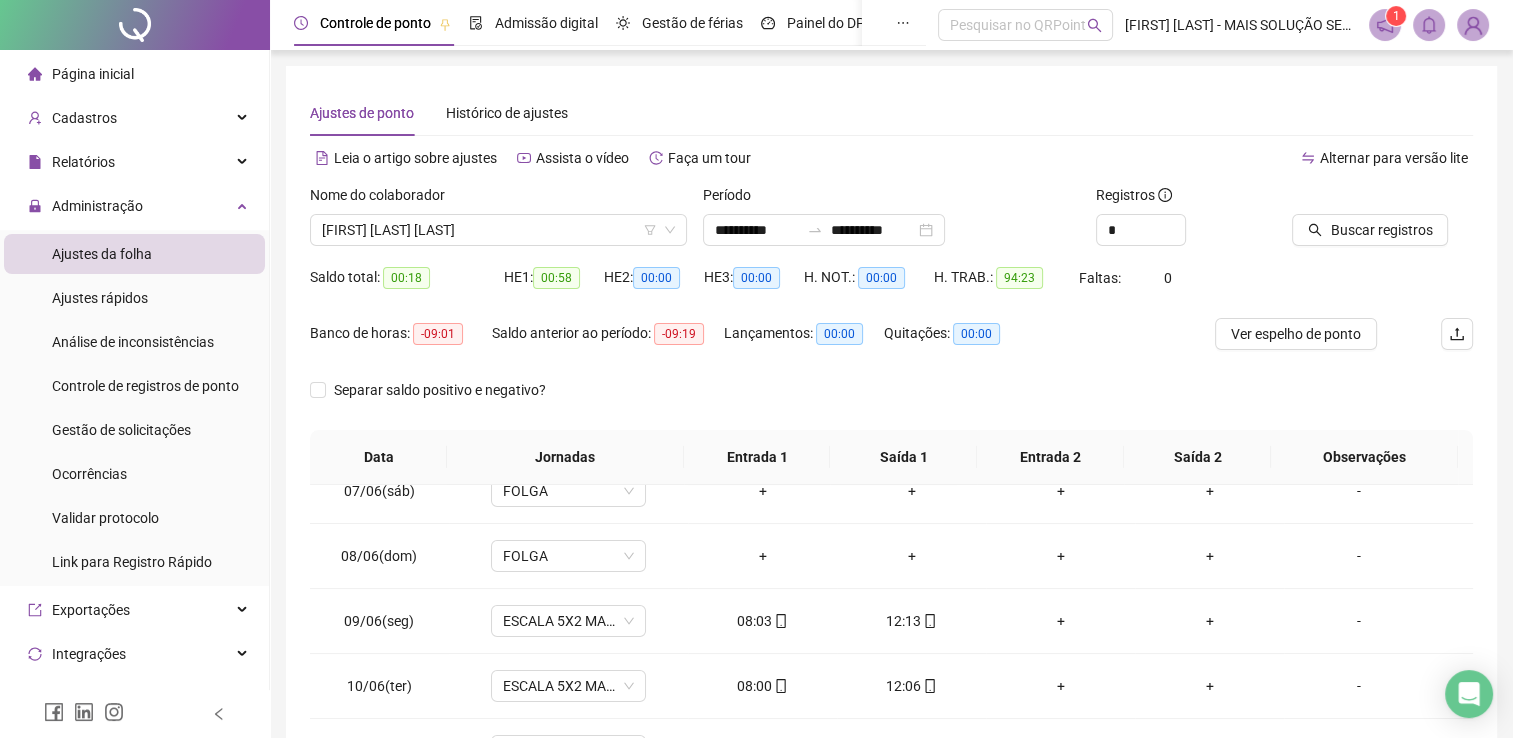 click on "Buscar registros" at bounding box center (1382, 223) 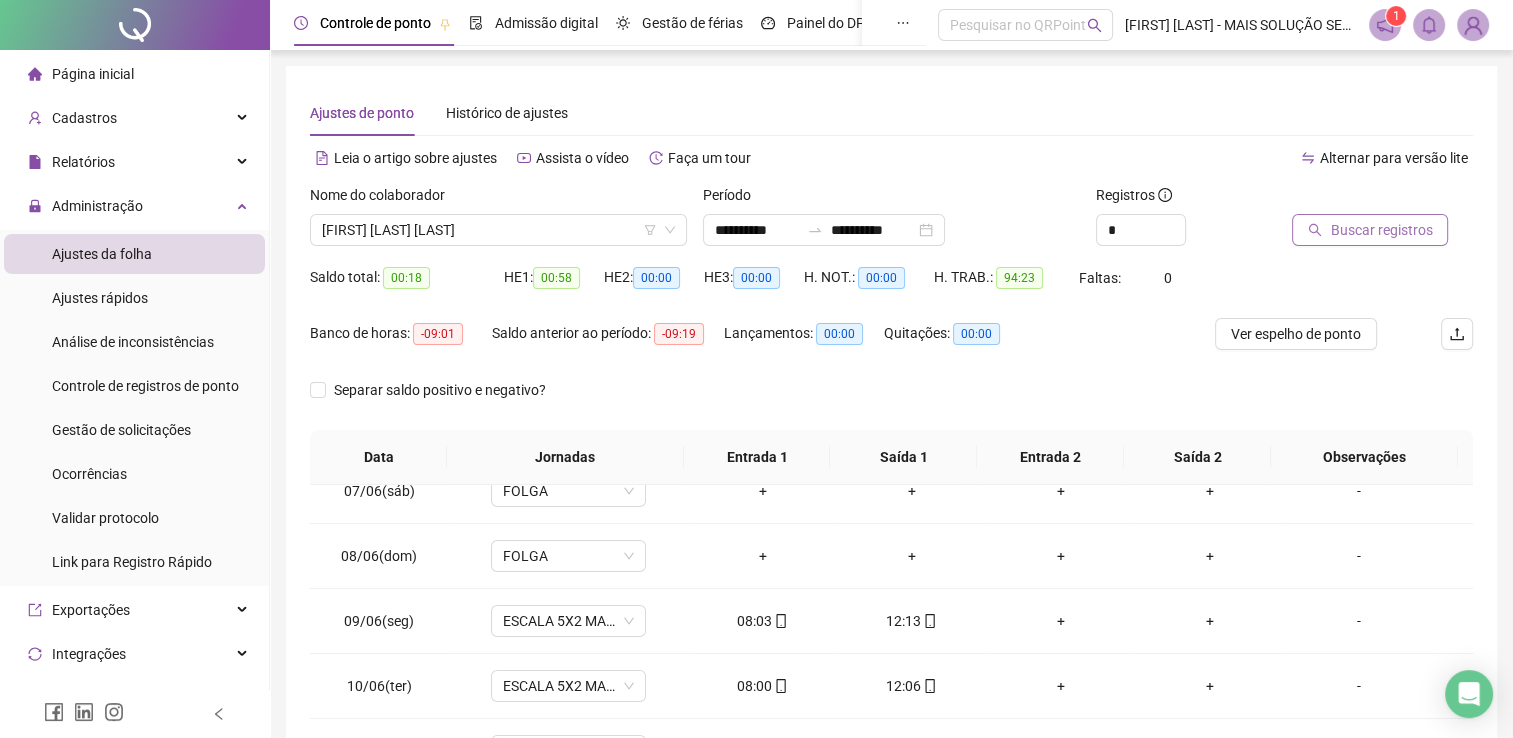 click on "Buscar registros" at bounding box center (1381, 230) 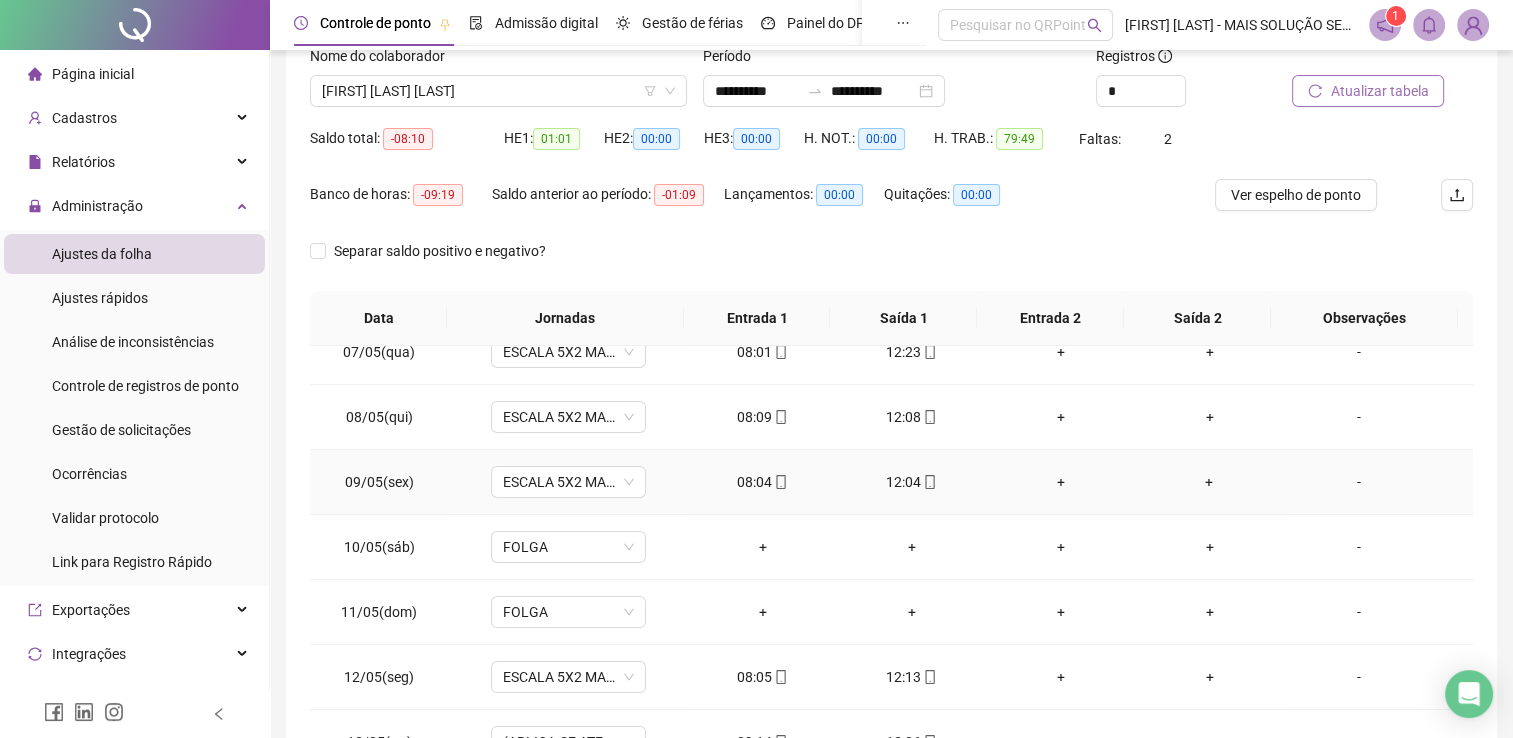 scroll, scrollTop: 283, scrollLeft: 0, axis: vertical 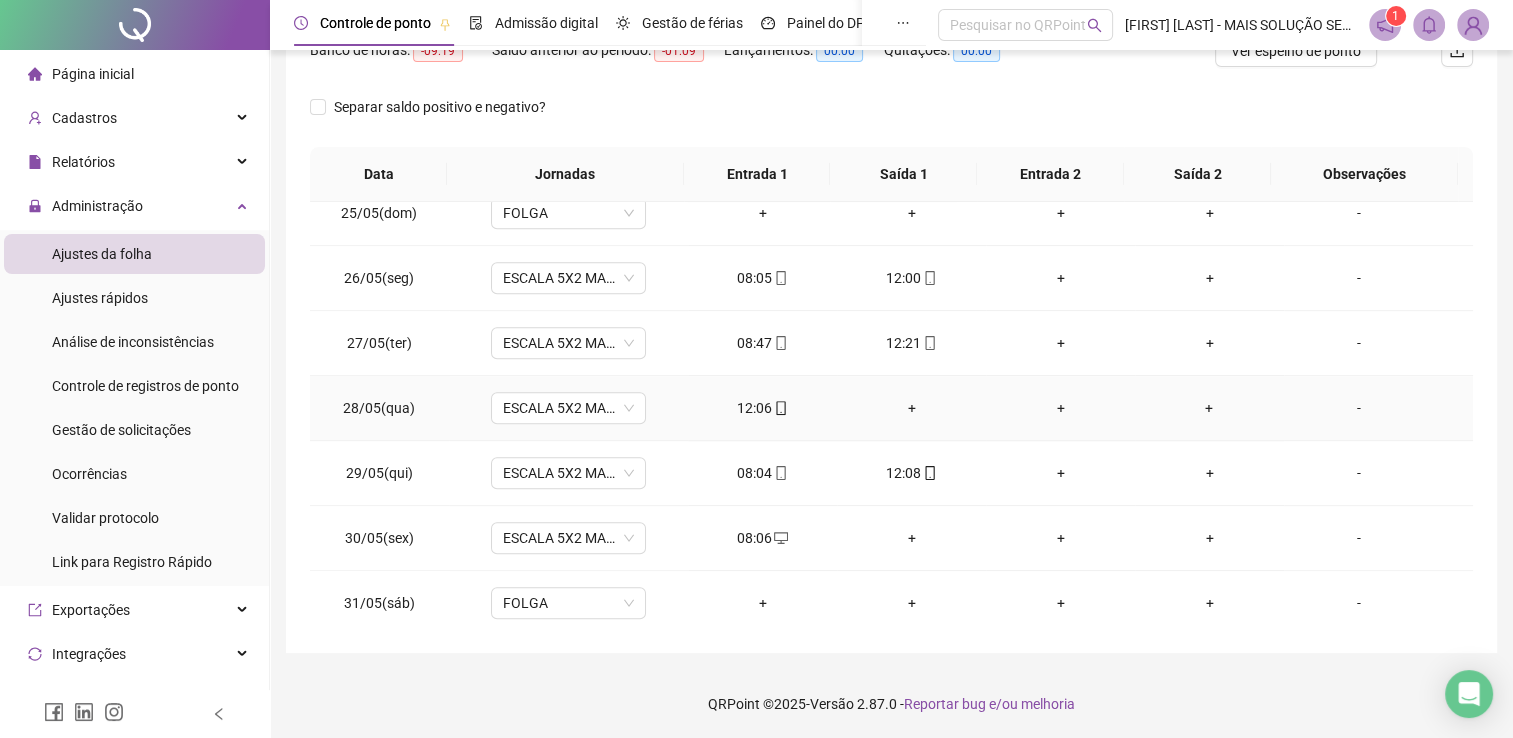 click on "+" at bounding box center (911, 408) 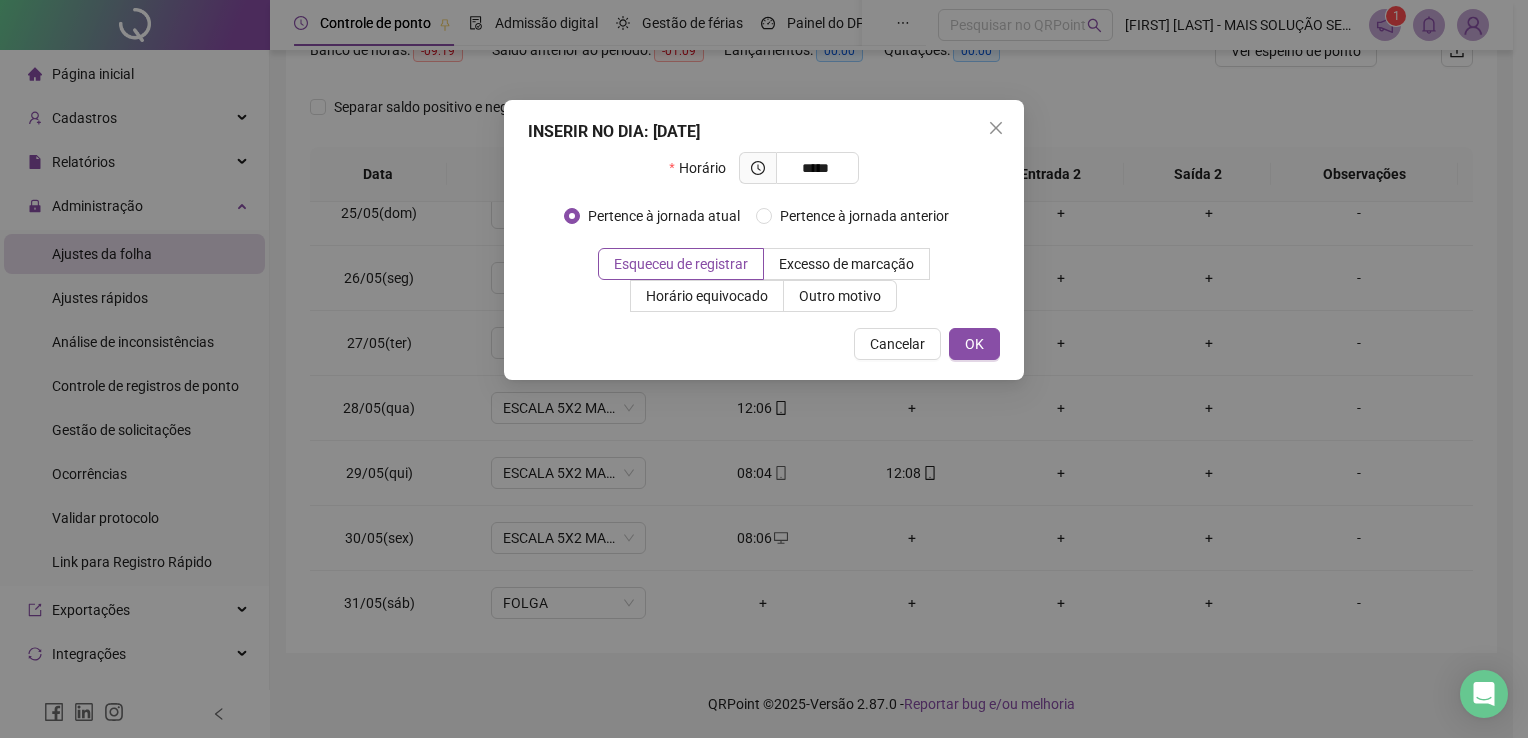 type on "*****" 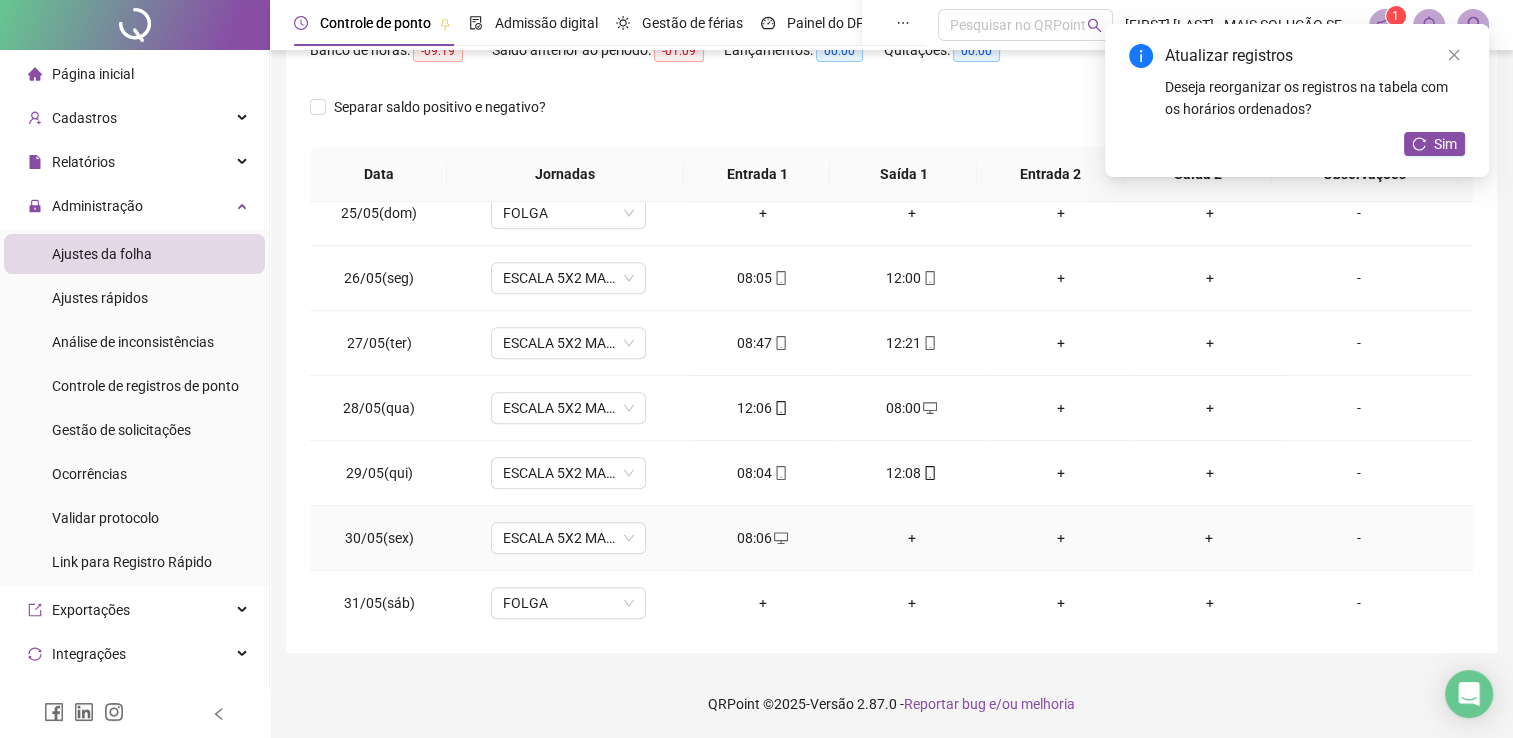 click on "+" at bounding box center (911, 538) 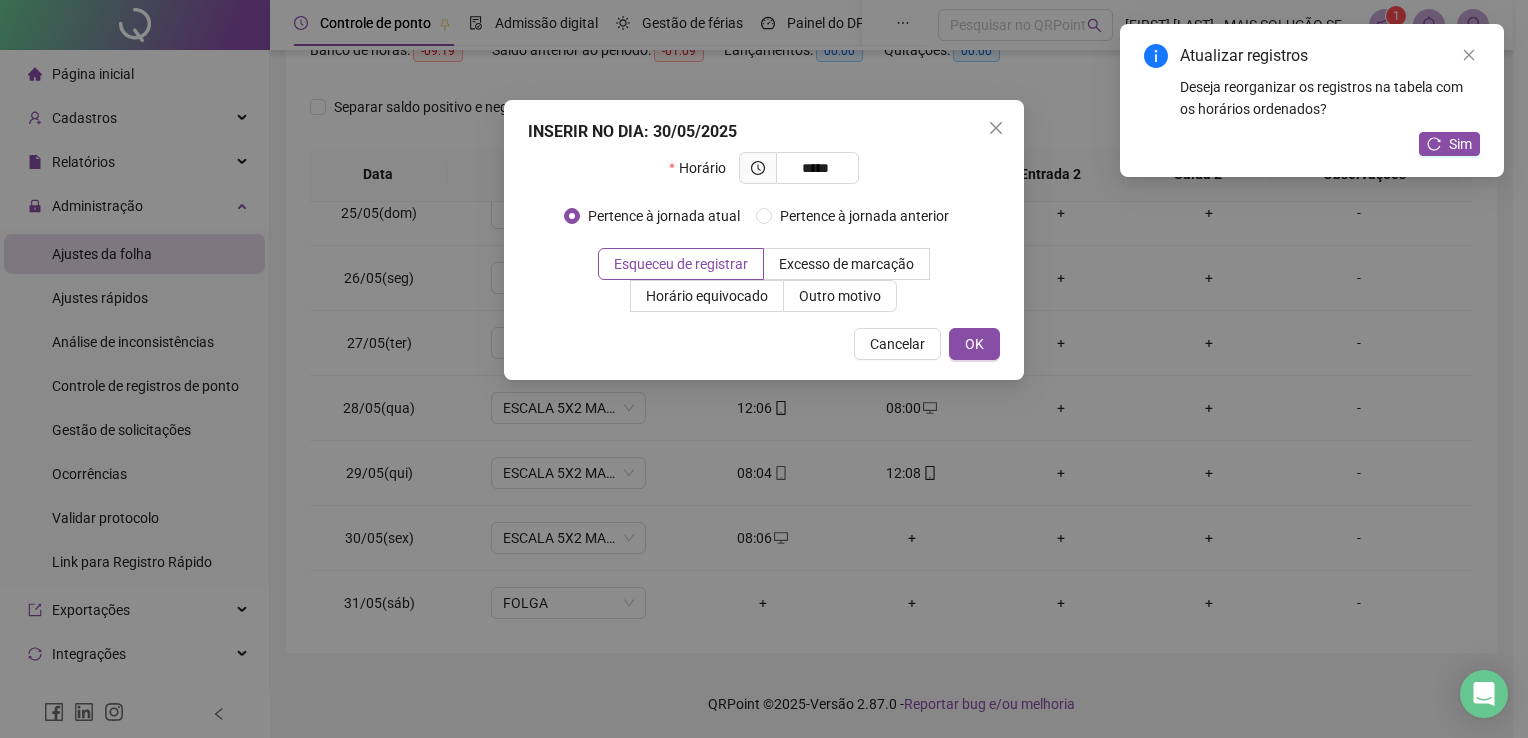 type on "*****" 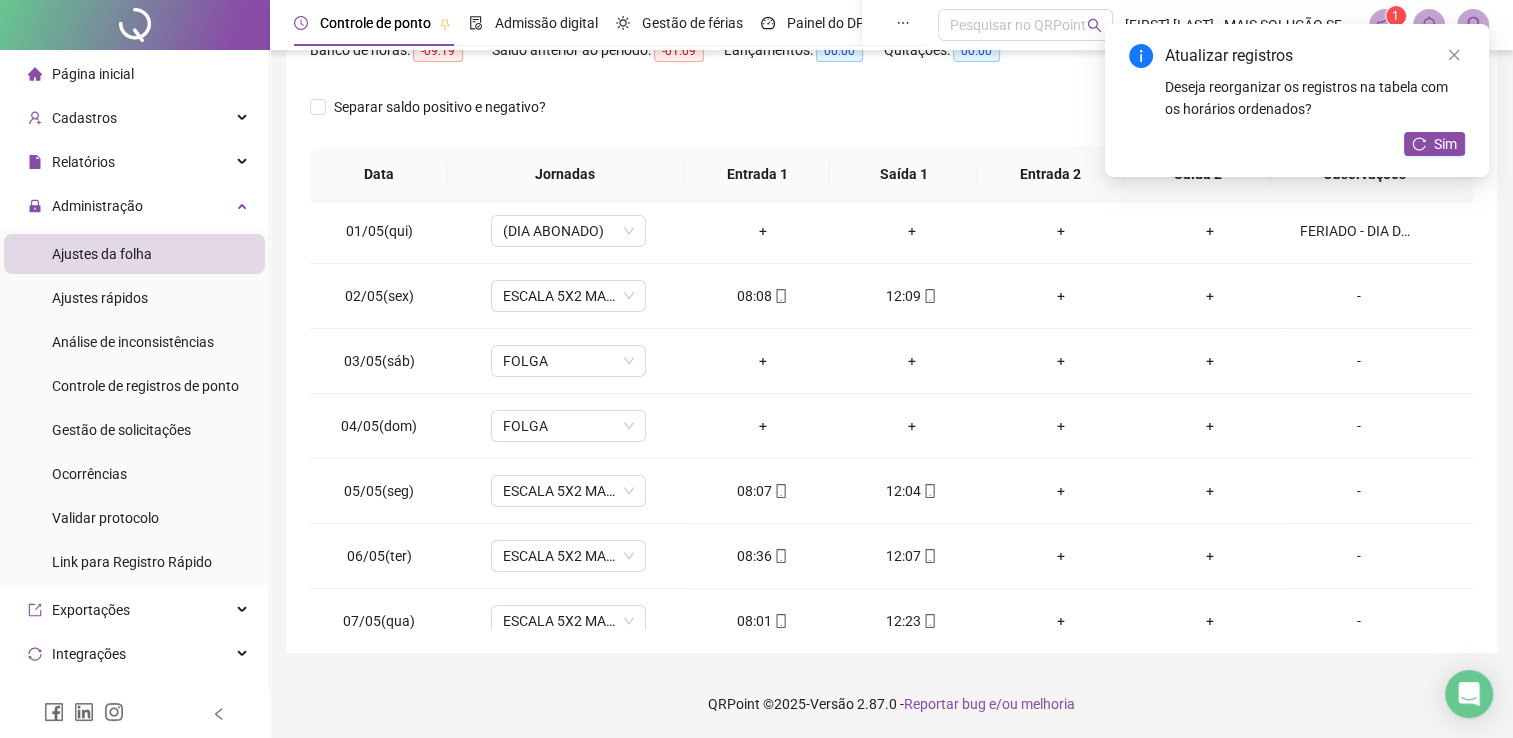 scroll, scrollTop: 0, scrollLeft: 0, axis: both 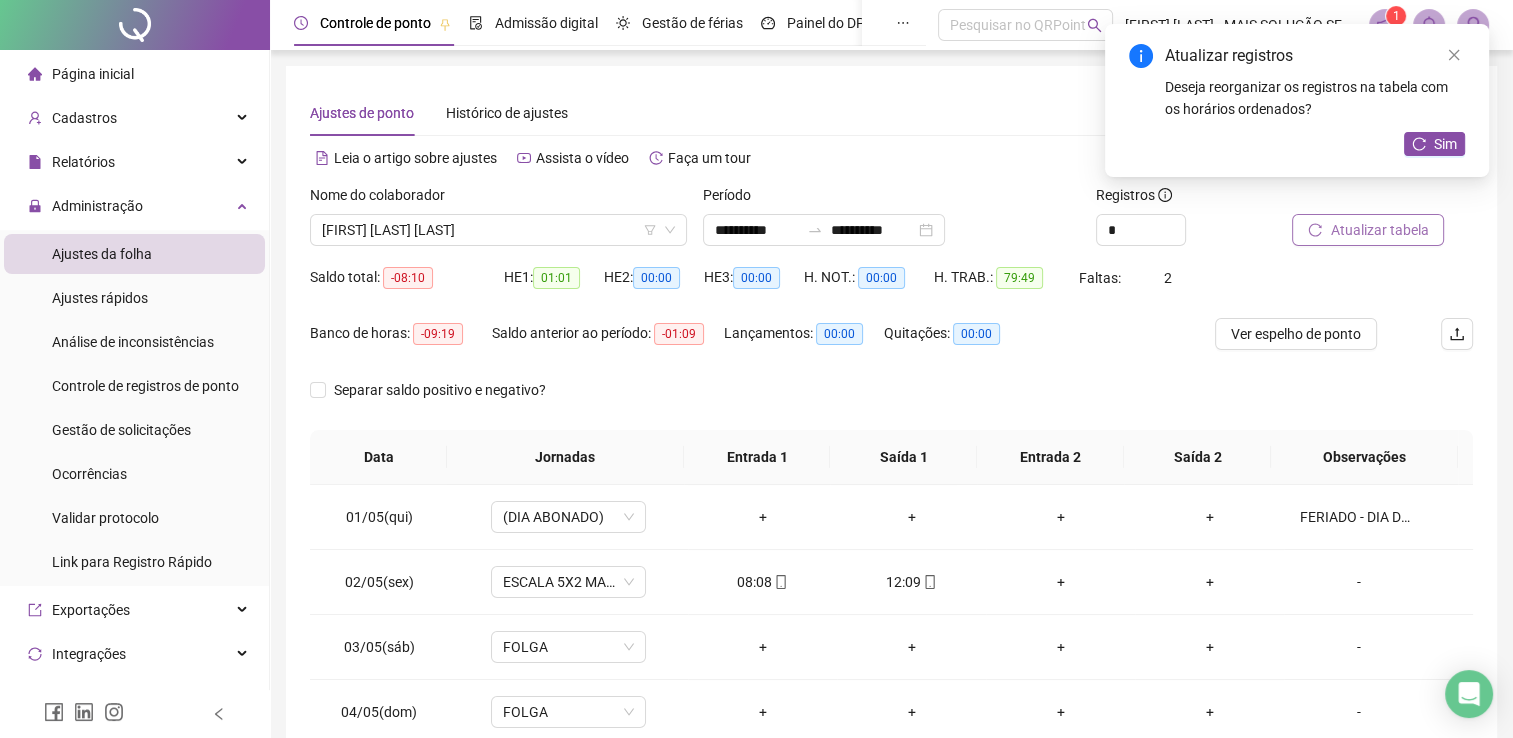 click on "Atualizar tabela" at bounding box center (1379, 230) 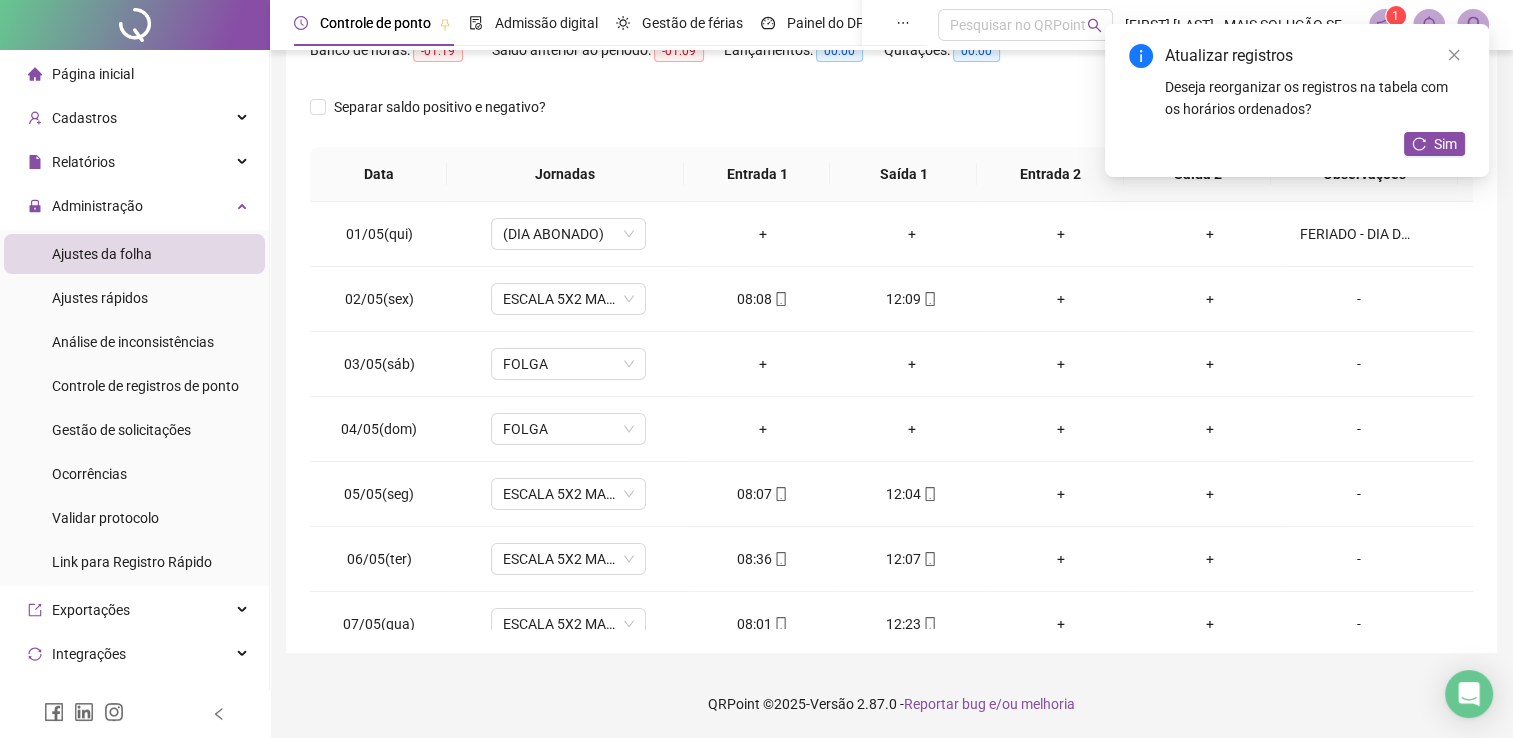 scroll, scrollTop: 83, scrollLeft: 0, axis: vertical 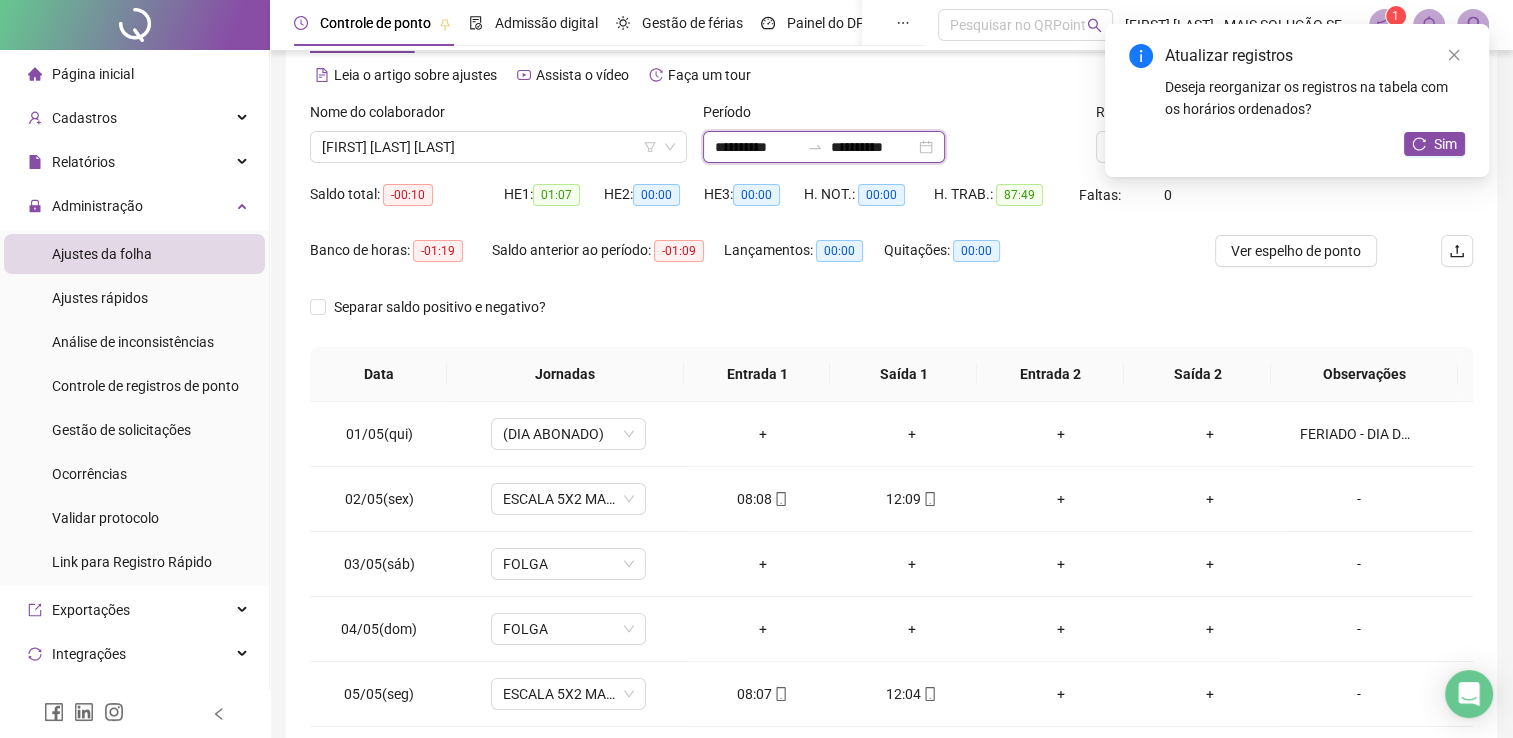 click on "**********" at bounding box center [757, 147] 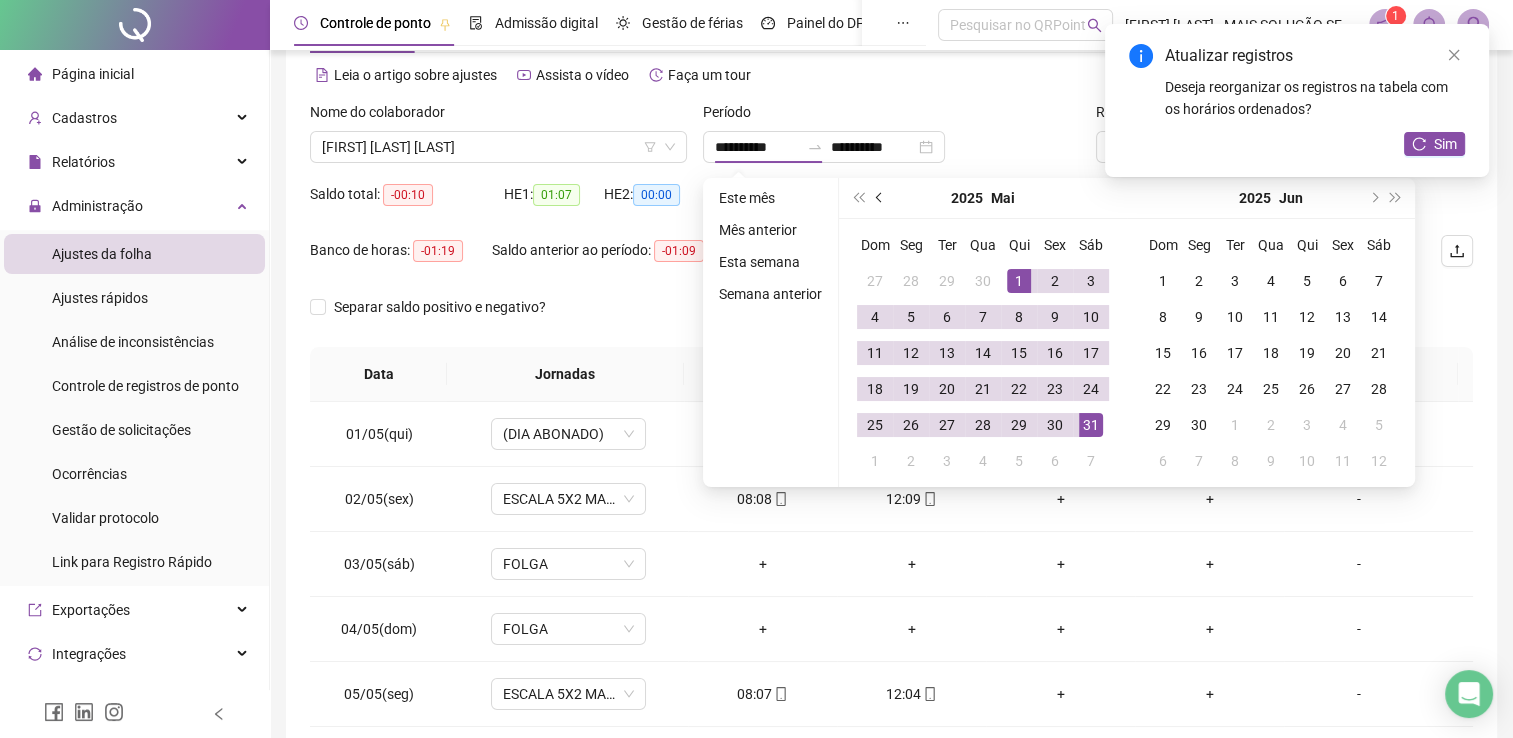 click at bounding box center (880, 198) 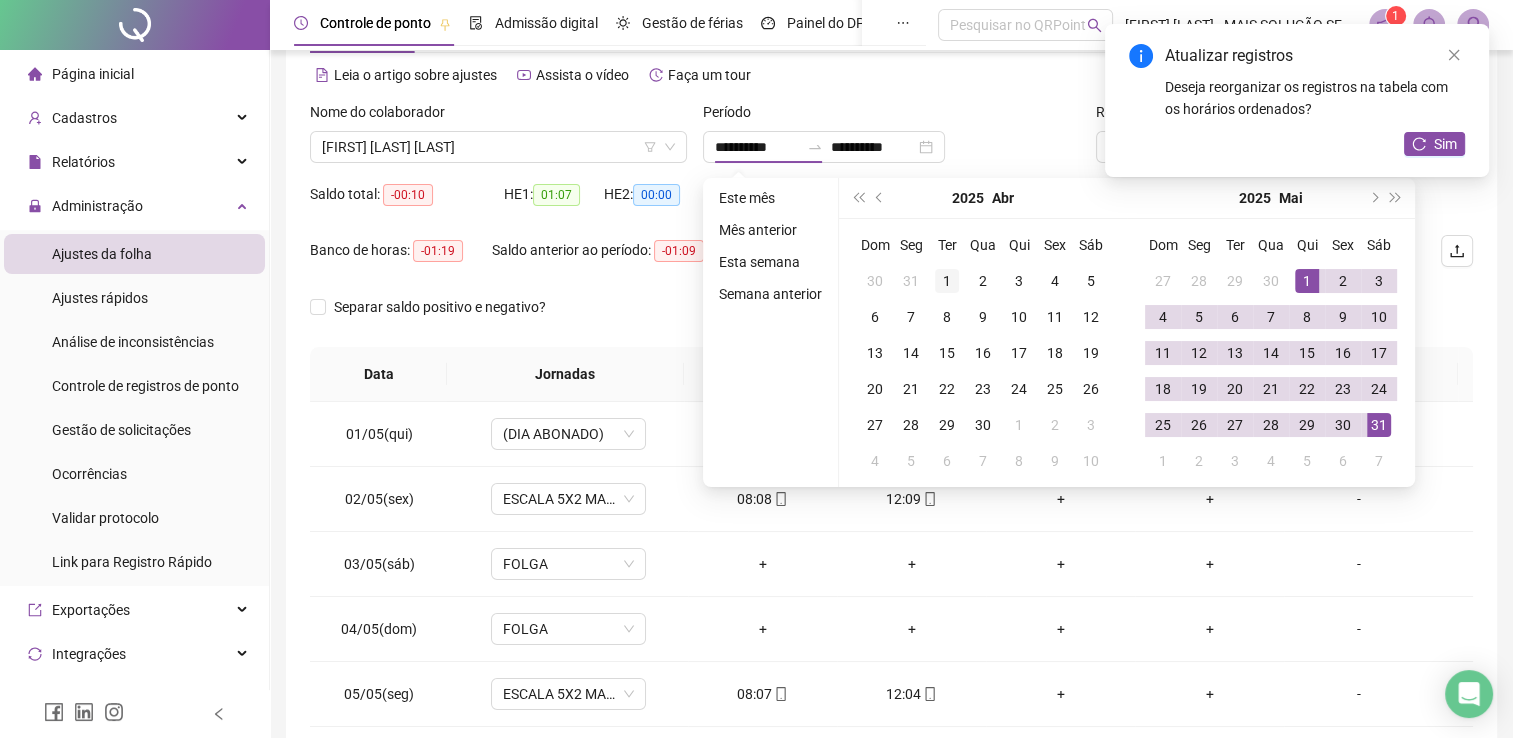 type on "**********" 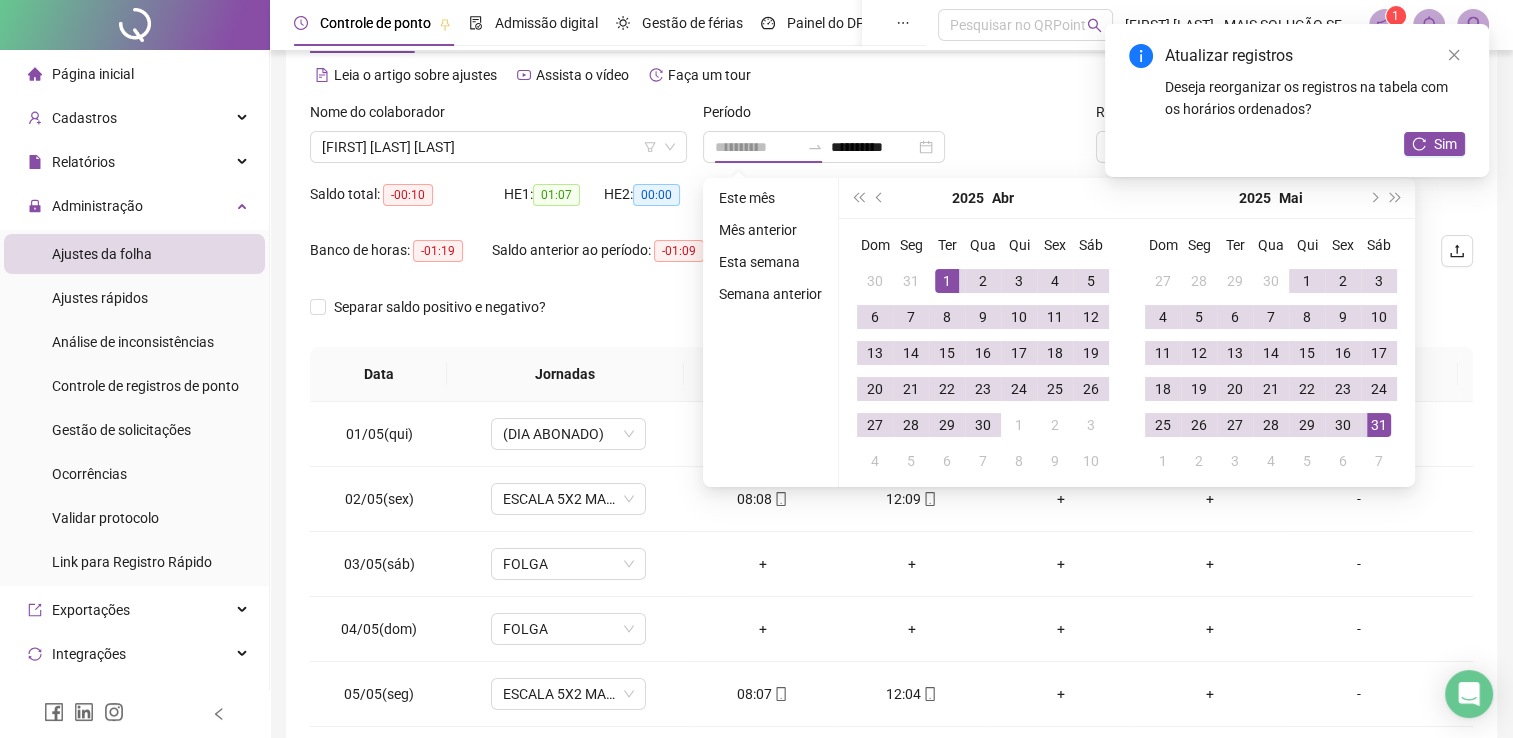 click on "1" at bounding box center [947, 281] 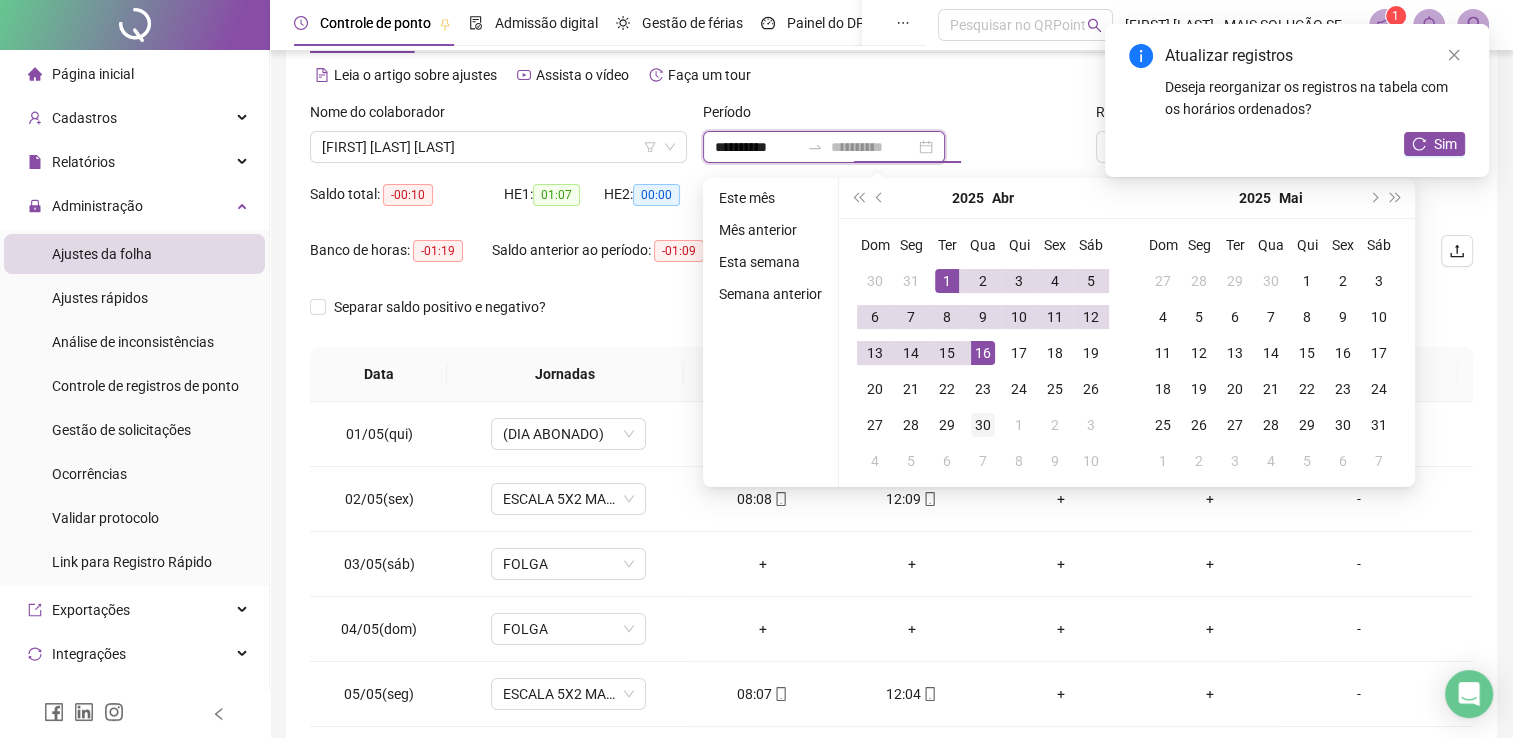type on "**********" 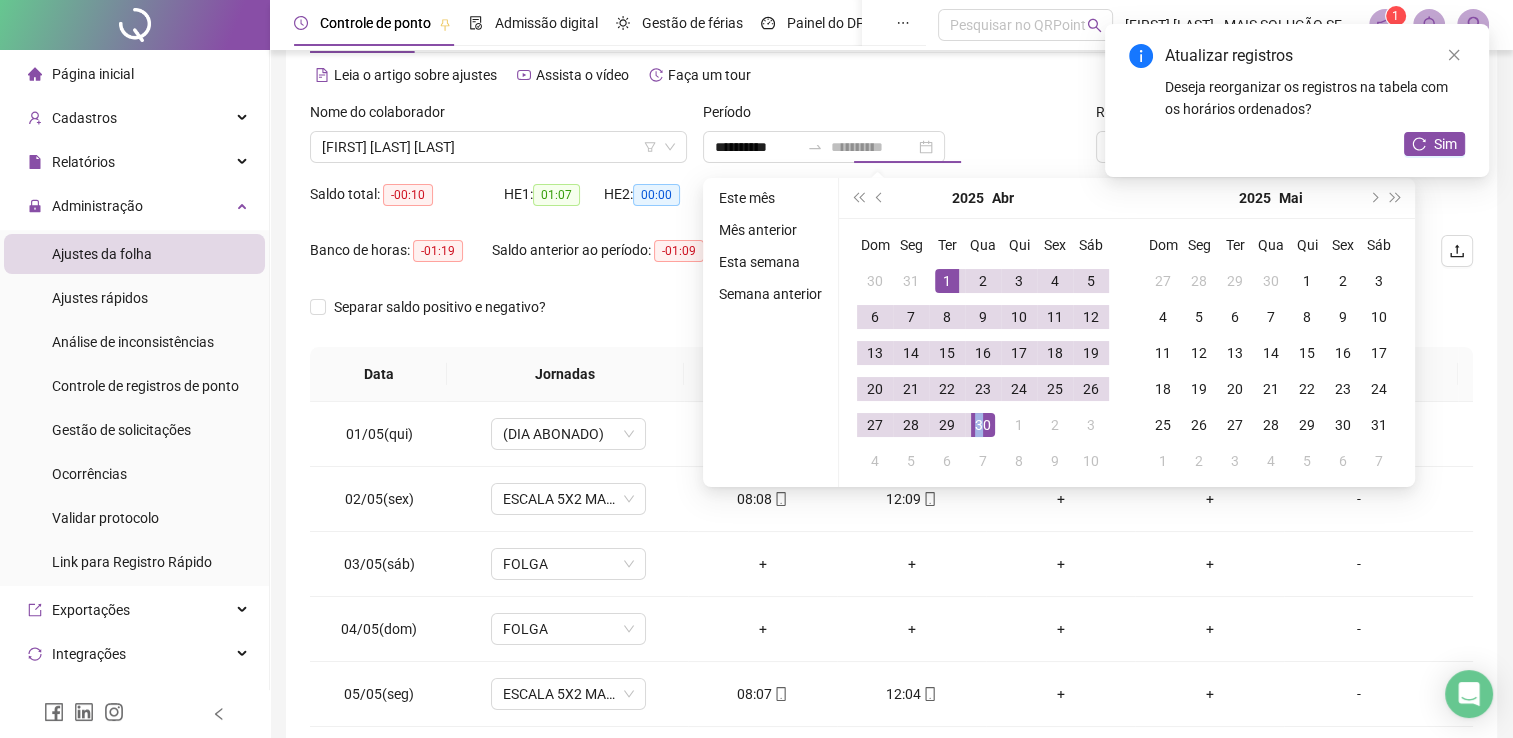 click on "30" at bounding box center (983, 425) 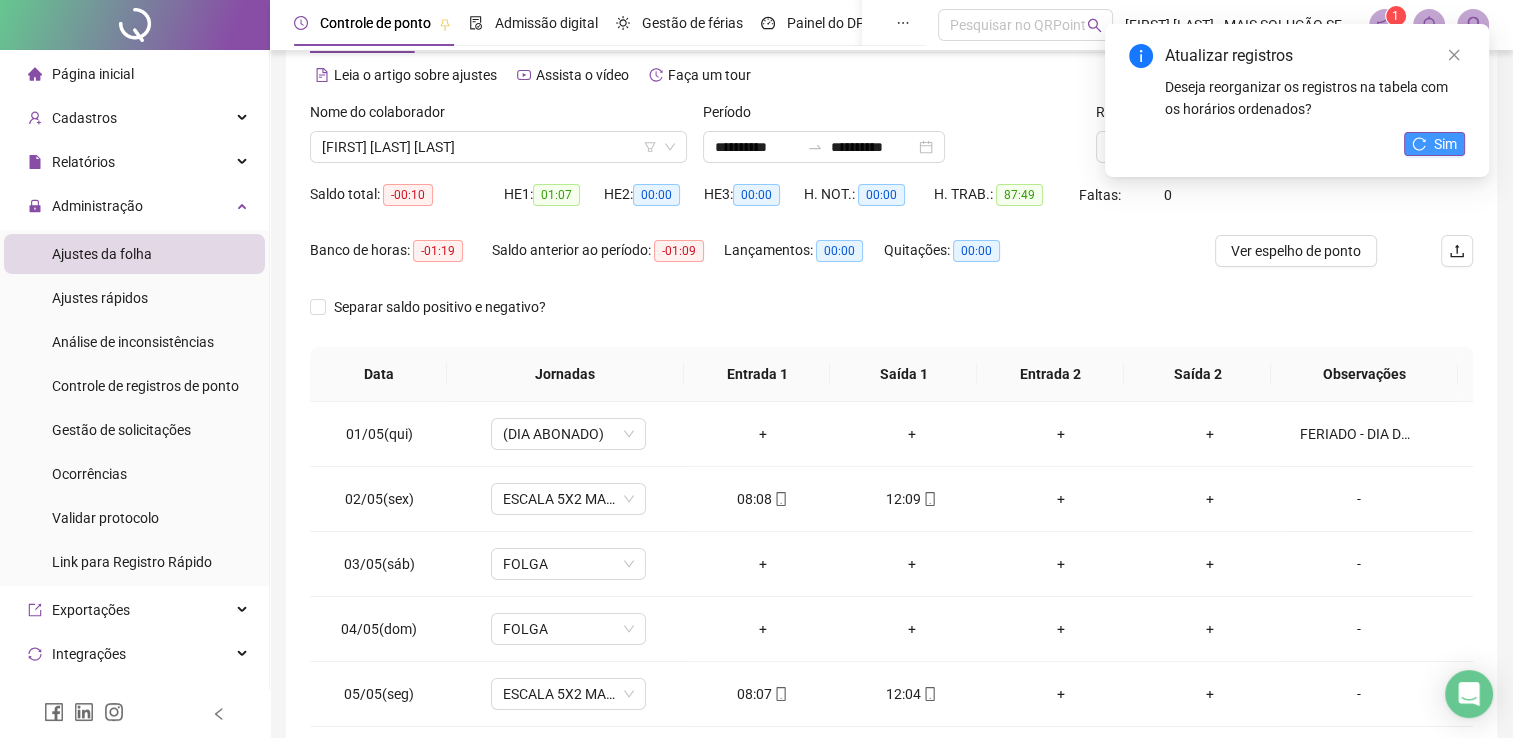click on "Sim" at bounding box center (1445, 144) 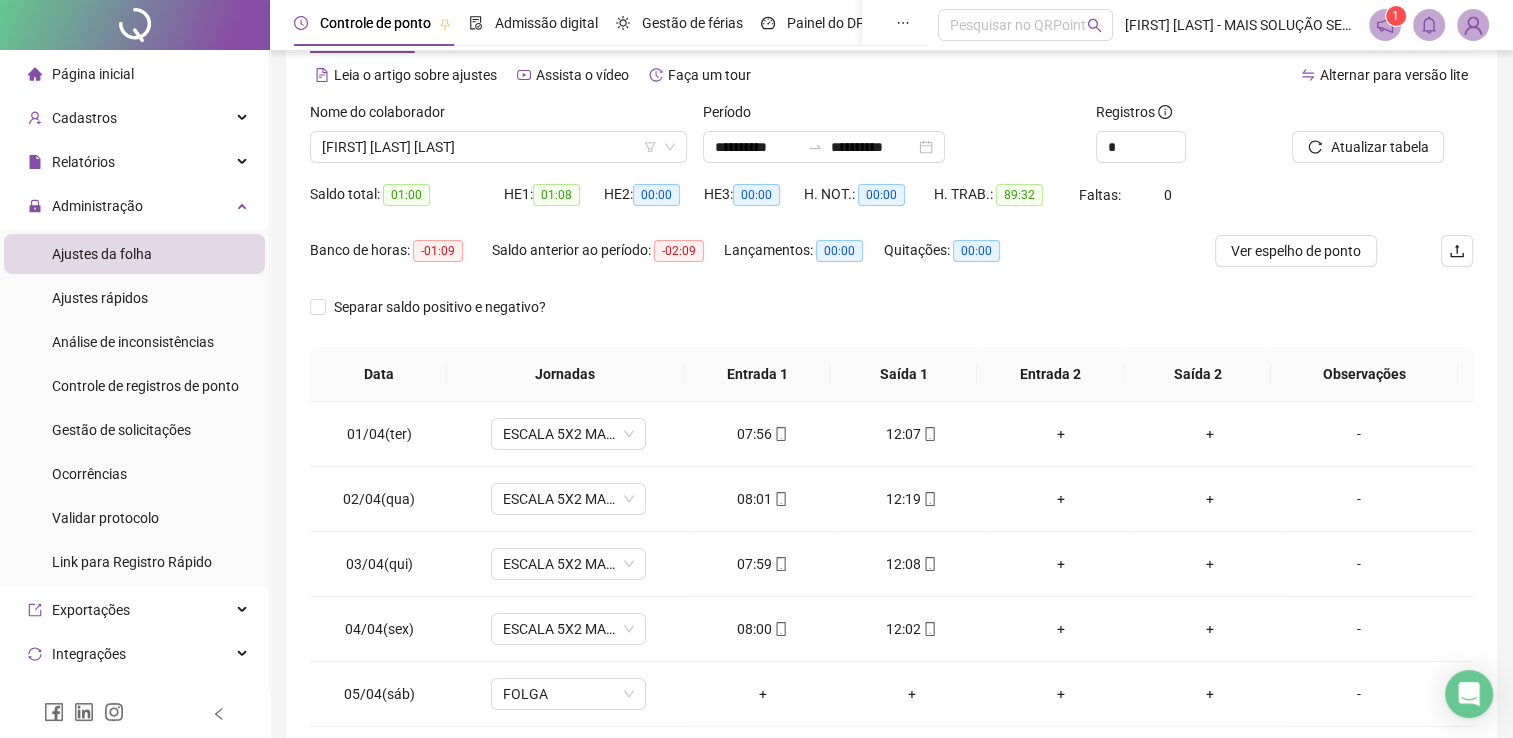 scroll, scrollTop: 283, scrollLeft: 0, axis: vertical 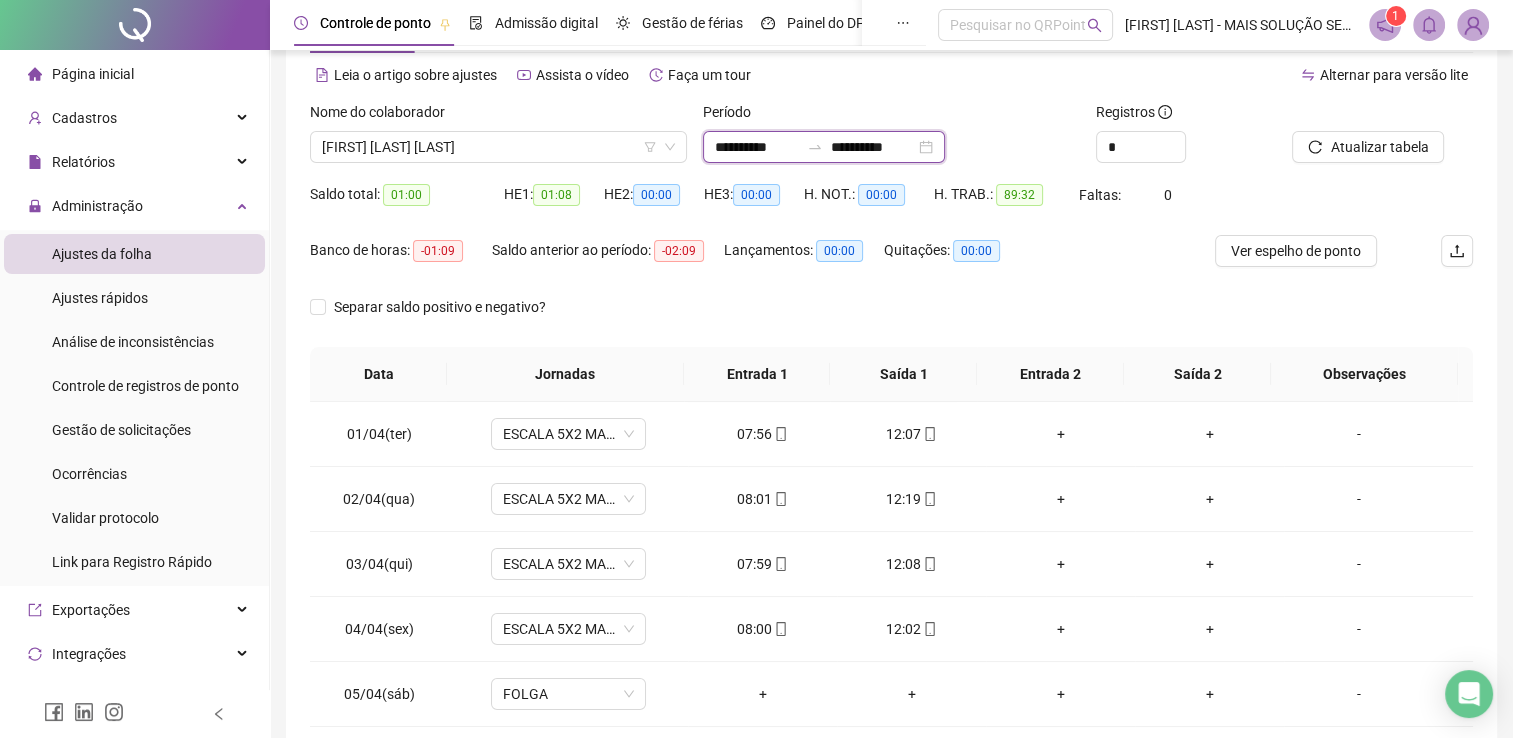 click on "**********" at bounding box center (757, 147) 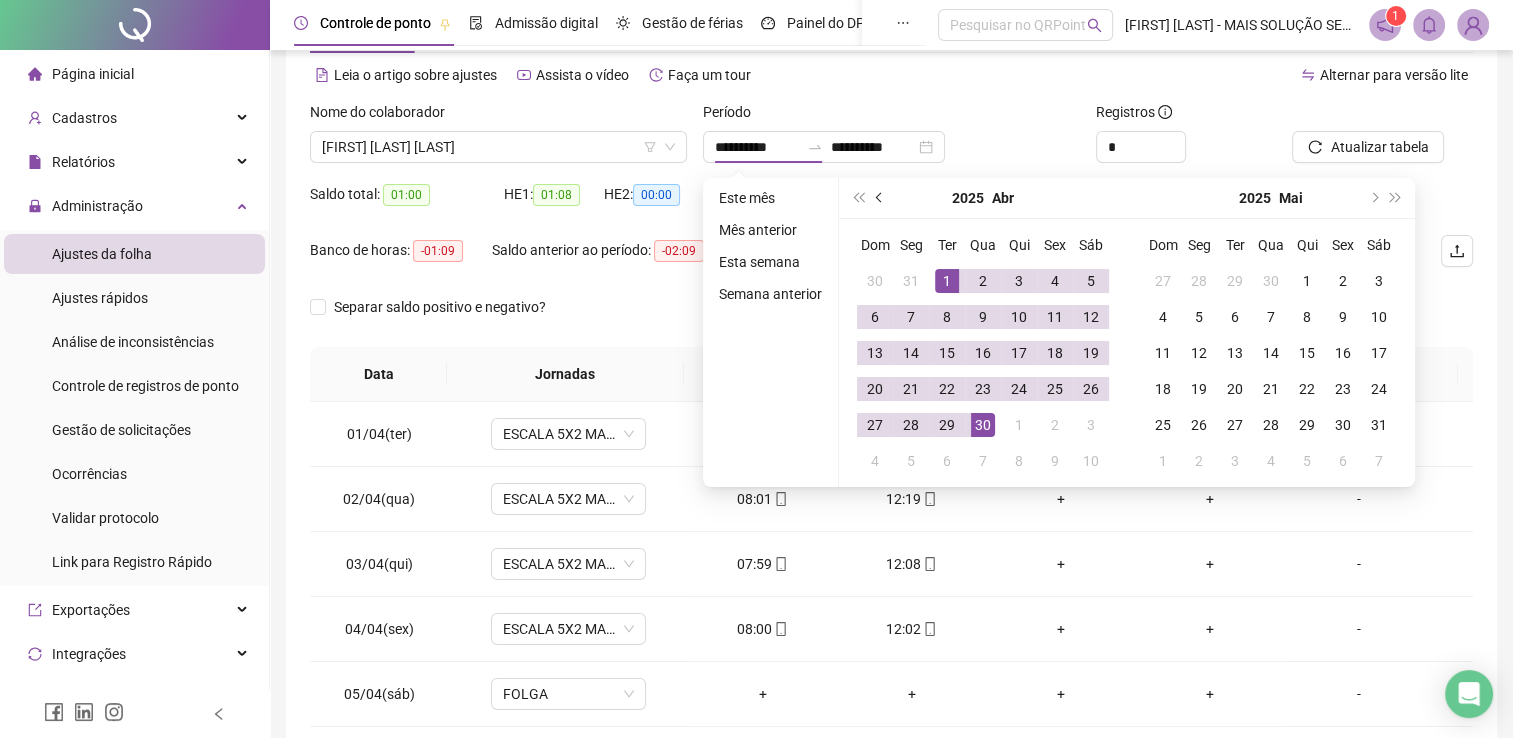 click at bounding box center (880, 198) 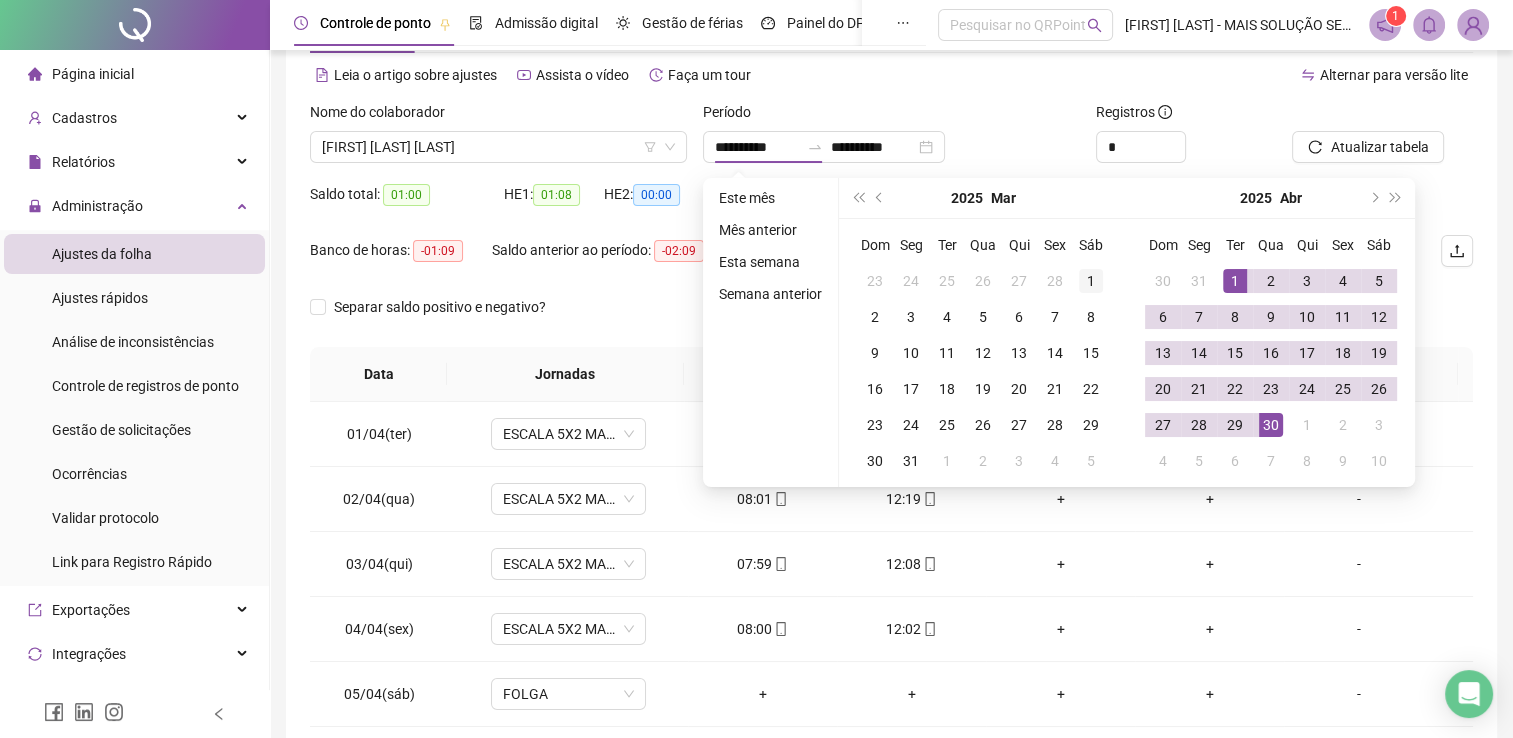 type on "**********" 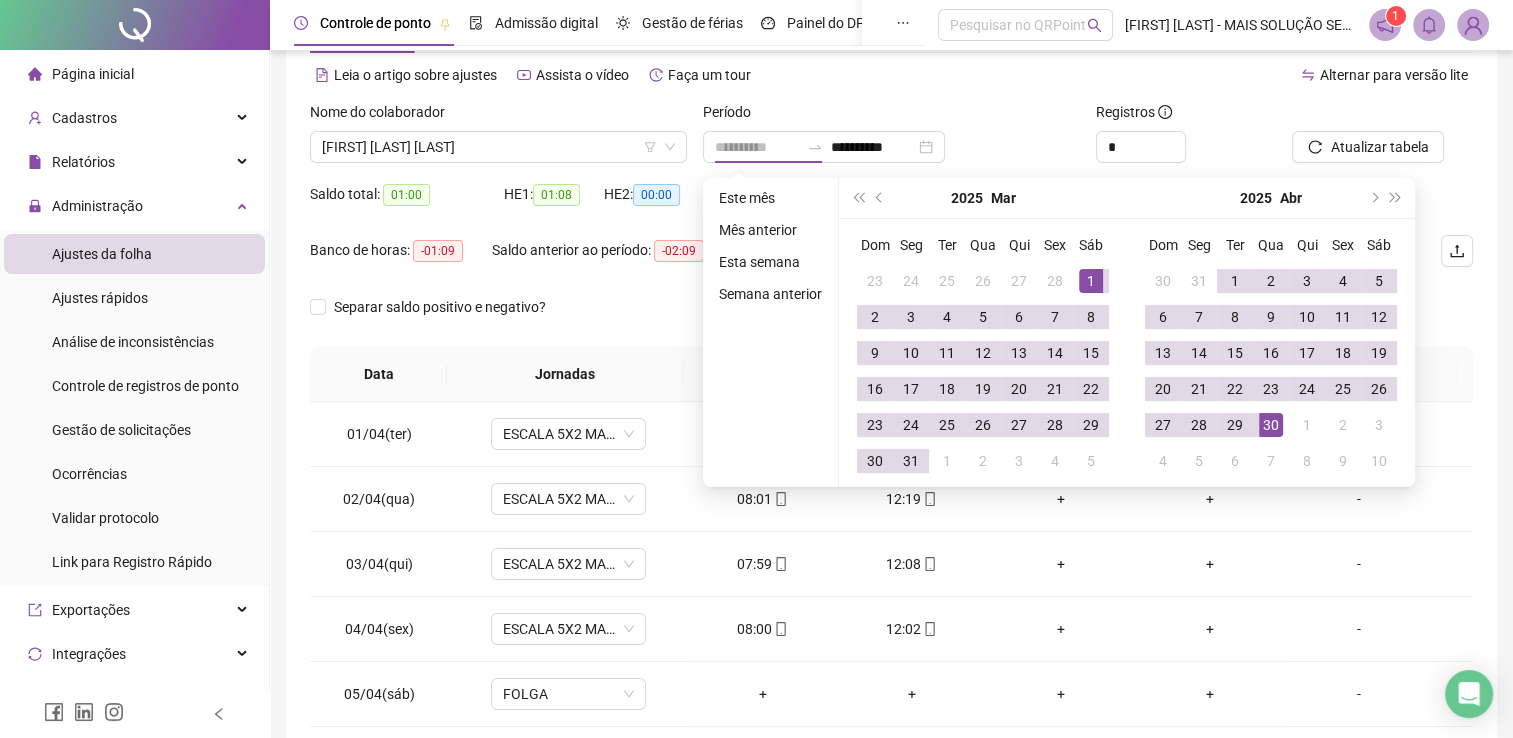 click on "1" at bounding box center (1091, 281) 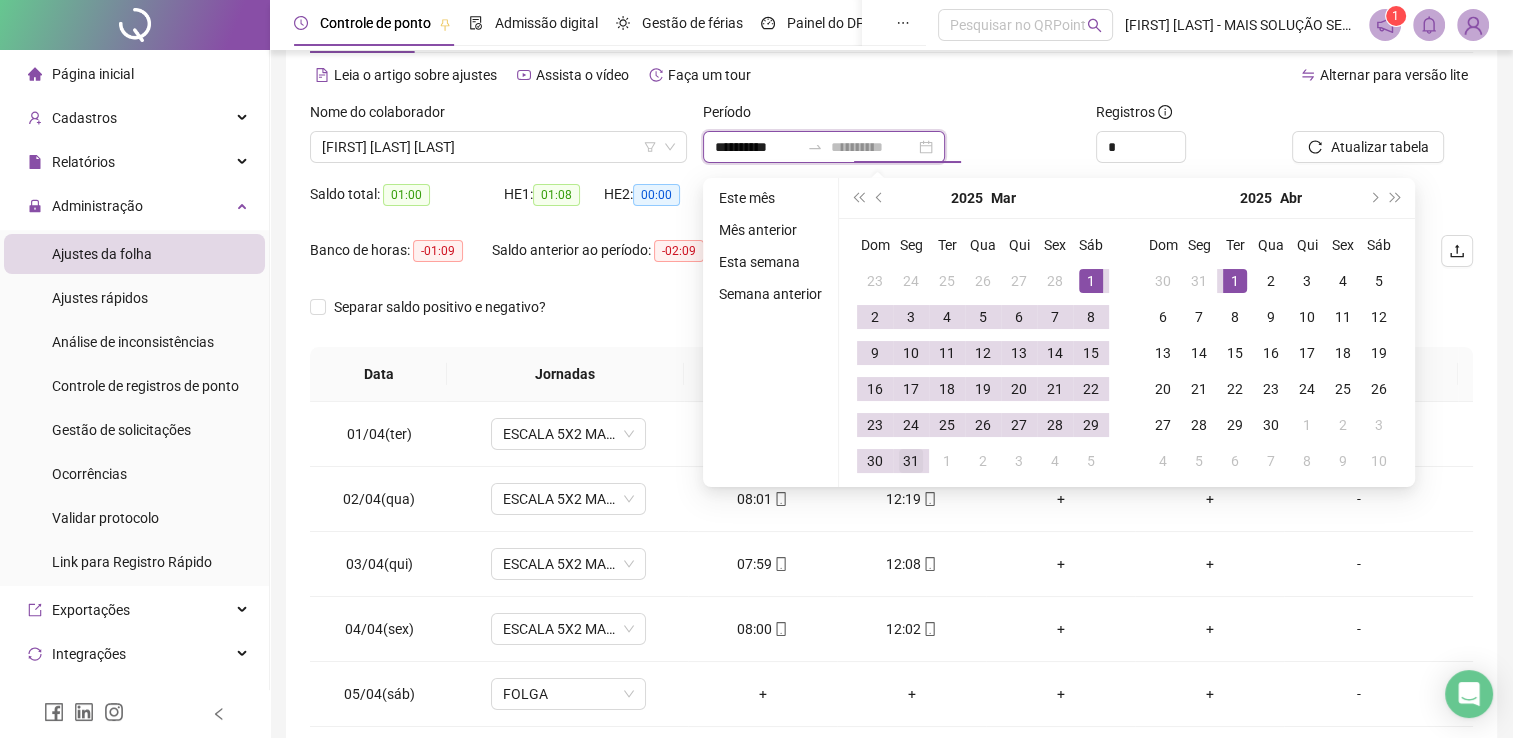 type on "**********" 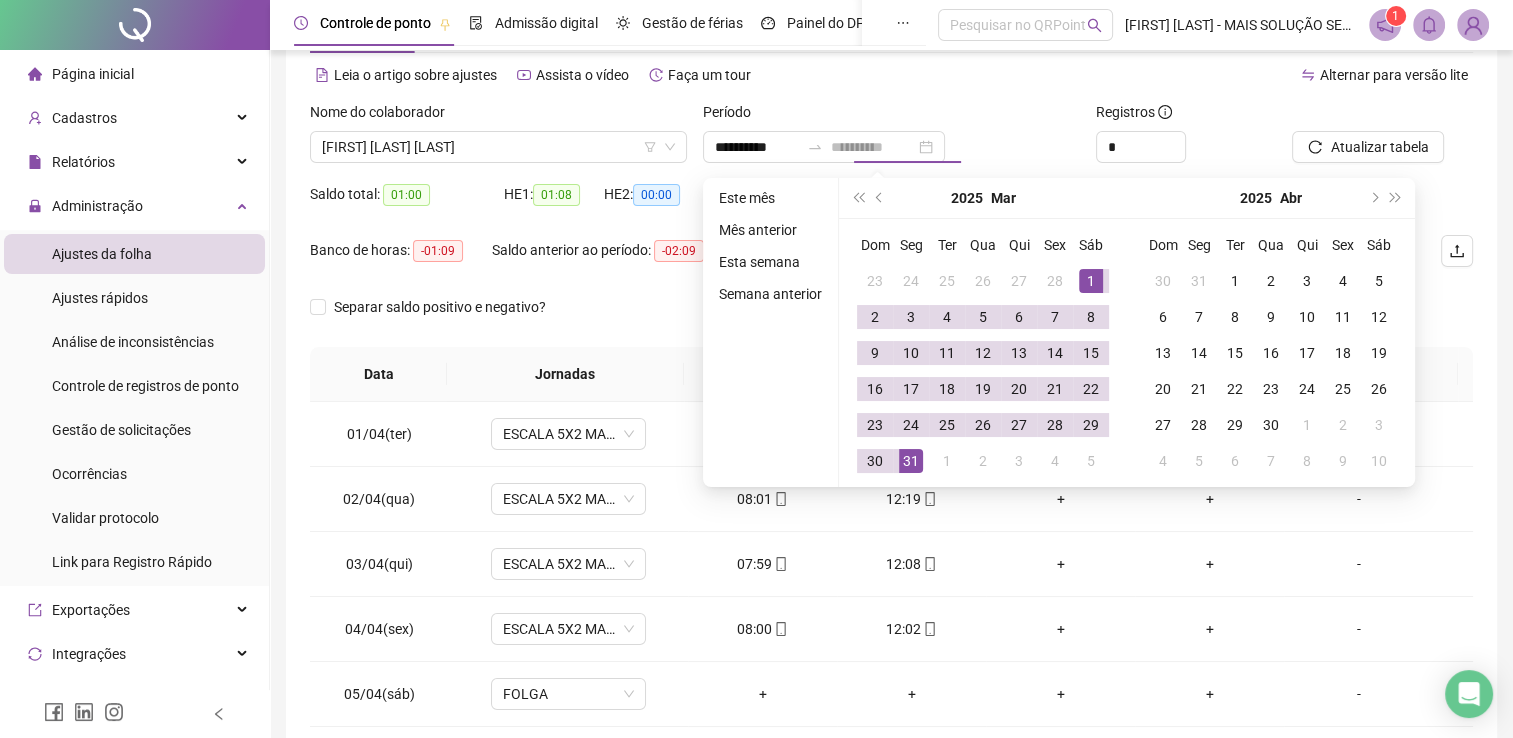 drag, startPoint x: 908, startPoint y: 458, endPoint x: 1252, endPoint y: 264, distance: 394.9329 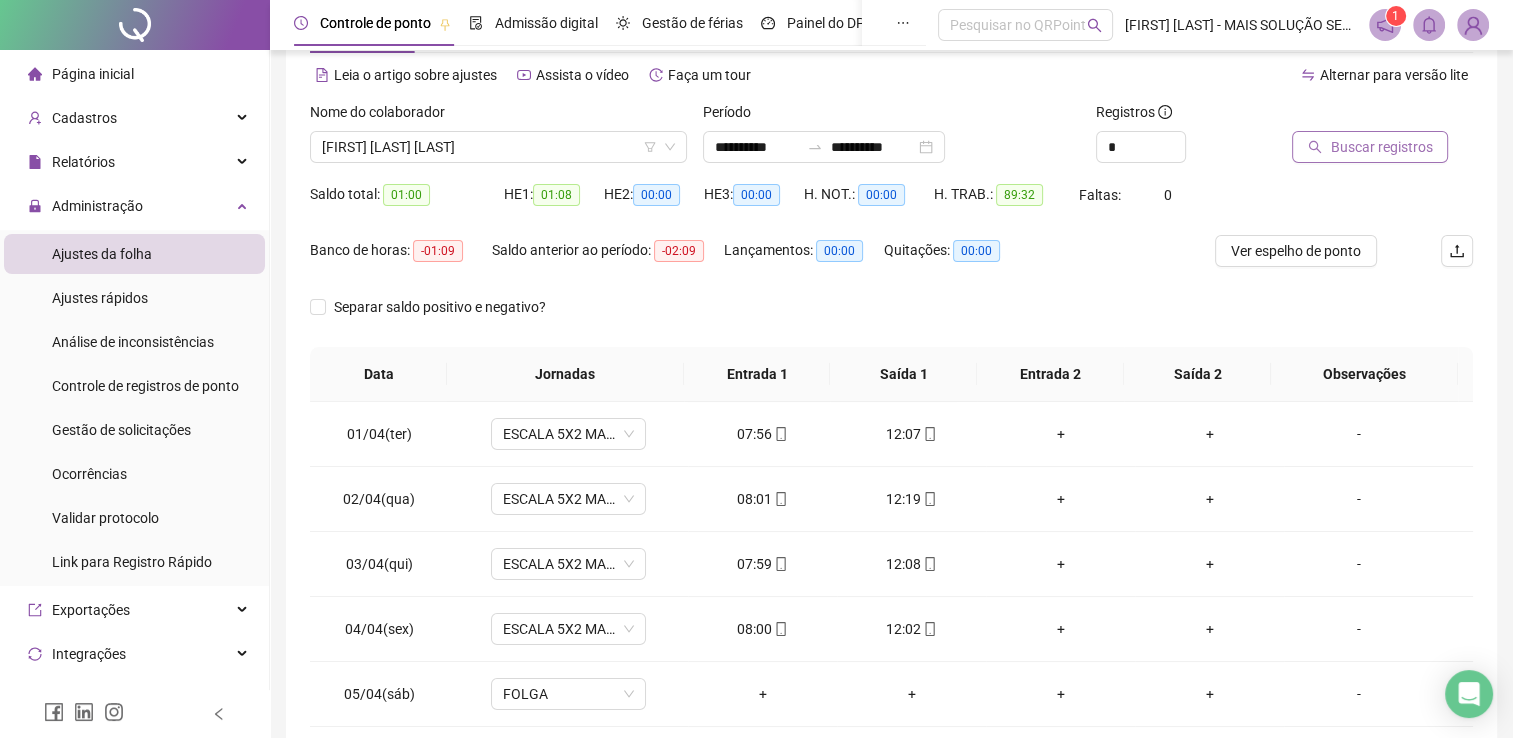 click 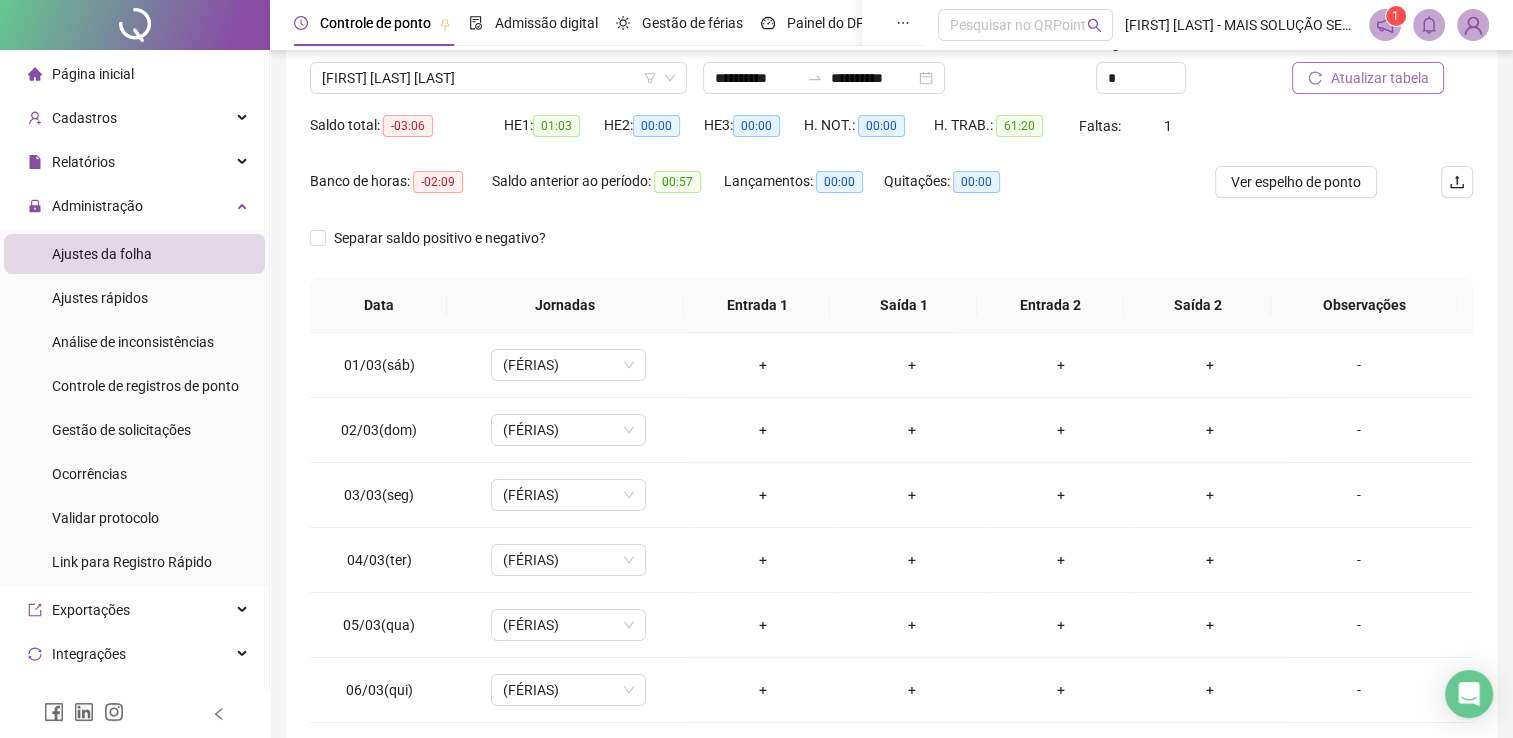 scroll, scrollTop: 283, scrollLeft: 0, axis: vertical 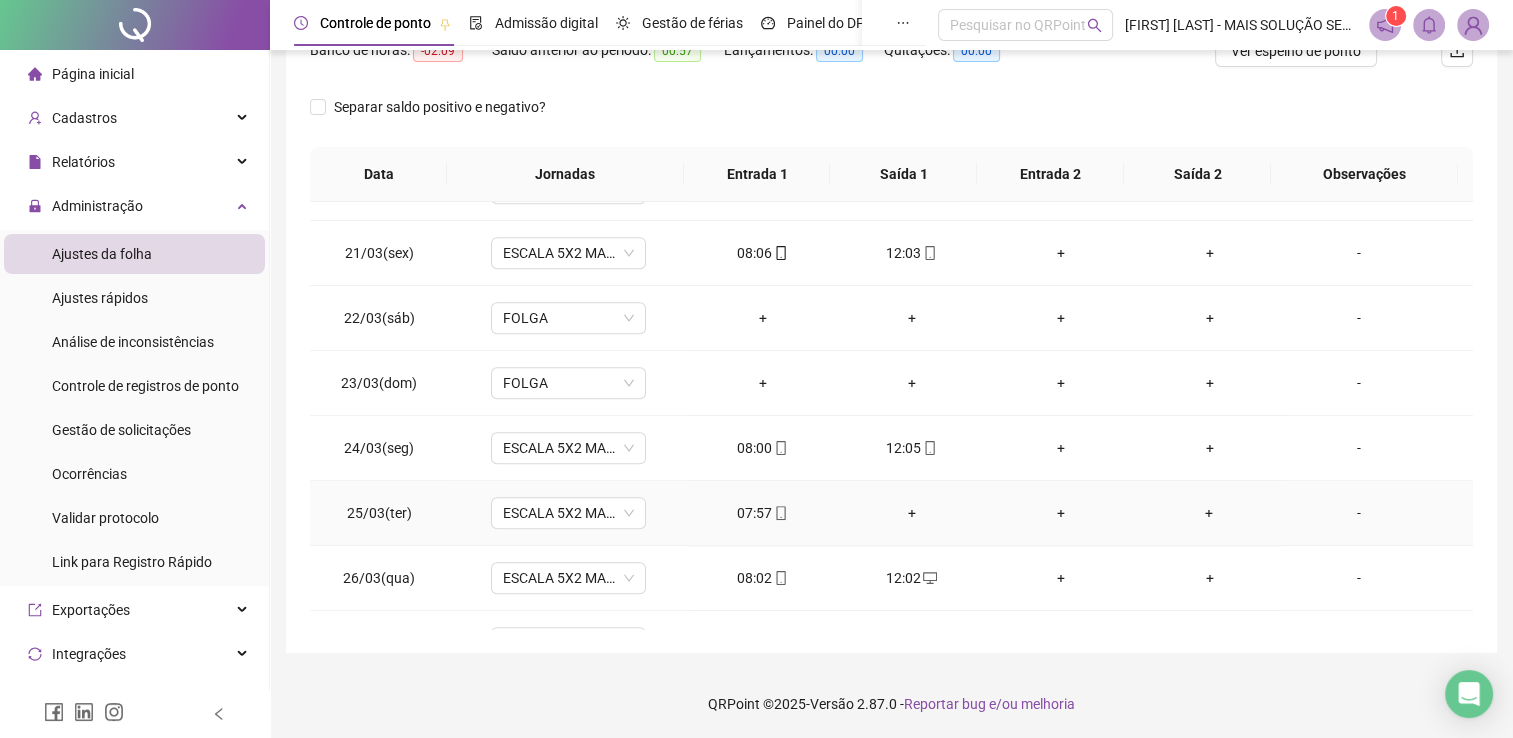 click on "+" at bounding box center (911, 513) 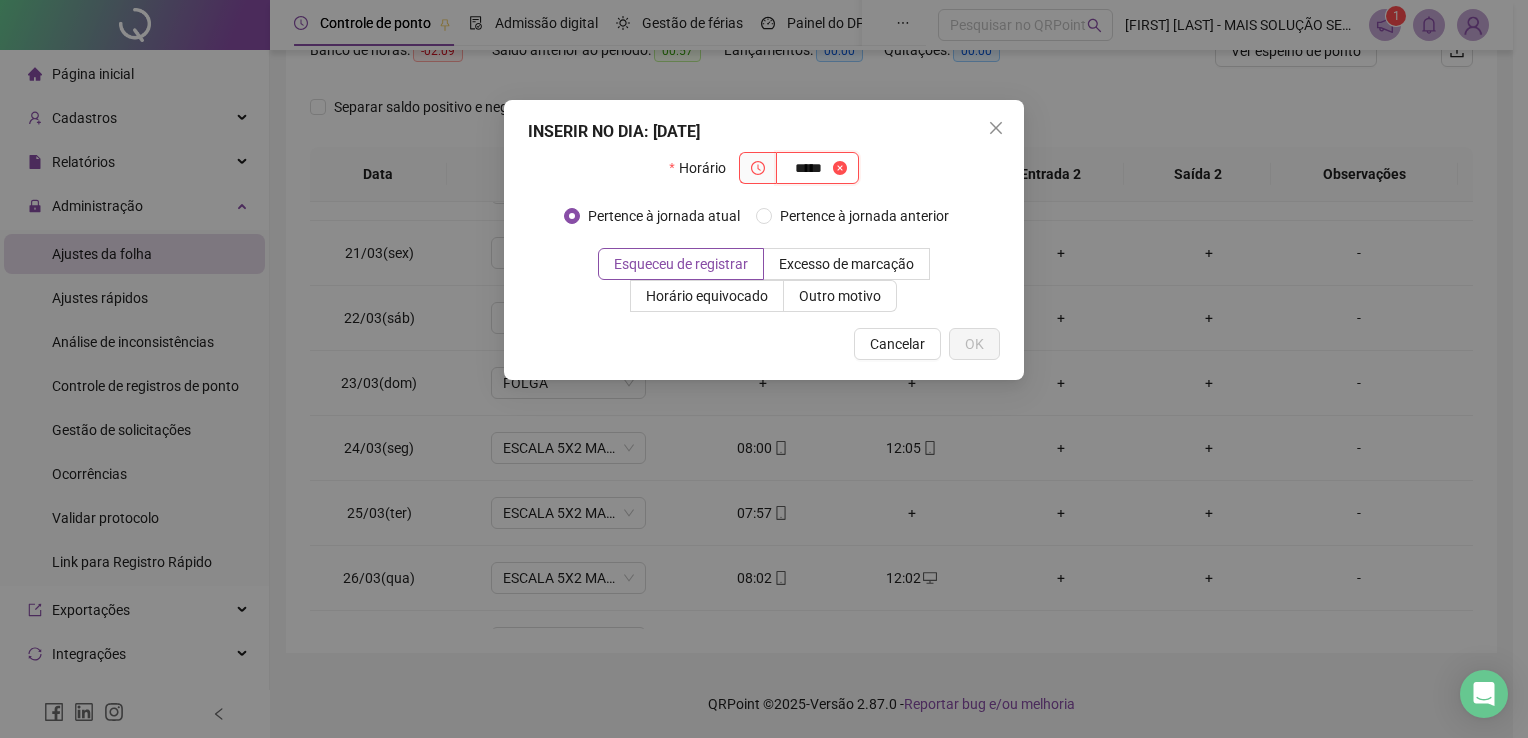 type on "*****" 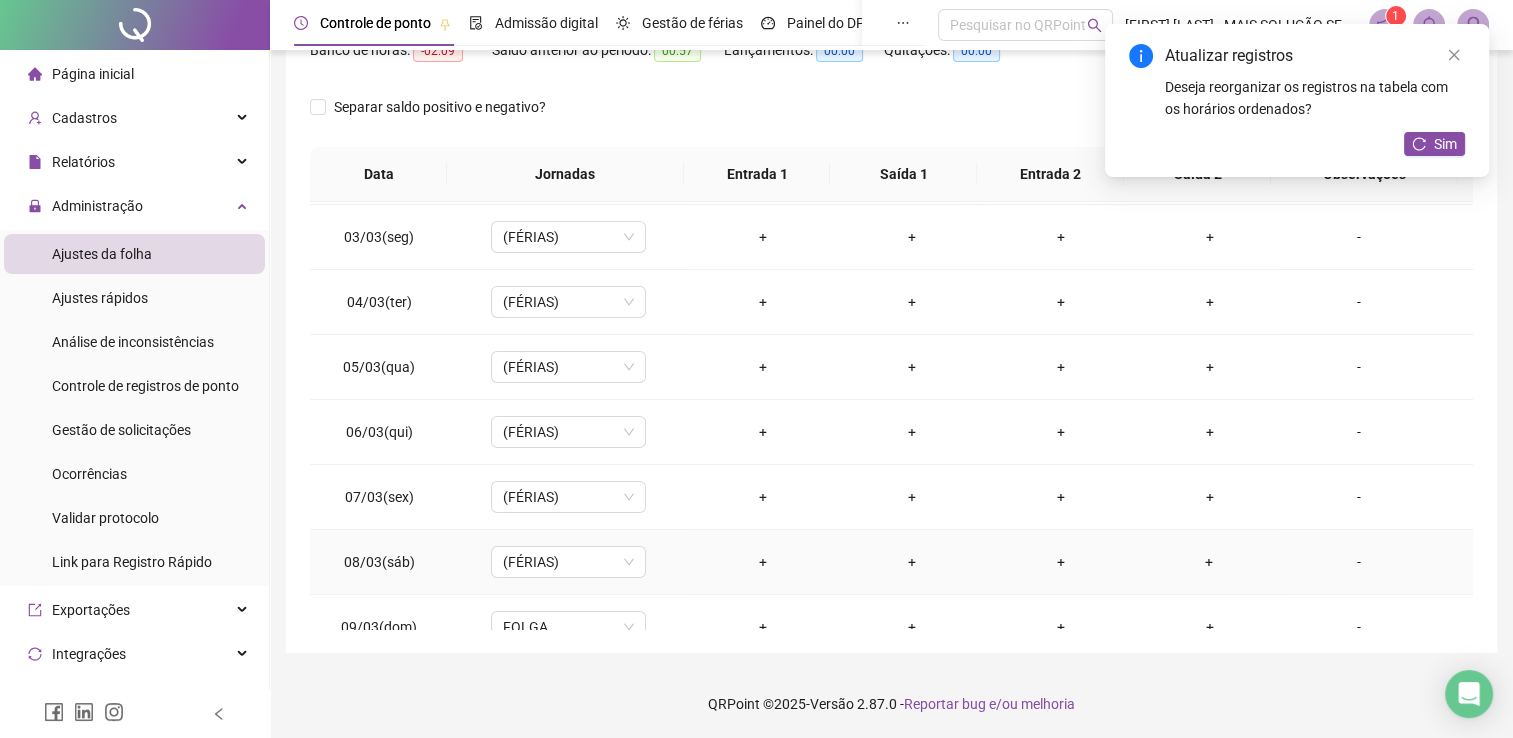 scroll, scrollTop: 0, scrollLeft: 0, axis: both 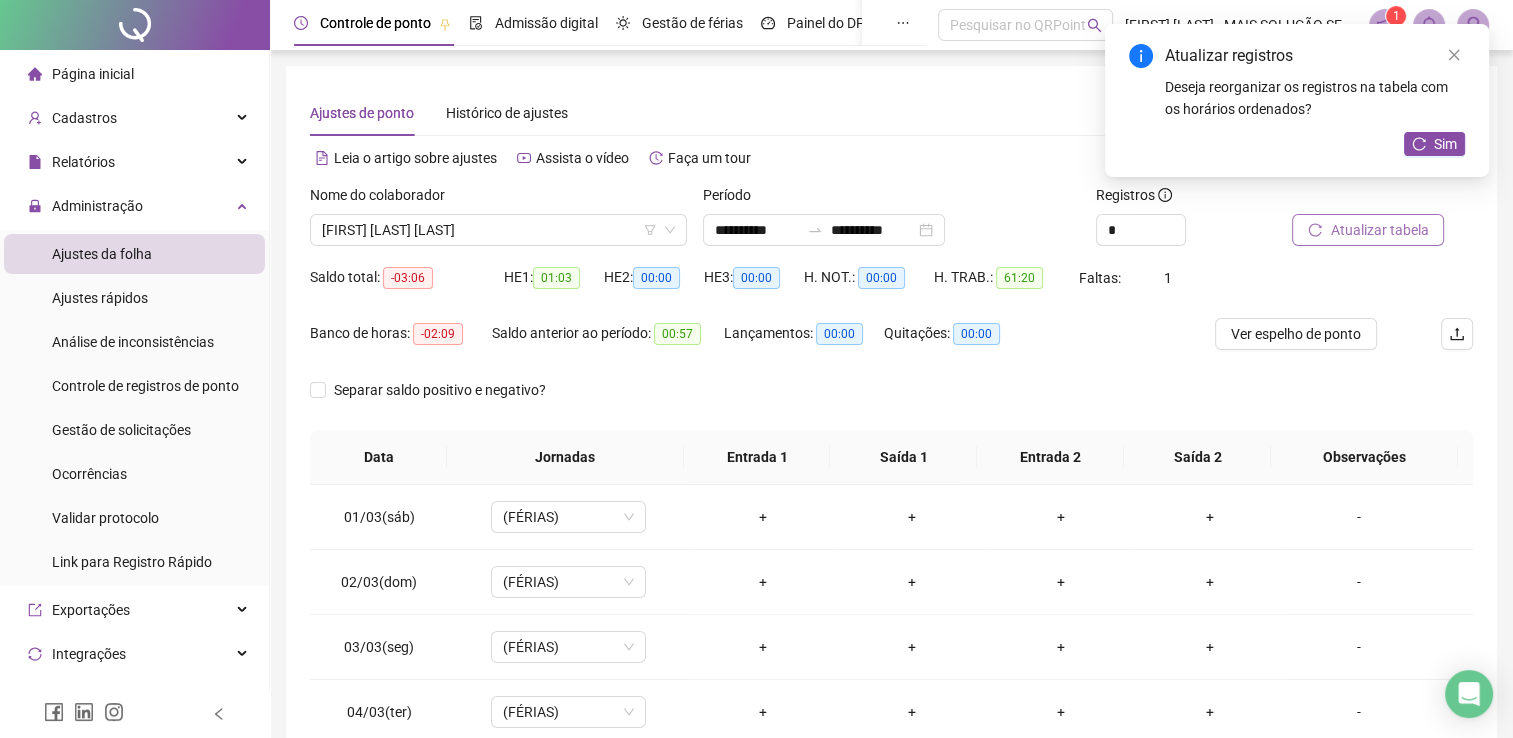 click on "Atualizar tabela" at bounding box center (1379, 230) 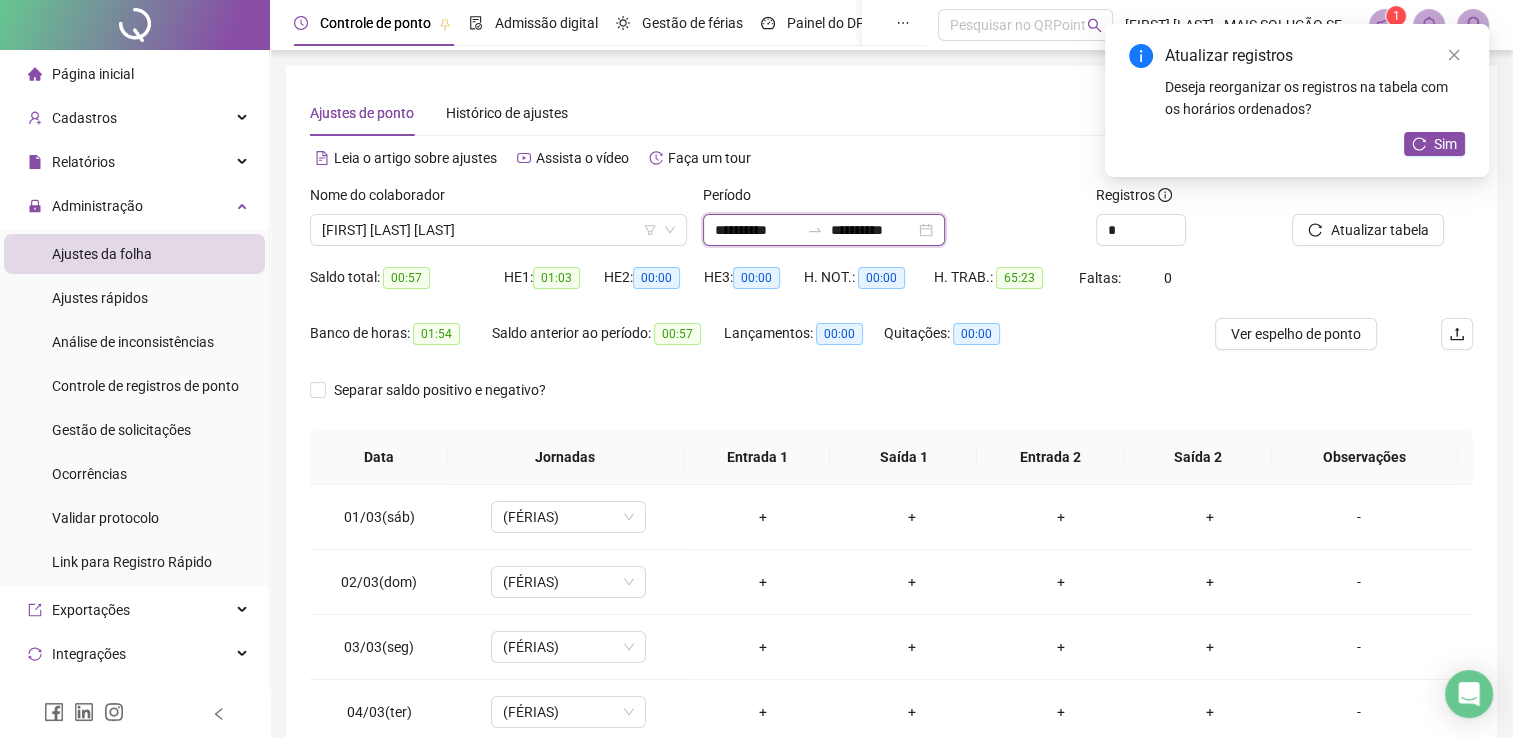 click on "**********" at bounding box center (757, 230) 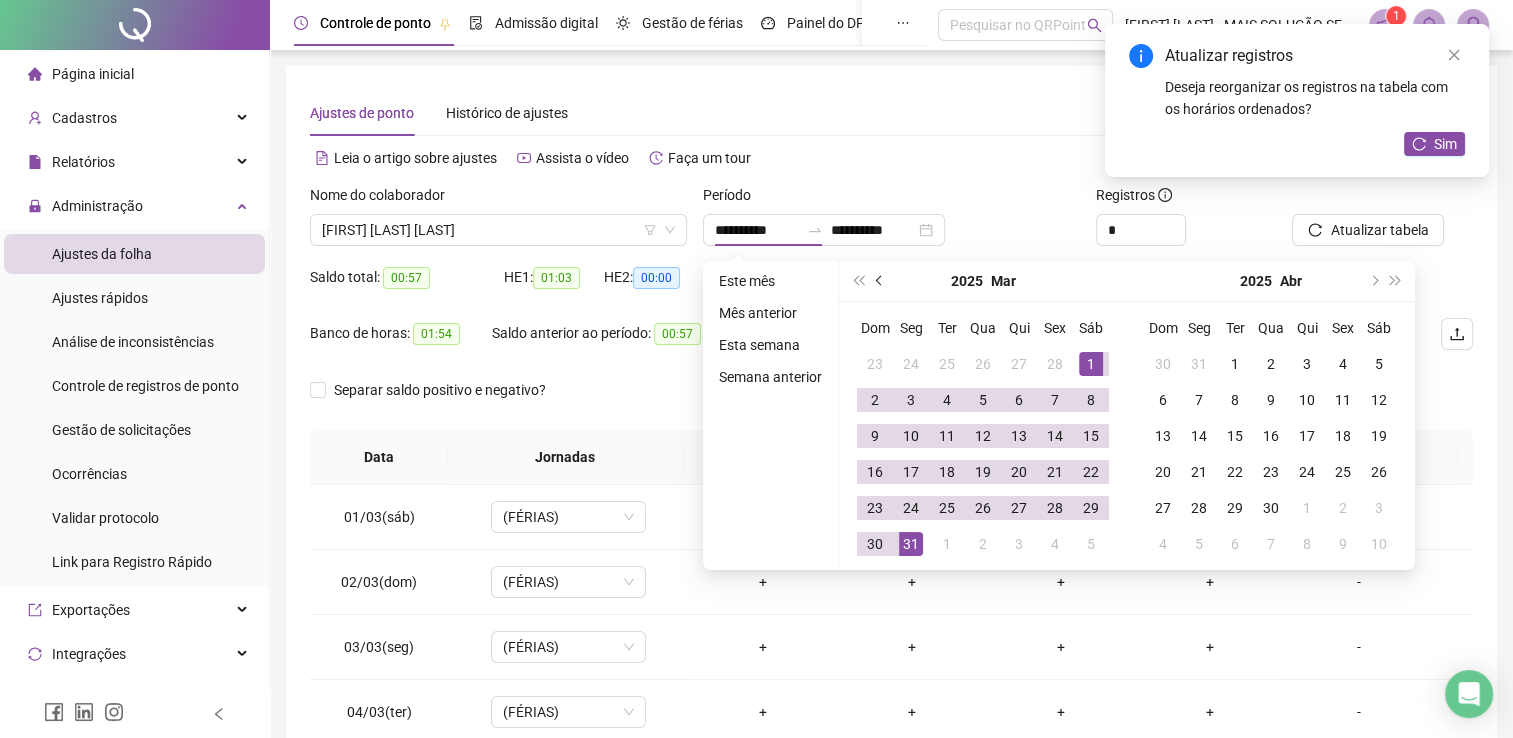 click at bounding box center [881, 281] 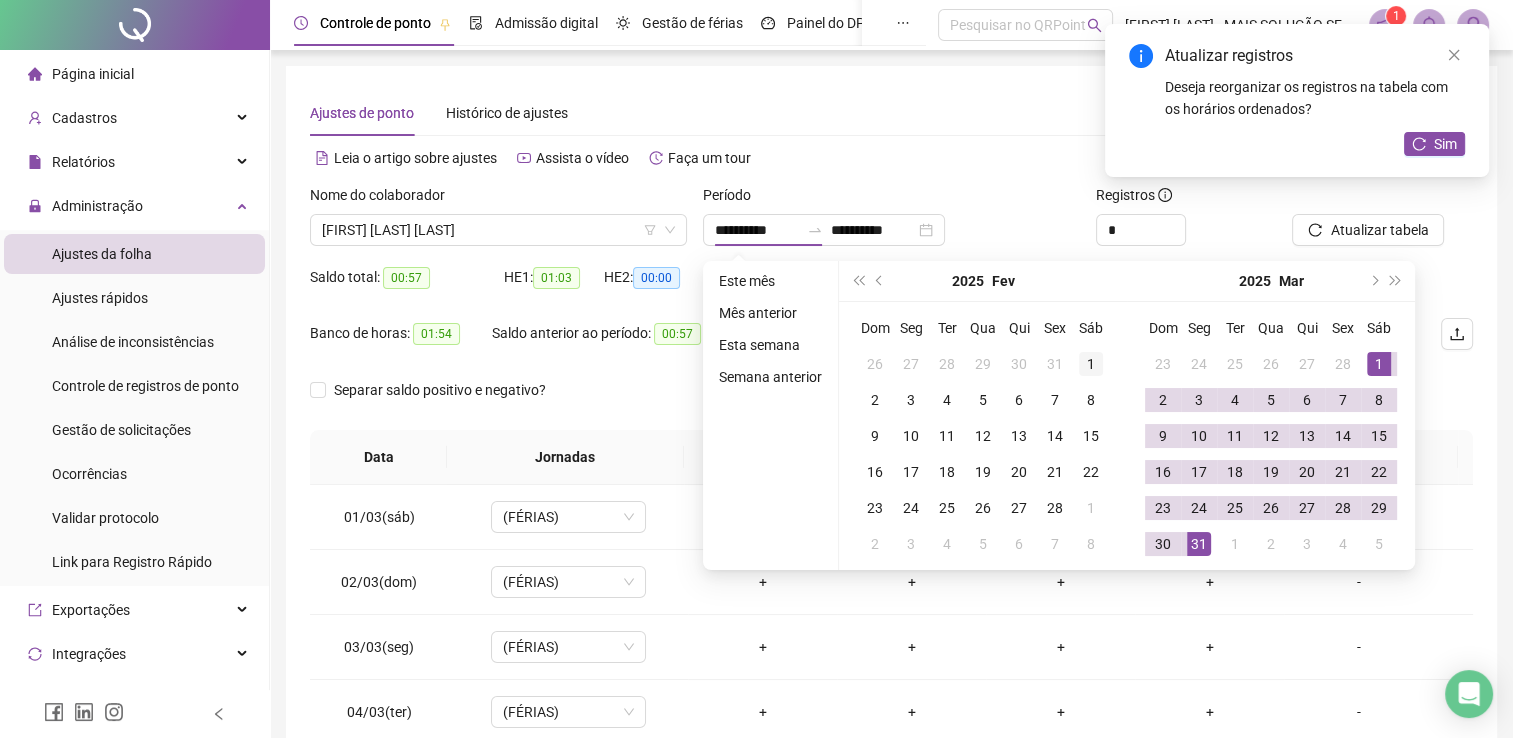 type on "**********" 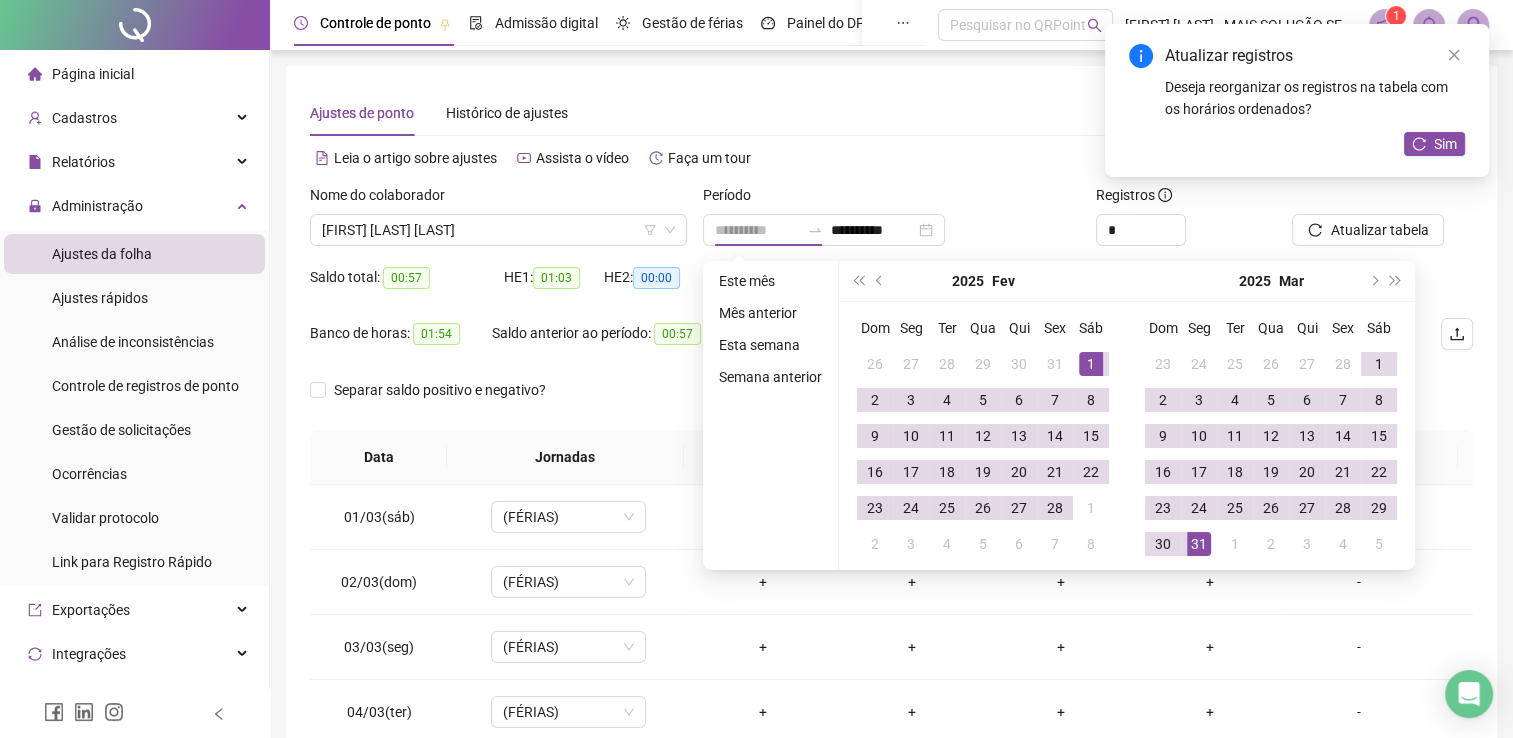 click on "1" at bounding box center (1091, 364) 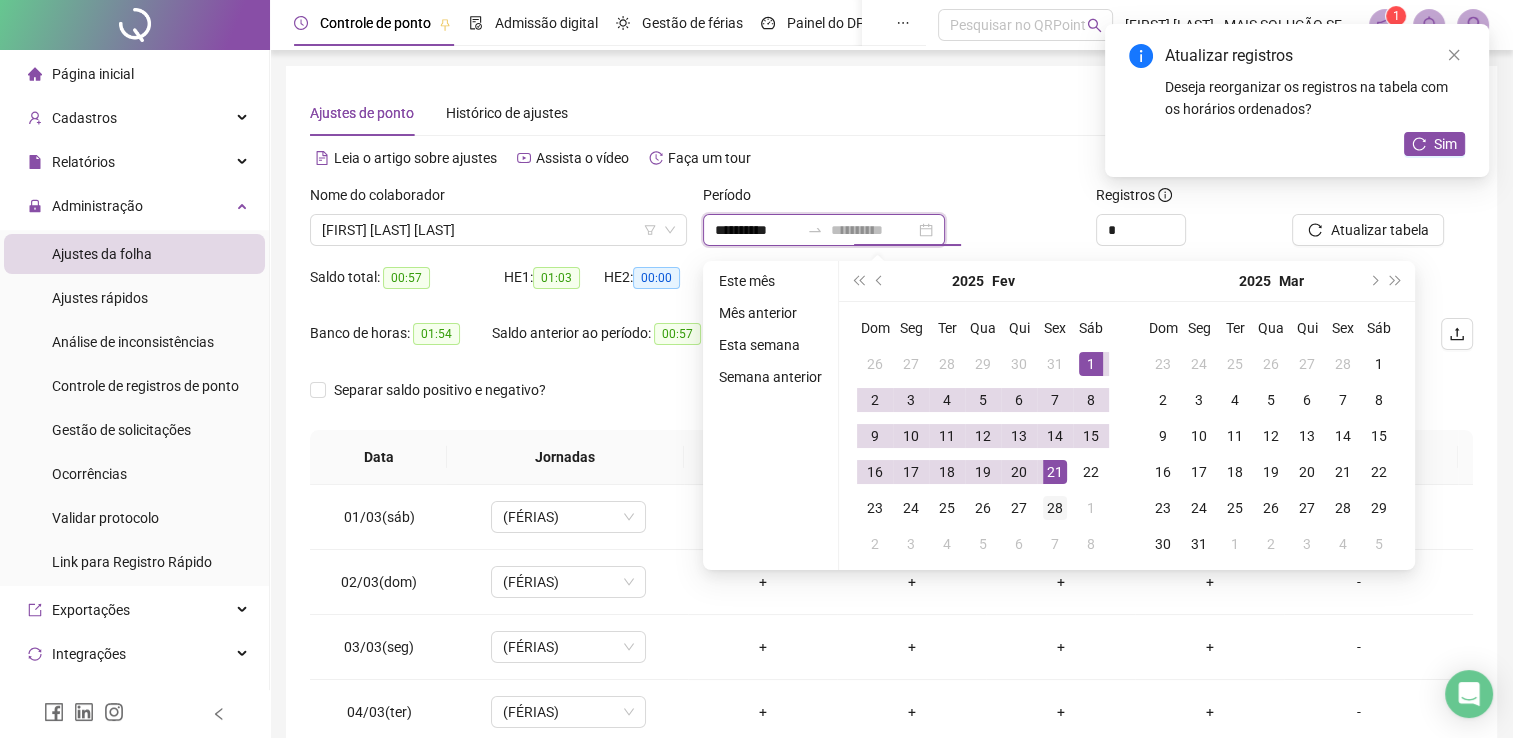 type on "**********" 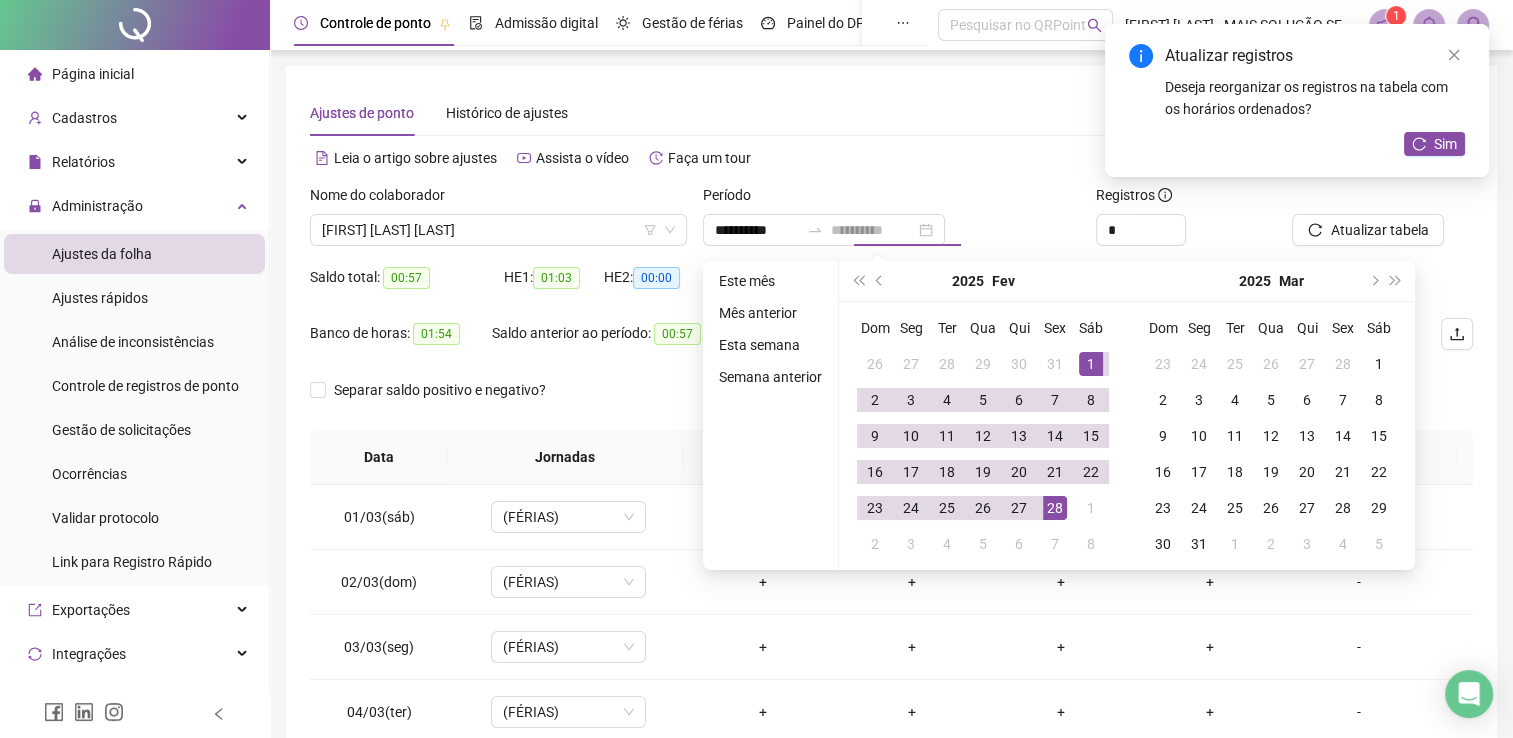 click on "28" at bounding box center (1055, 508) 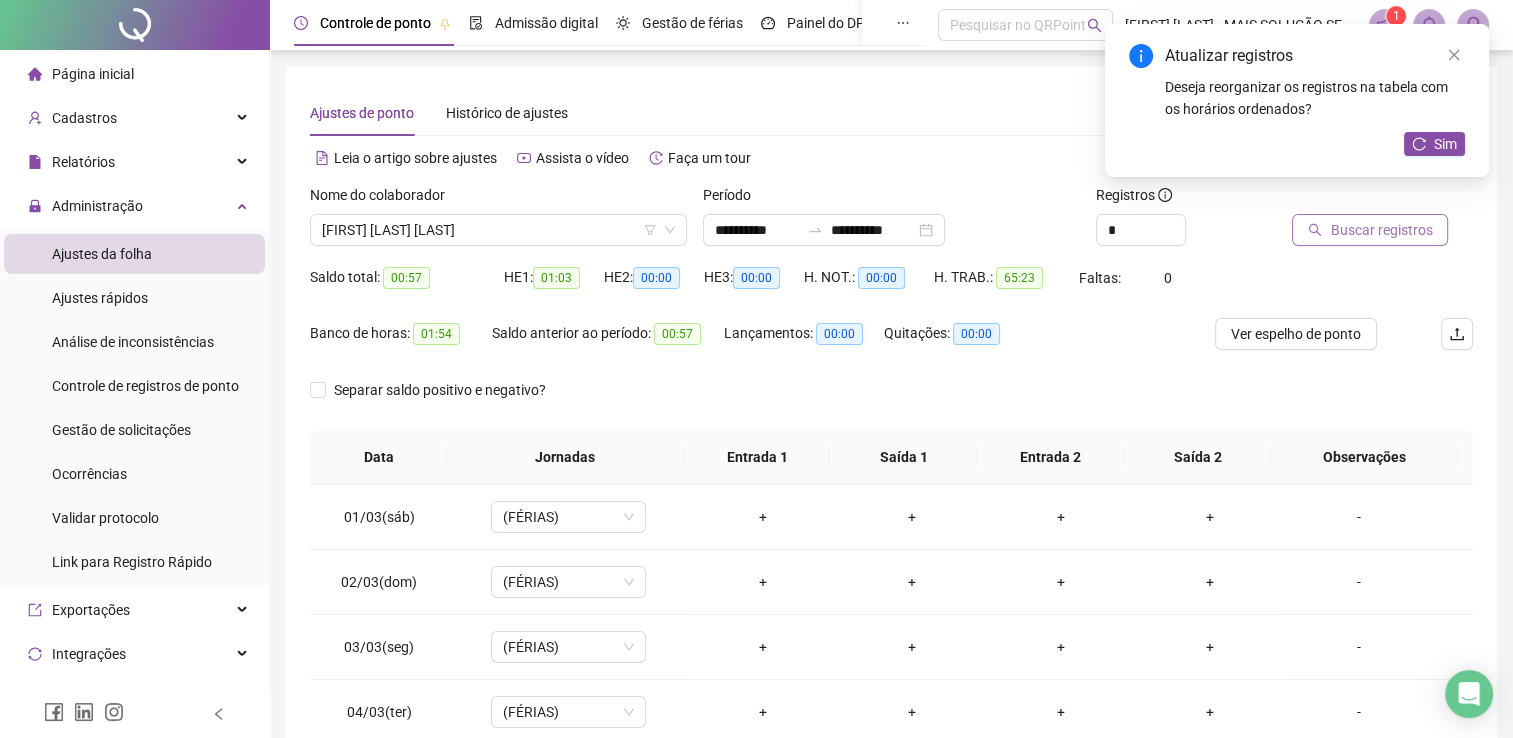 click on "Buscar registros" at bounding box center (1370, 230) 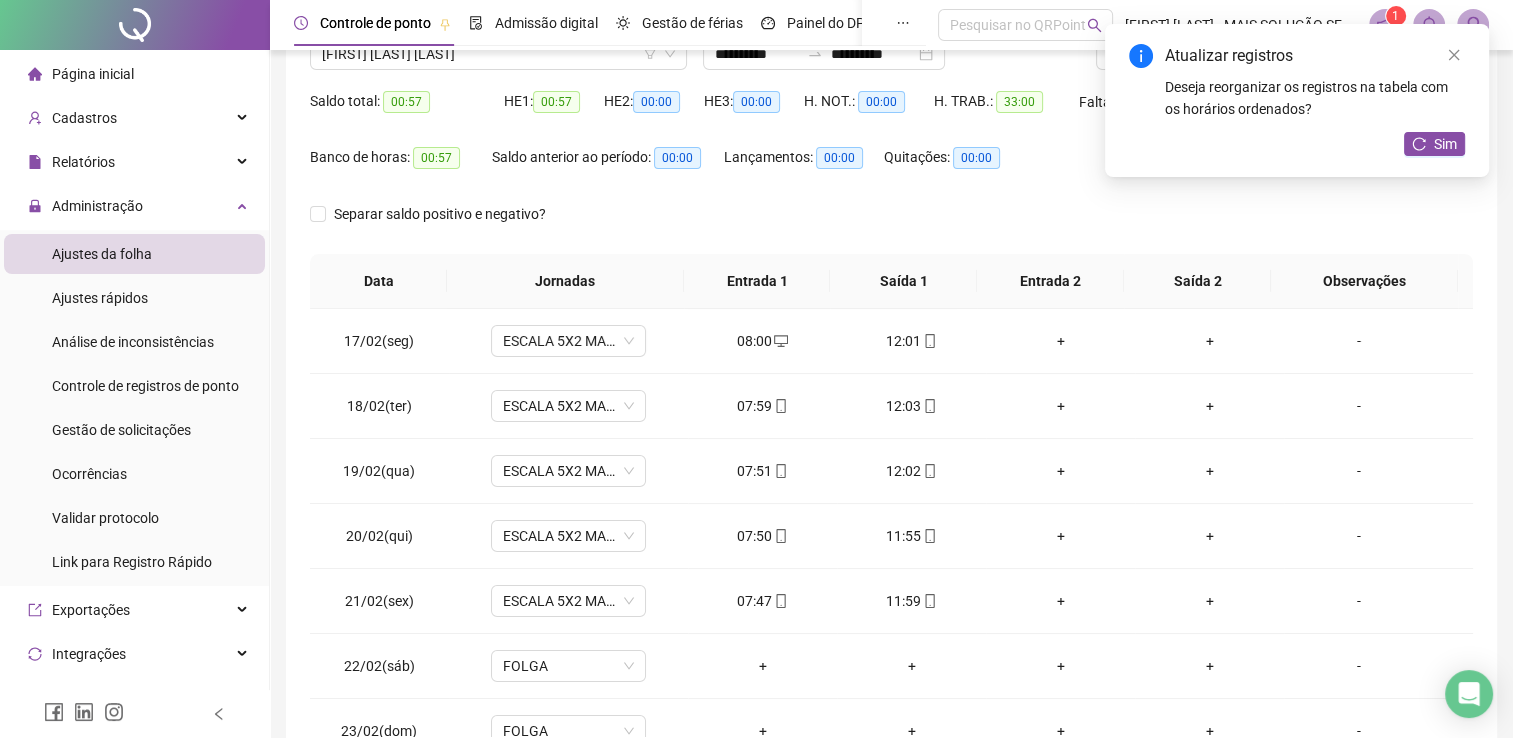 scroll, scrollTop: 283, scrollLeft: 0, axis: vertical 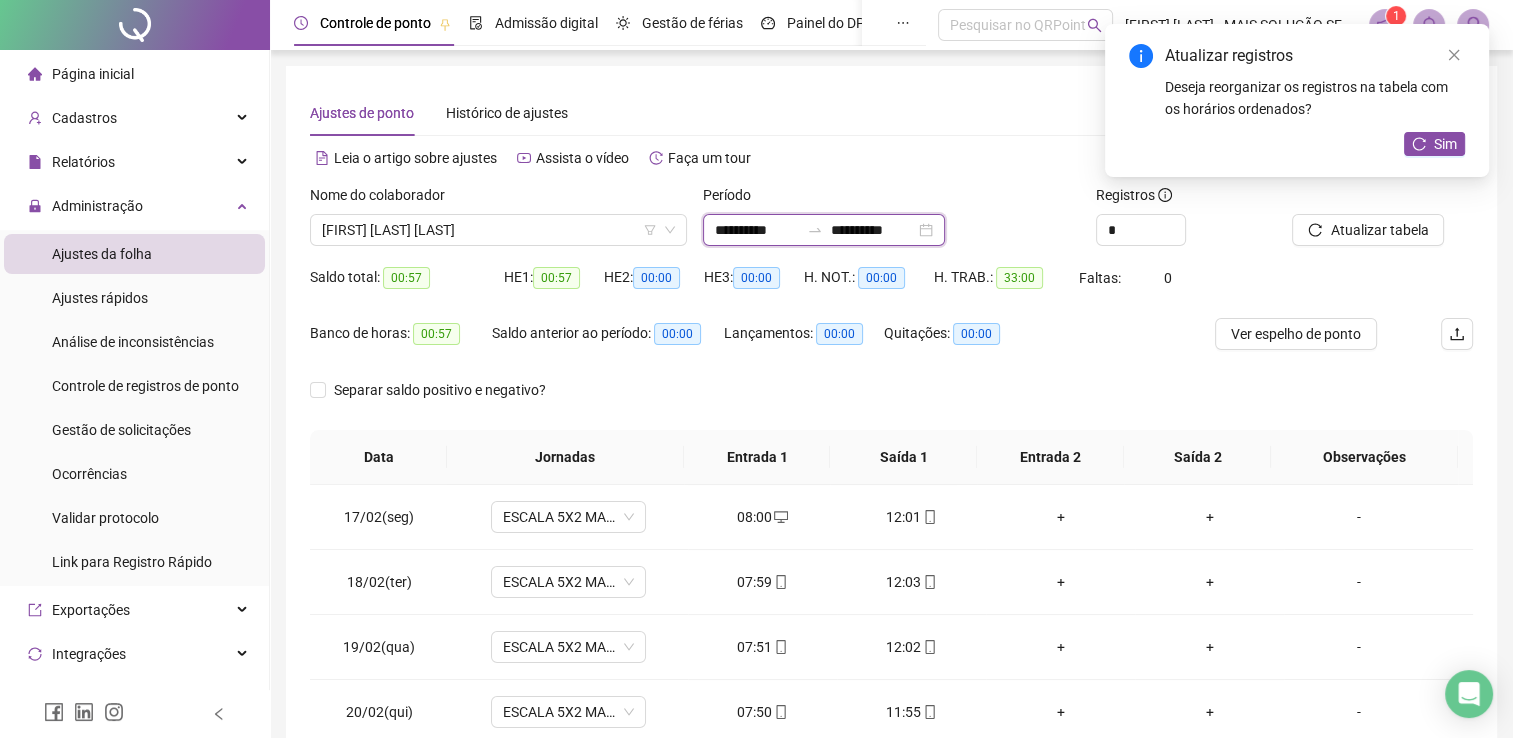 click on "**********" at bounding box center (757, 230) 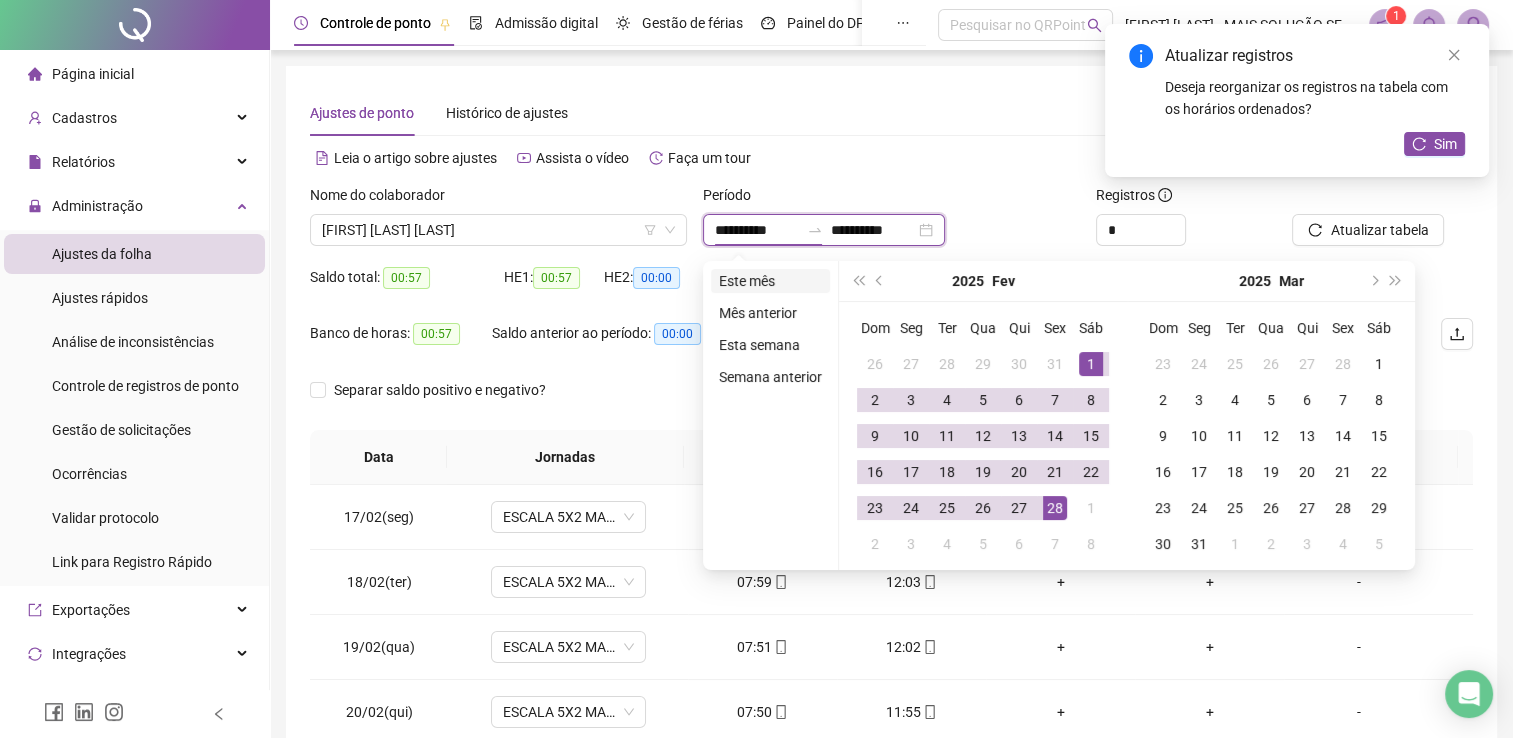 type on "**********" 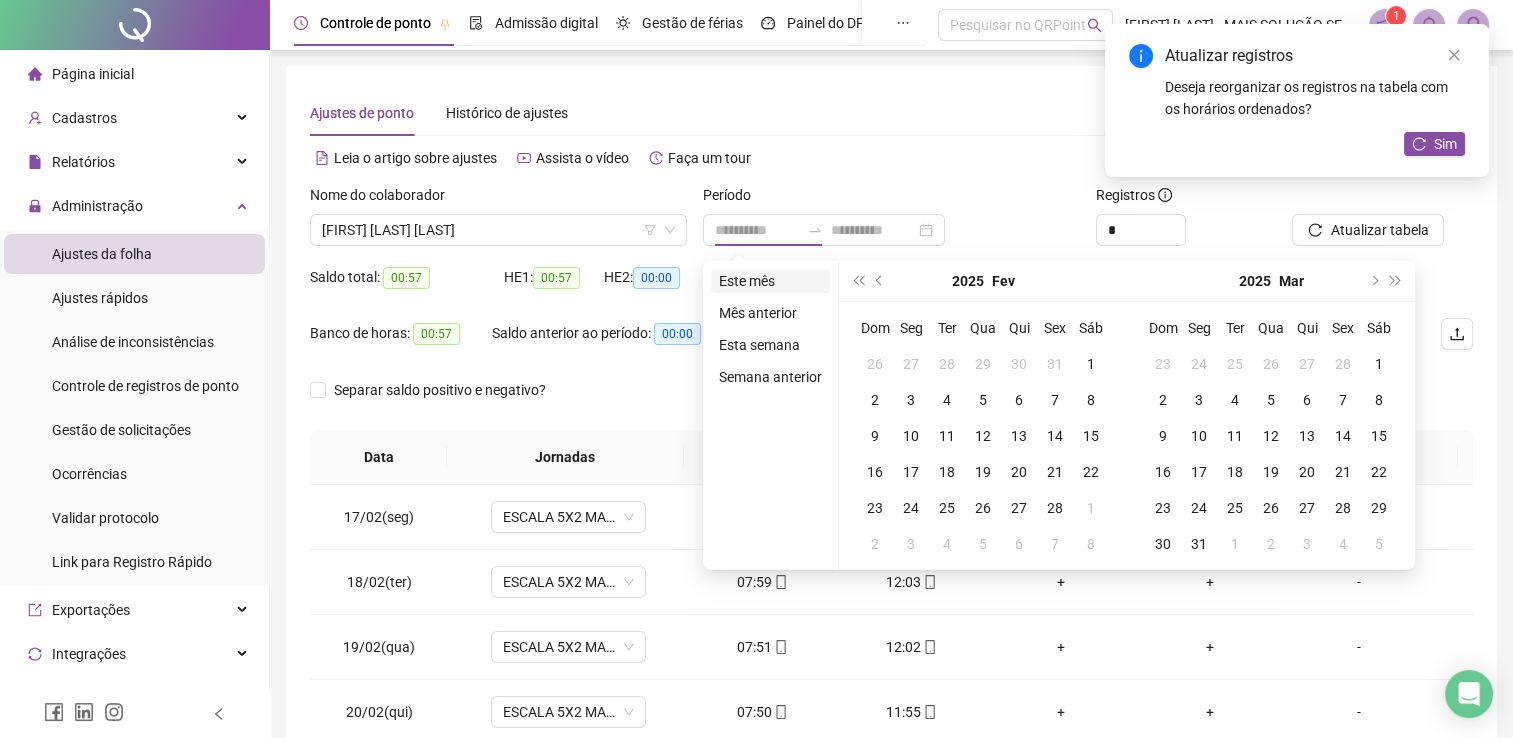click on "Este mês" at bounding box center [770, 281] 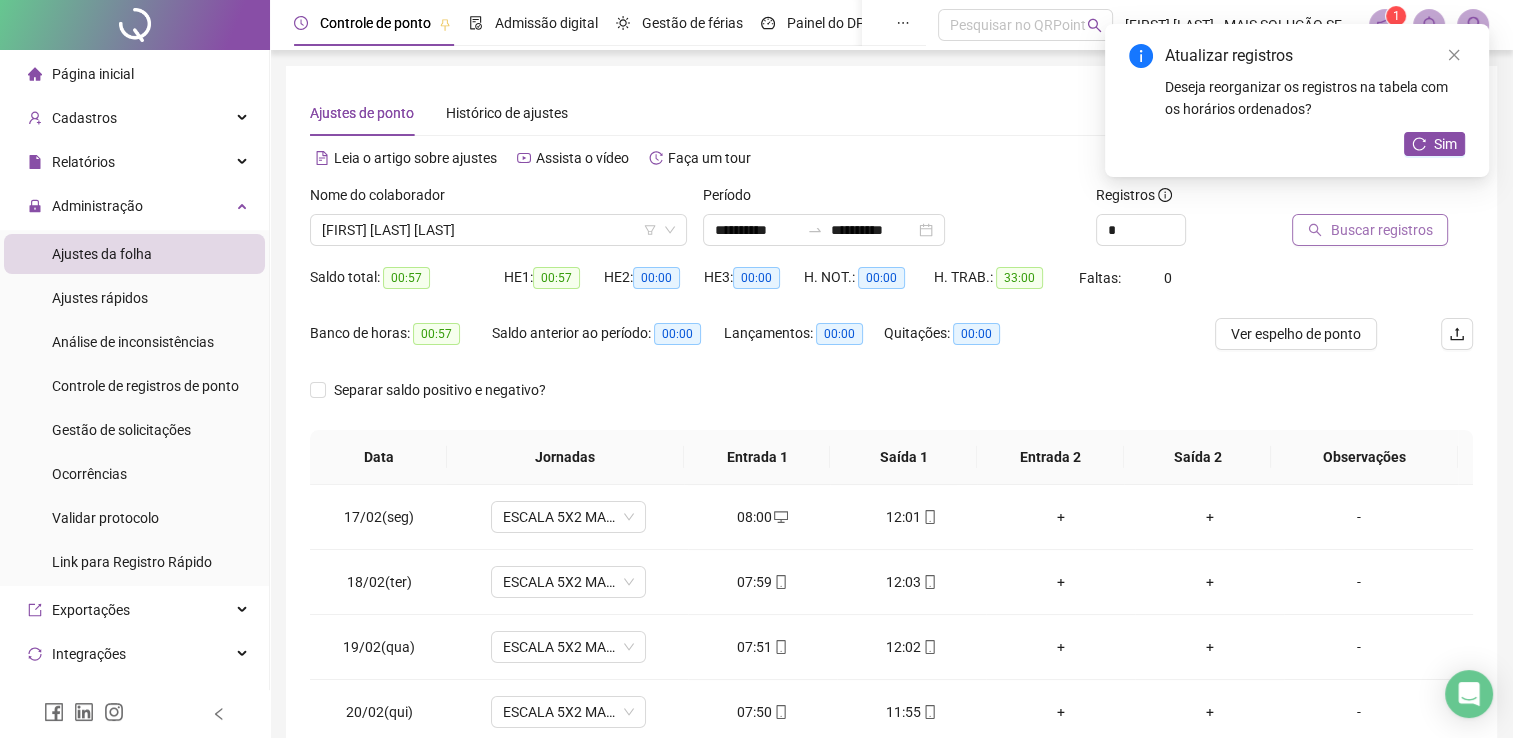 click on "Buscar registros" at bounding box center [1381, 230] 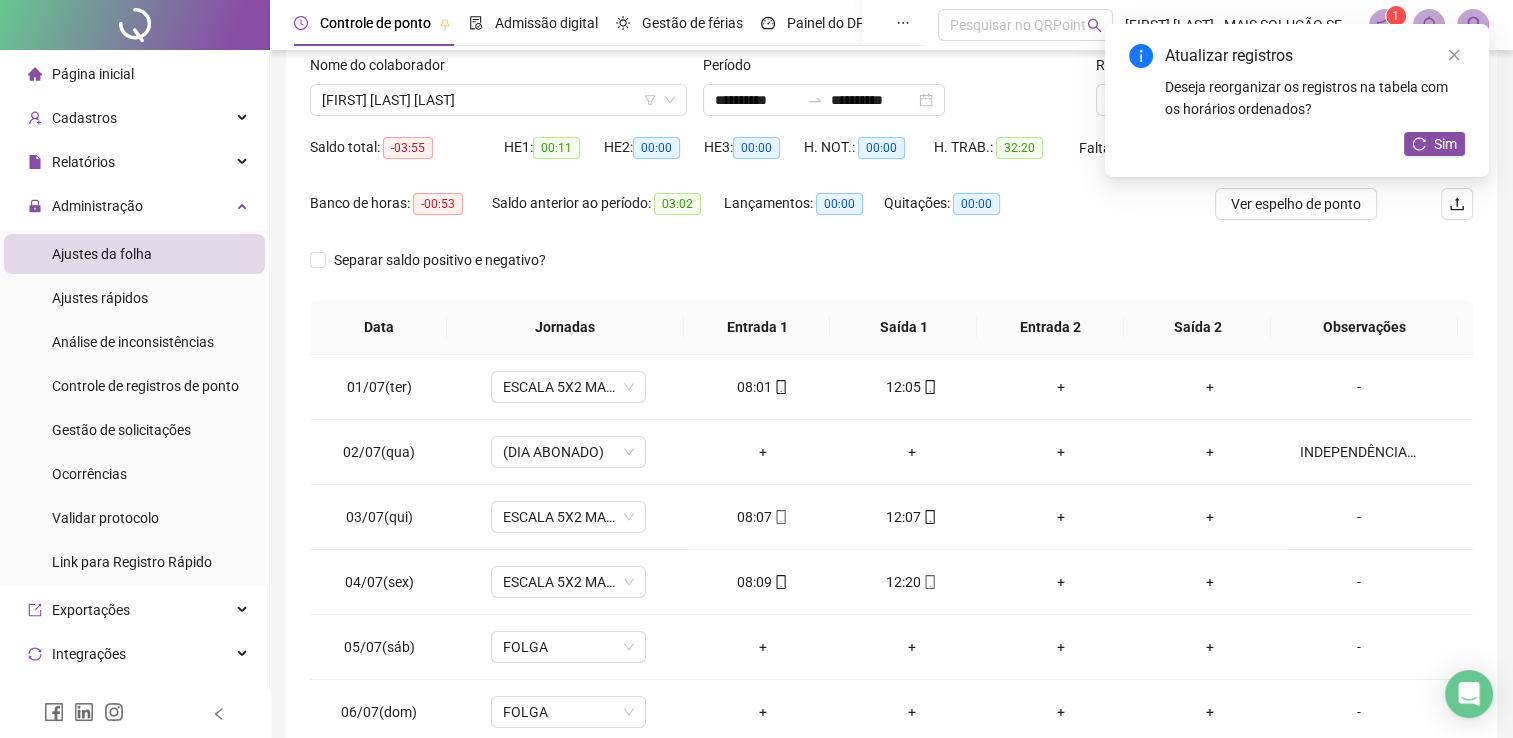 scroll, scrollTop: 283, scrollLeft: 0, axis: vertical 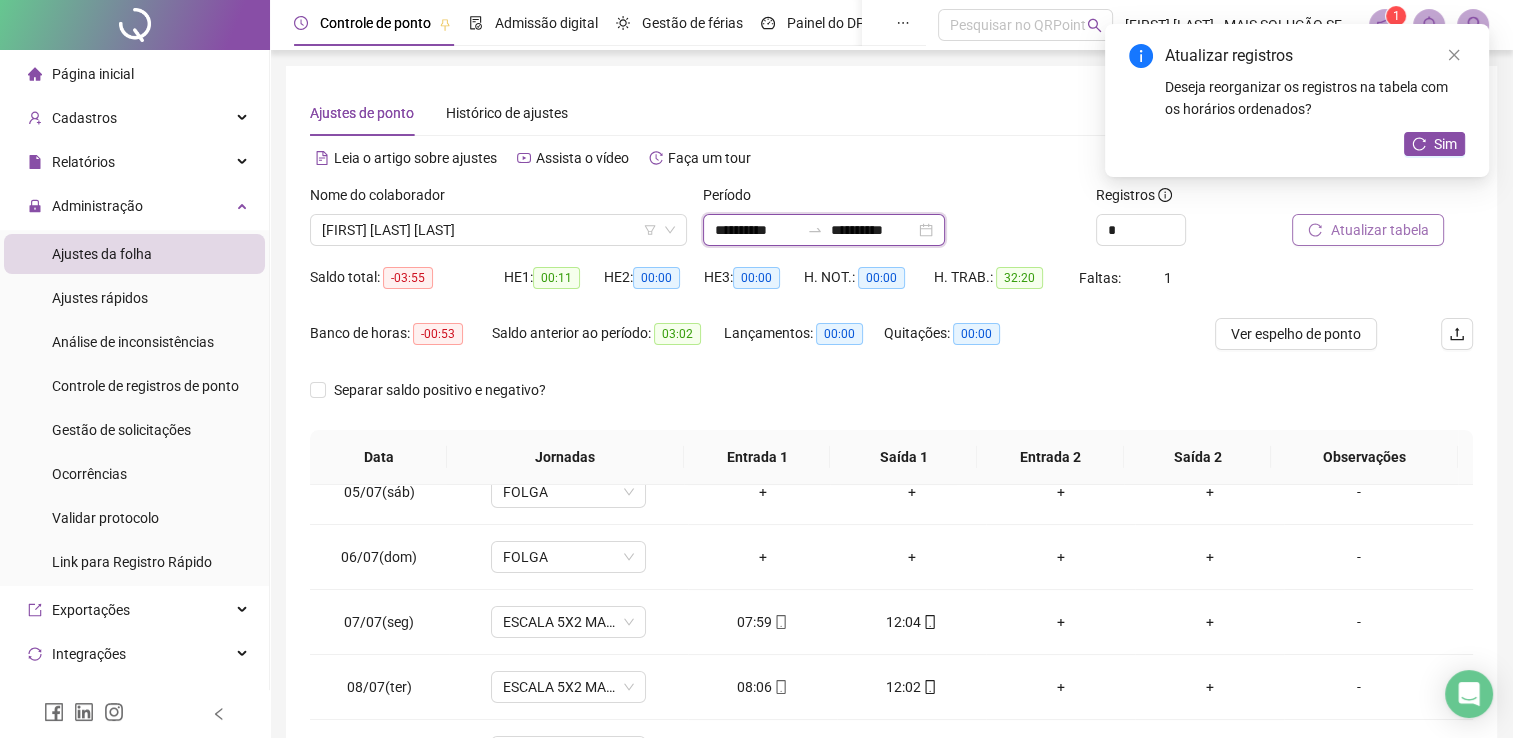 click on "**********" at bounding box center [757, 230] 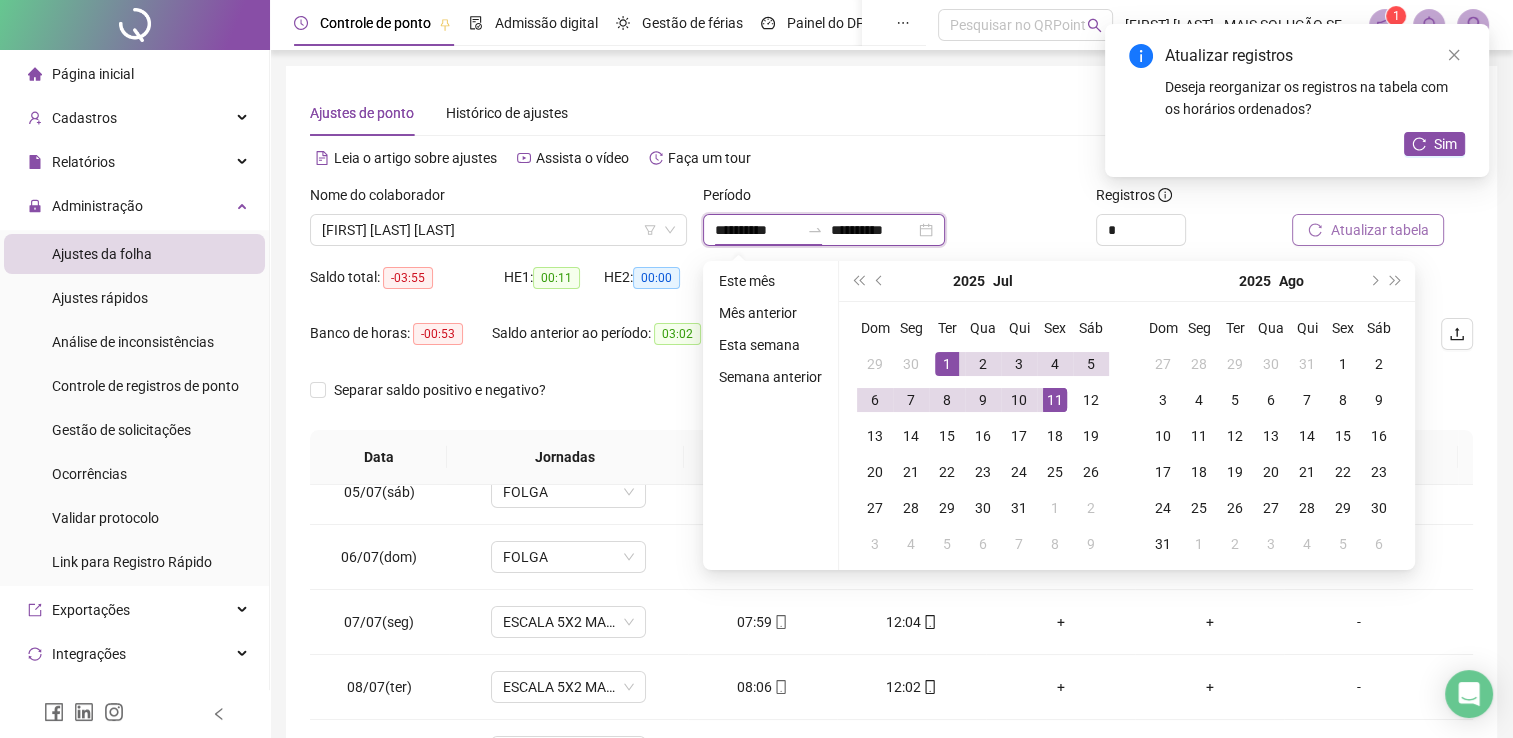 type on "**********" 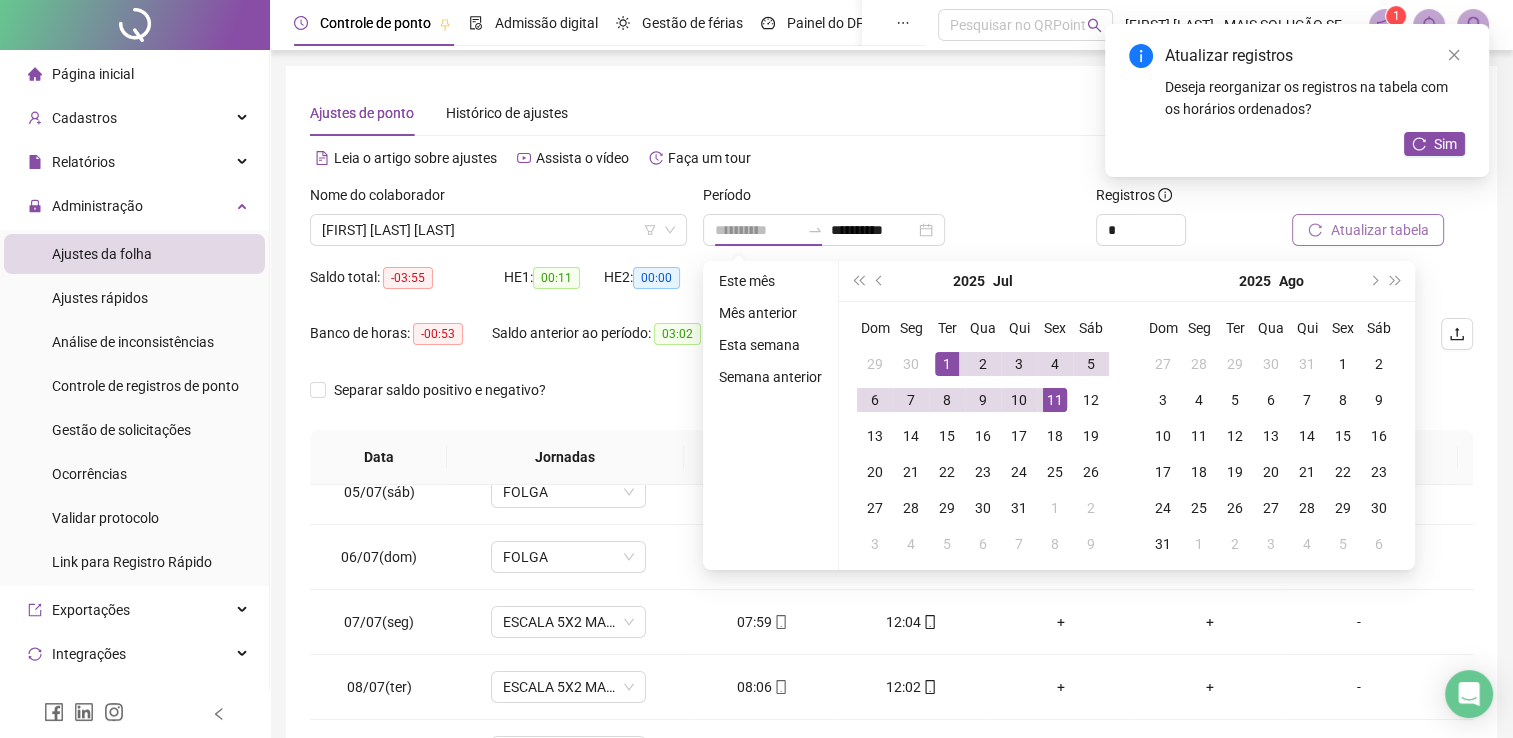 click on "1" at bounding box center (947, 364) 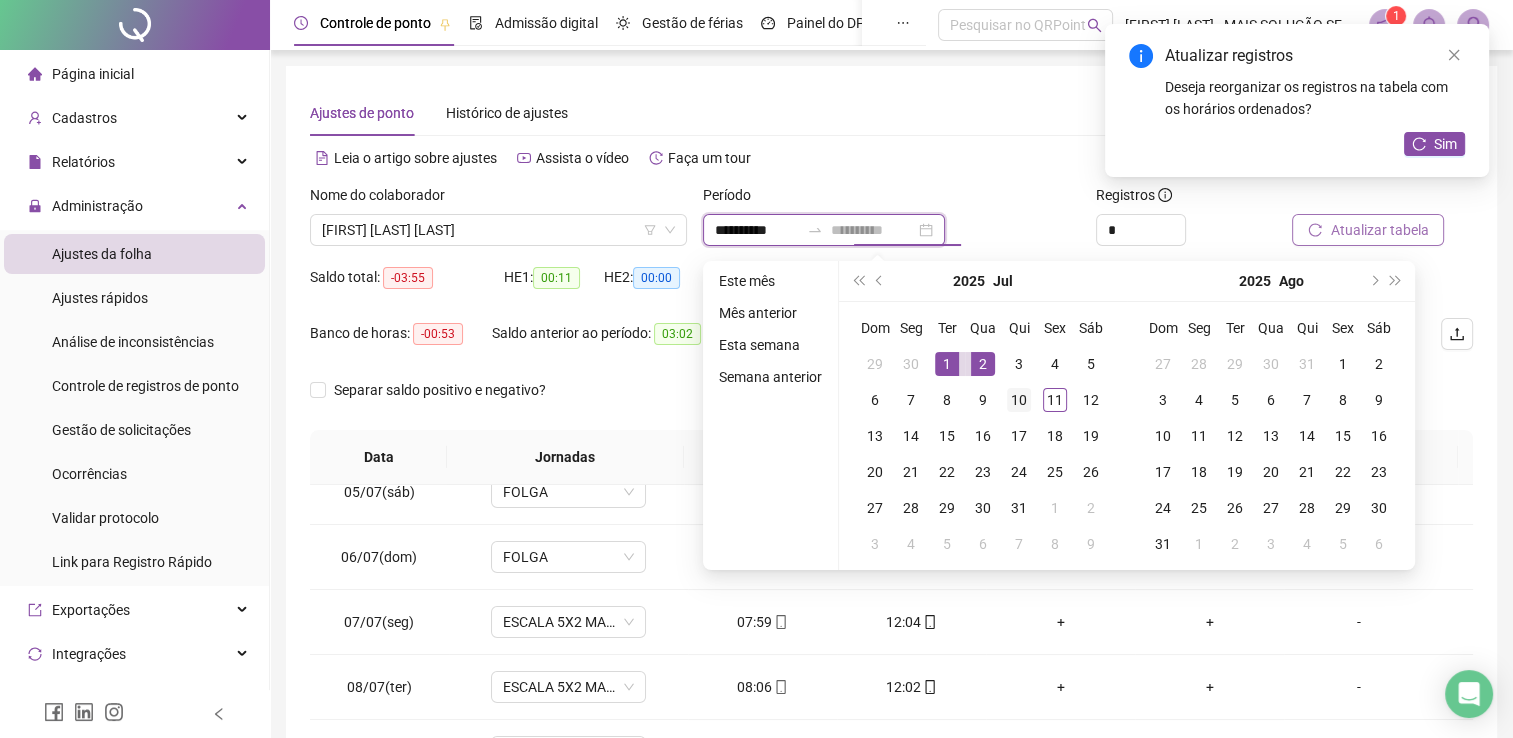 type on "**********" 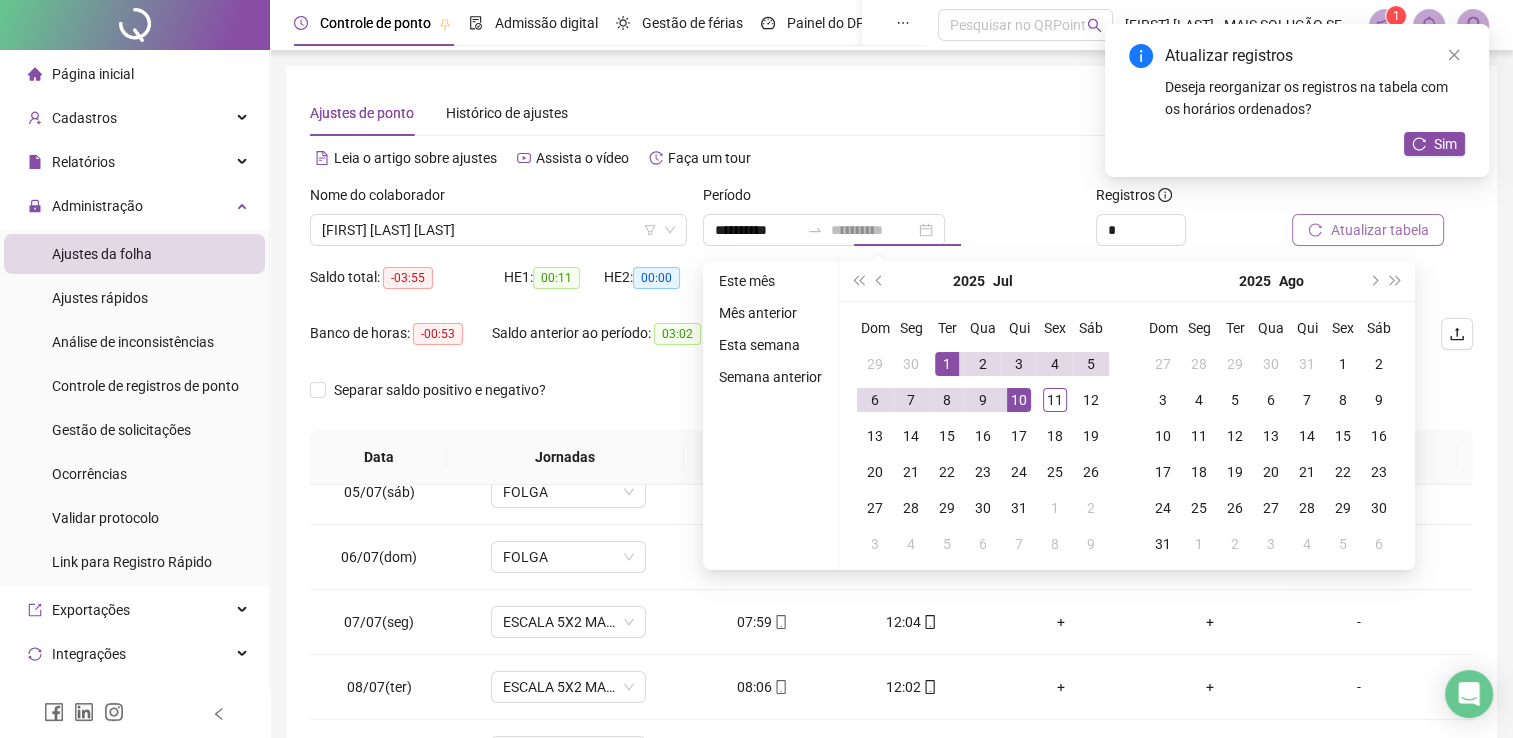 click on "10" at bounding box center (1019, 400) 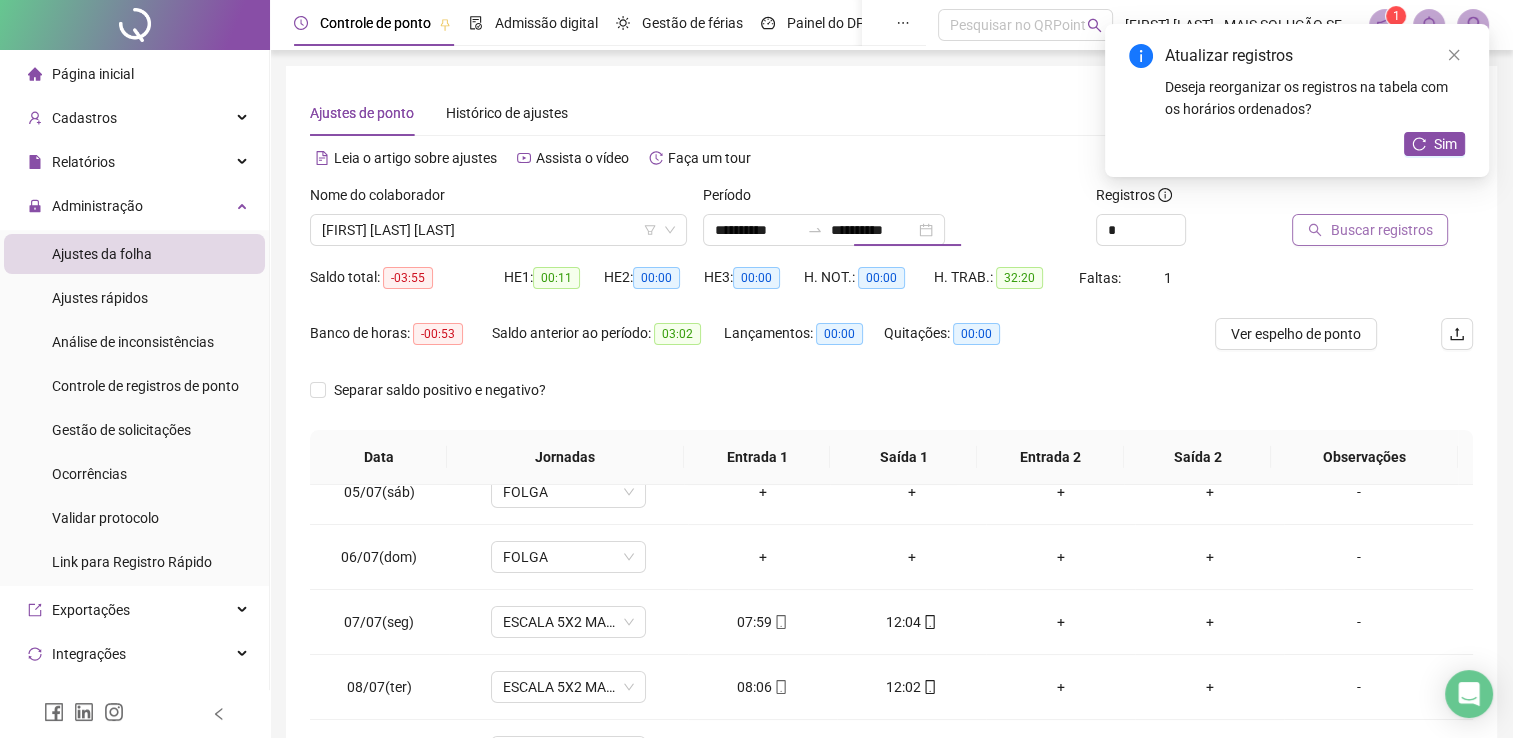 click on "Buscar registros" at bounding box center (1370, 230) 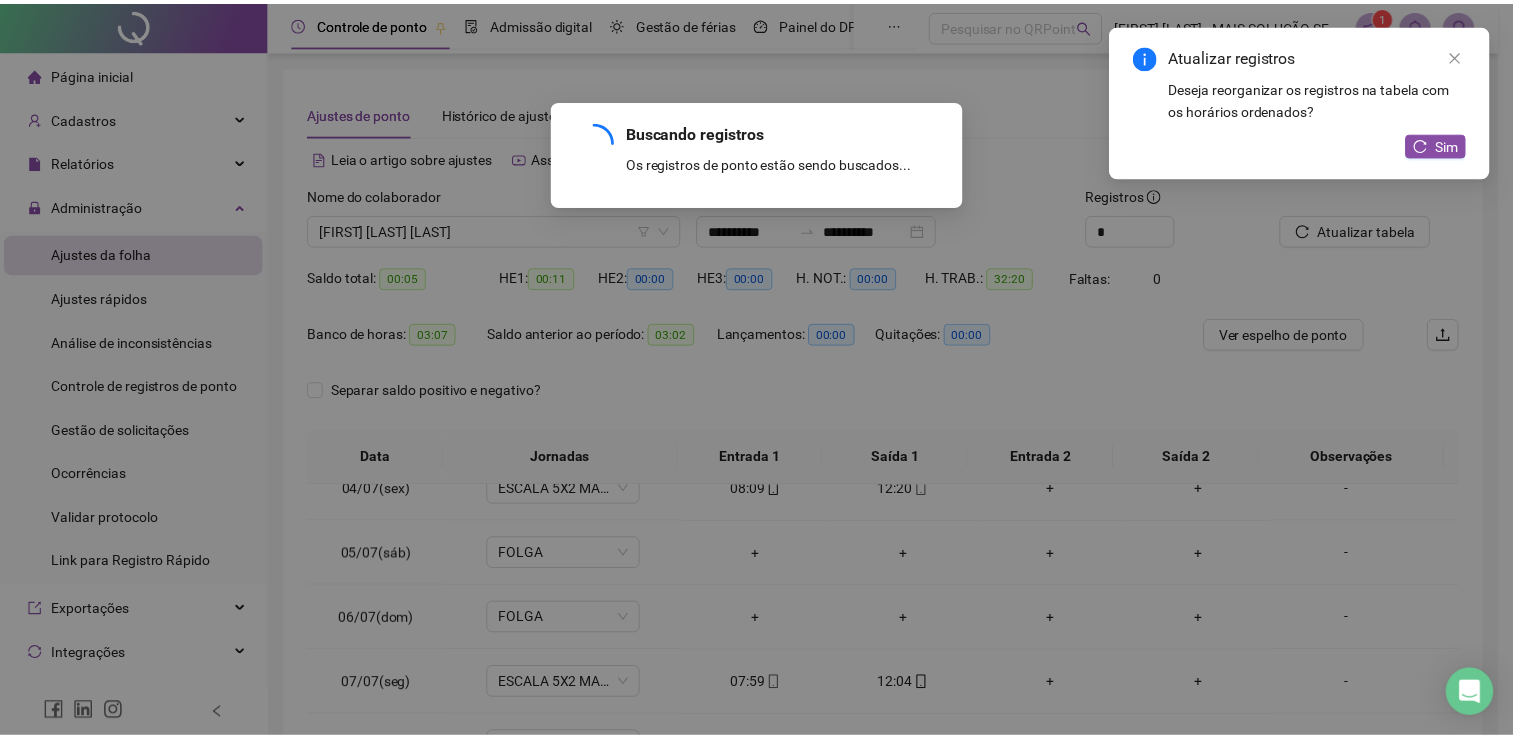 scroll, scrollTop: 220, scrollLeft: 0, axis: vertical 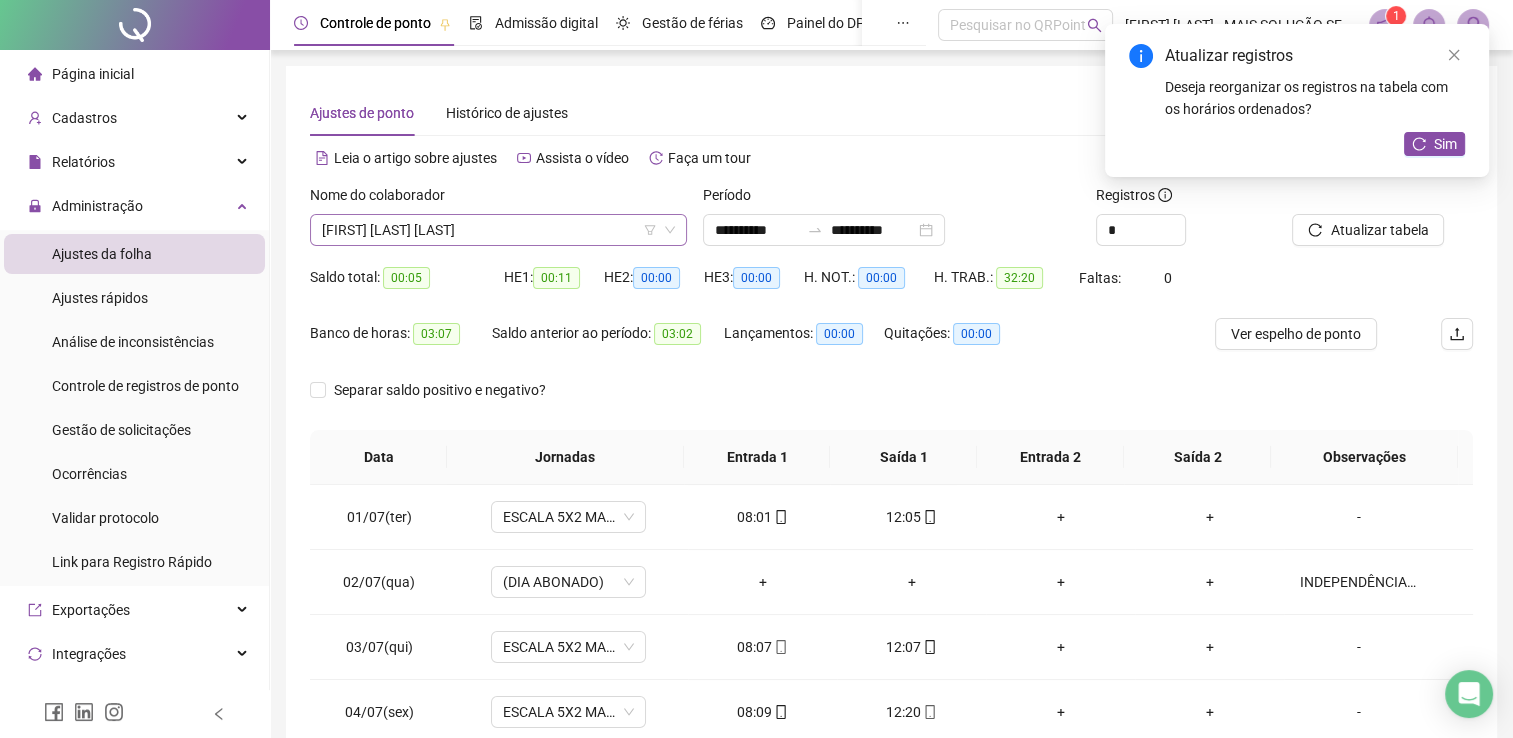 click on "[FIRST] [LAST] [LAST]" at bounding box center [498, 230] 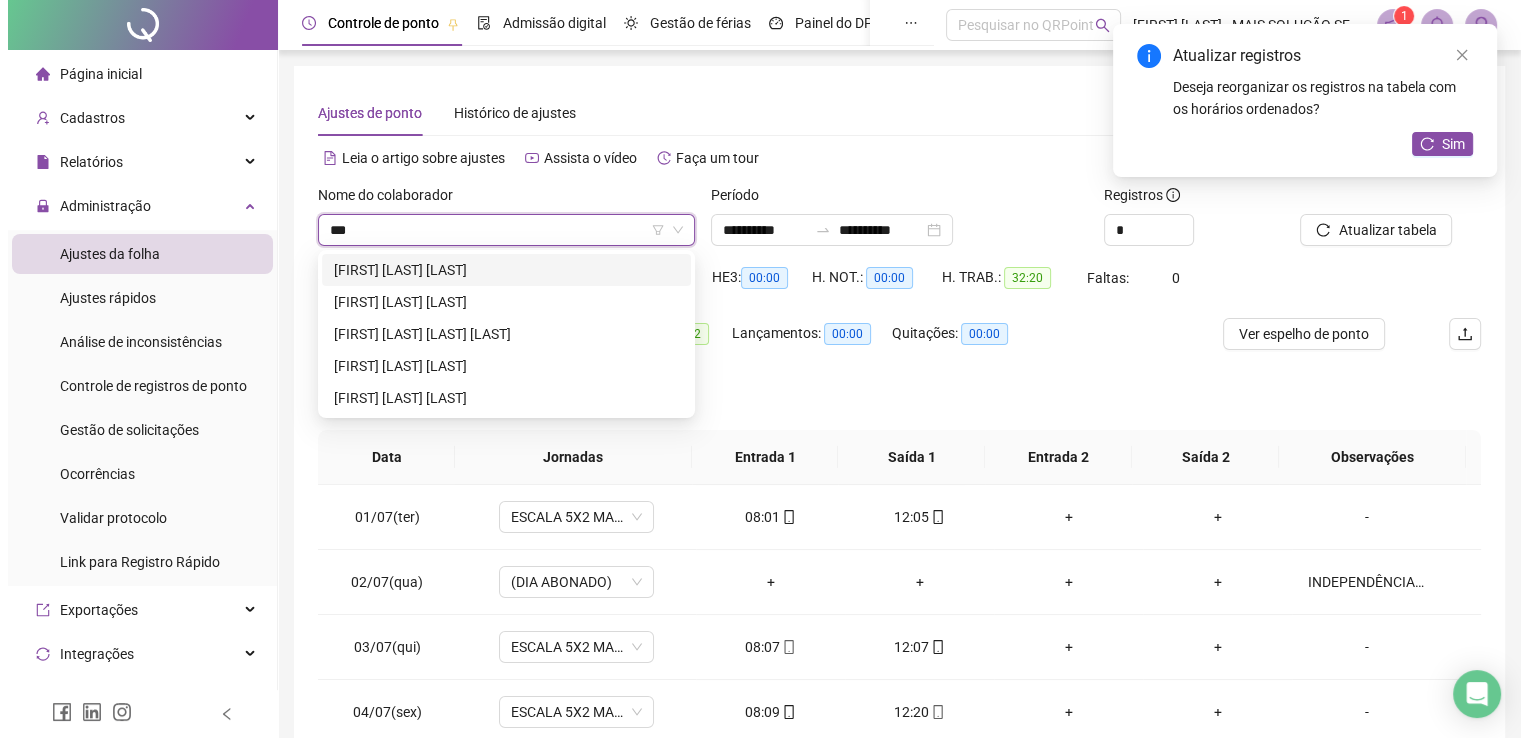 scroll, scrollTop: 0, scrollLeft: 0, axis: both 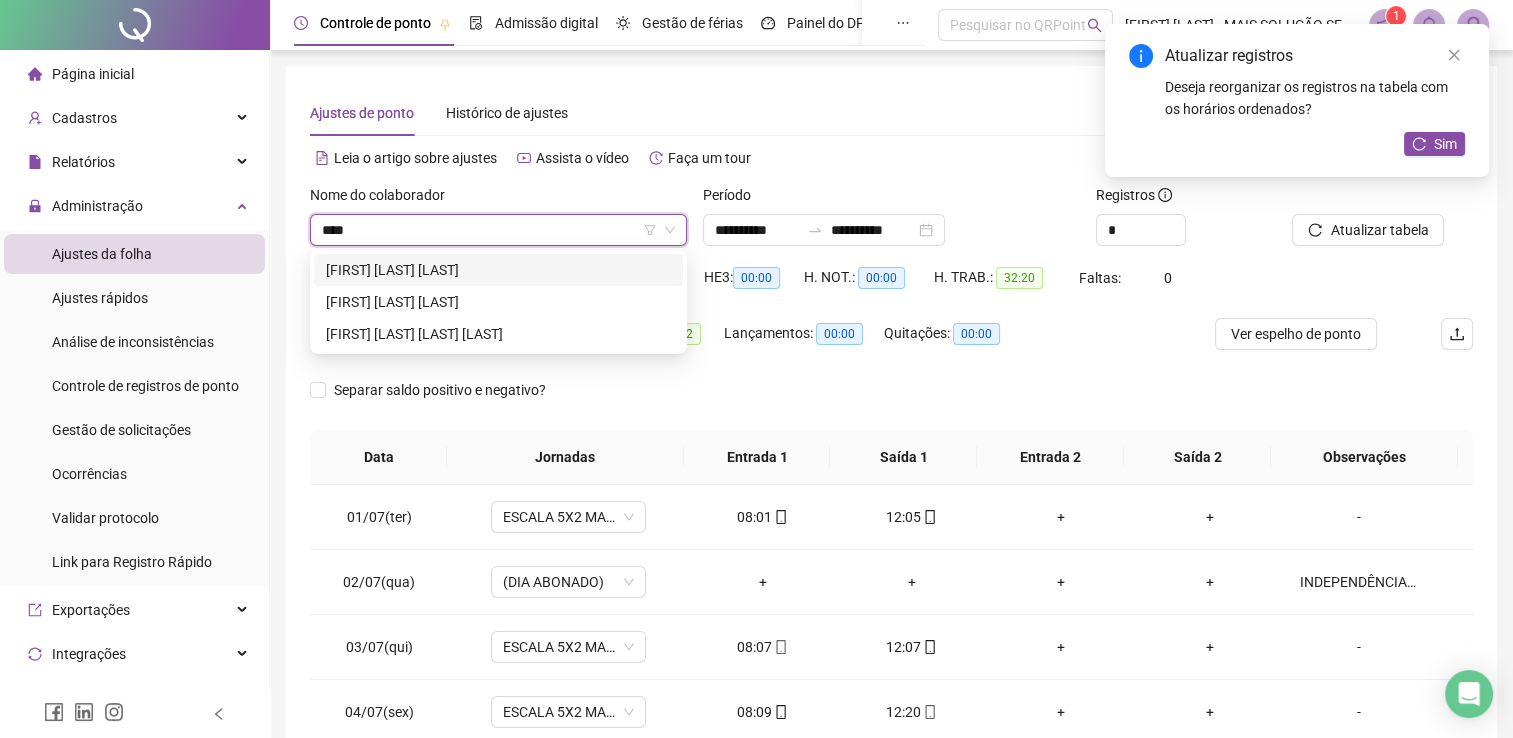 type on "*****" 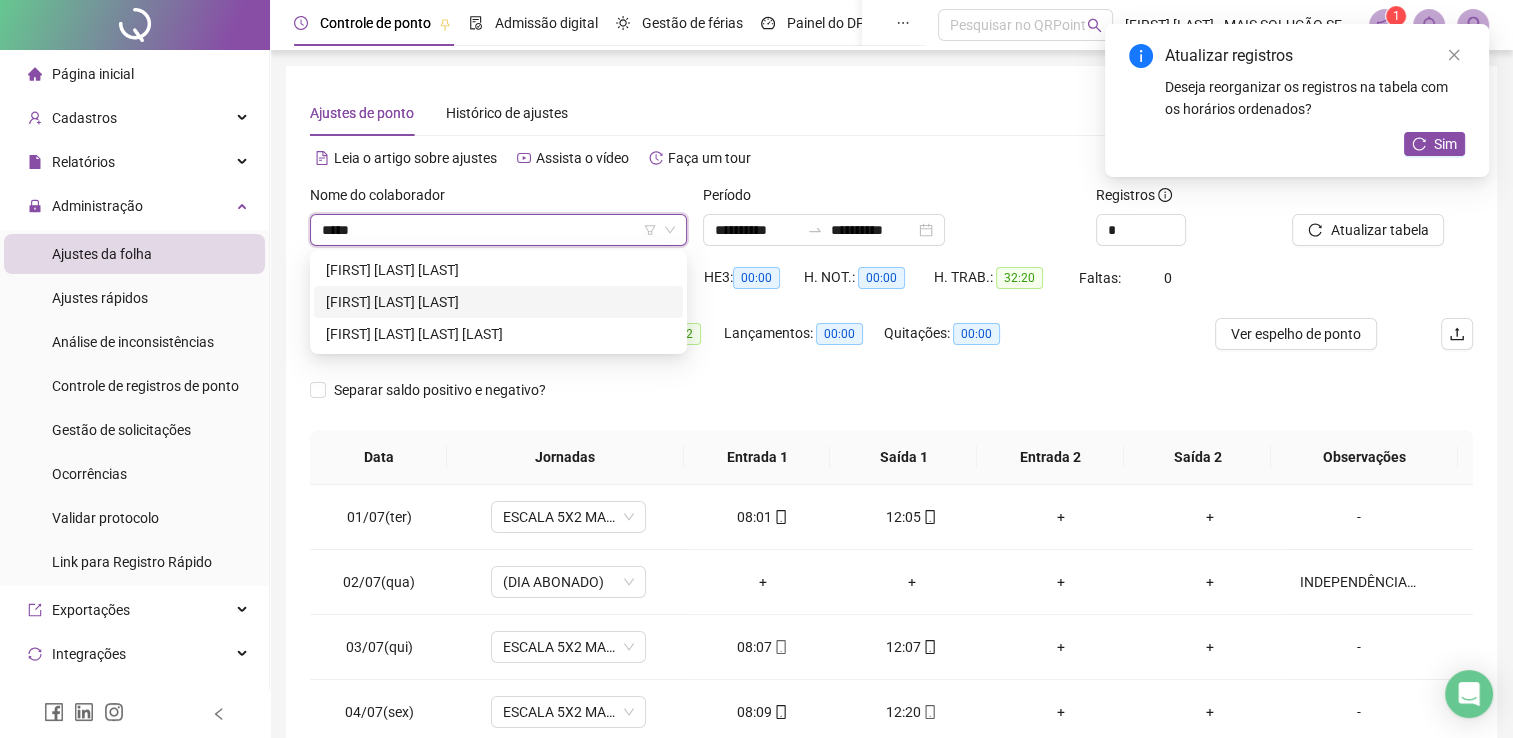 click on "[FIRST] [LAST] [LAST]" at bounding box center (498, 302) 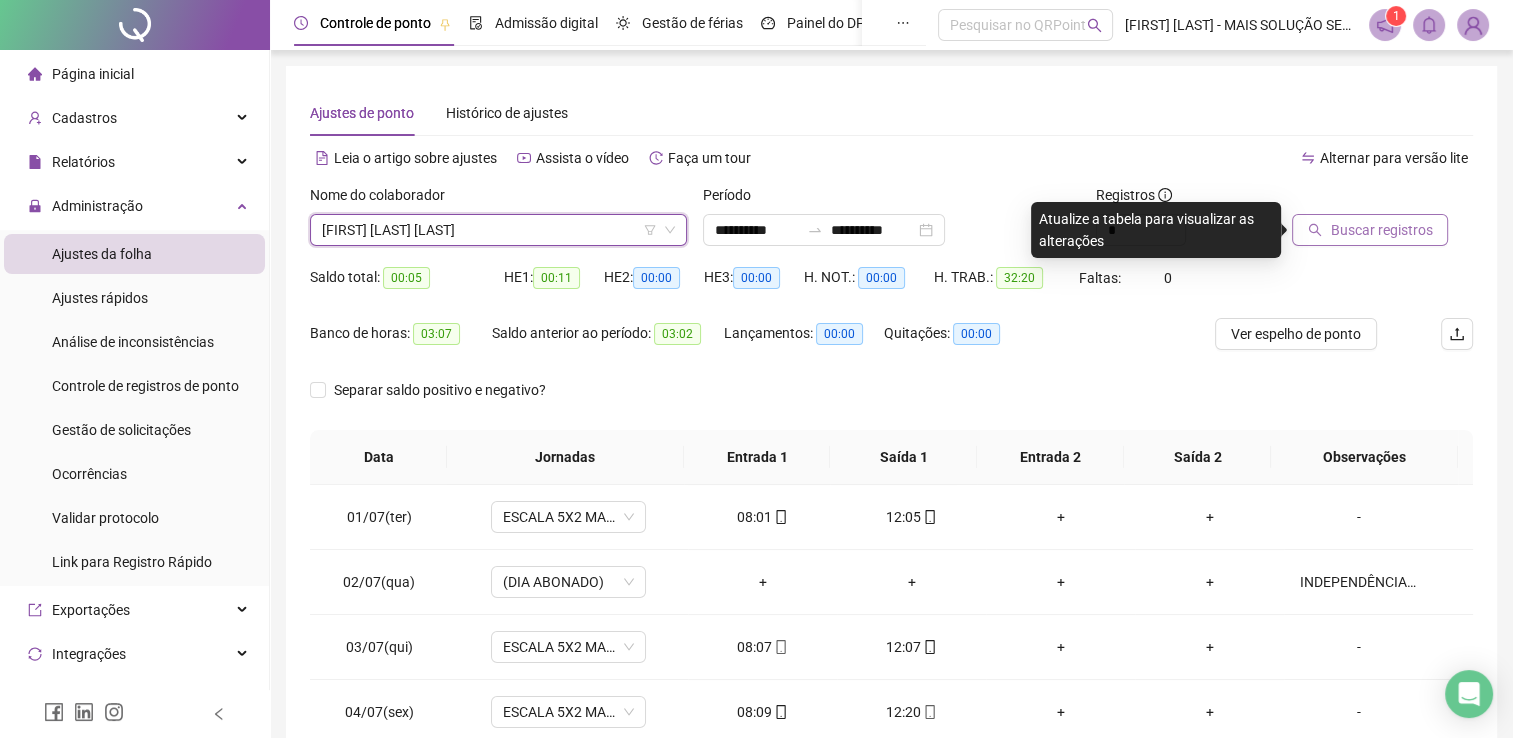 click on "Buscar registros" at bounding box center (1381, 230) 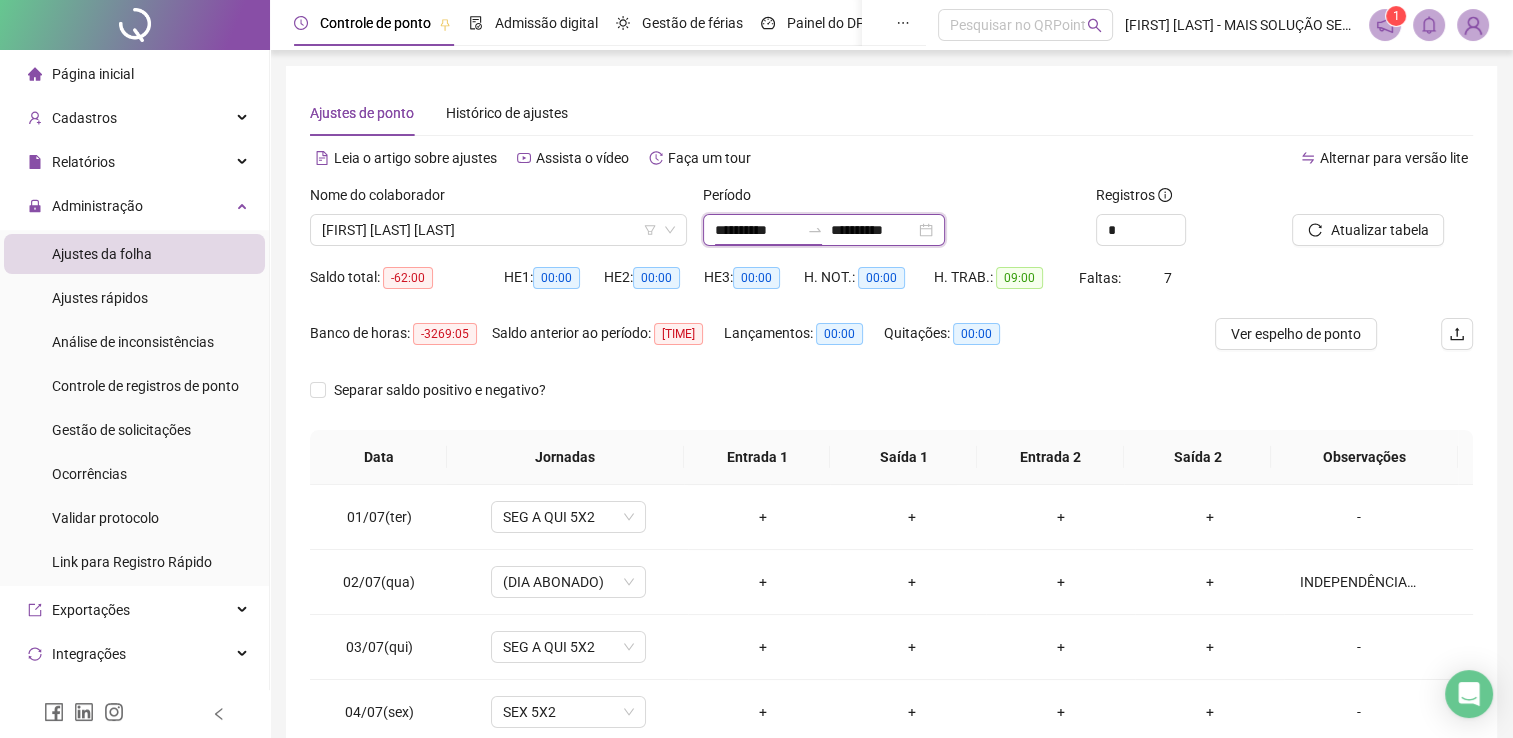 click on "**********" at bounding box center [757, 230] 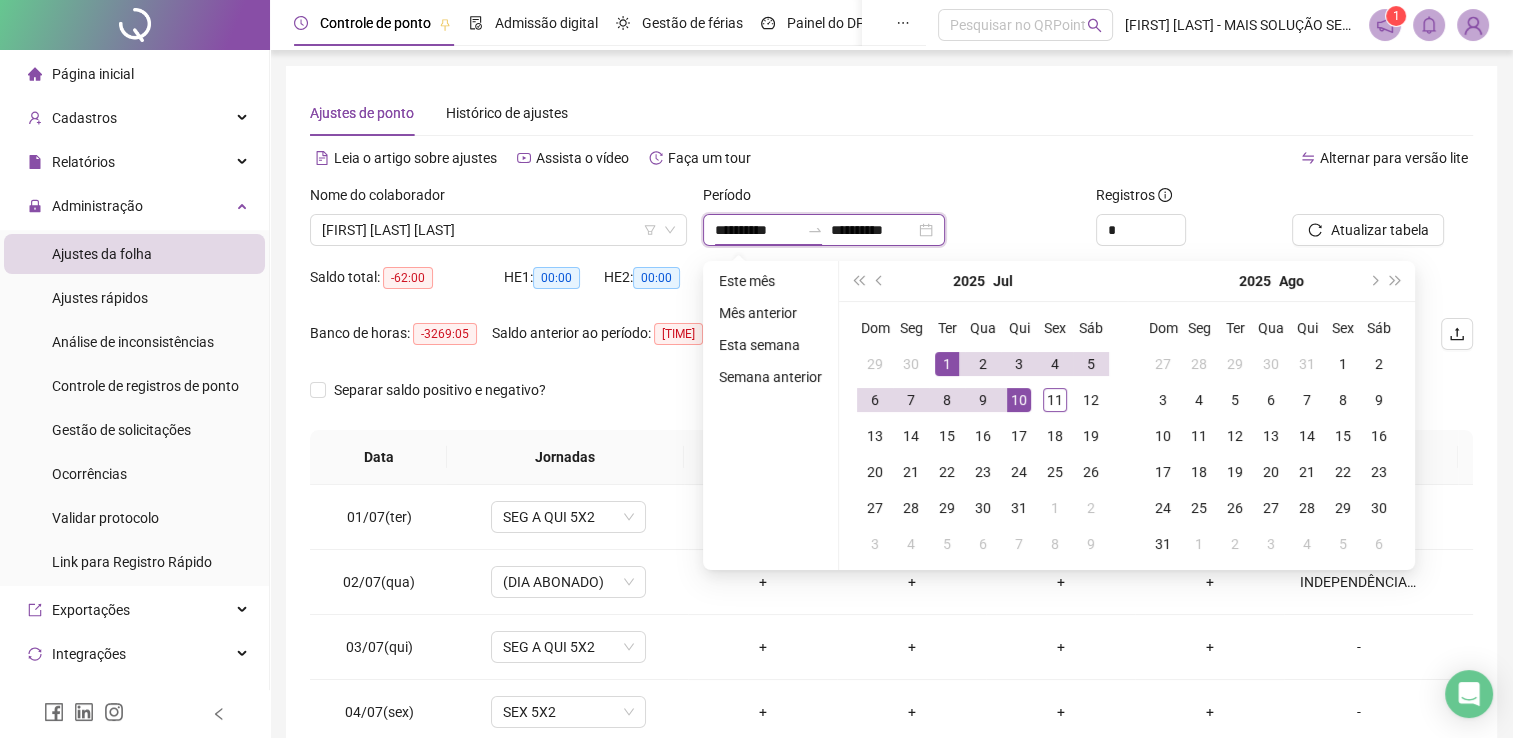 type on "**********" 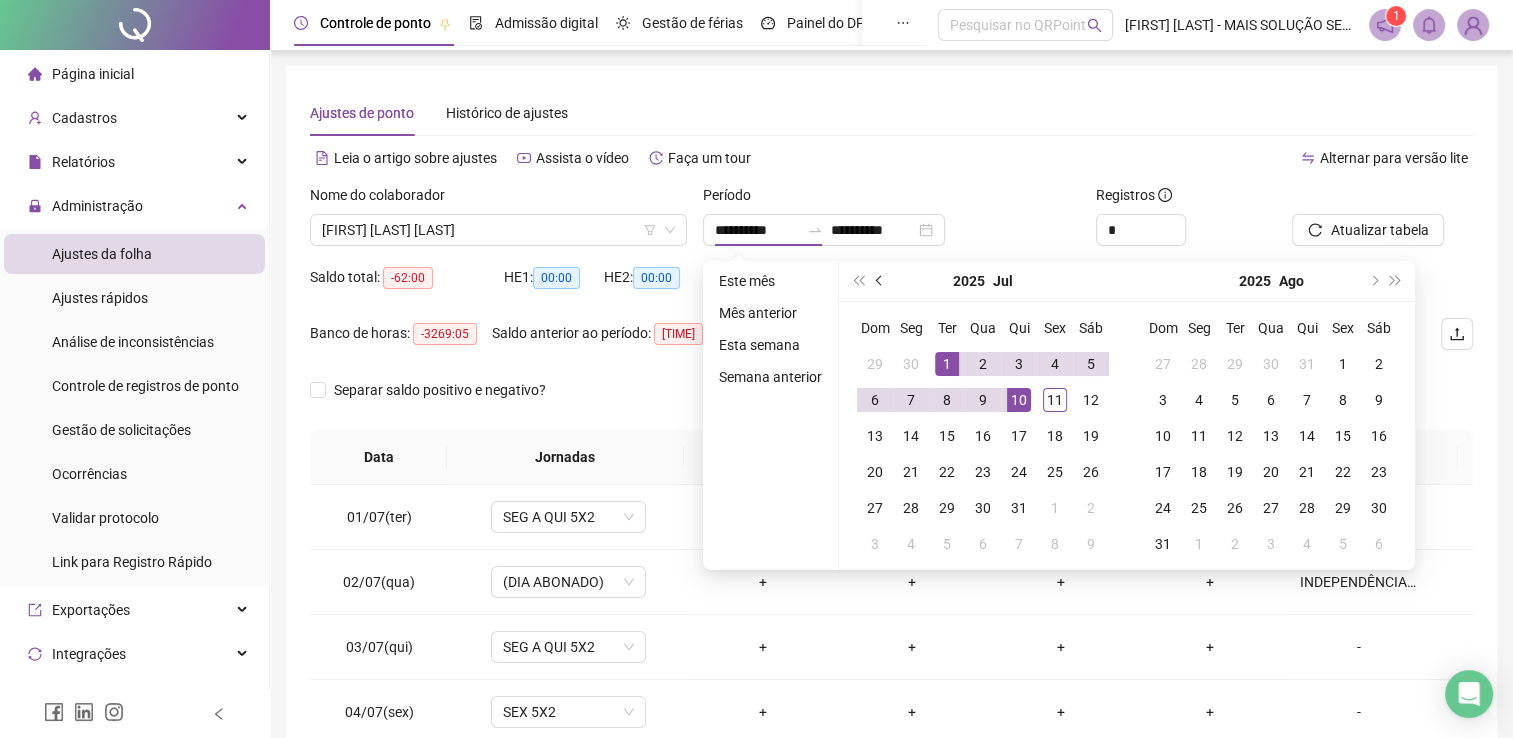 click at bounding box center (880, 281) 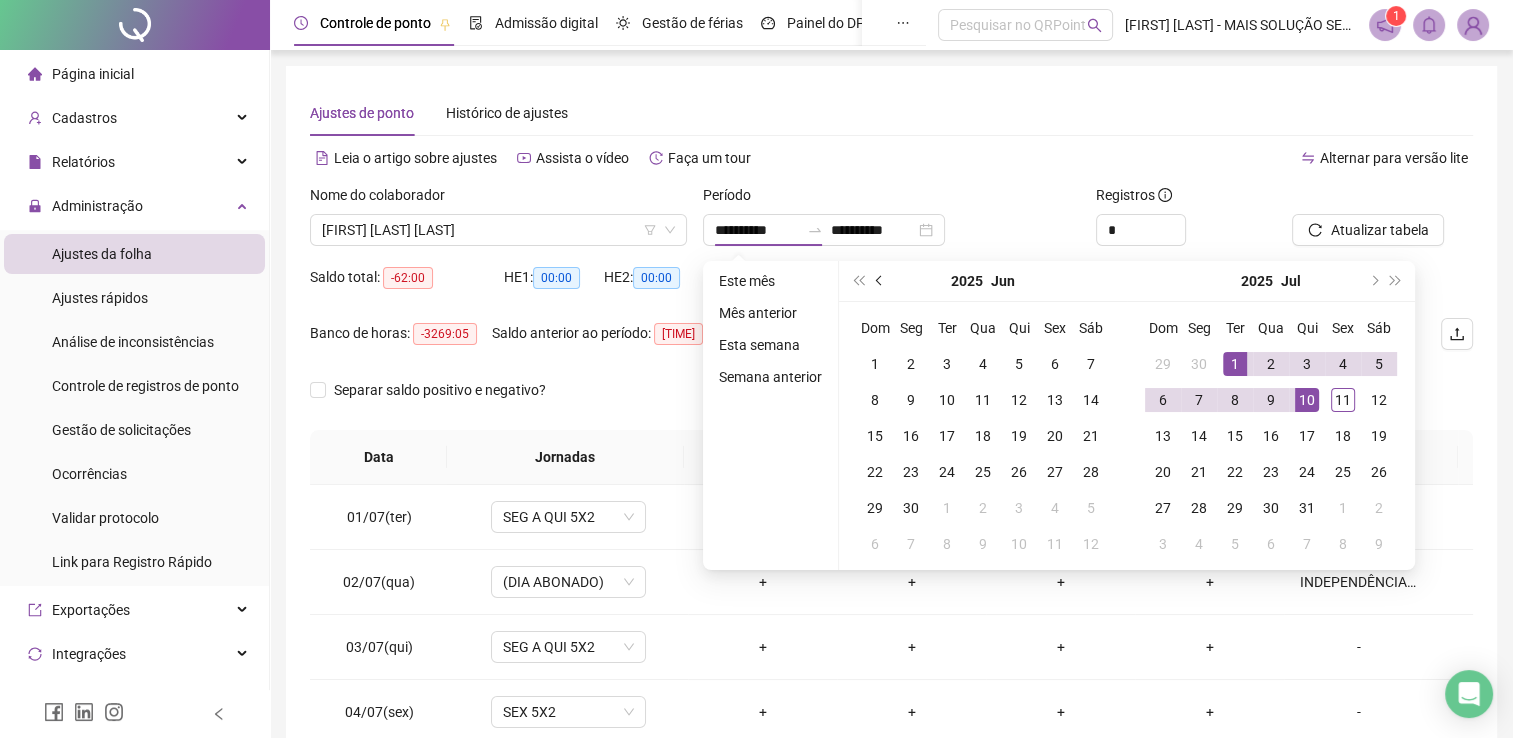 click at bounding box center [880, 281] 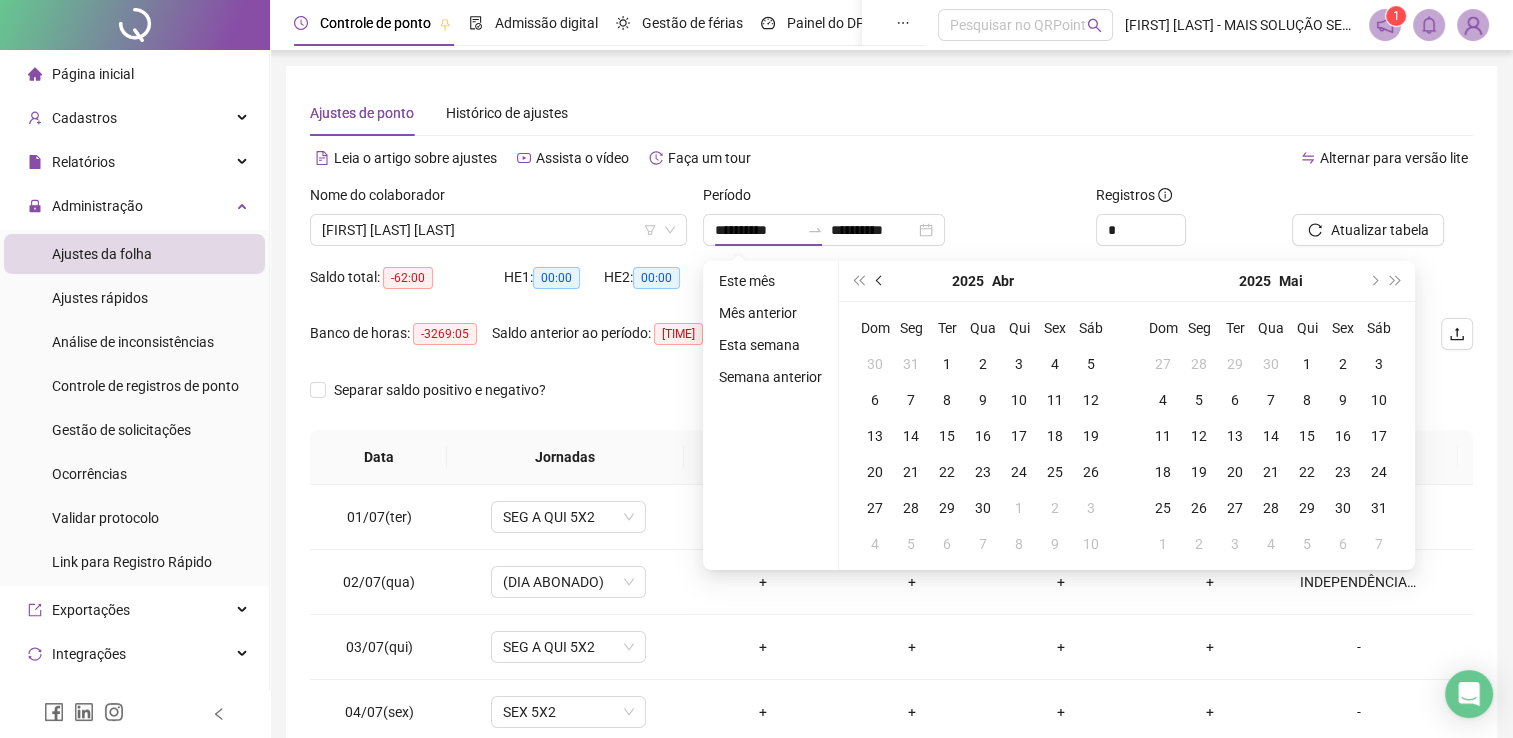 click at bounding box center [880, 281] 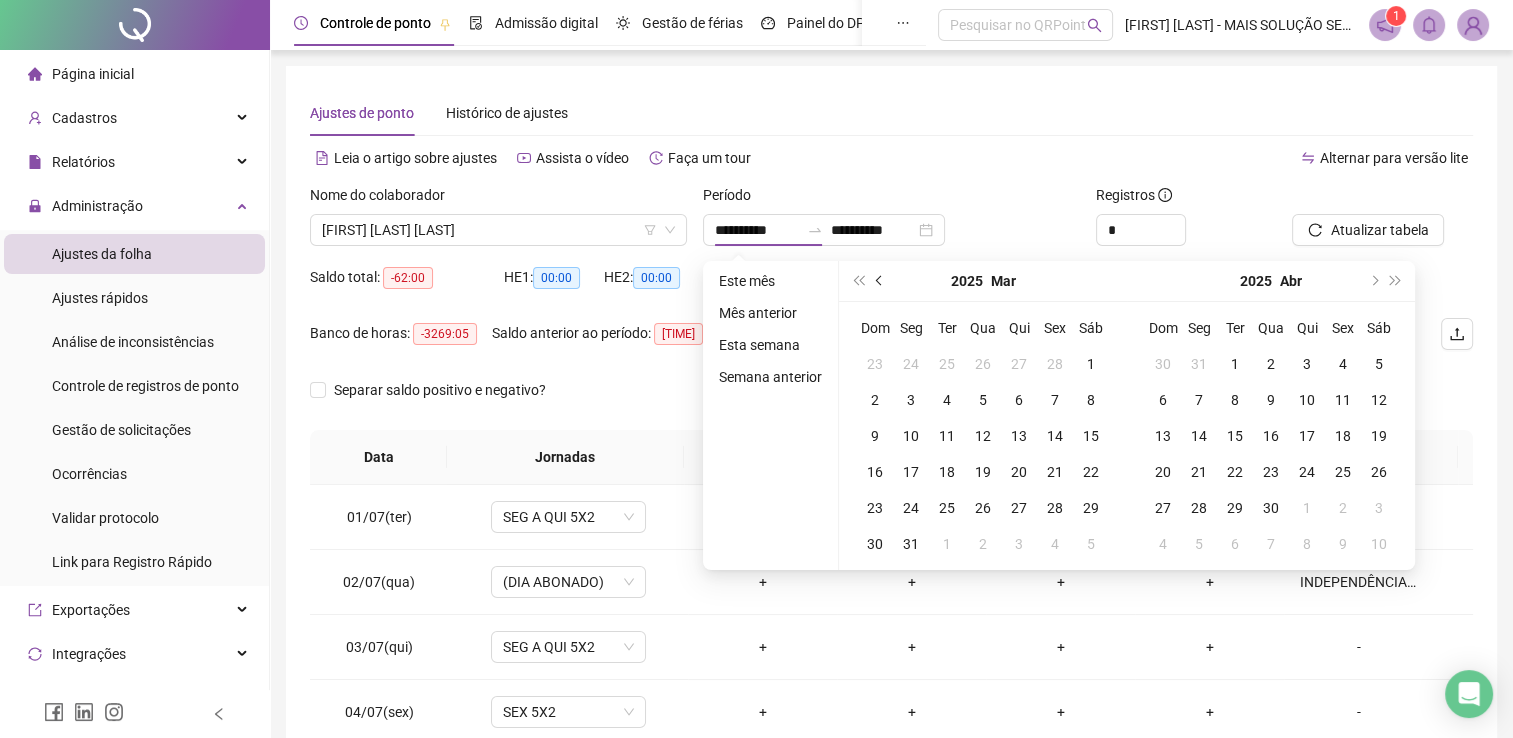 click at bounding box center [880, 281] 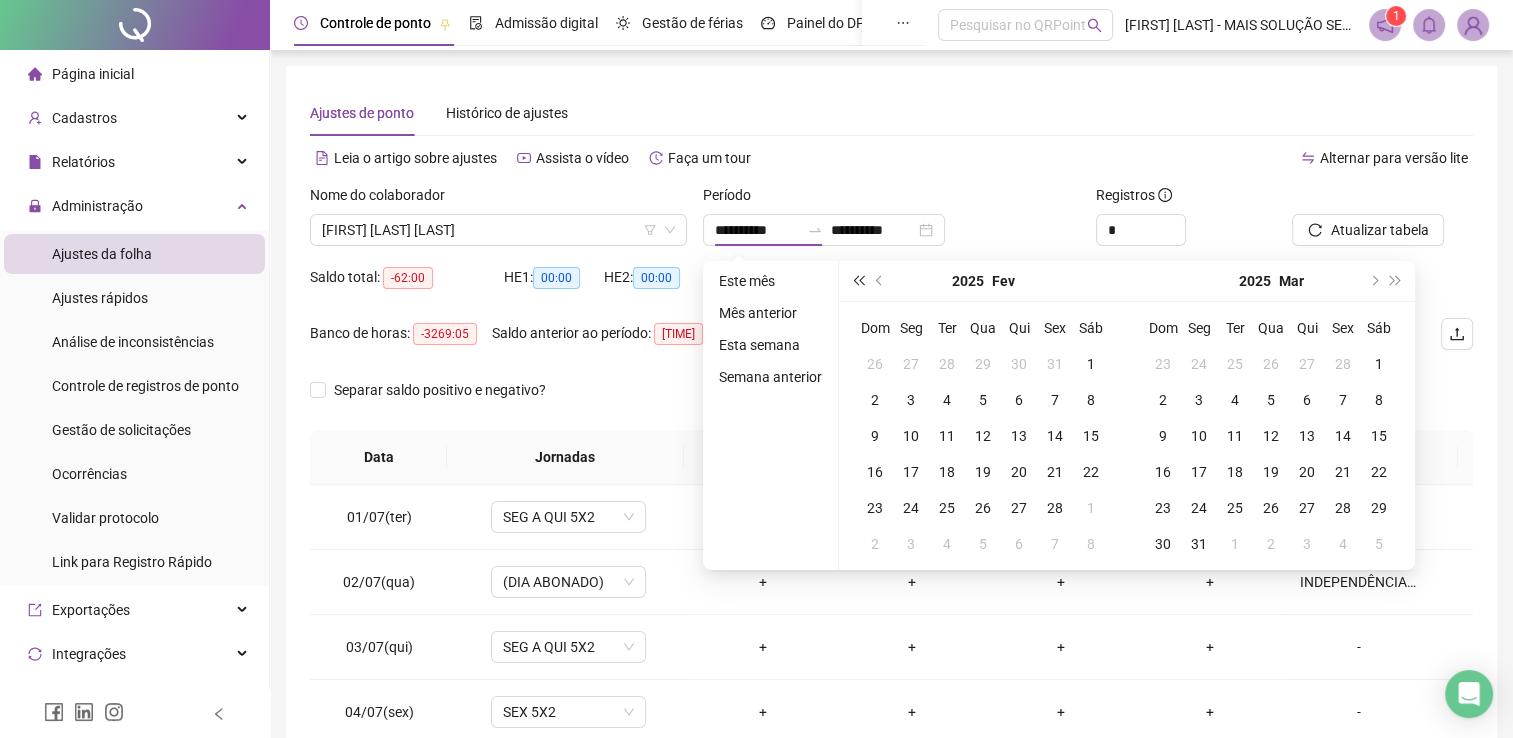 click at bounding box center (858, 281) 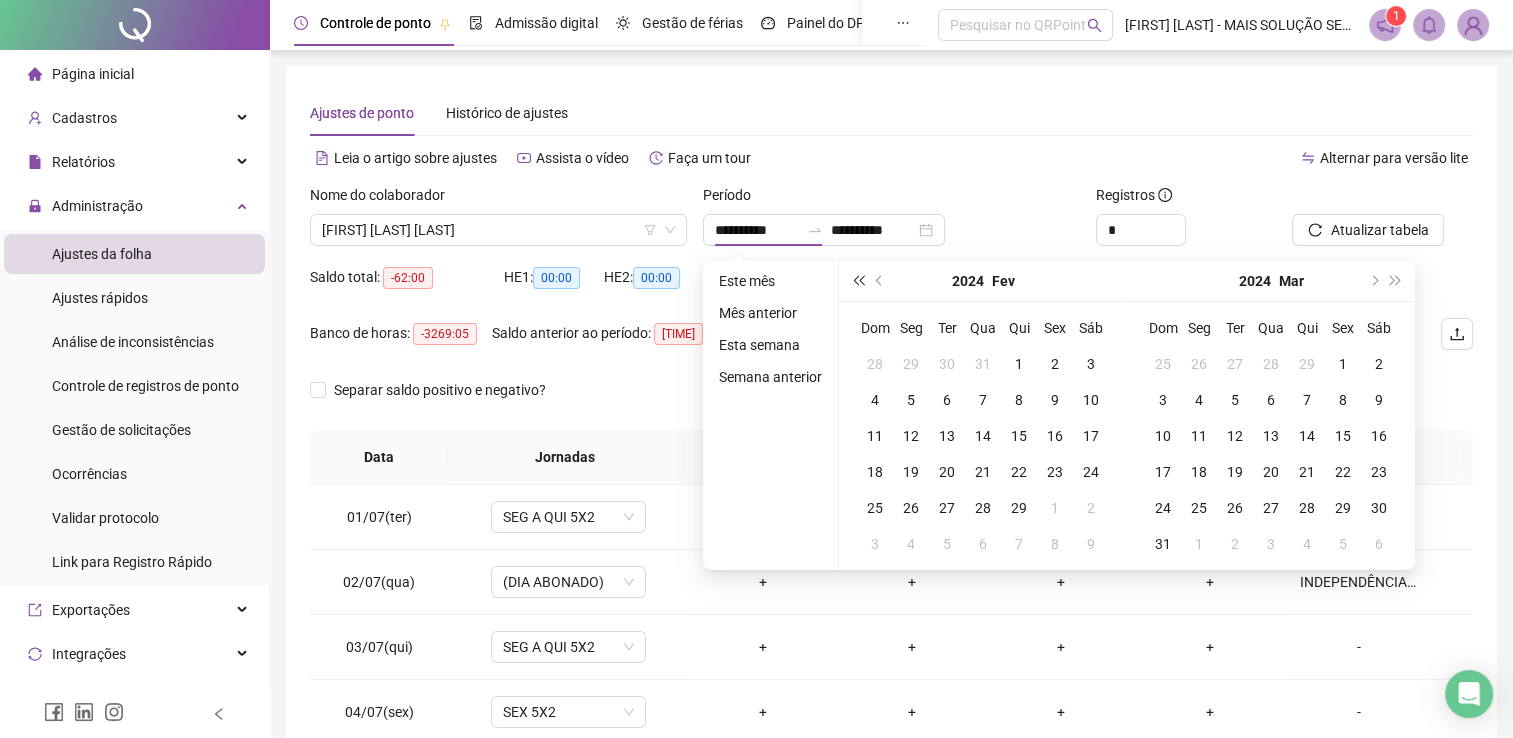 click at bounding box center [858, 281] 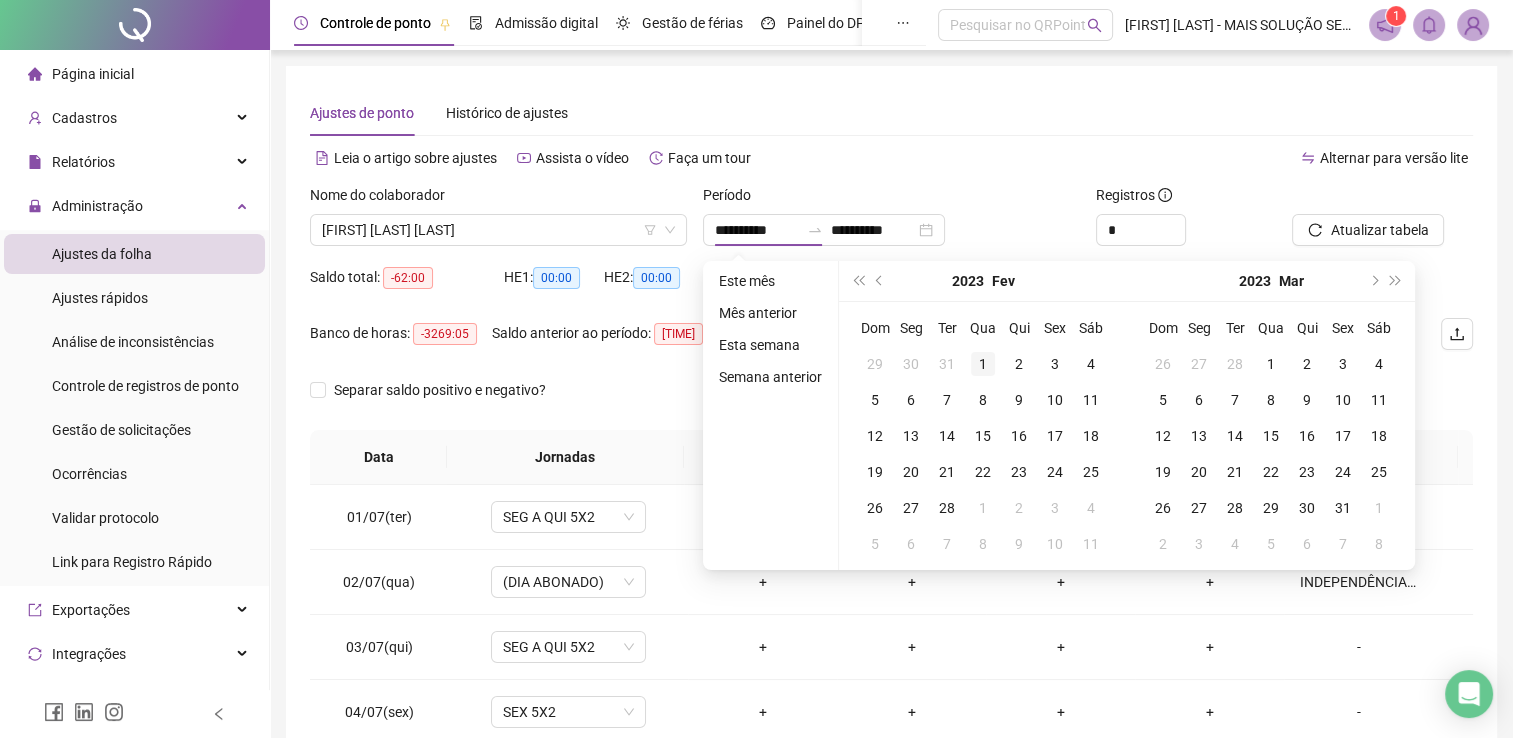 type on "**********" 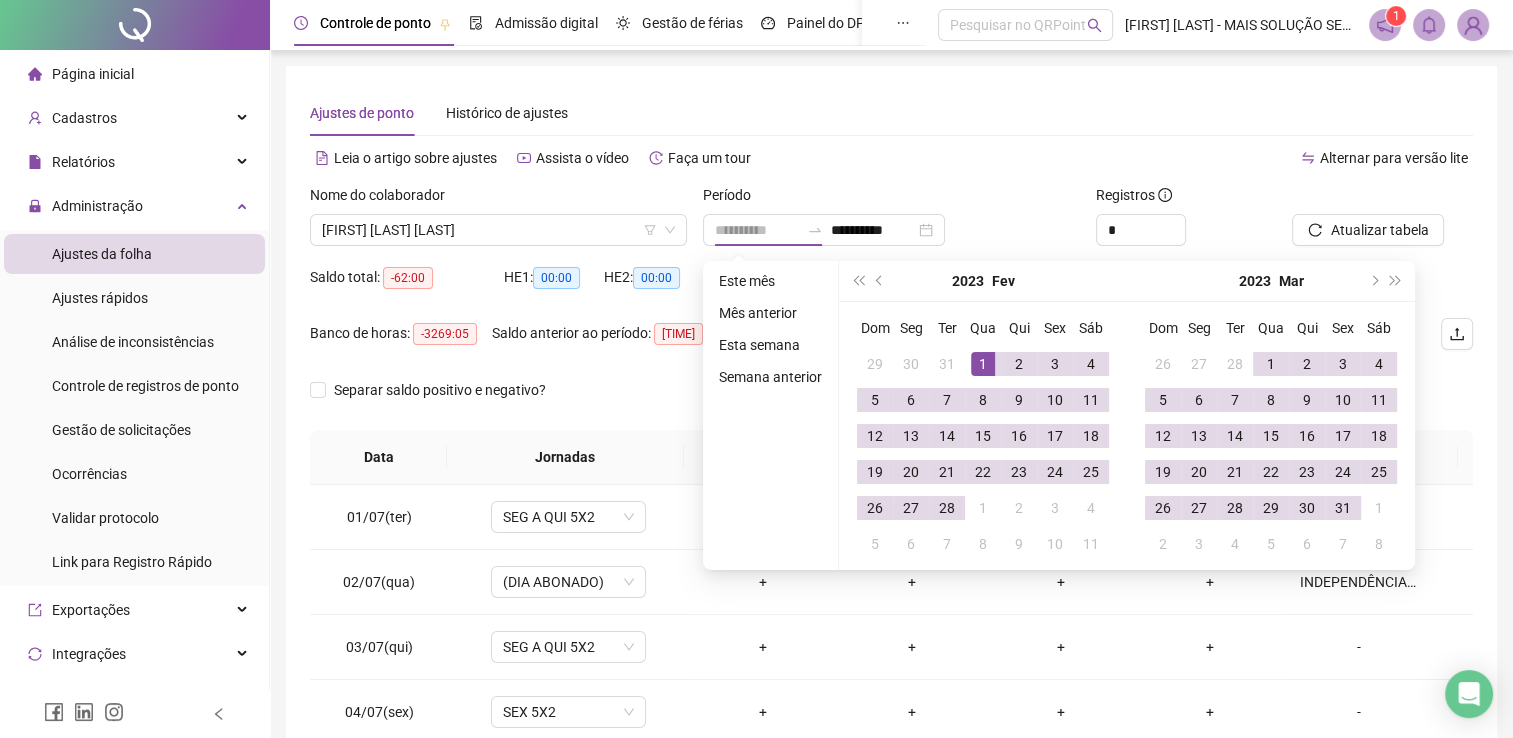 click on "1" at bounding box center (983, 364) 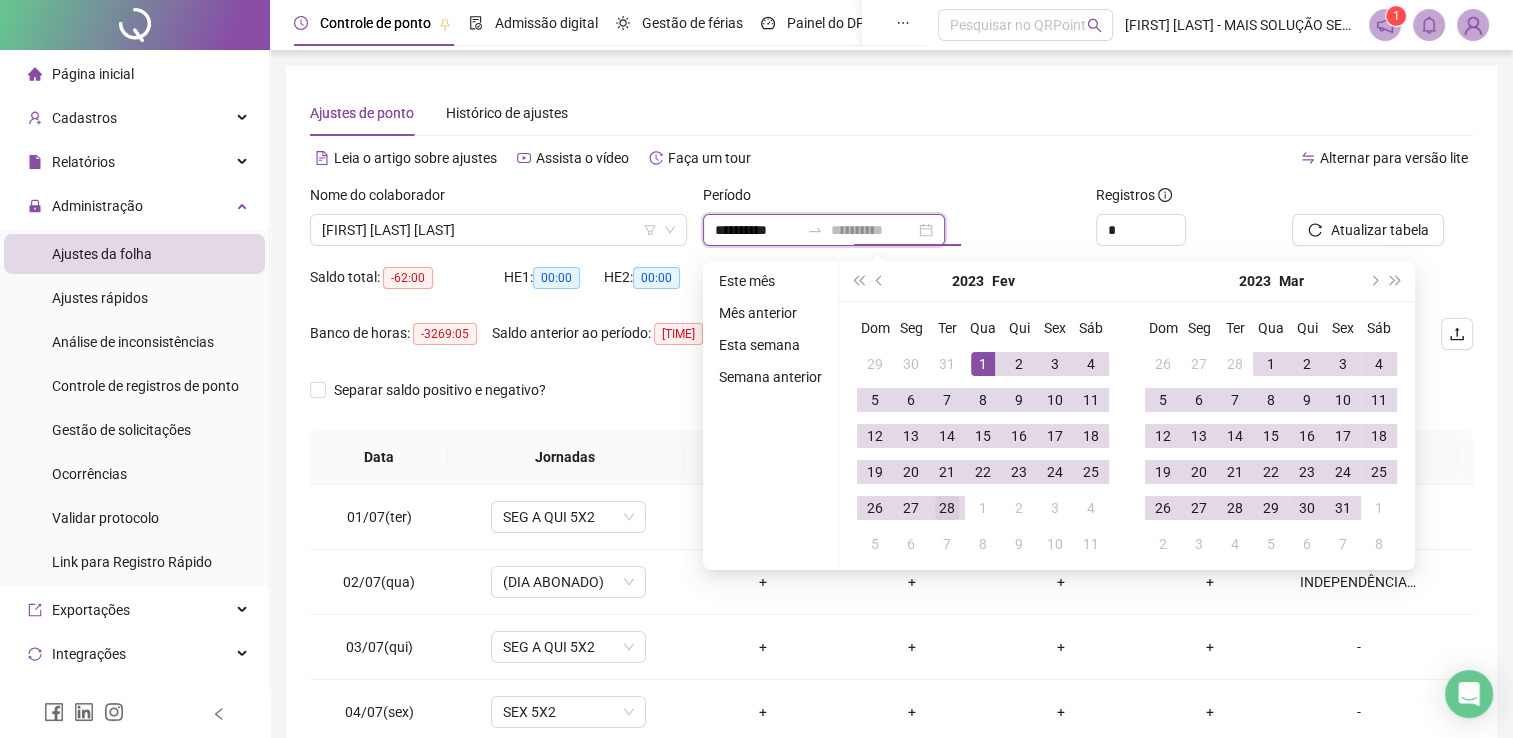 type on "**********" 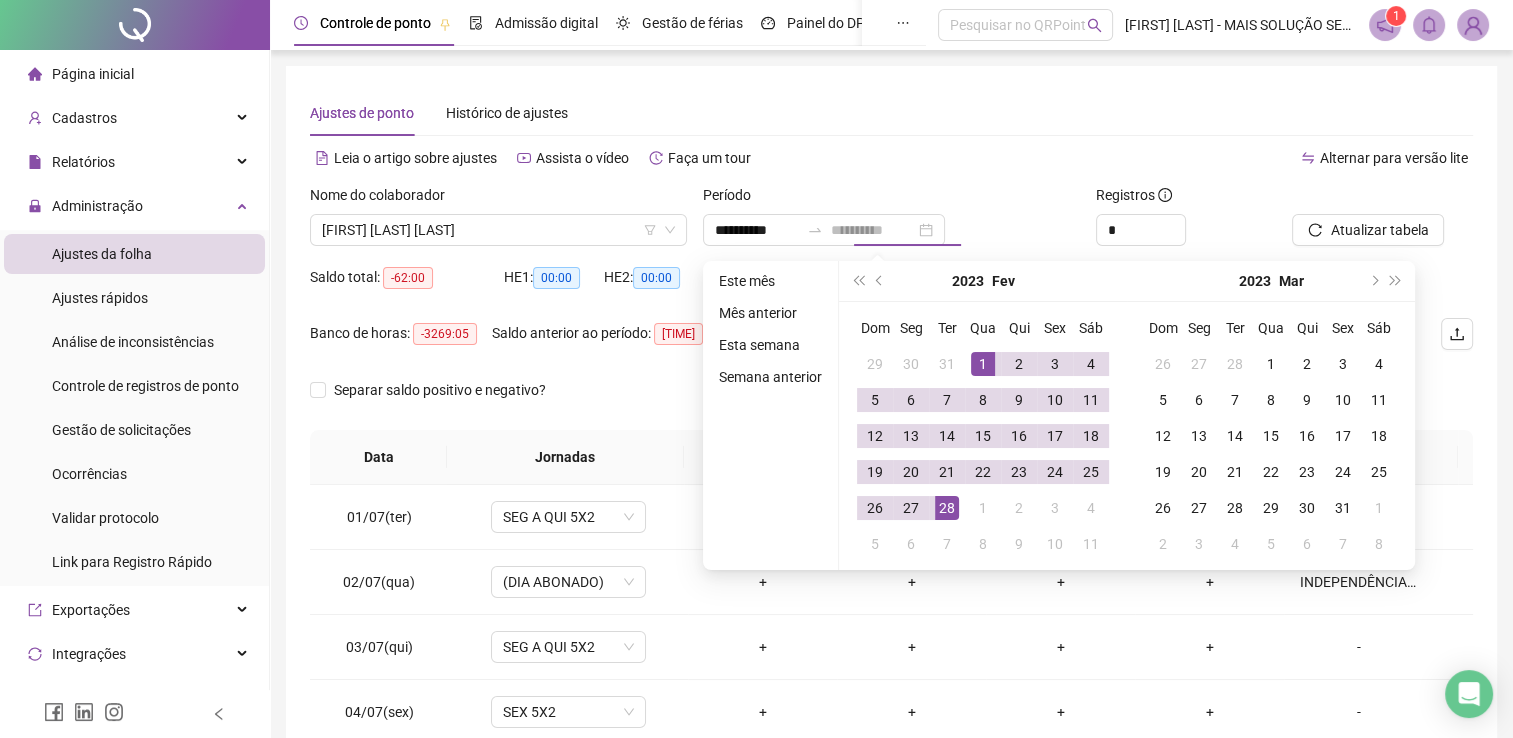 click on "28" at bounding box center [947, 508] 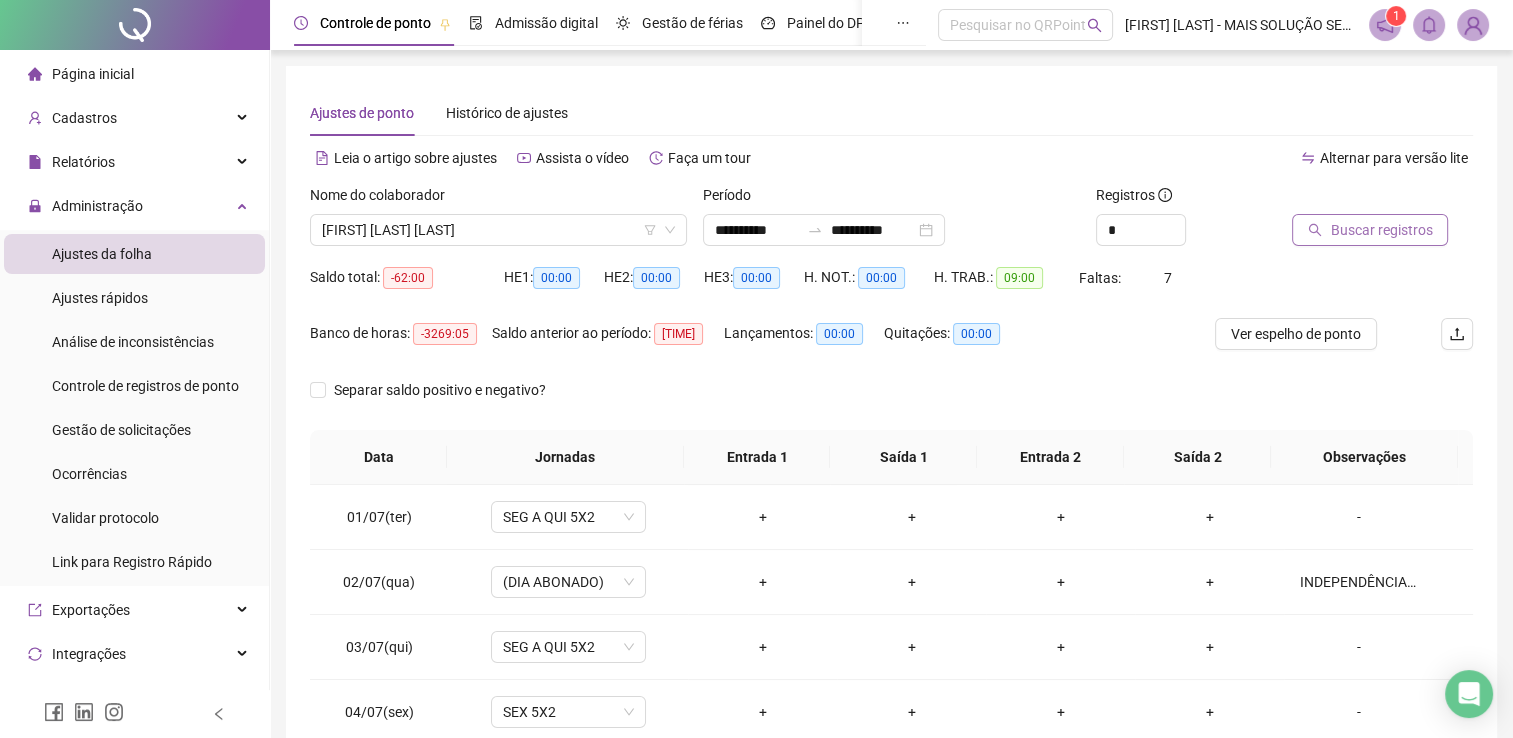 click on "Buscar registros" at bounding box center (1381, 230) 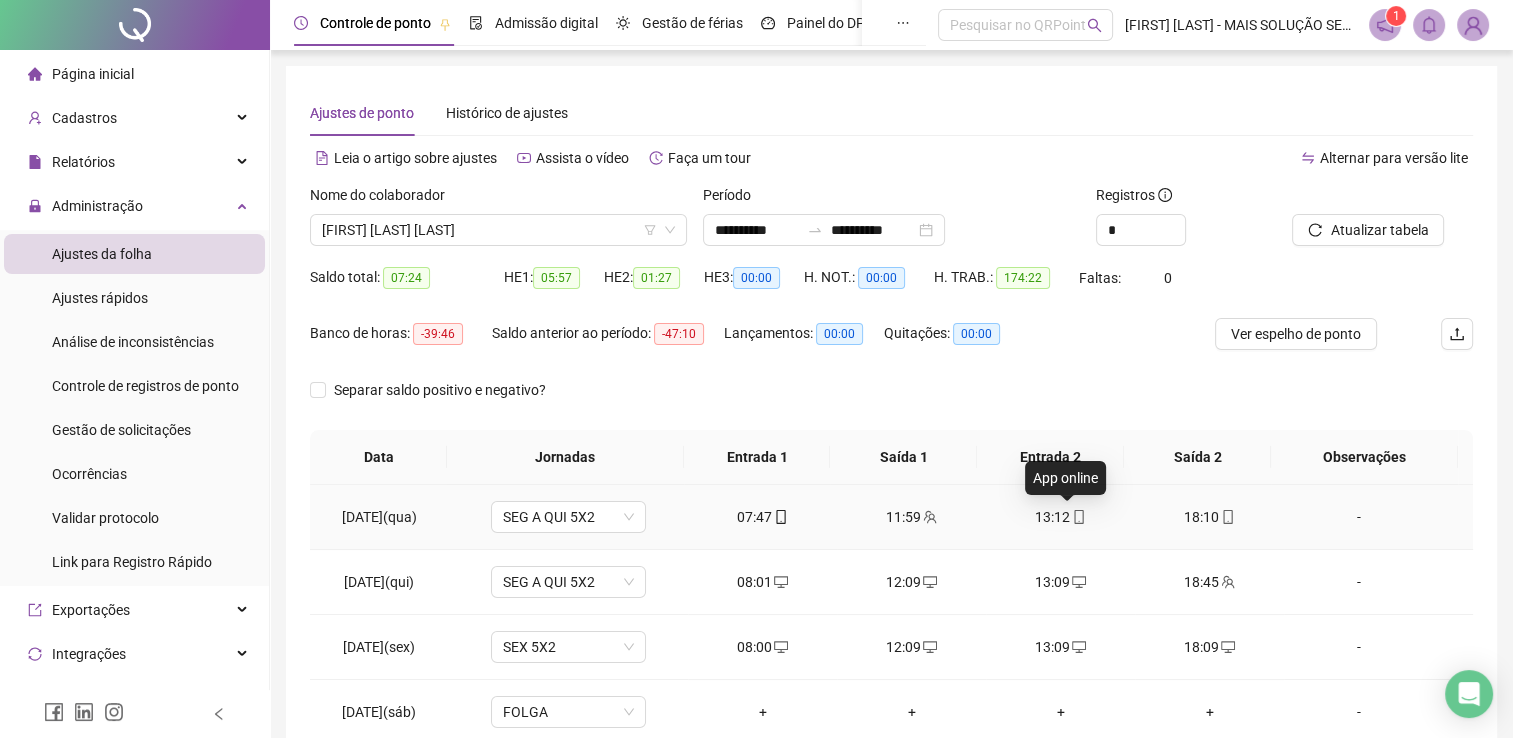 click 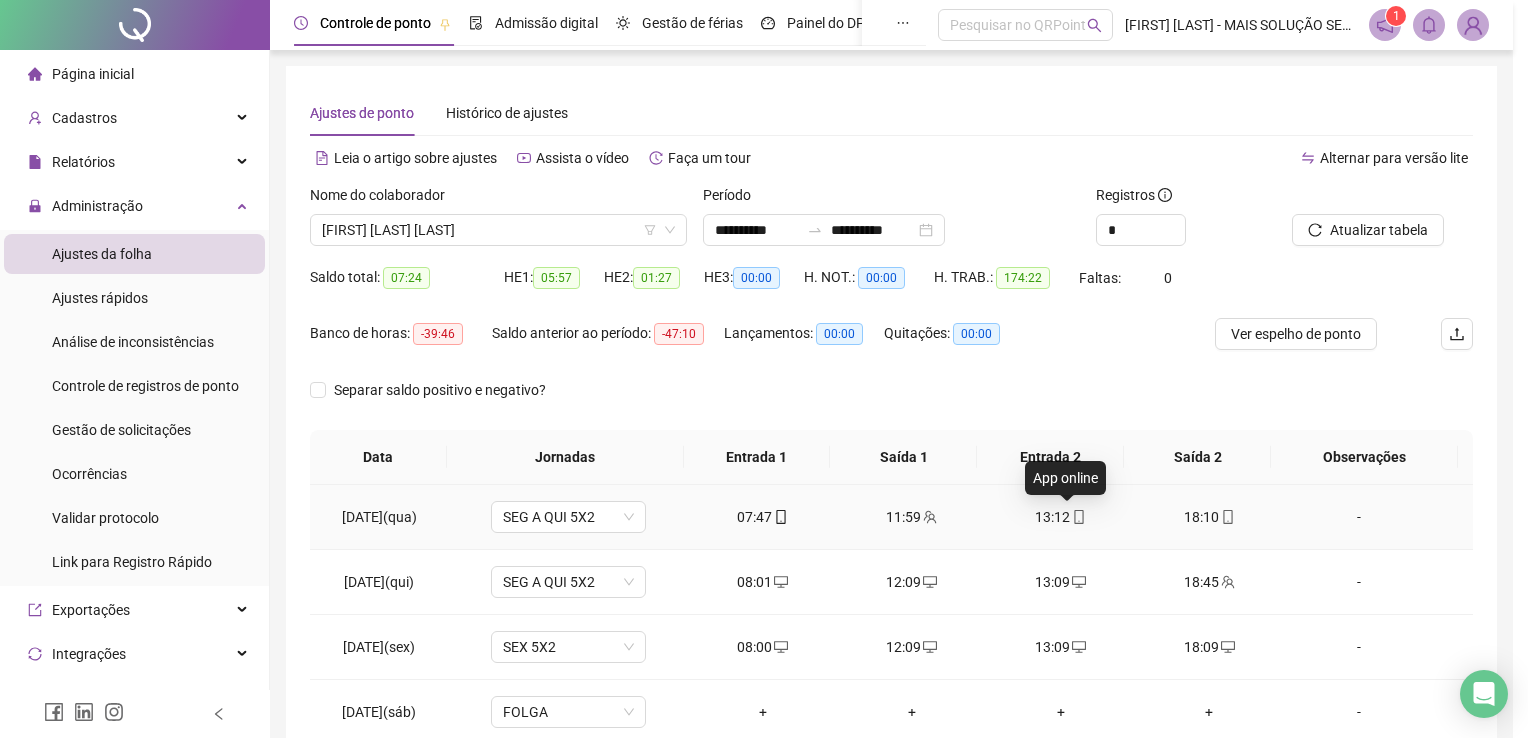 type on "**********" 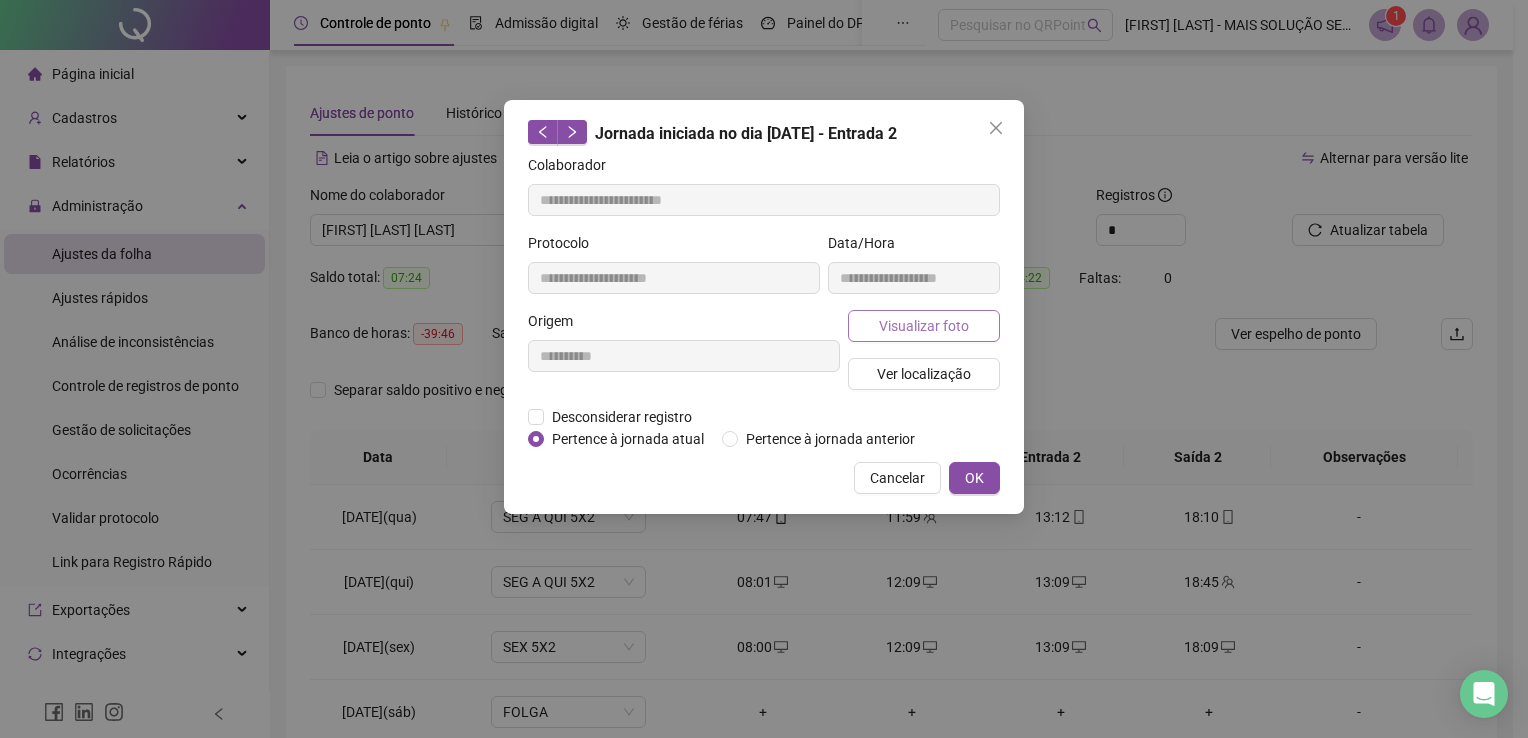 click on "Visualizar foto" at bounding box center (924, 326) 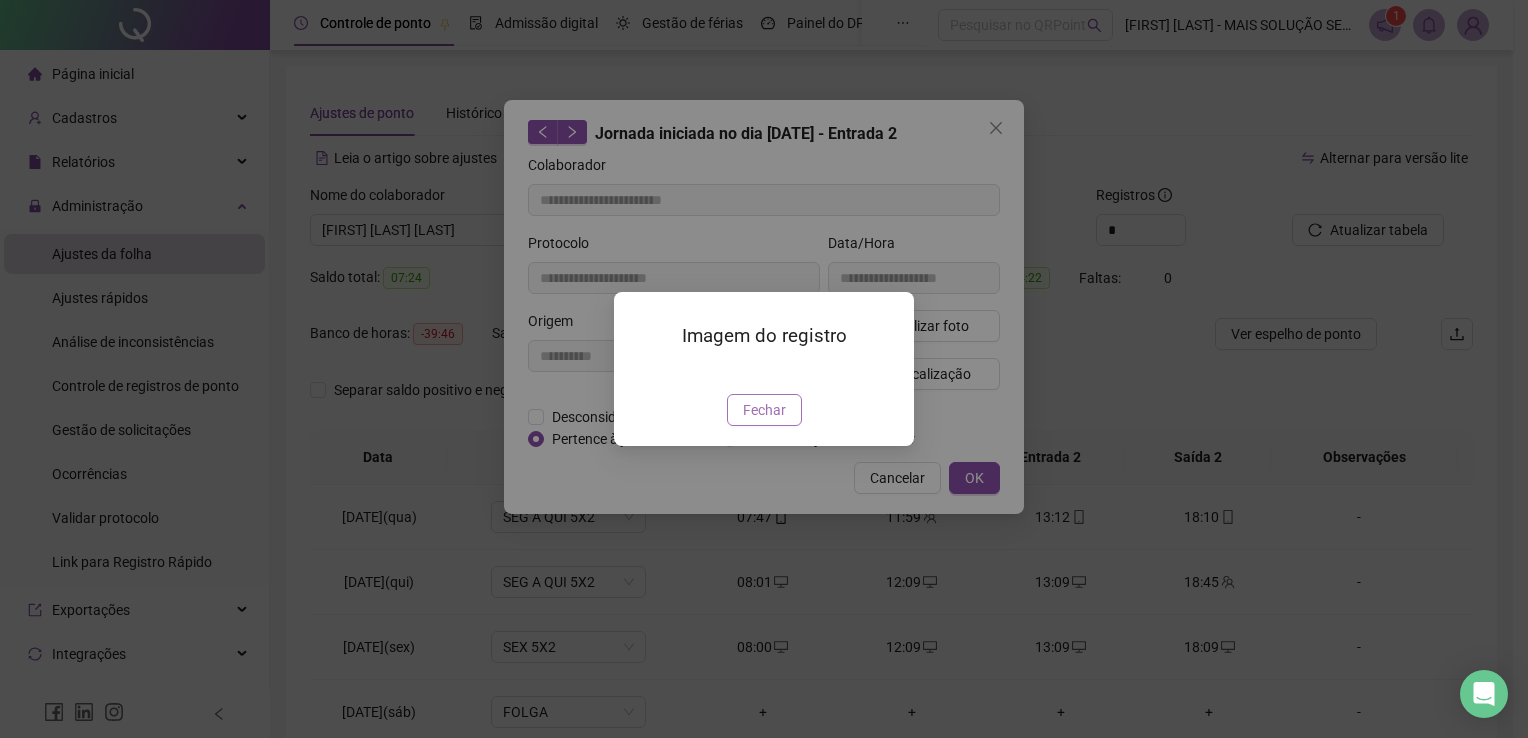 click on "Fechar" at bounding box center [764, 410] 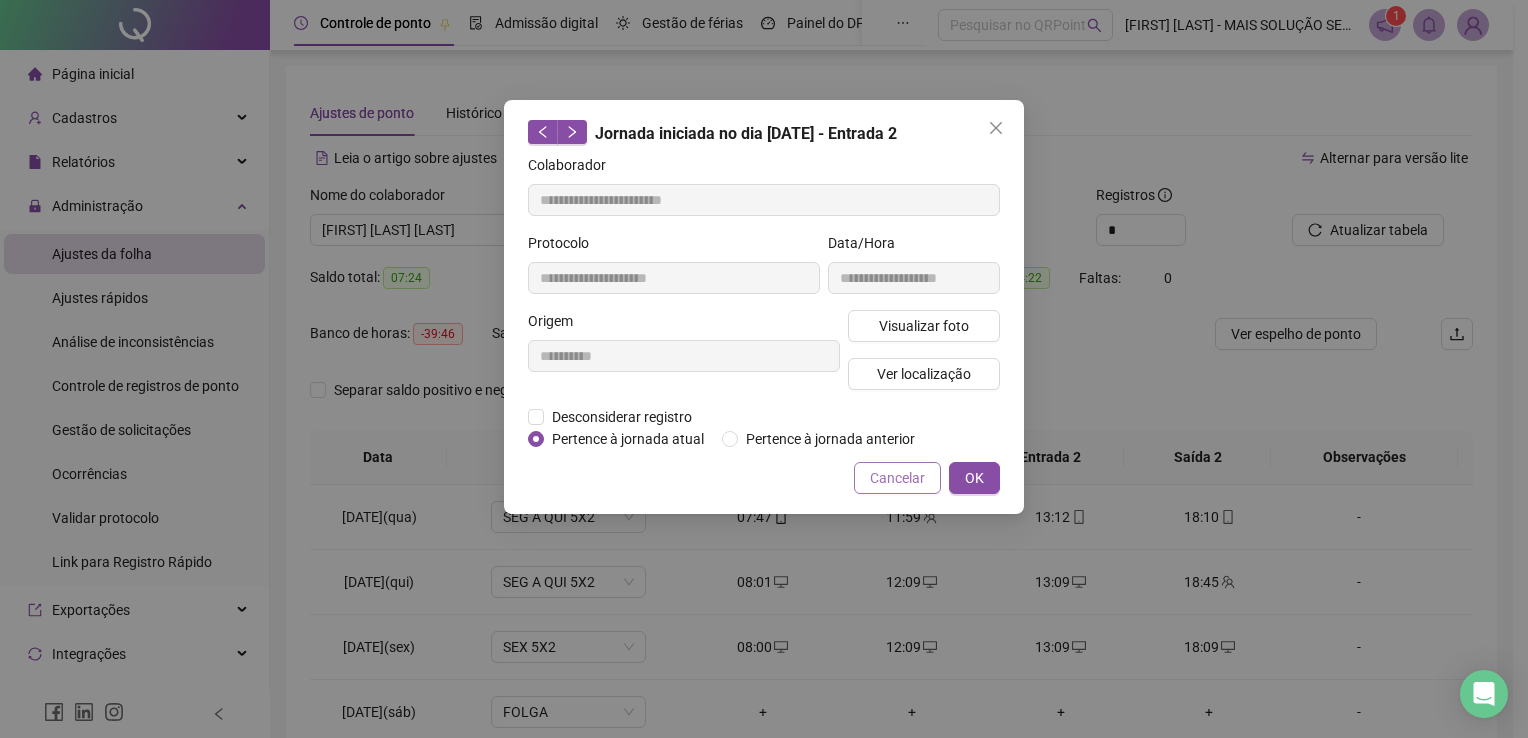 click on "Cancelar" at bounding box center [897, 478] 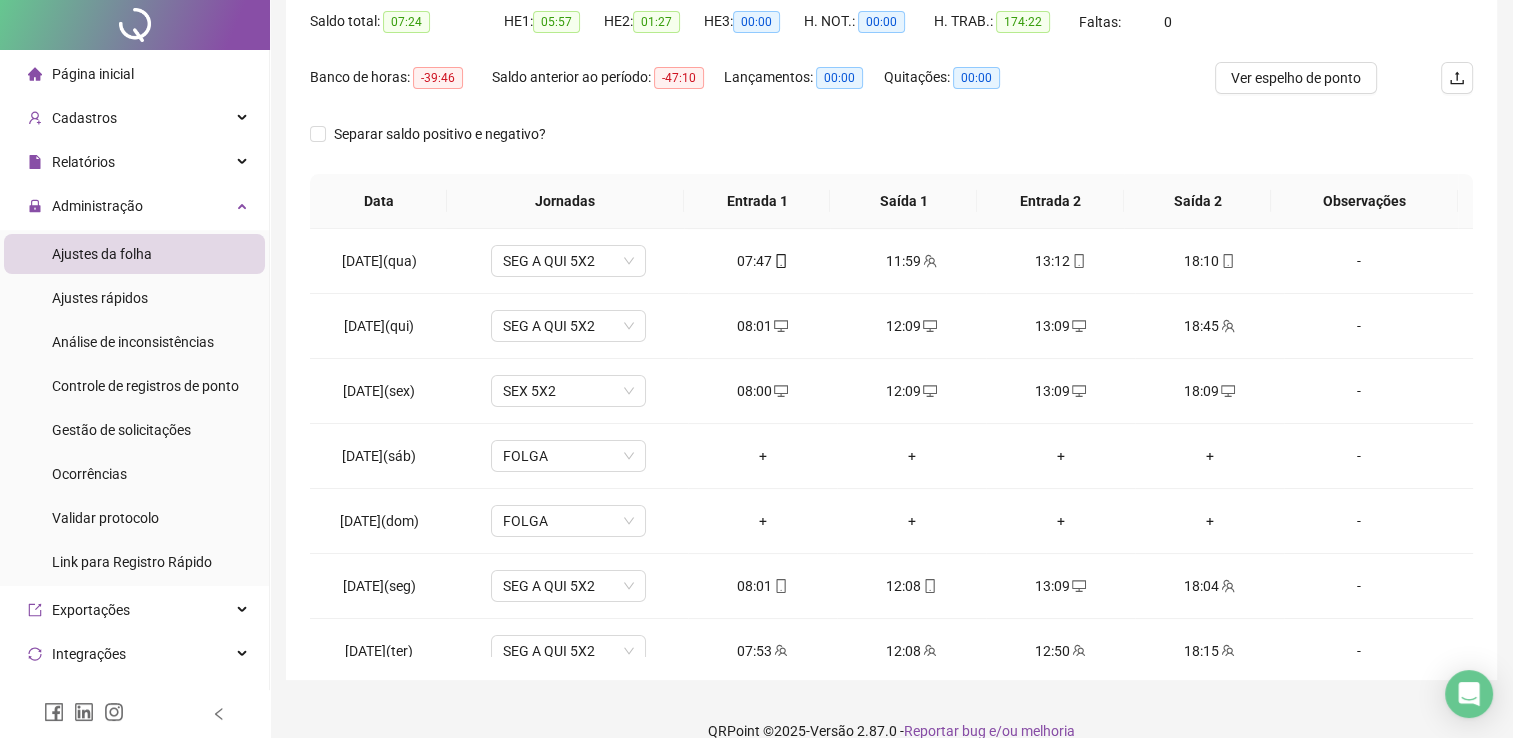 scroll, scrollTop: 283, scrollLeft: 0, axis: vertical 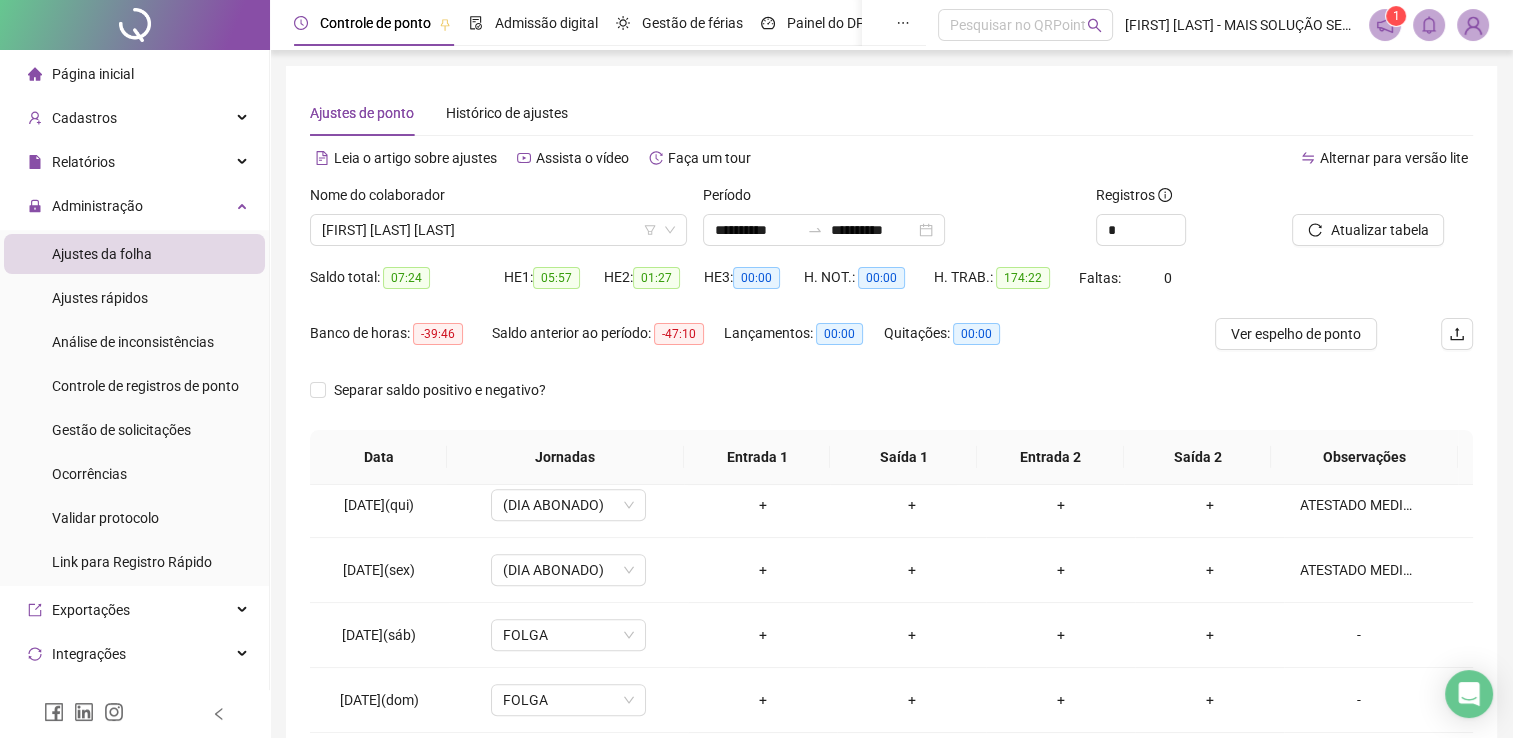 drag, startPoint x: 104, startPoint y: 224, endPoint x: 100, endPoint y: 260, distance: 36.221542 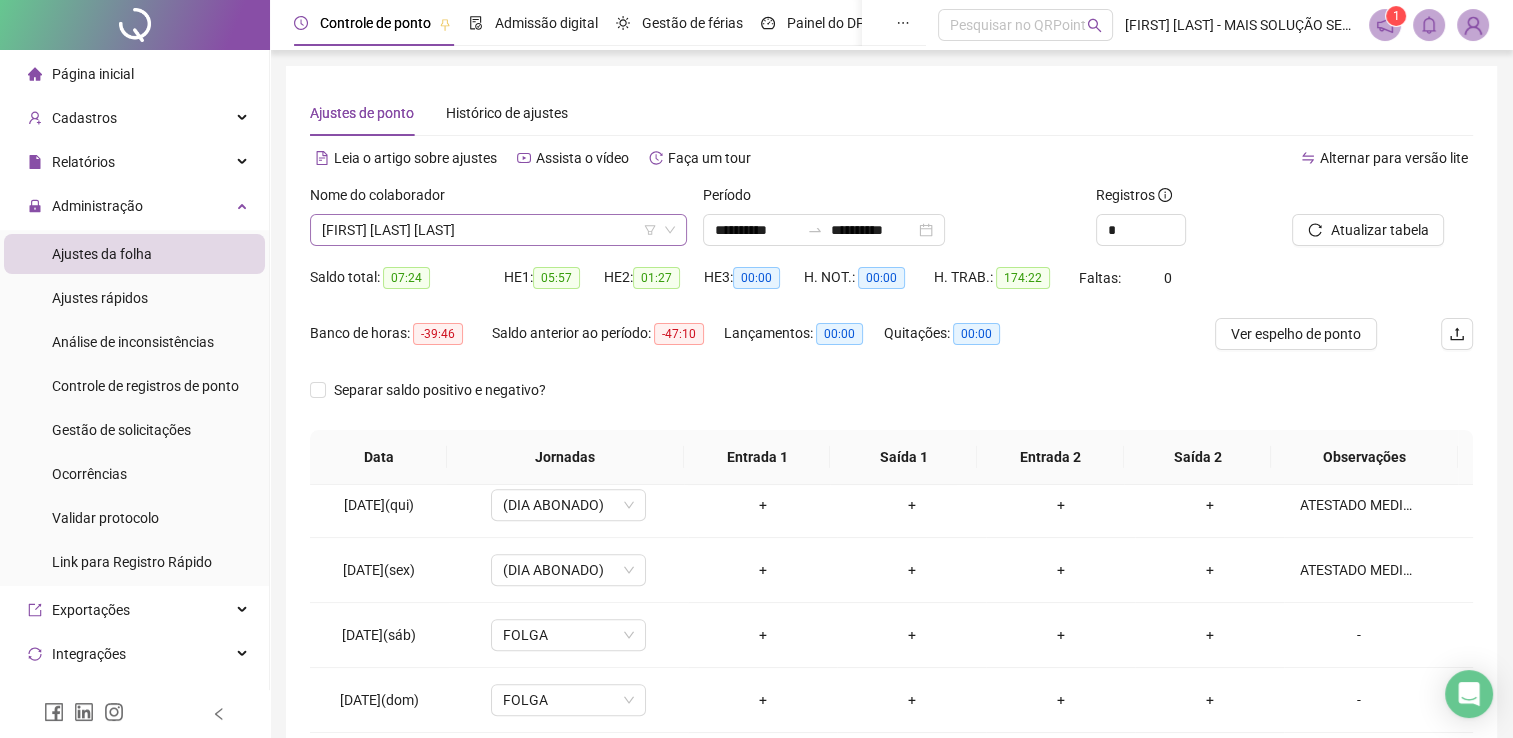 click on "[FIRST] [LAST] [LAST]" at bounding box center [498, 230] 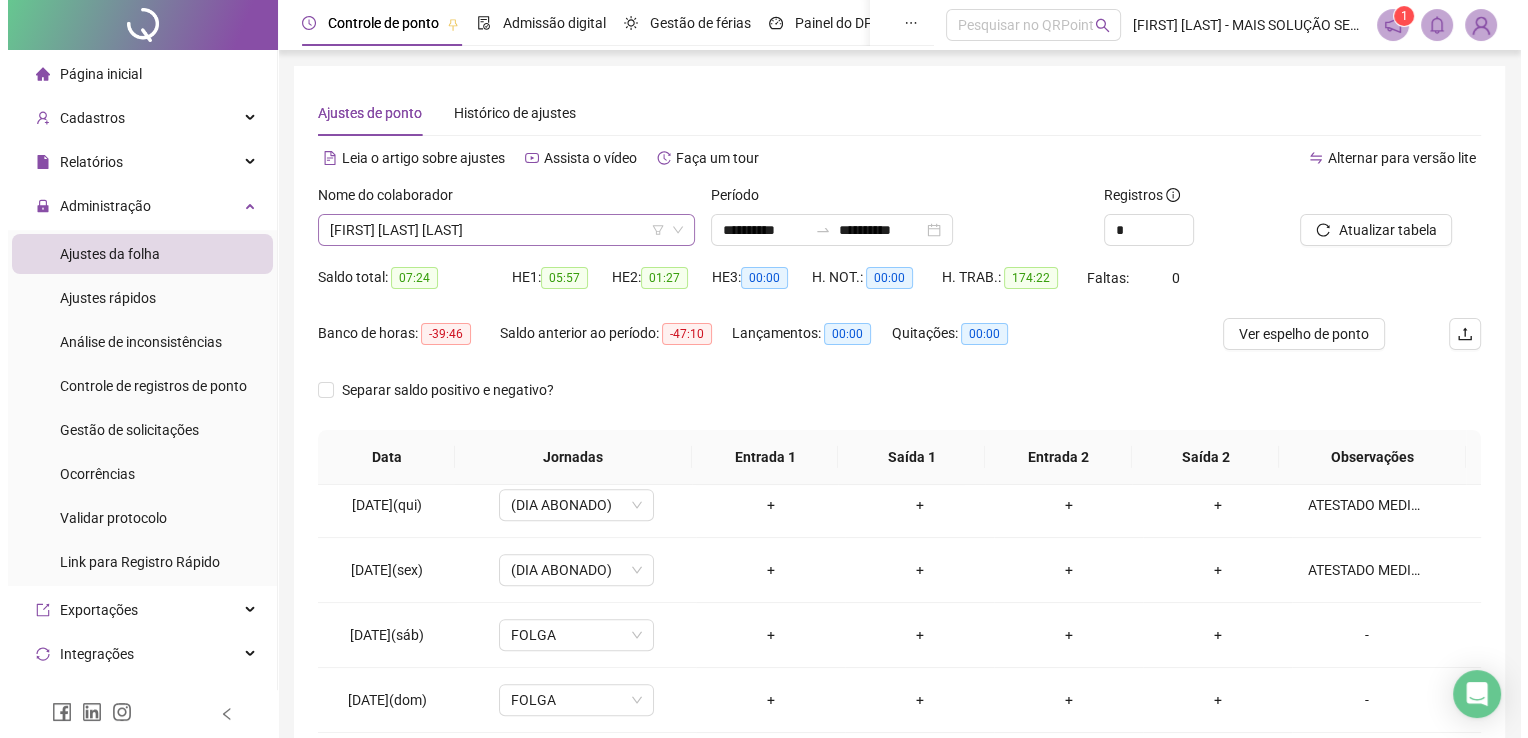 scroll, scrollTop: 1568, scrollLeft: 0, axis: vertical 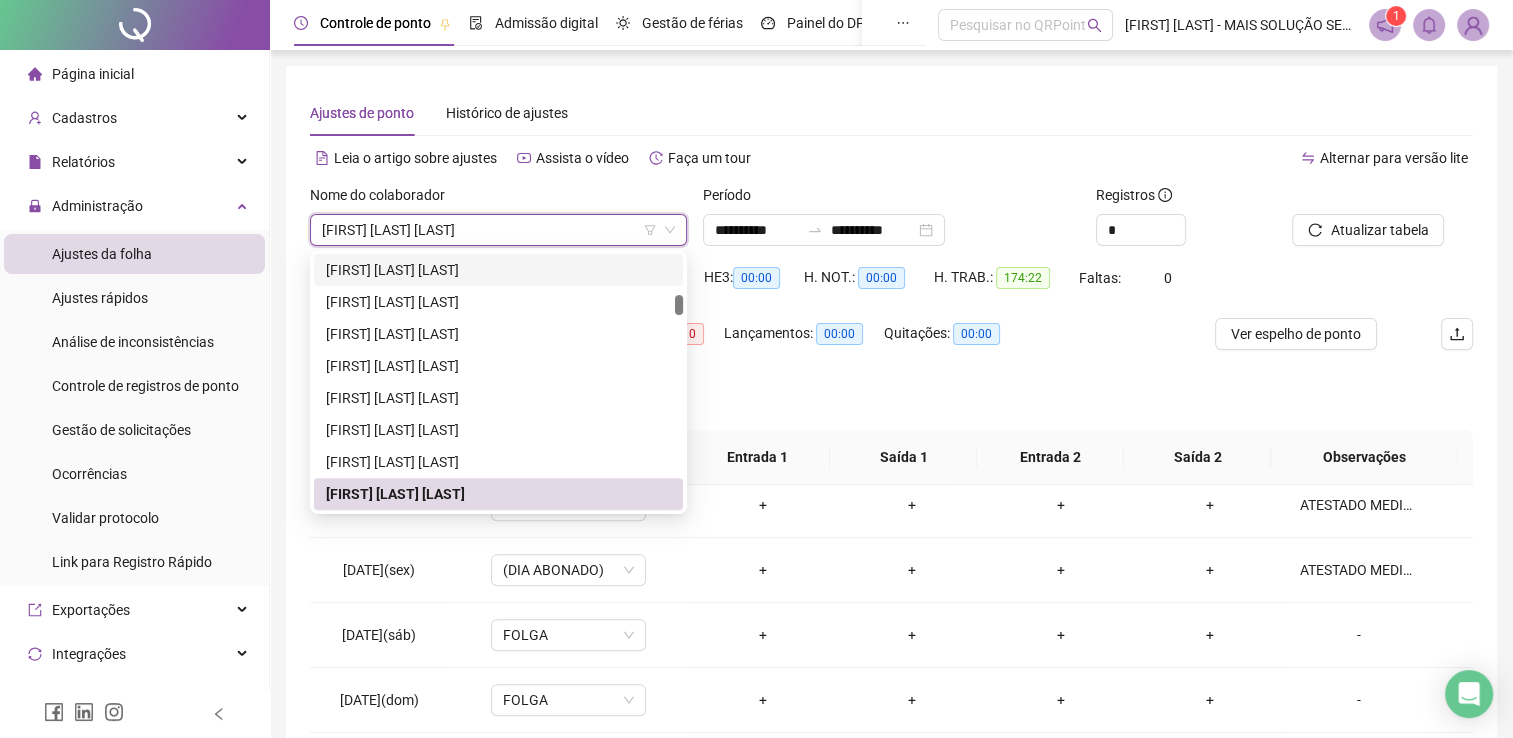 click on "Nome do colaborador" at bounding box center (498, 199) 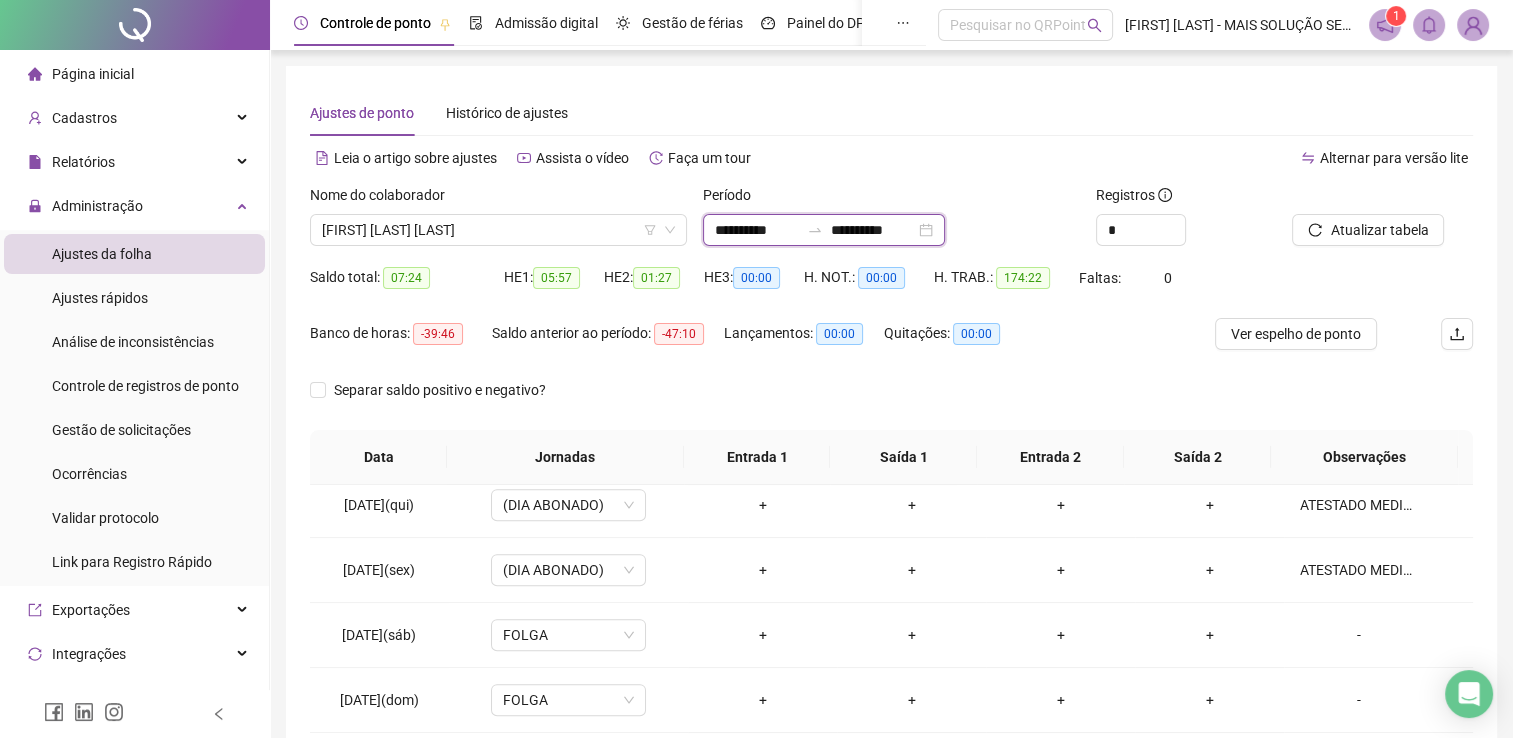click on "**********" at bounding box center (757, 230) 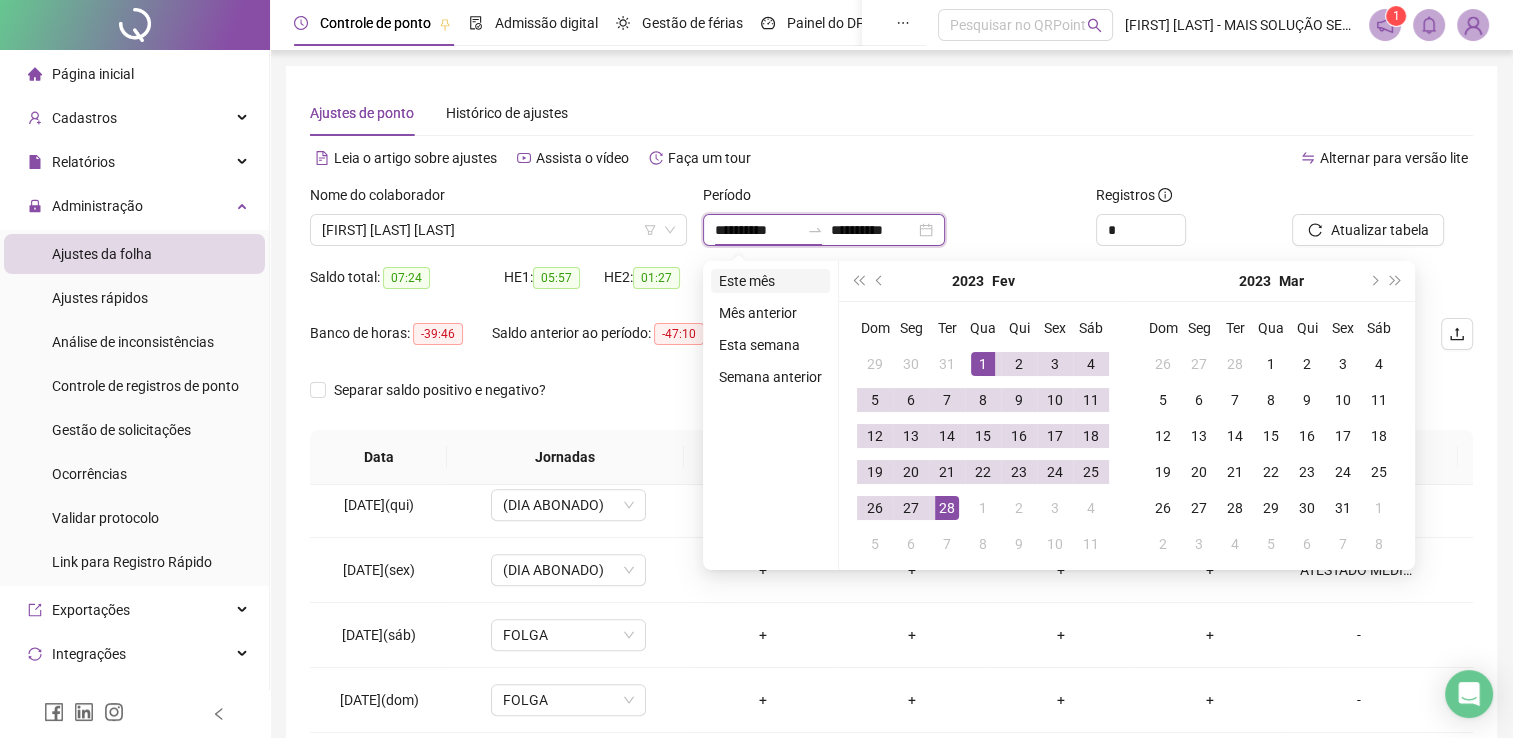 type on "**********" 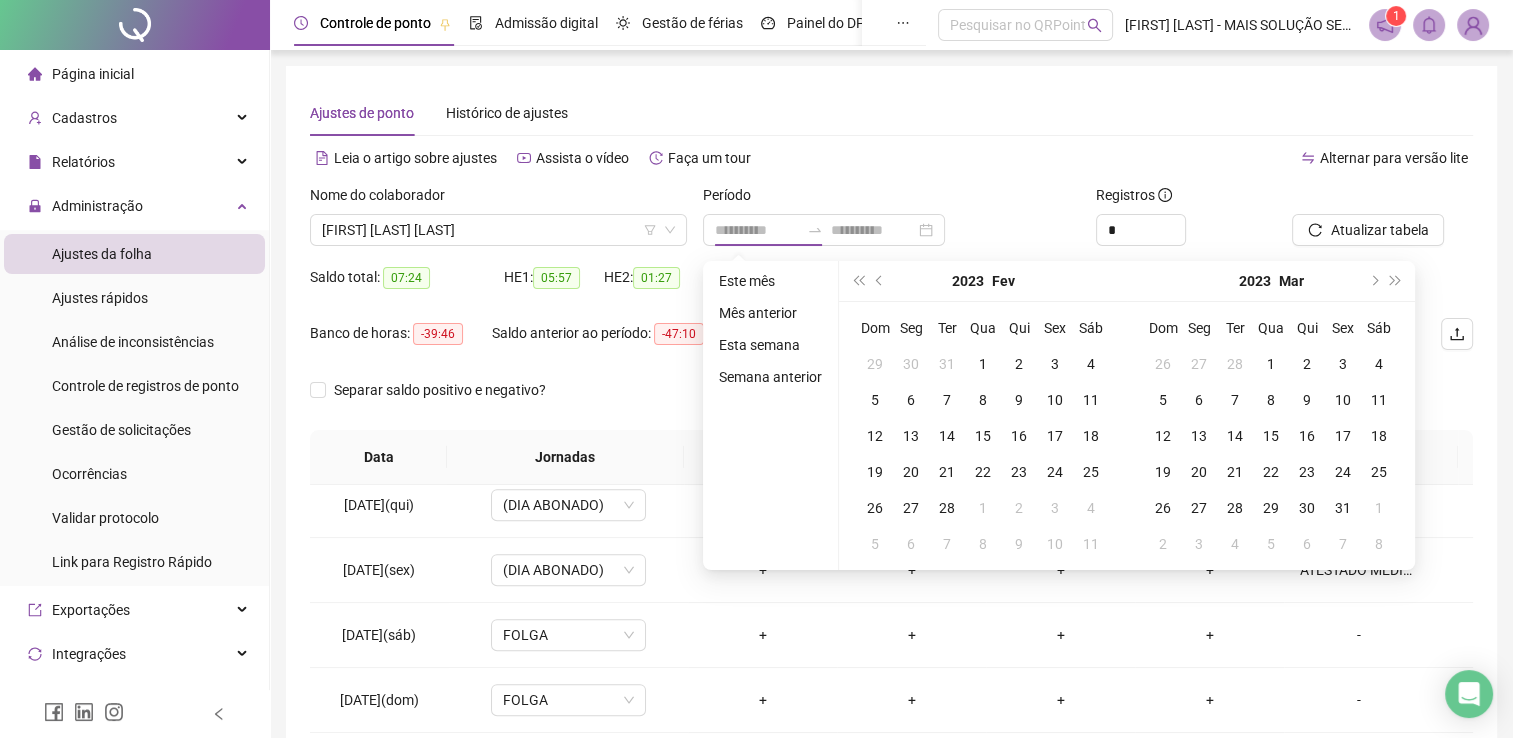 drag, startPoint x: 766, startPoint y: 281, endPoint x: 823, endPoint y: 261, distance: 60.40695 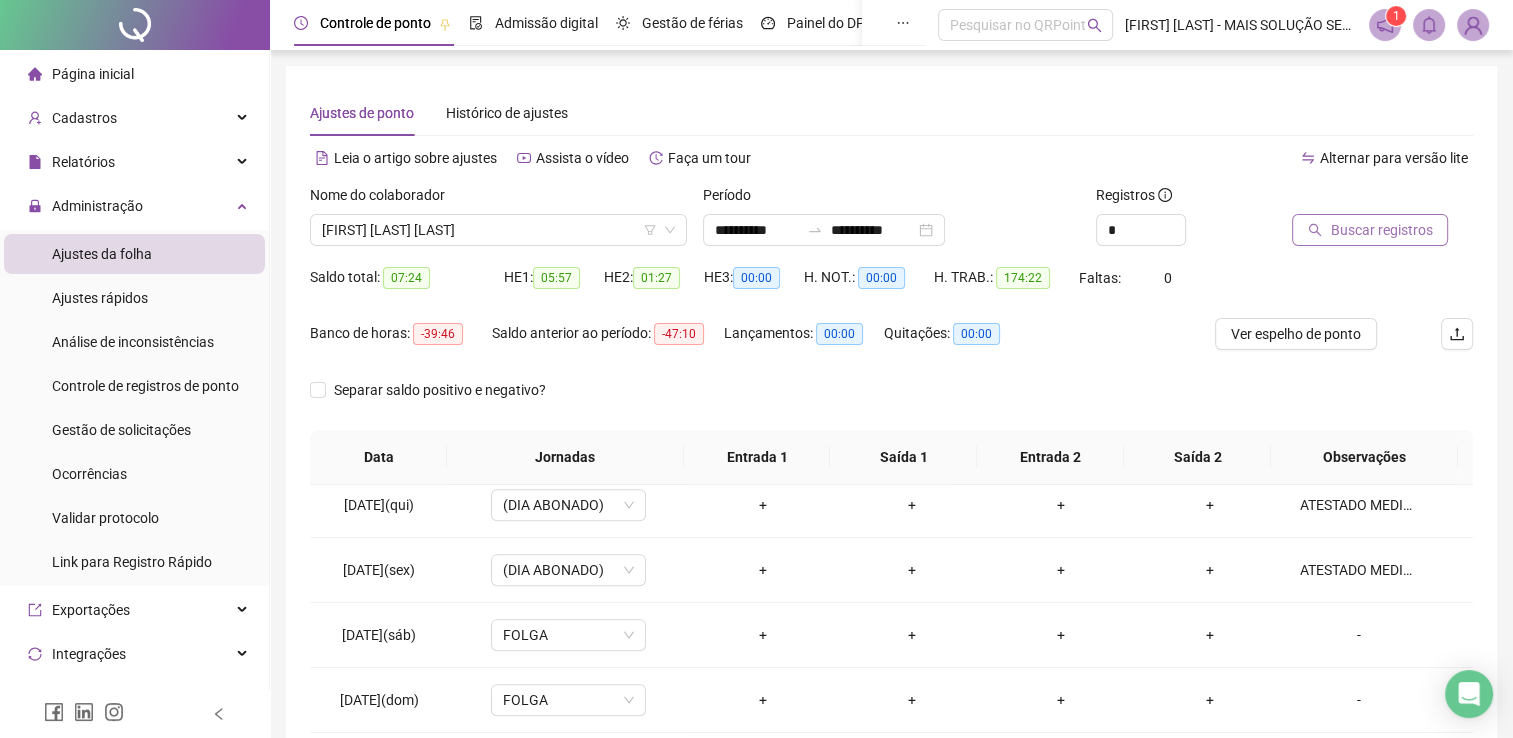 click on "Buscar registros" at bounding box center (1370, 230) 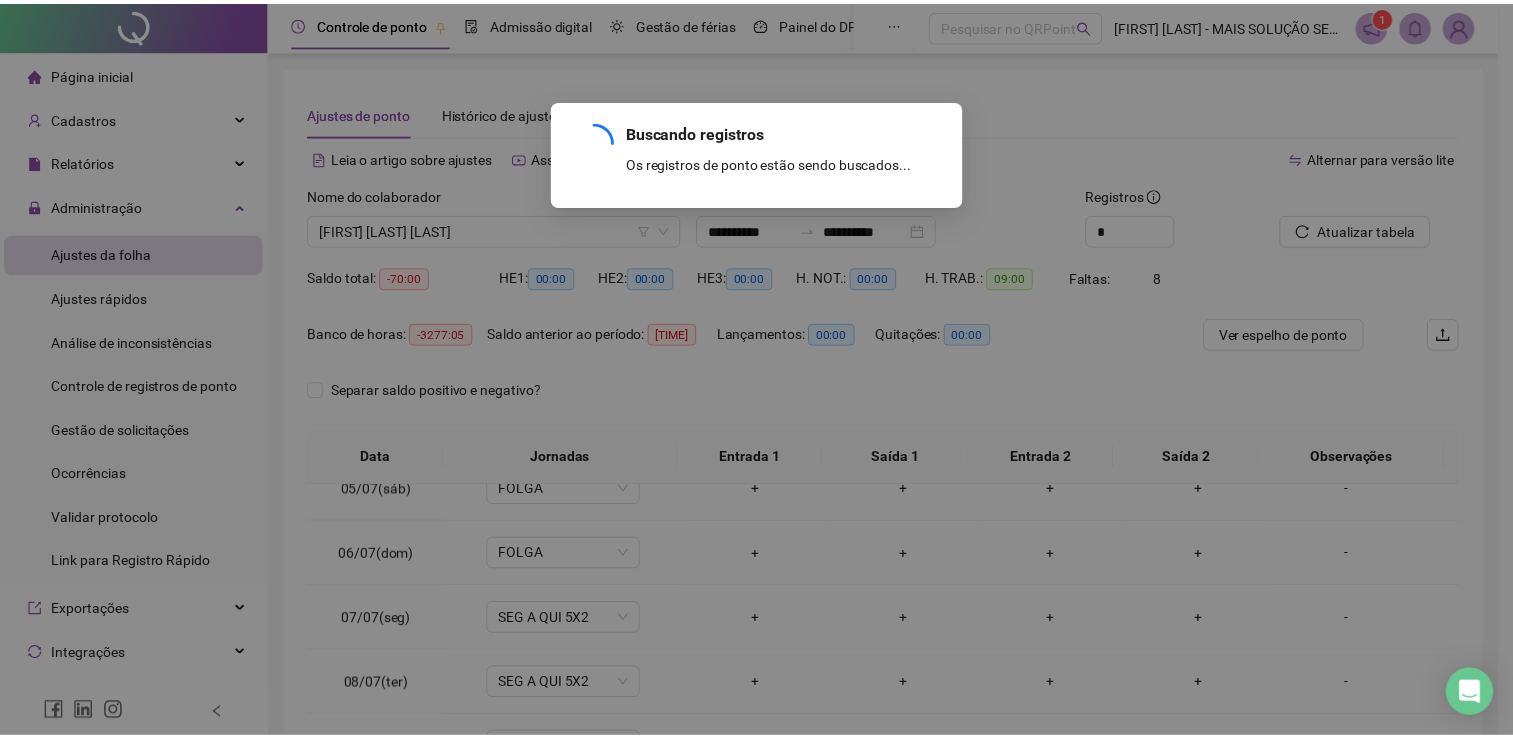 scroll, scrollTop: 285, scrollLeft: 0, axis: vertical 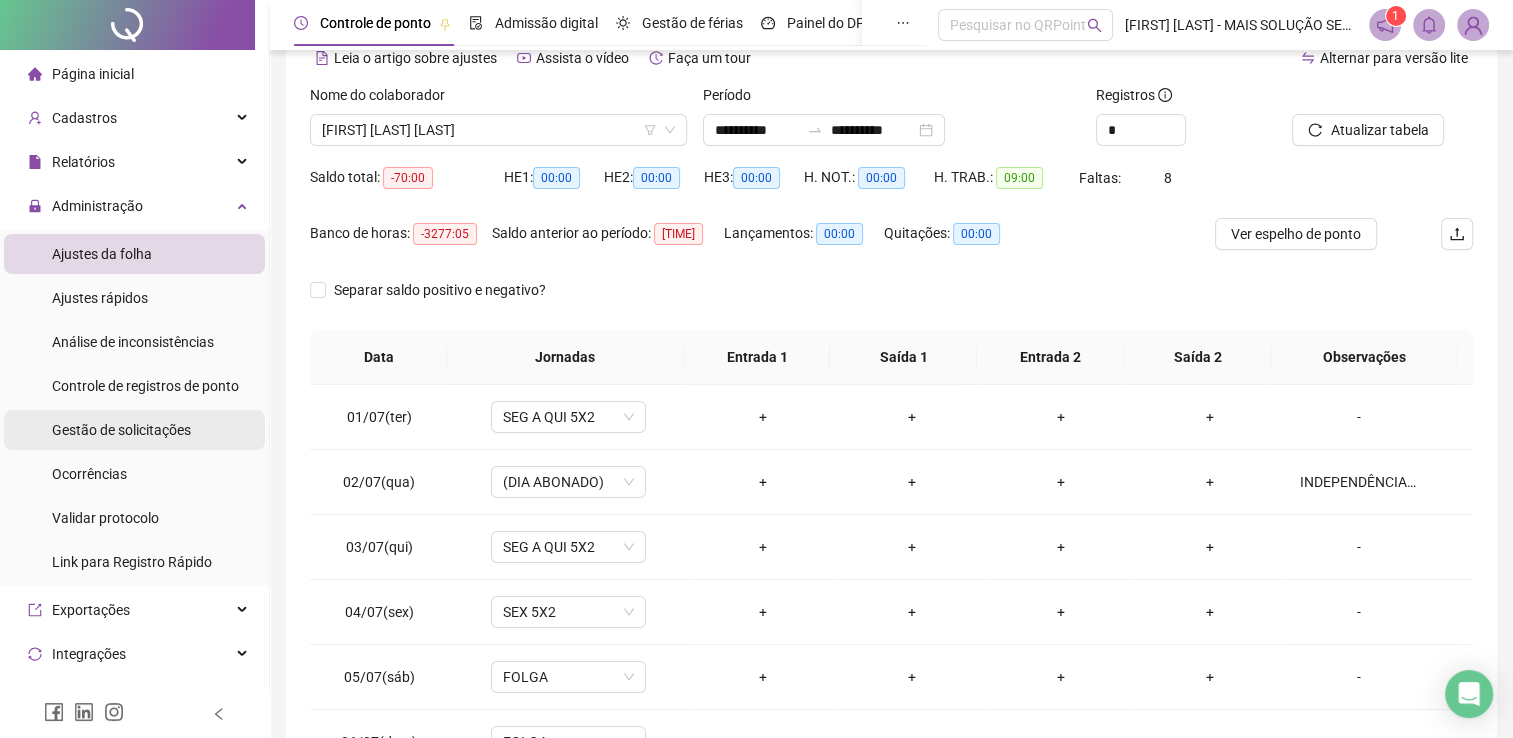 click on "Gestão de solicitações" at bounding box center (121, 430) 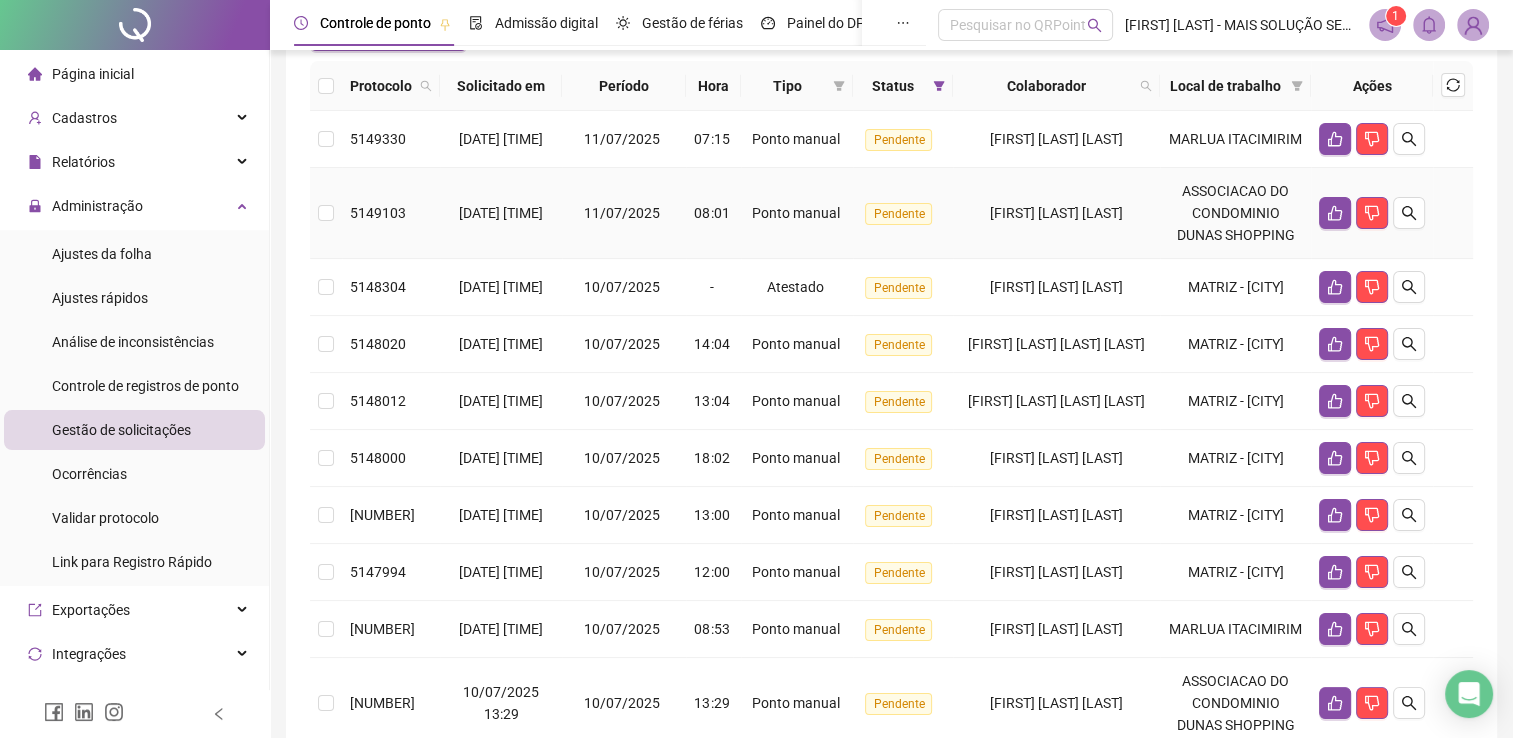 scroll, scrollTop: 300, scrollLeft: 0, axis: vertical 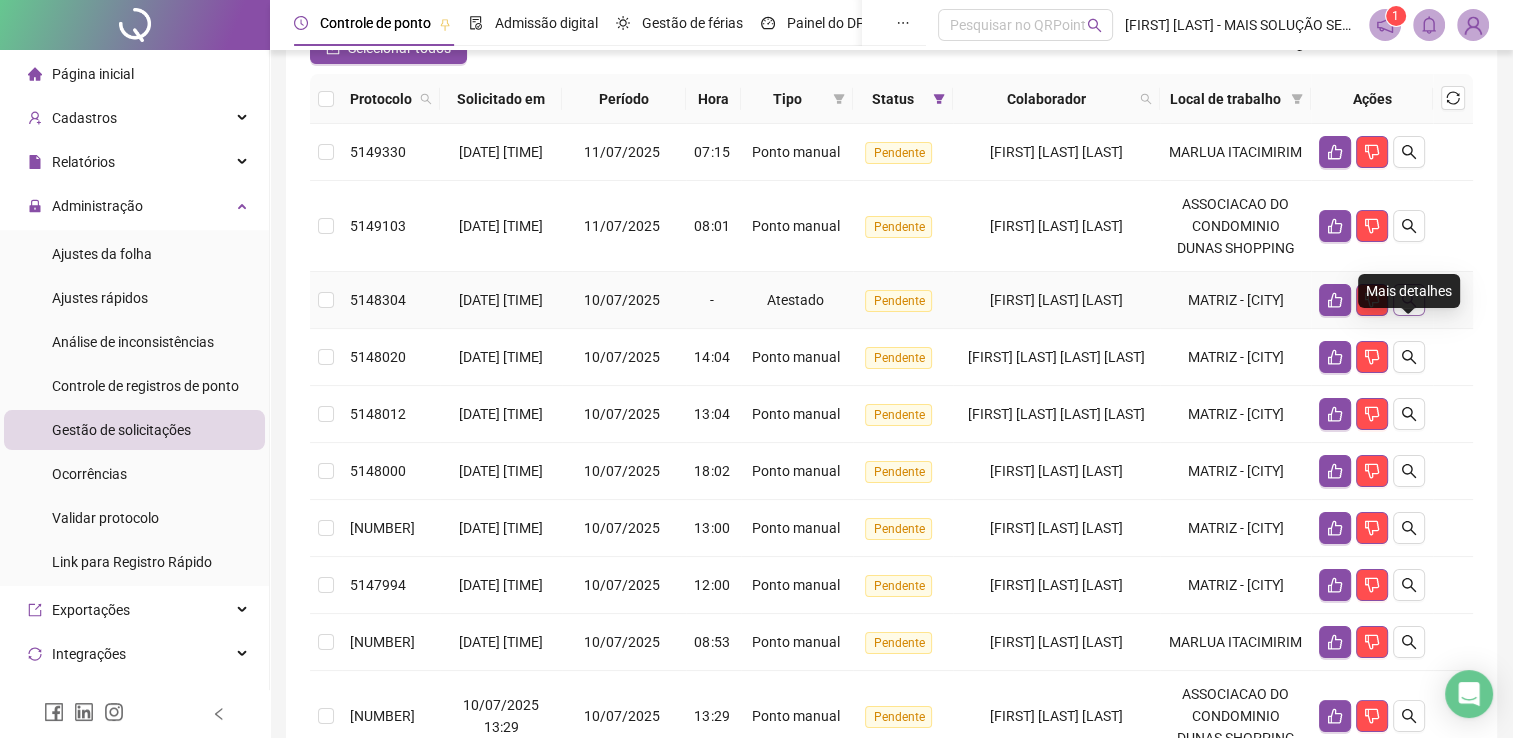 click 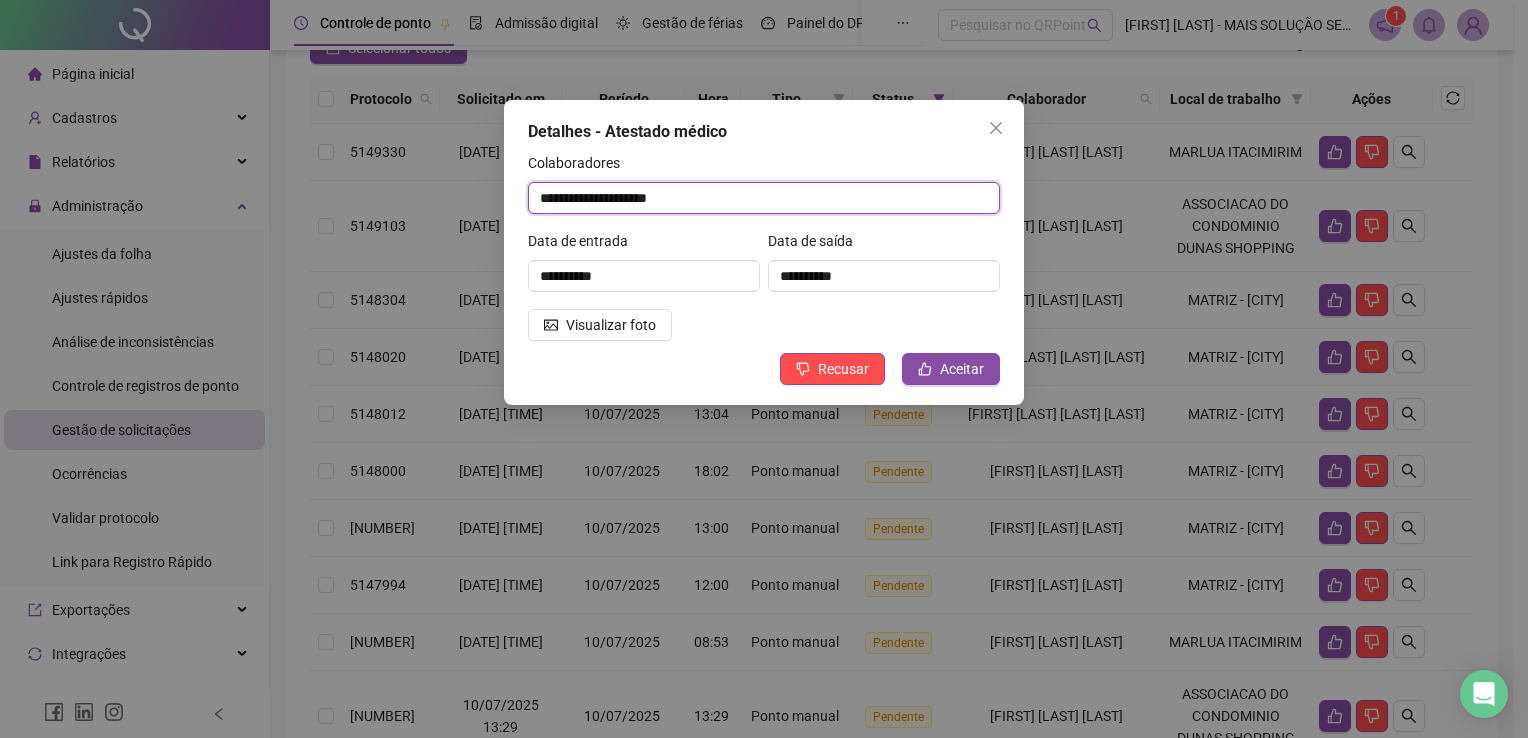 drag, startPoint x: 739, startPoint y: 198, endPoint x: 518, endPoint y: 198, distance: 221 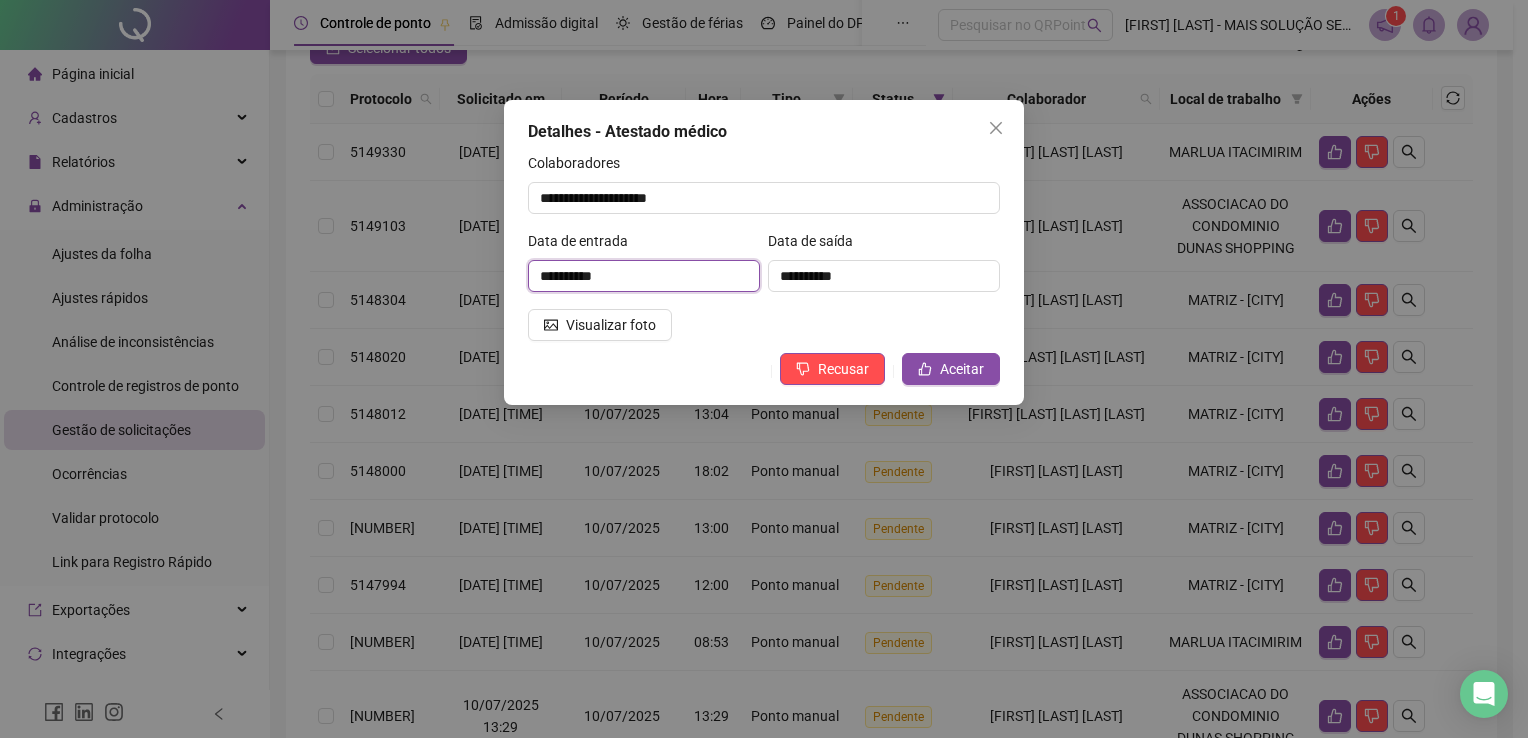 drag, startPoint x: 624, startPoint y: 276, endPoint x: 501, endPoint y: 273, distance: 123.03658 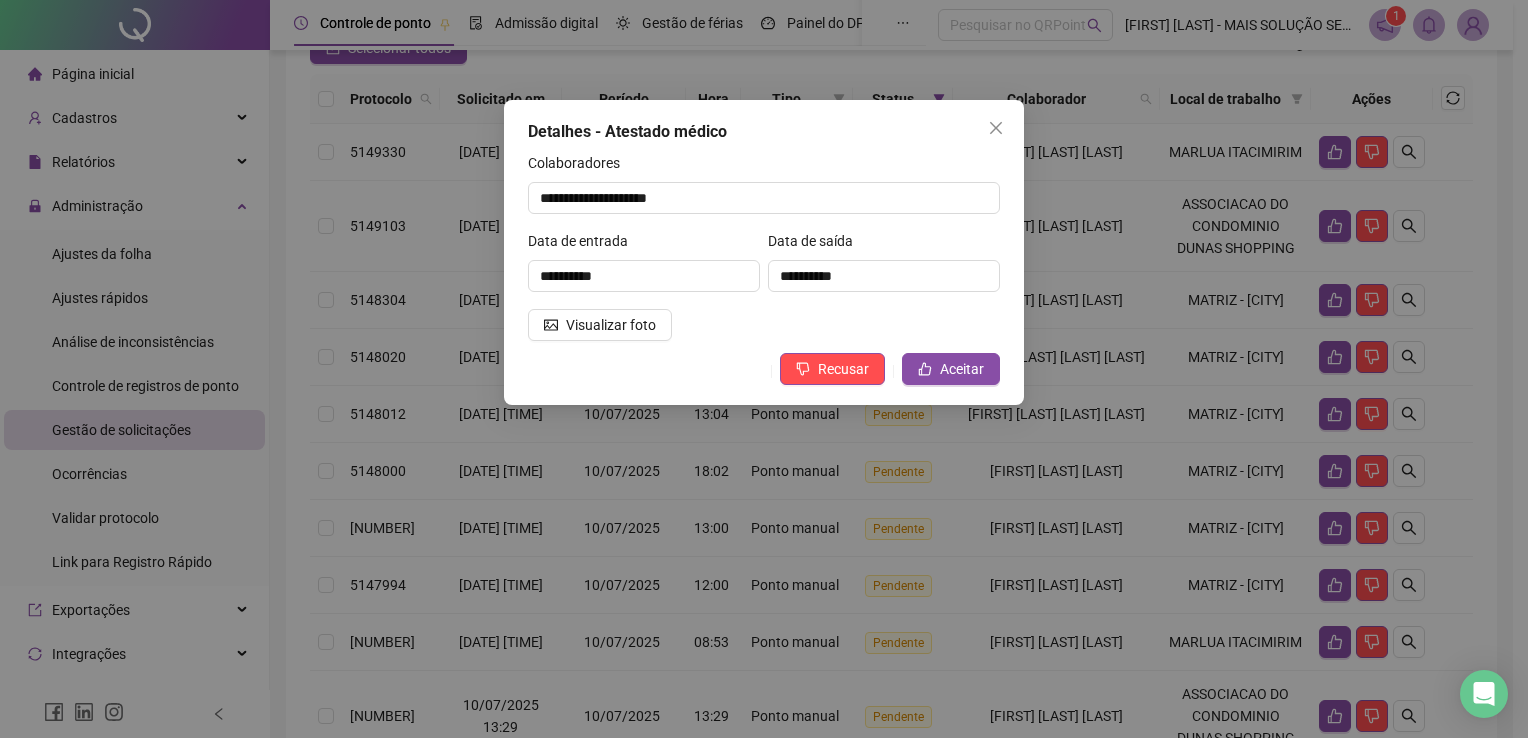 click on "Recusar Aceitar" at bounding box center [764, 369] 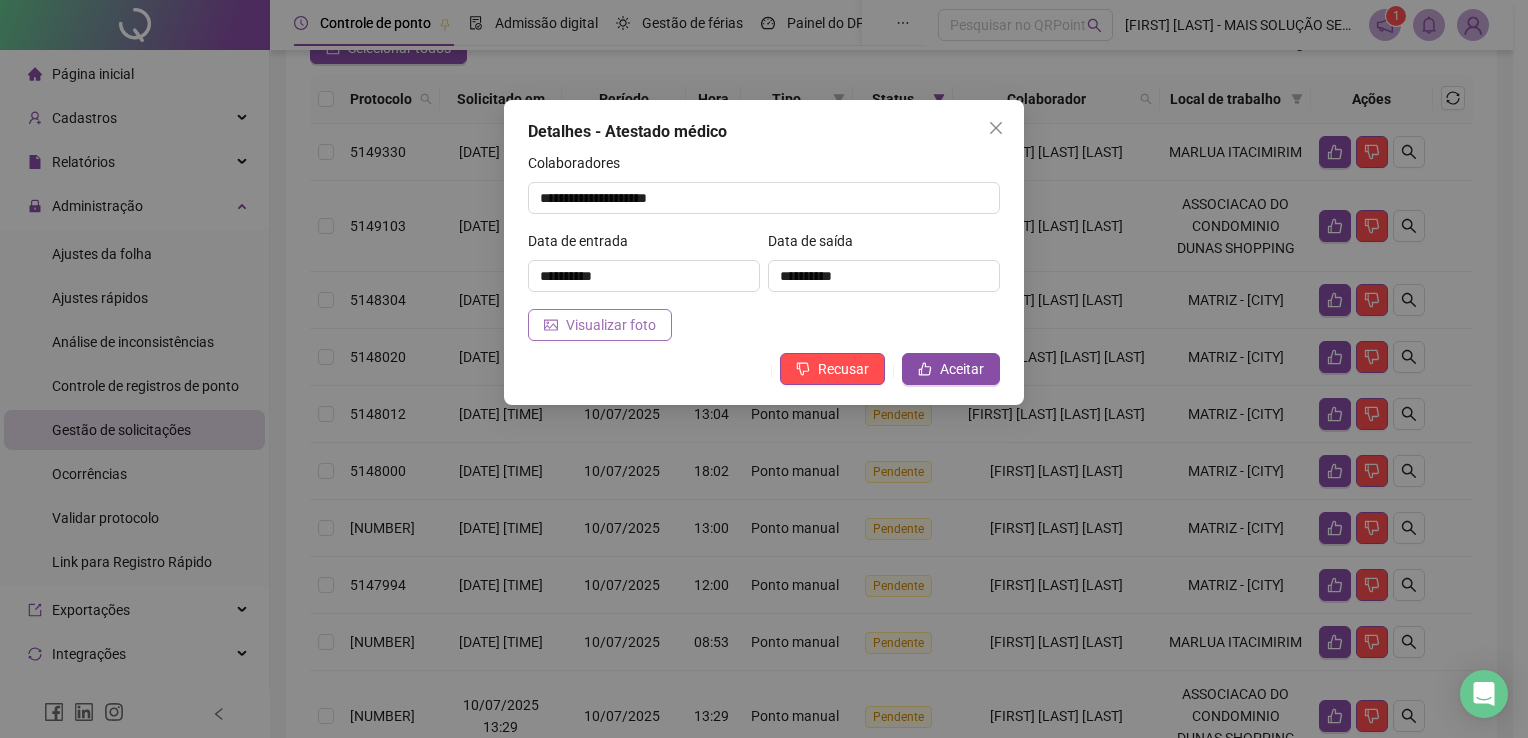 click on "Visualizar foto" at bounding box center [611, 325] 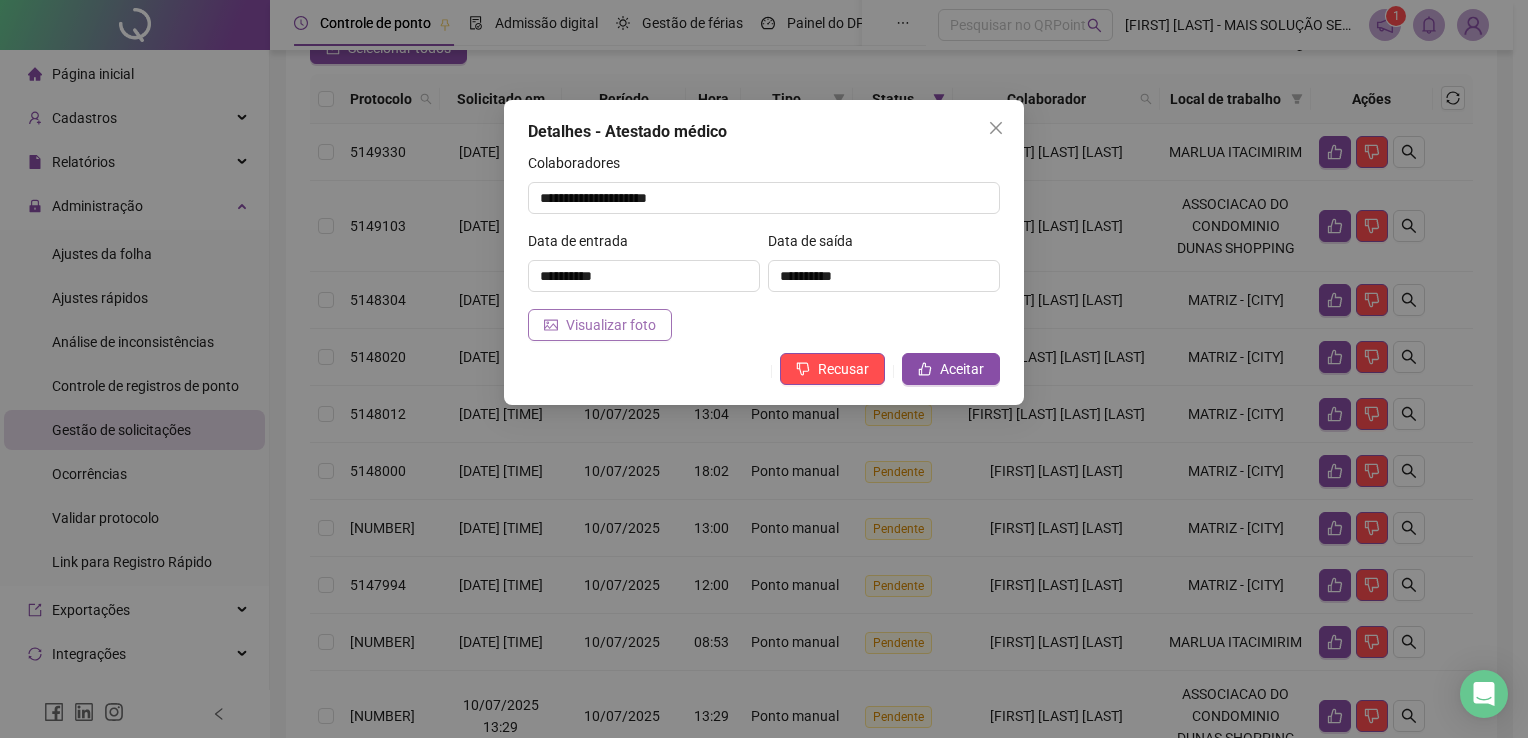 click on "Visualizar foto" at bounding box center (600, 325) 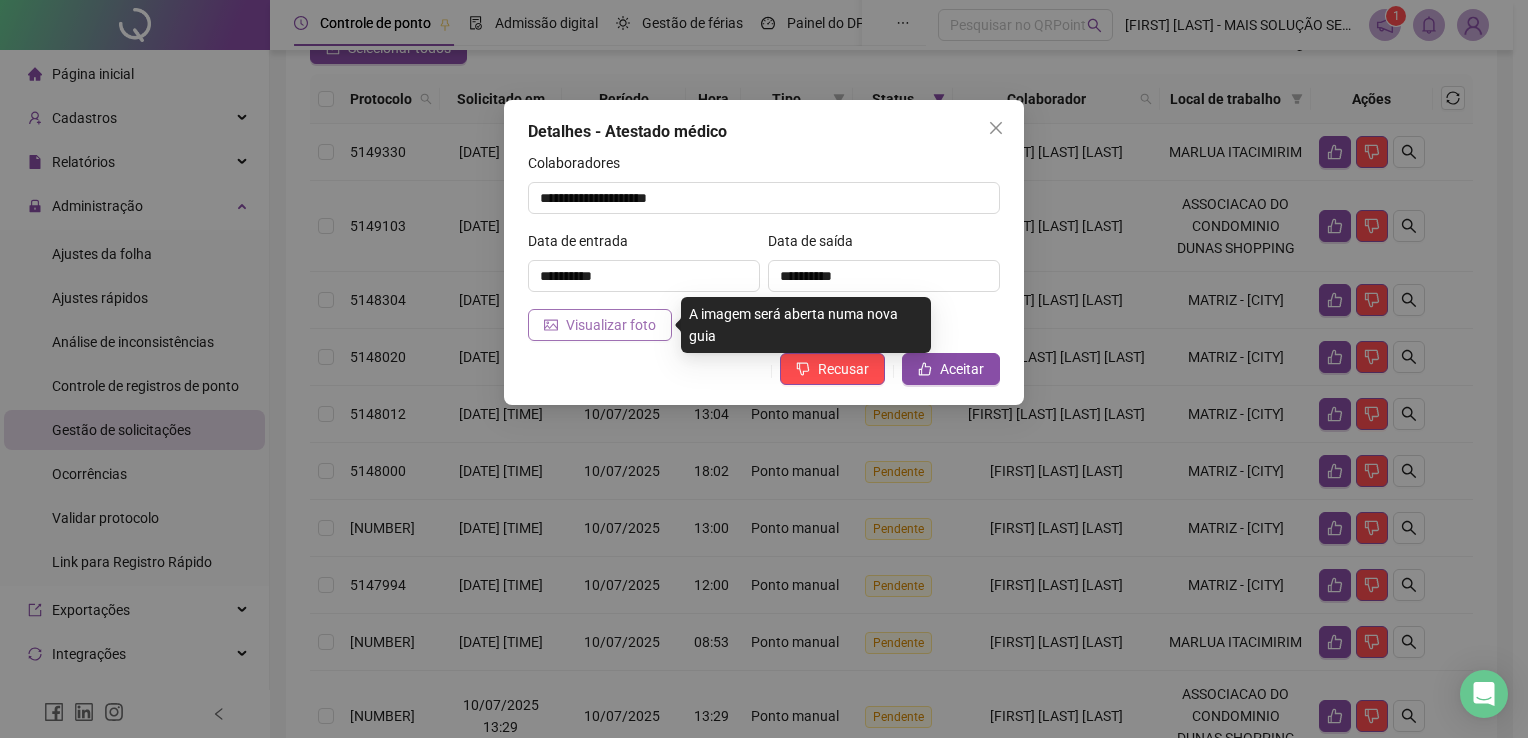 click on "Visualizar foto" at bounding box center [611, 325] 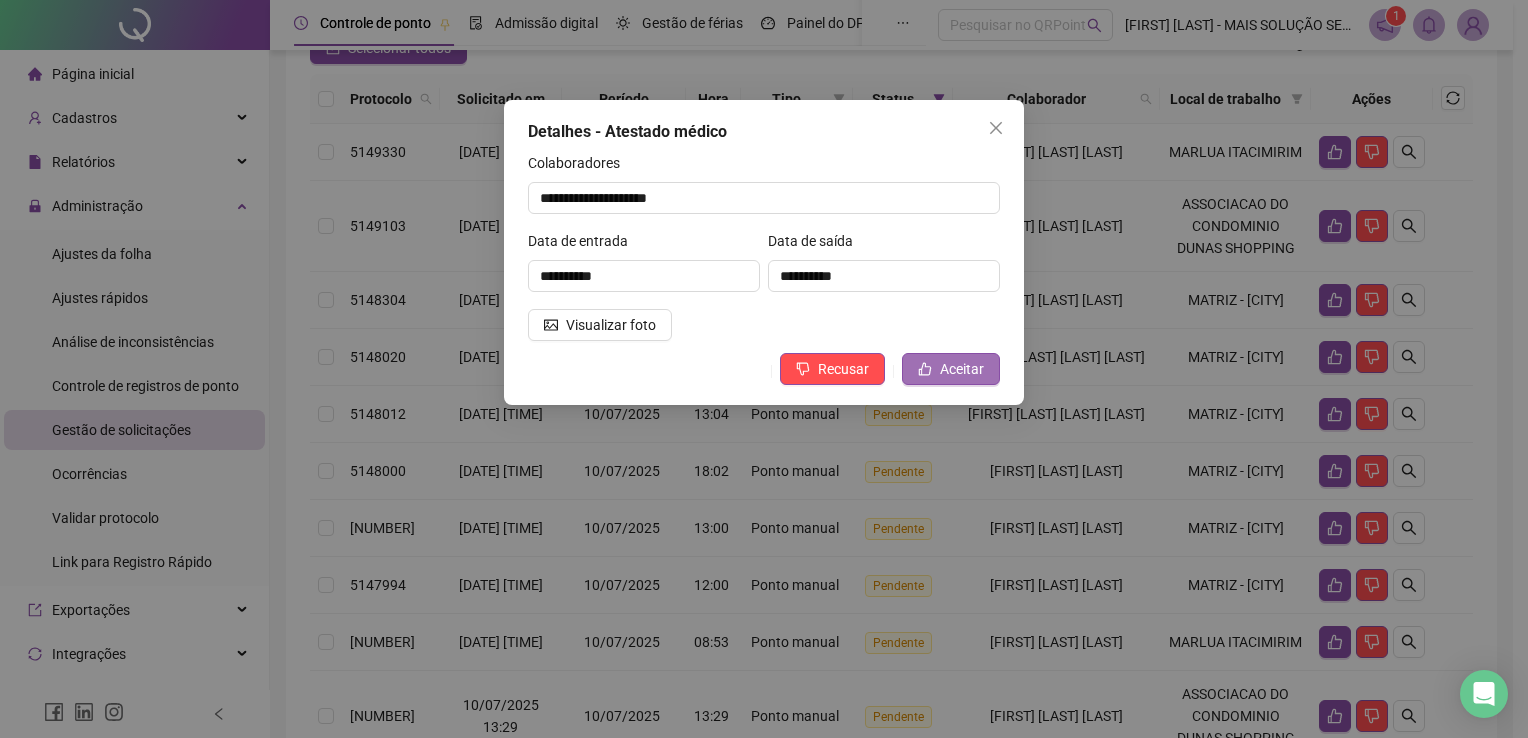 click on "Aceitar" at bounding box center [951, 369] 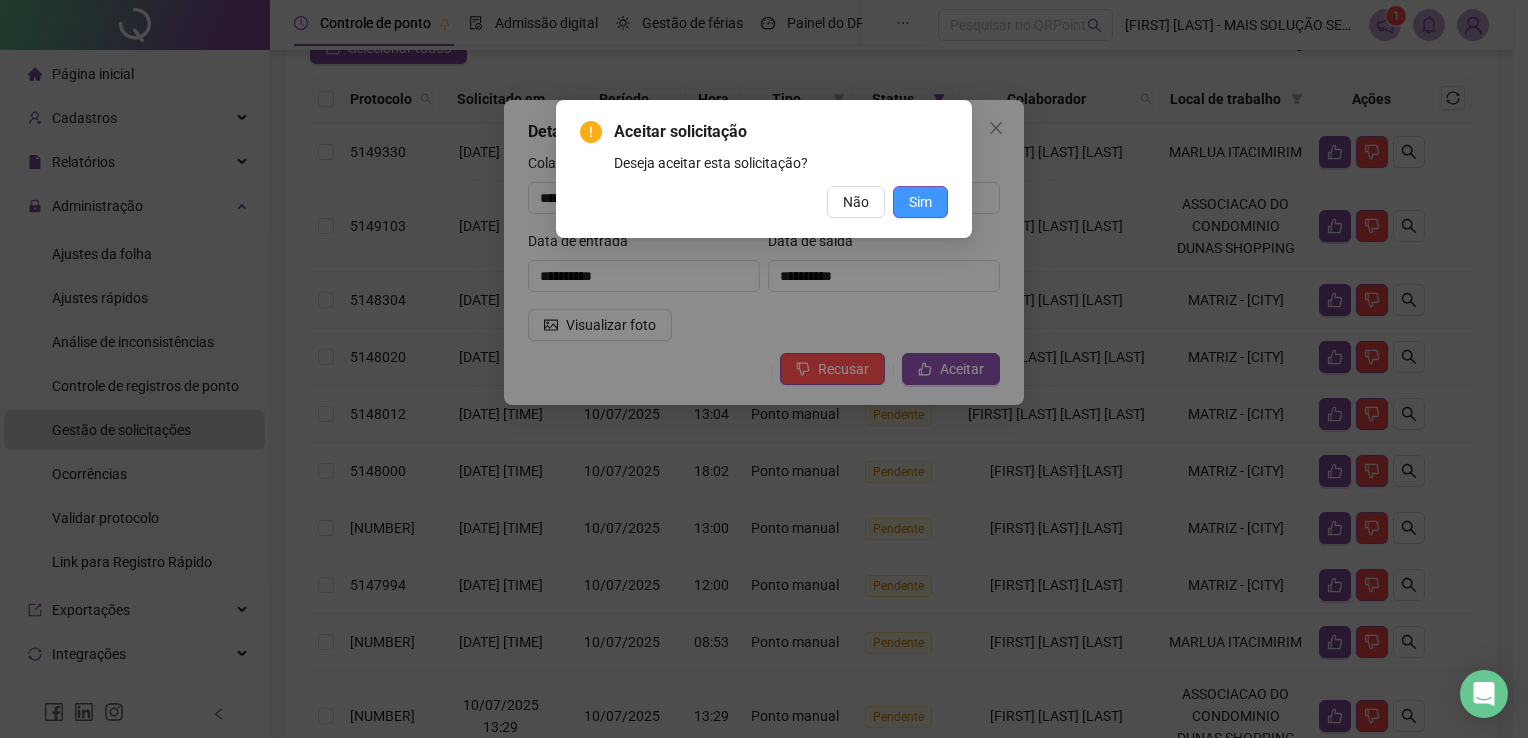 click on "Sim" at bounding box center [920, 202] 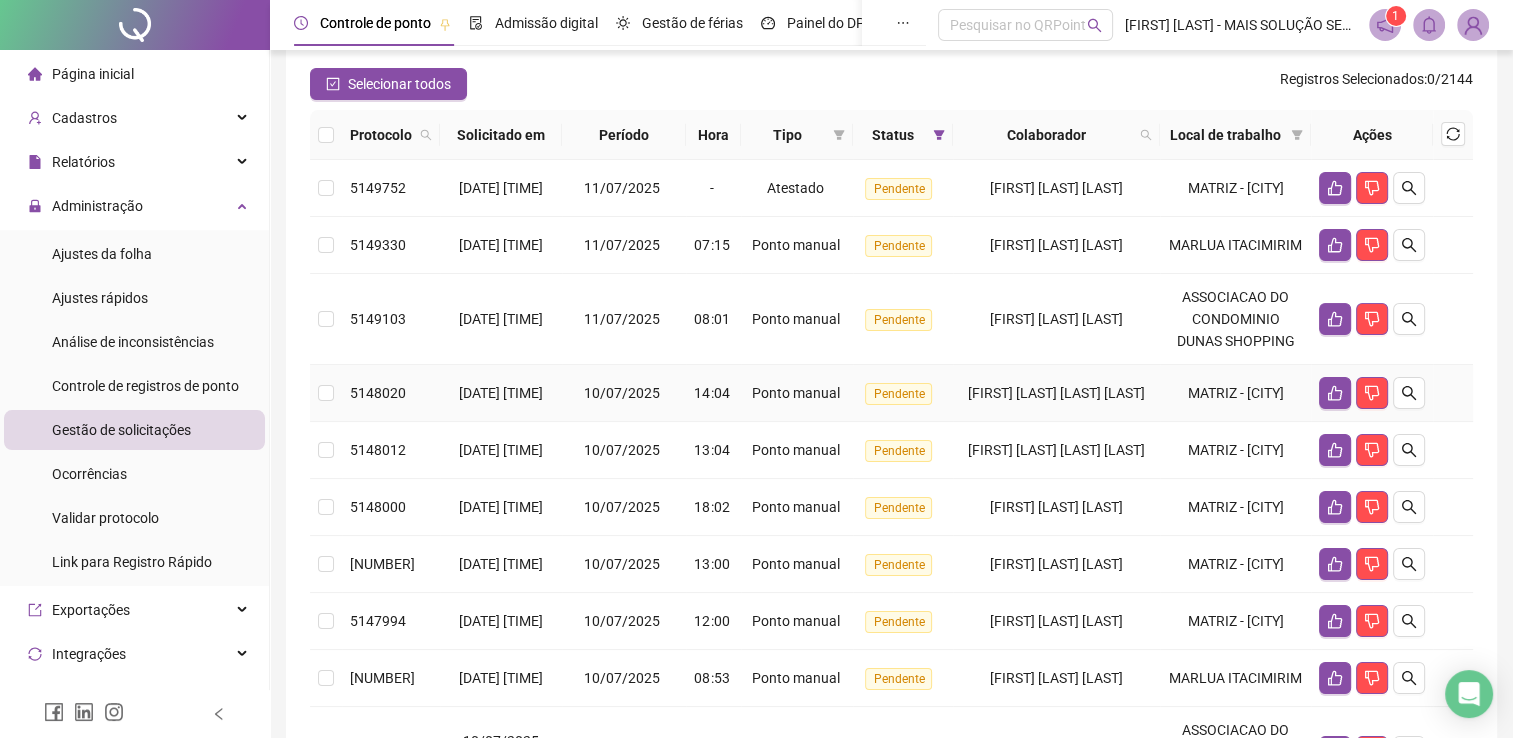 scroll, scrollTop: 200, scrollLeft: 0, axis: vertical 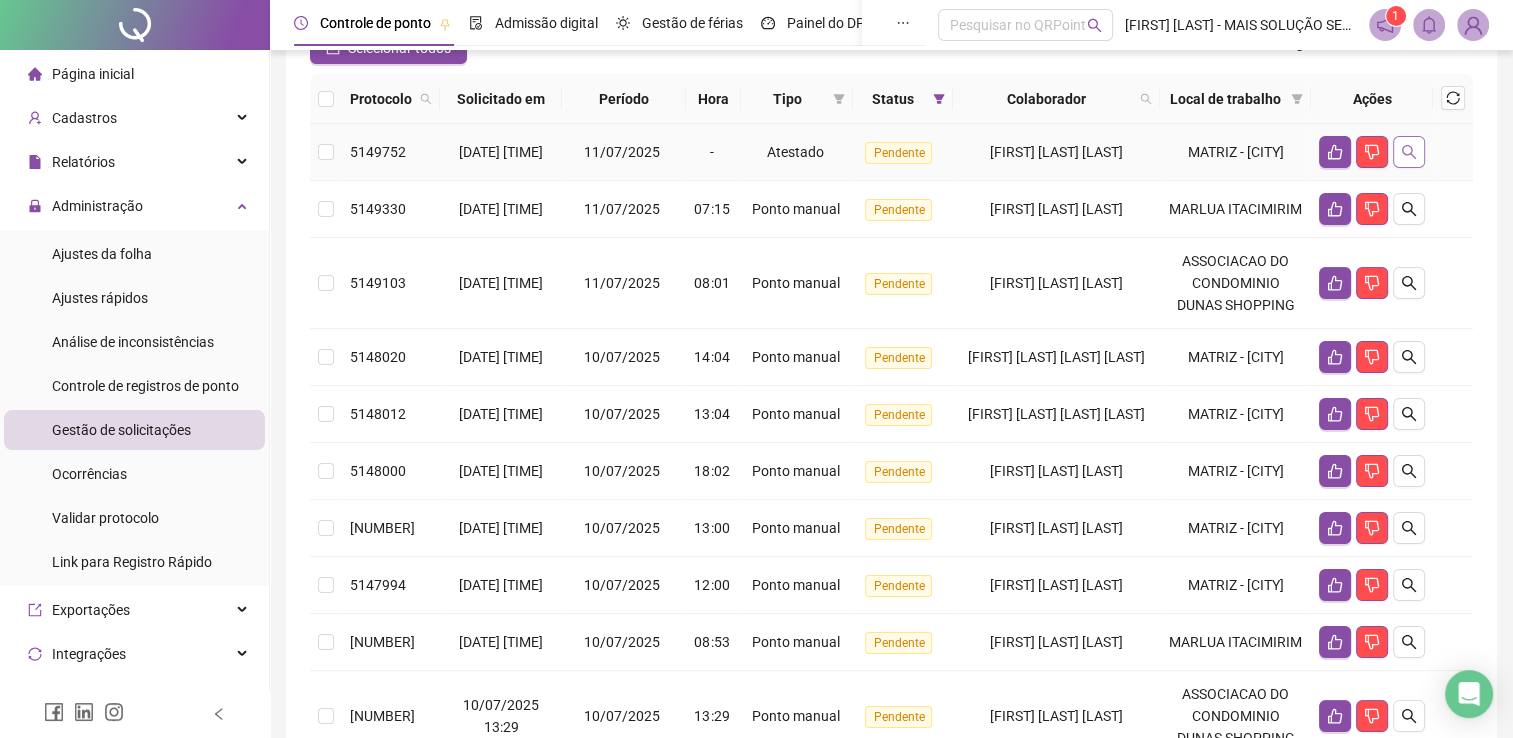 click 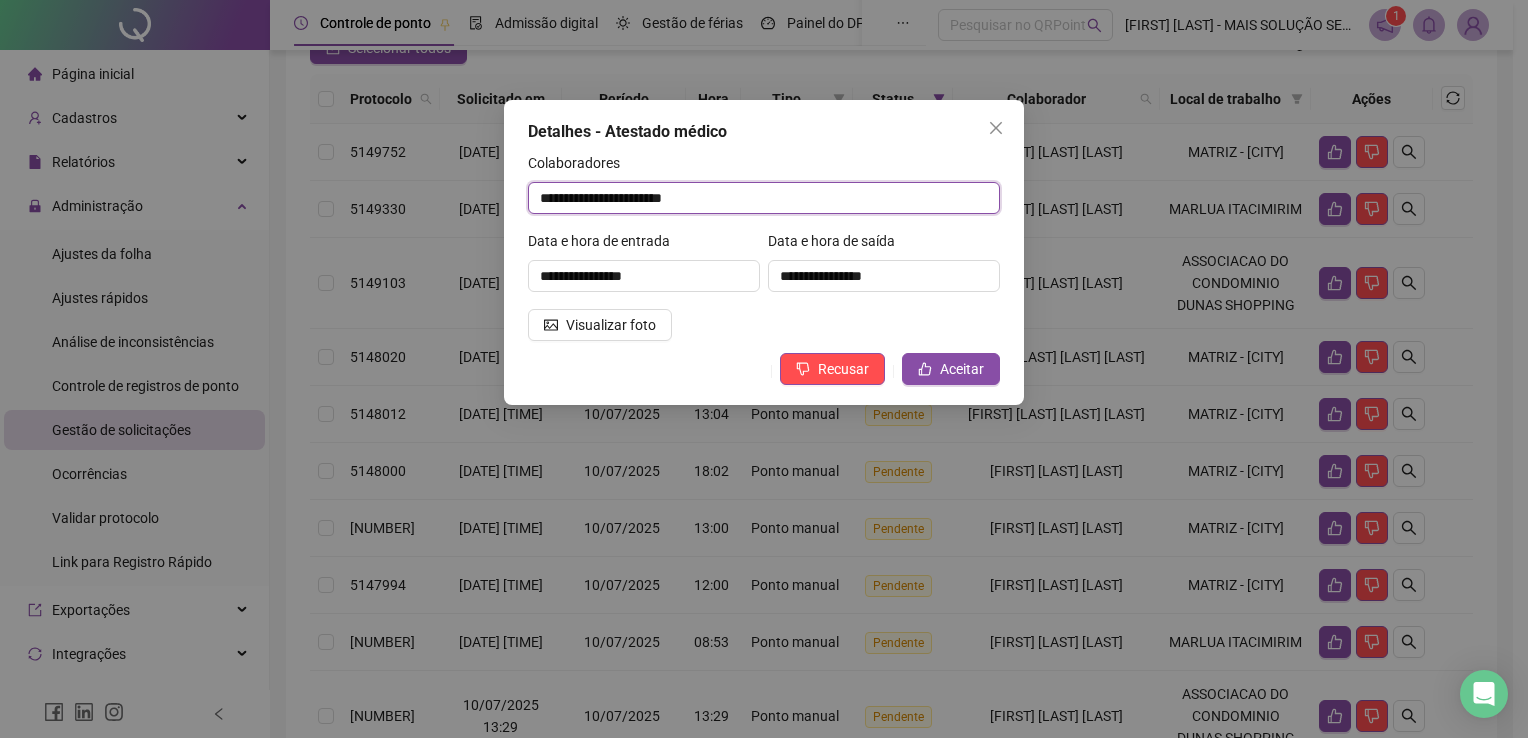 drag, startPoint x: 745, startPoint y: 197, endPoint x: 500, endPoint y: 209, distance: 245.2937 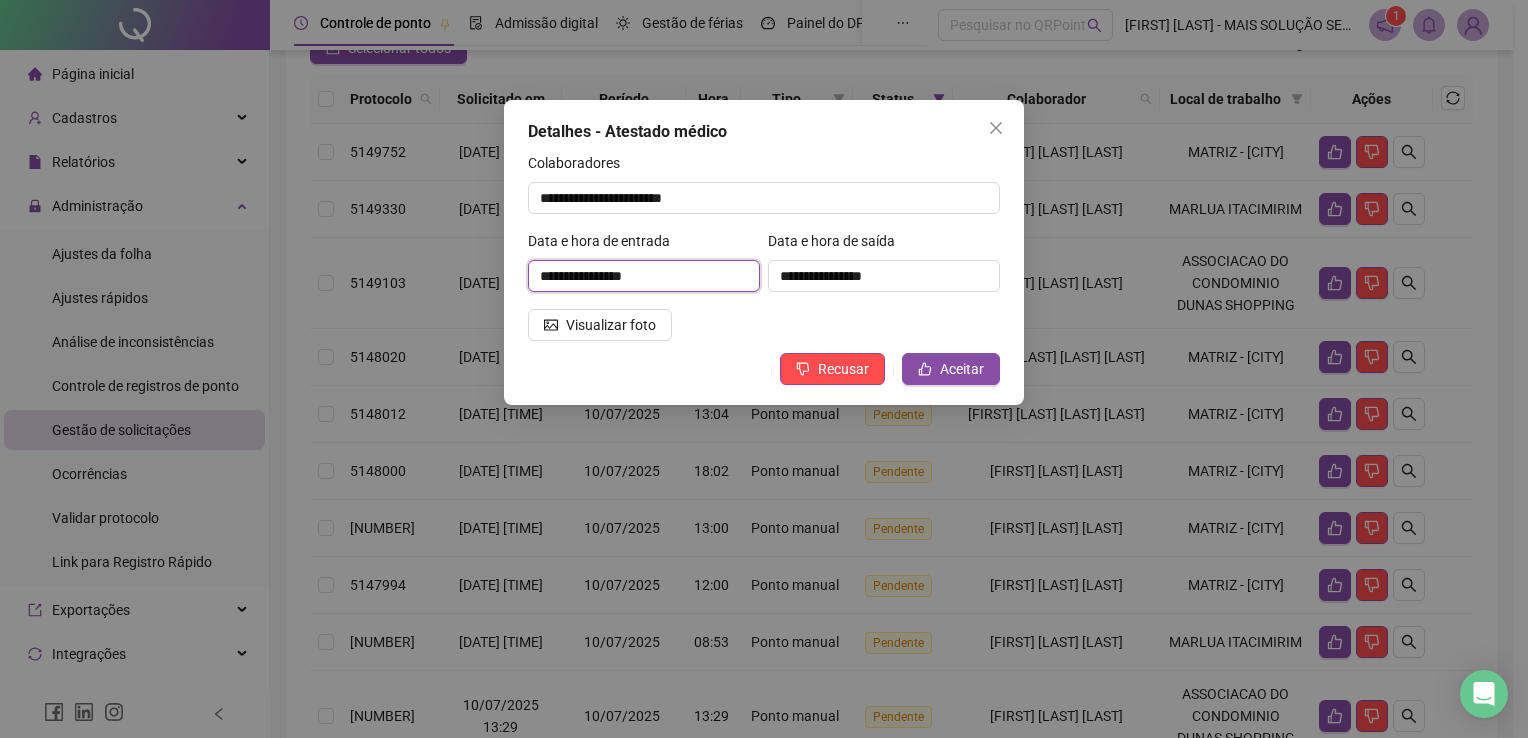 drag, startPoint x: 609, startPoint y: 280, endPoint x: 520, endPoint y: 292, distance: 89.80534 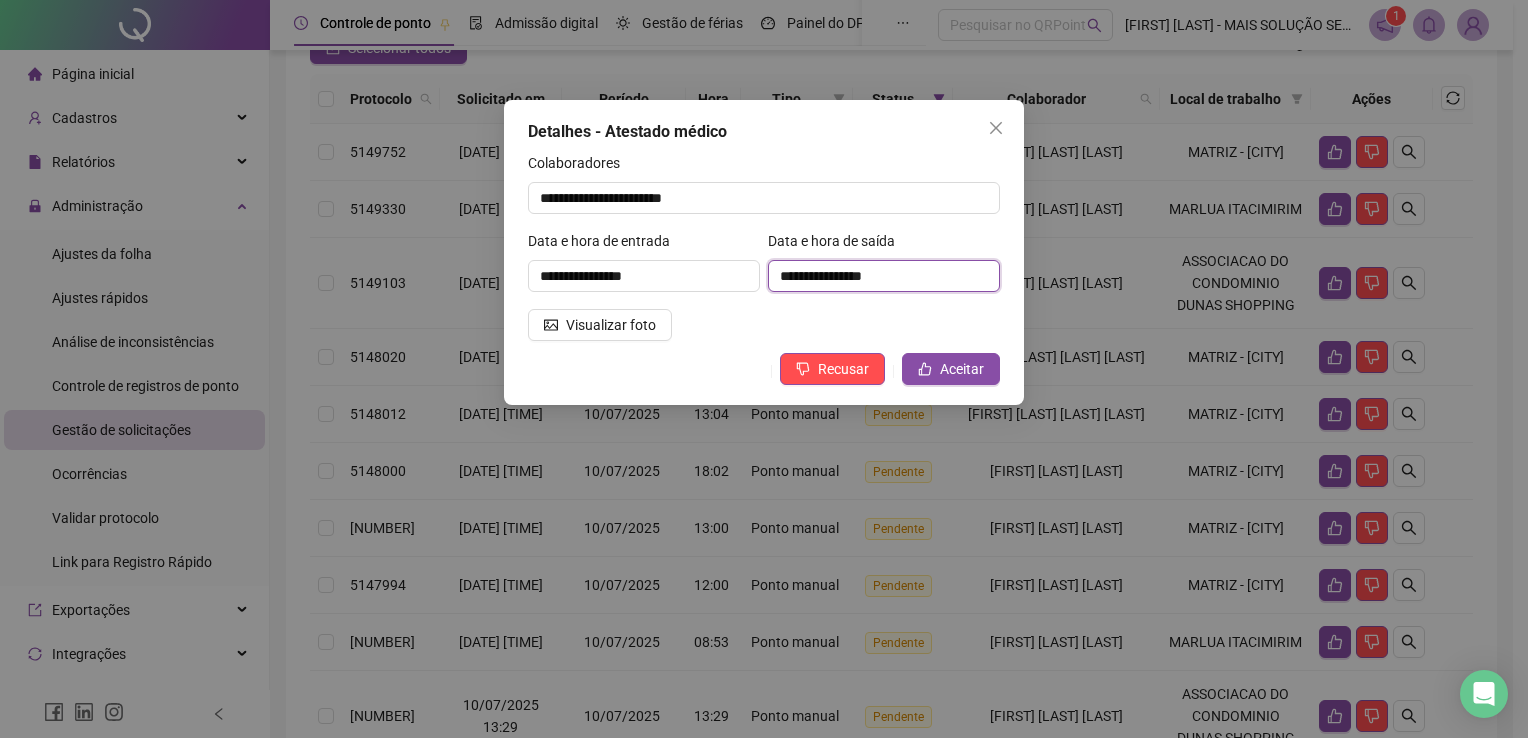 drag, startPoint x: 907, startPoint y: 278, endPoint x: 857, endPoint y: 279, distance: 50.01 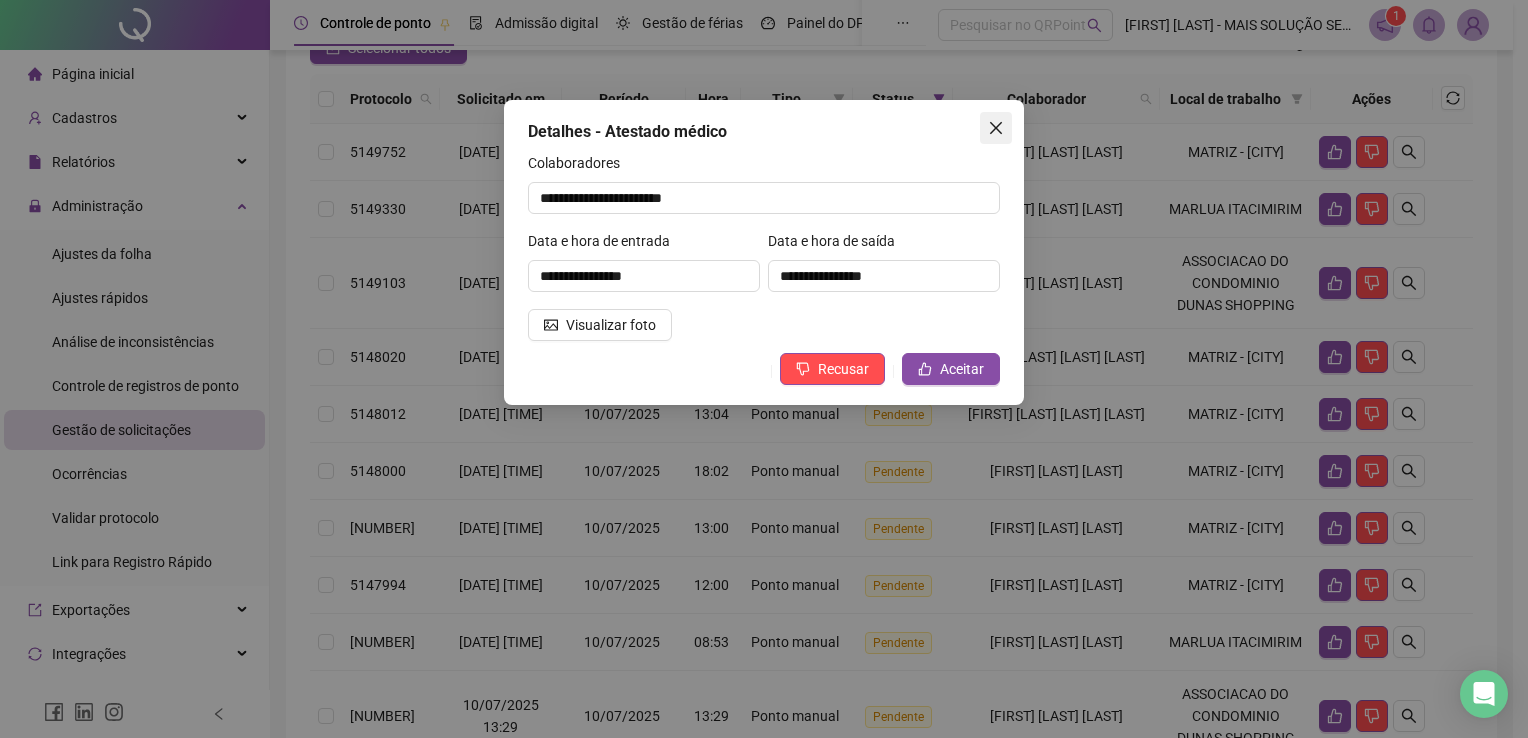 click 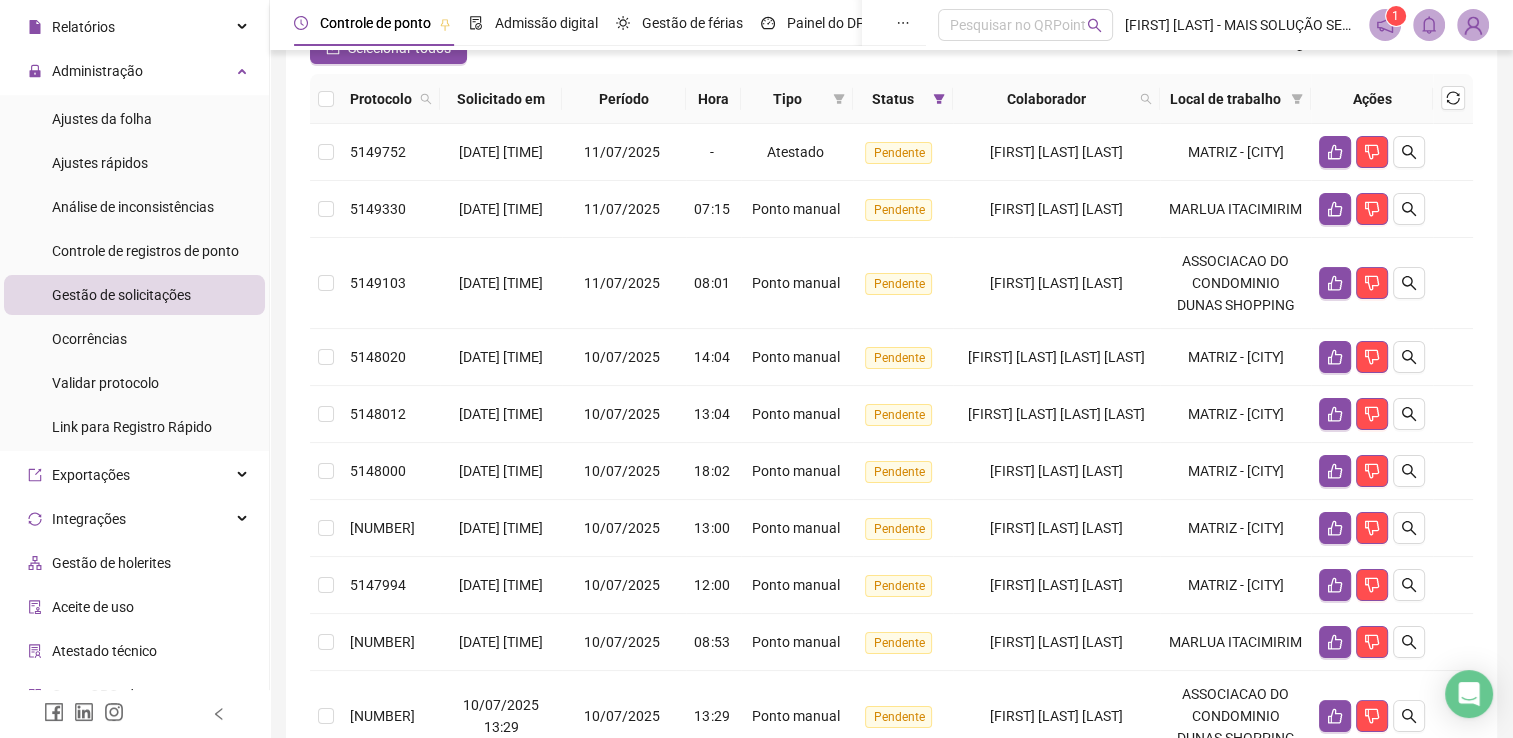 scroll, scrollTop: 204, scrollLeft: 0, axis: vertical 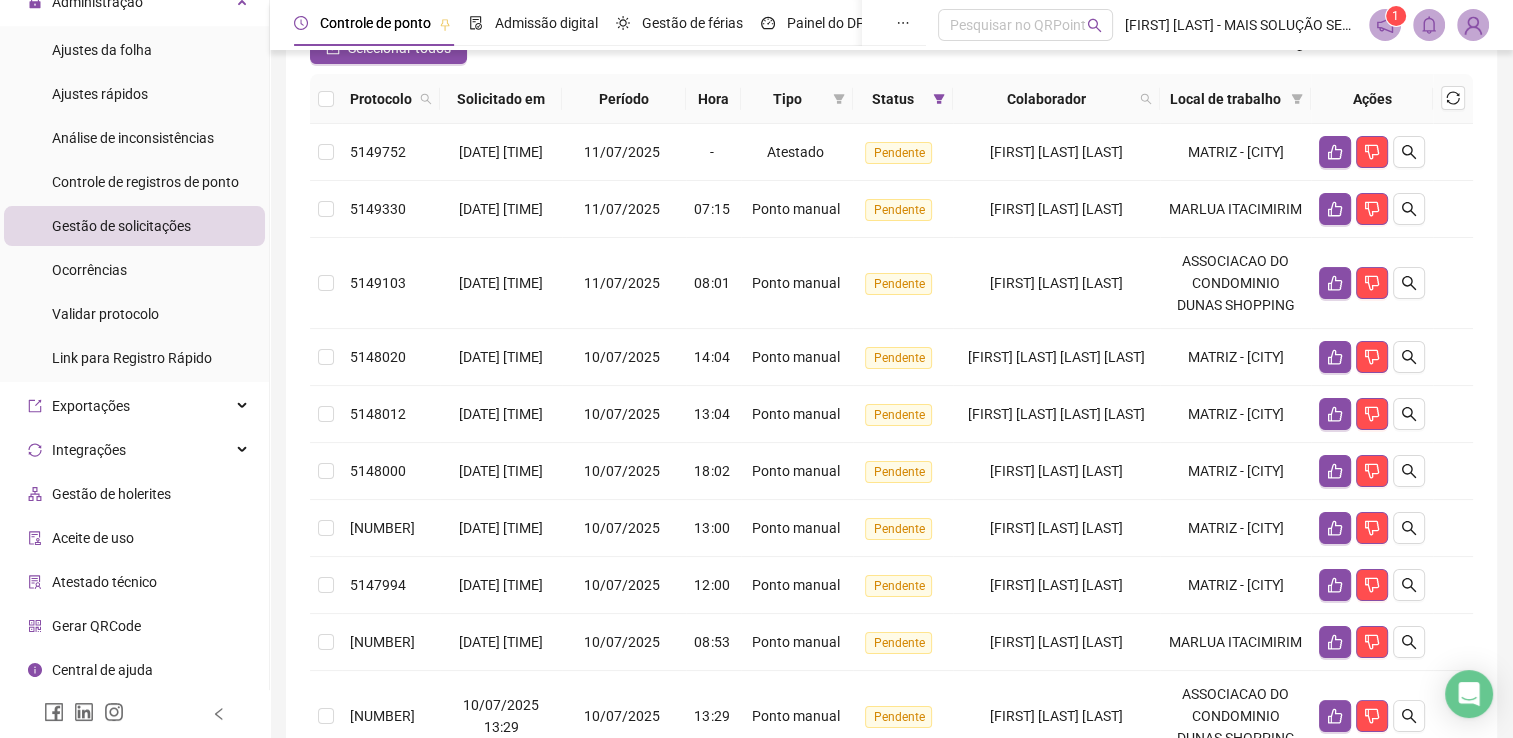 click on "Gerar QRCode" at bounding box center [96, 626] 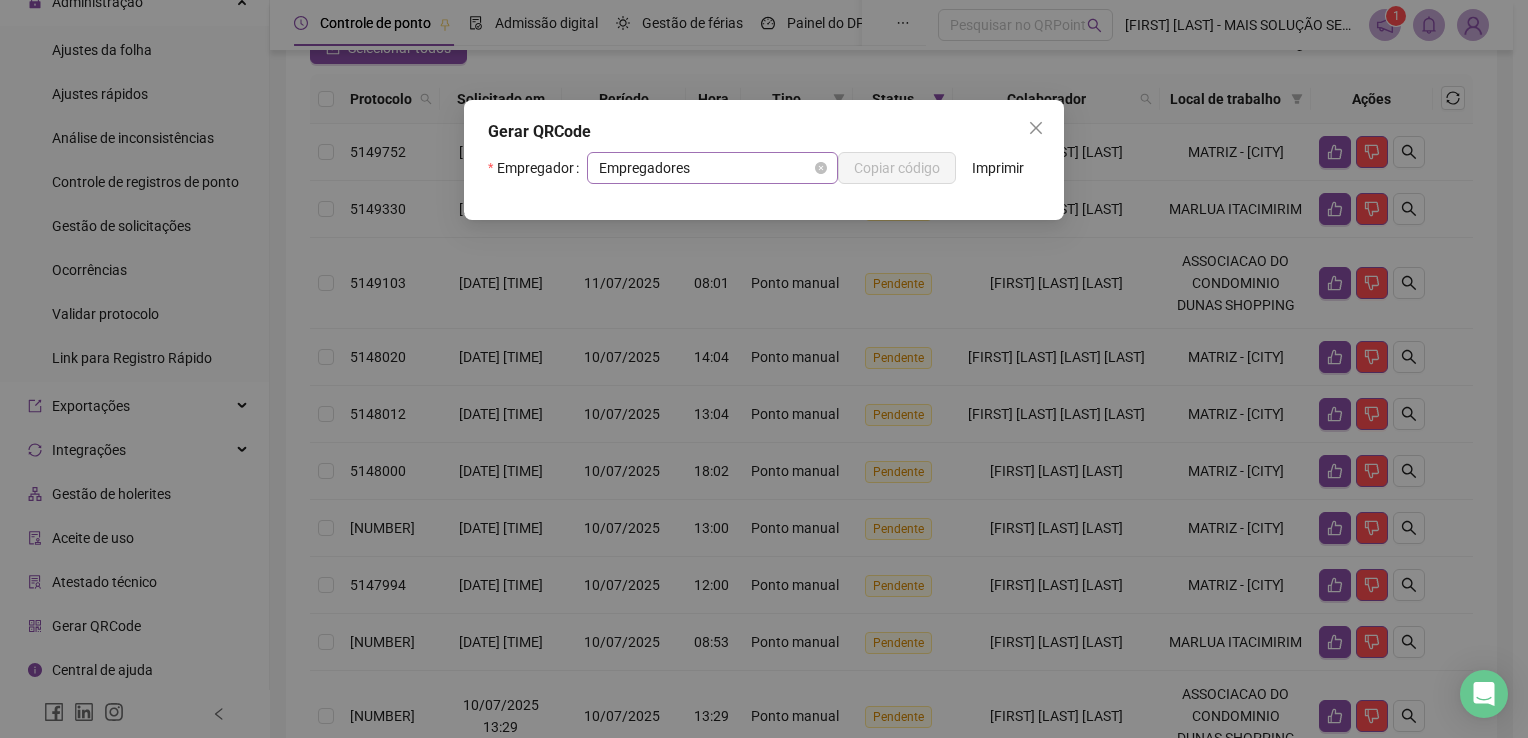 click on "Empregadores" at bounding box center (712, 168) 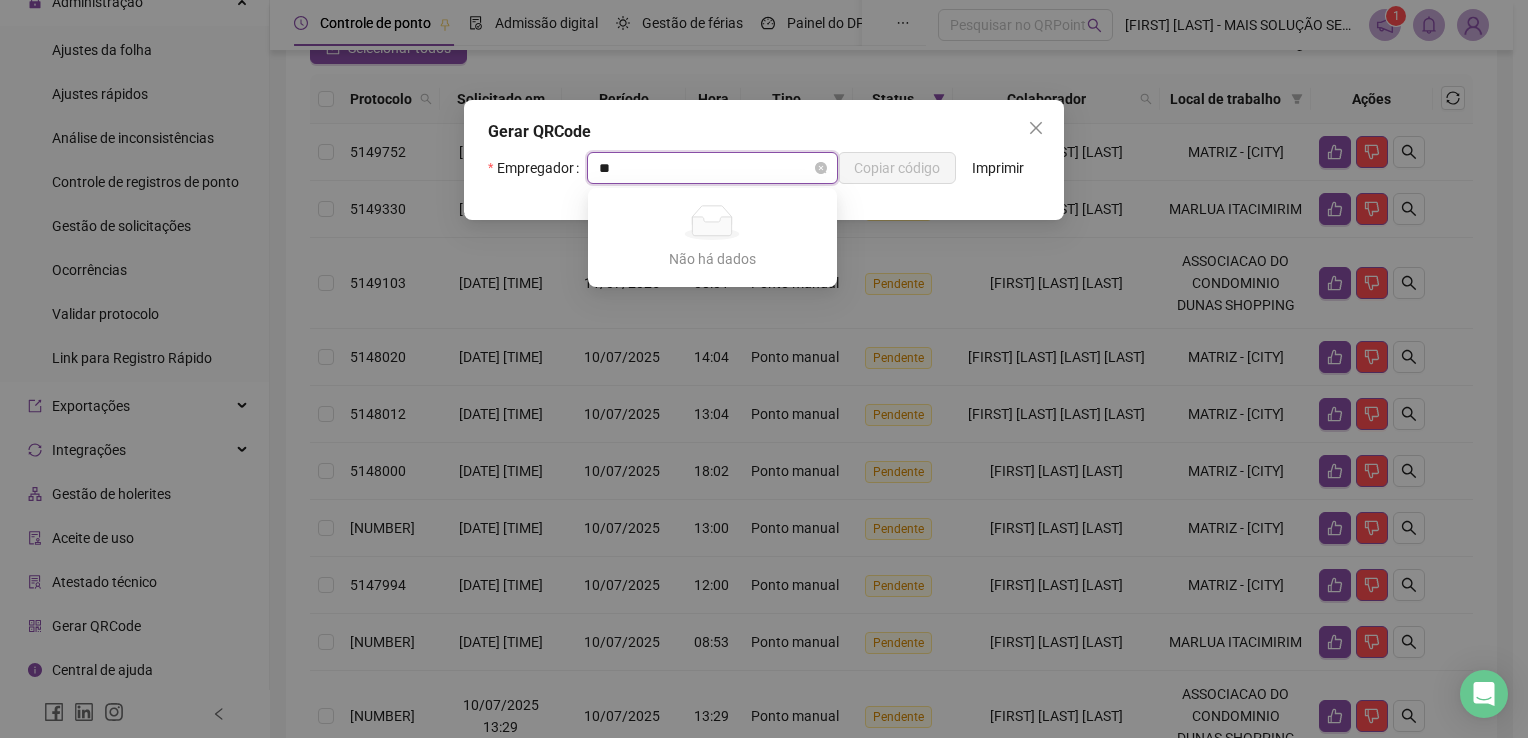type on "*" 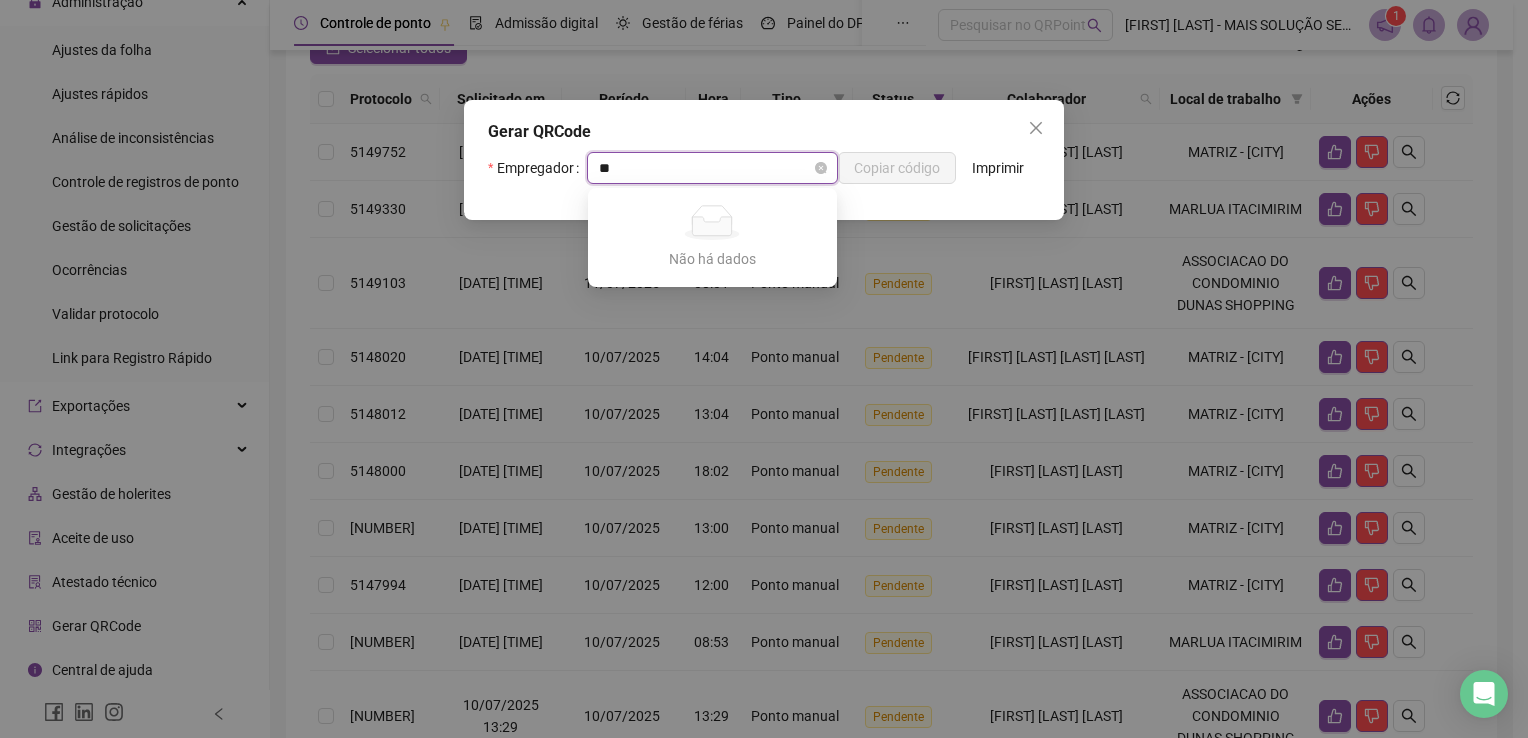 type on "*" 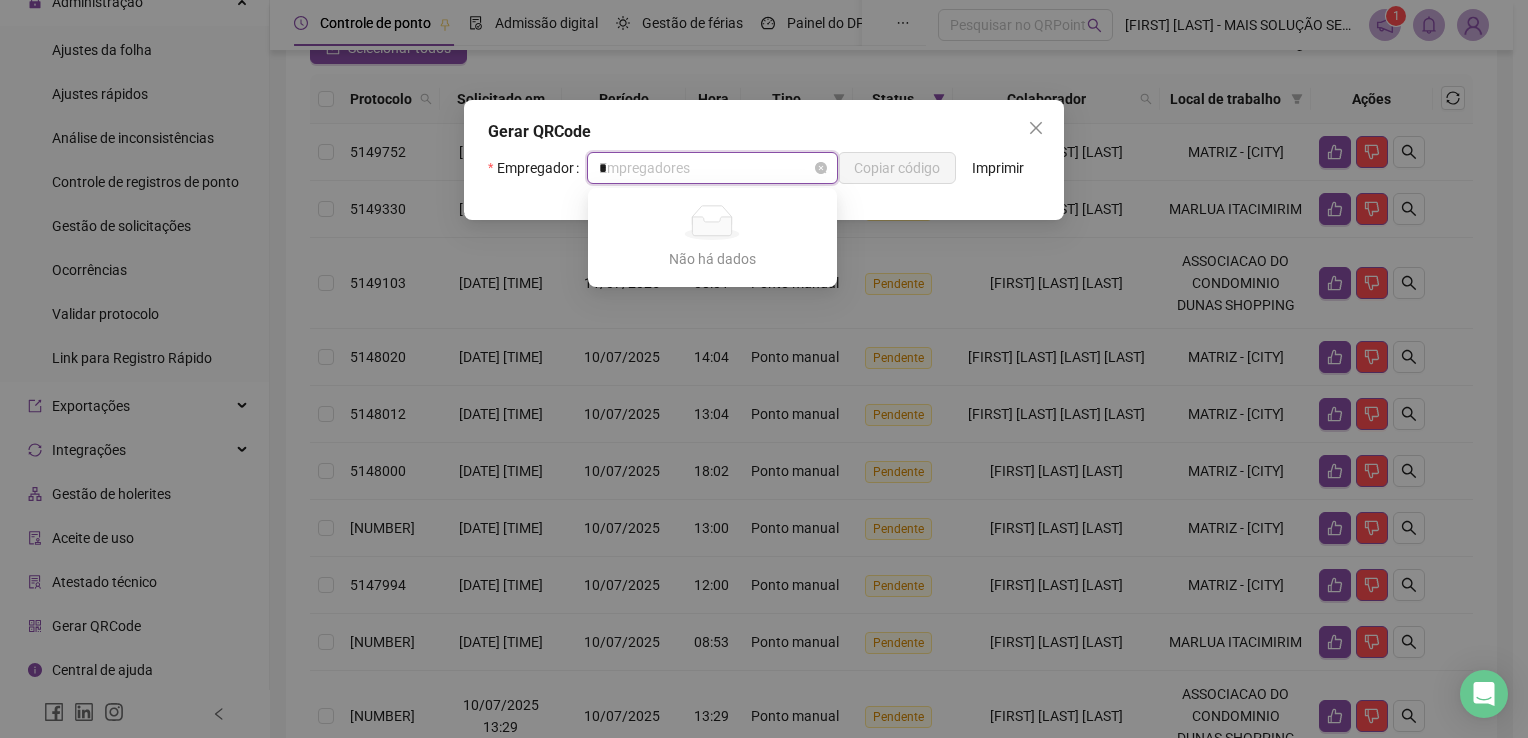 type on "**" 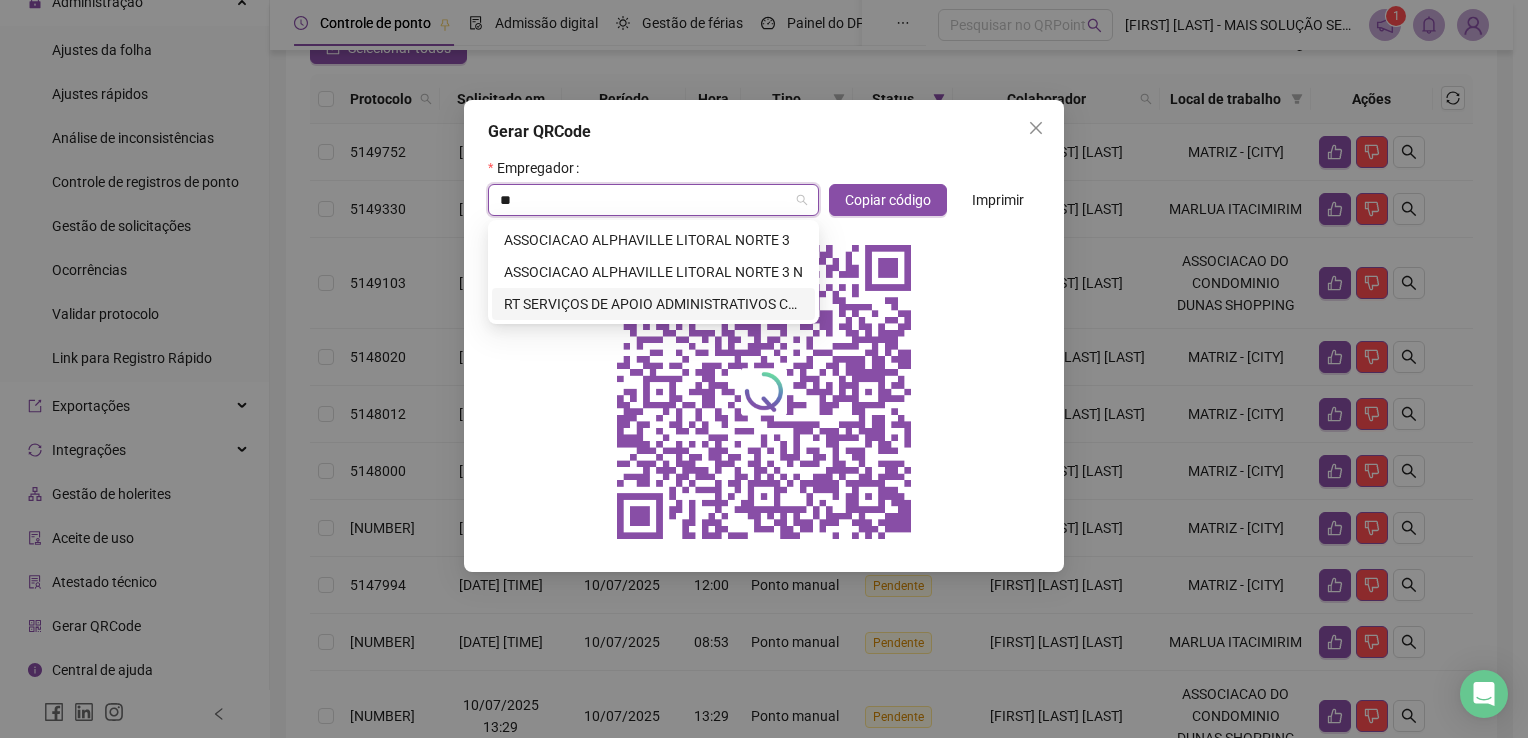 click on "RT SERVIÇOS DE APOIO ADMINISTRATIVOS CONDOMINIAIS LTDA" at bounding box center [653, 304] 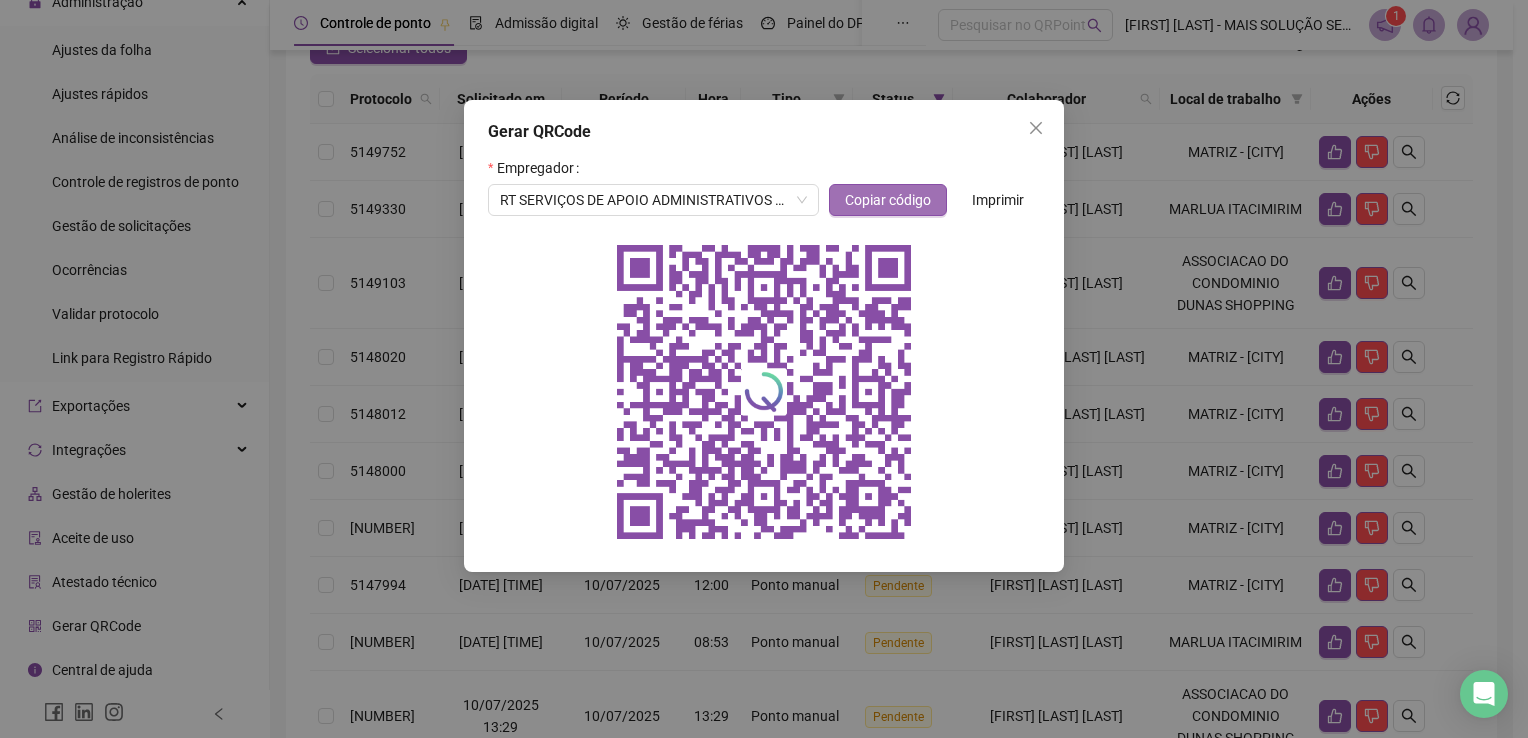 click on "Copiar código" at bounding box center [888, 200] 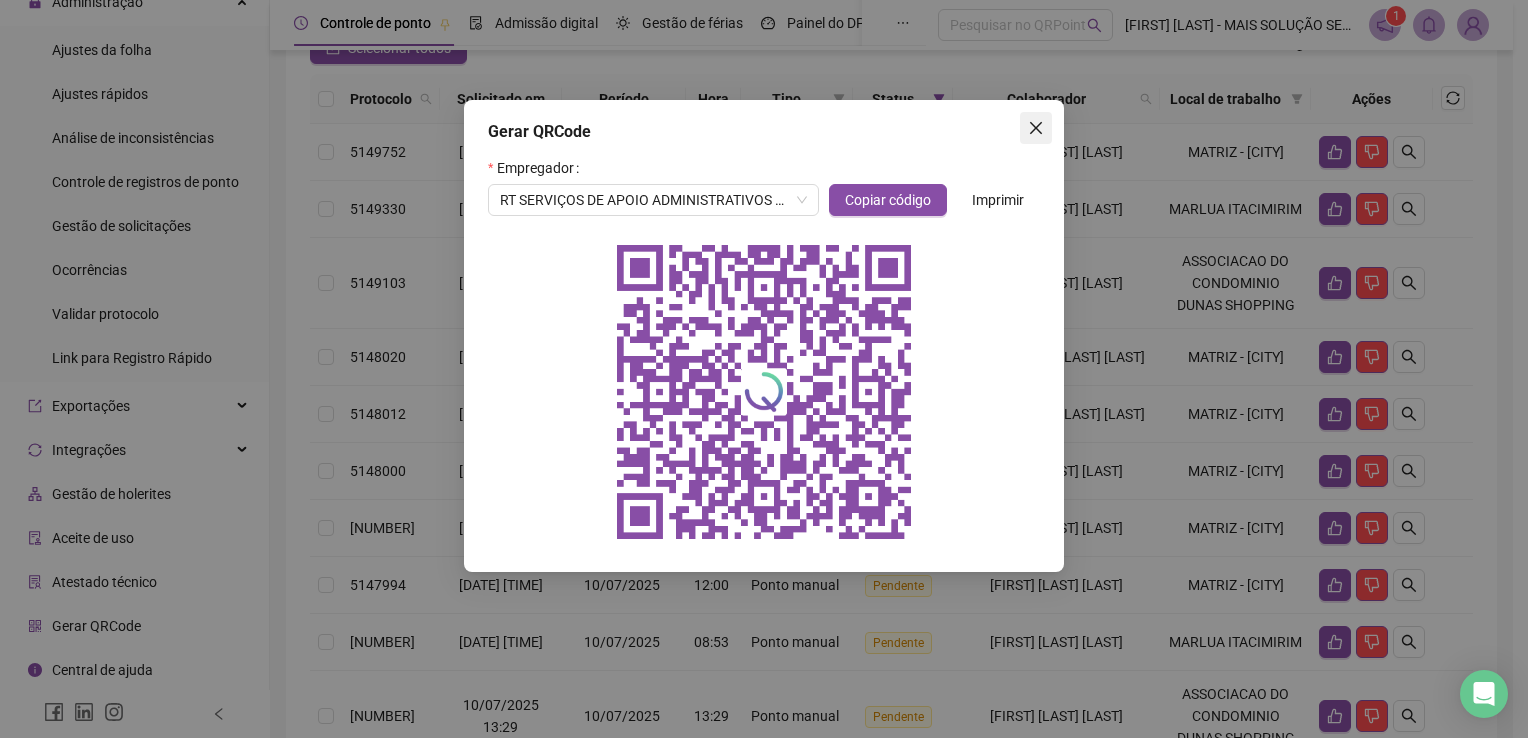 click at bounding box center (1036, 128) 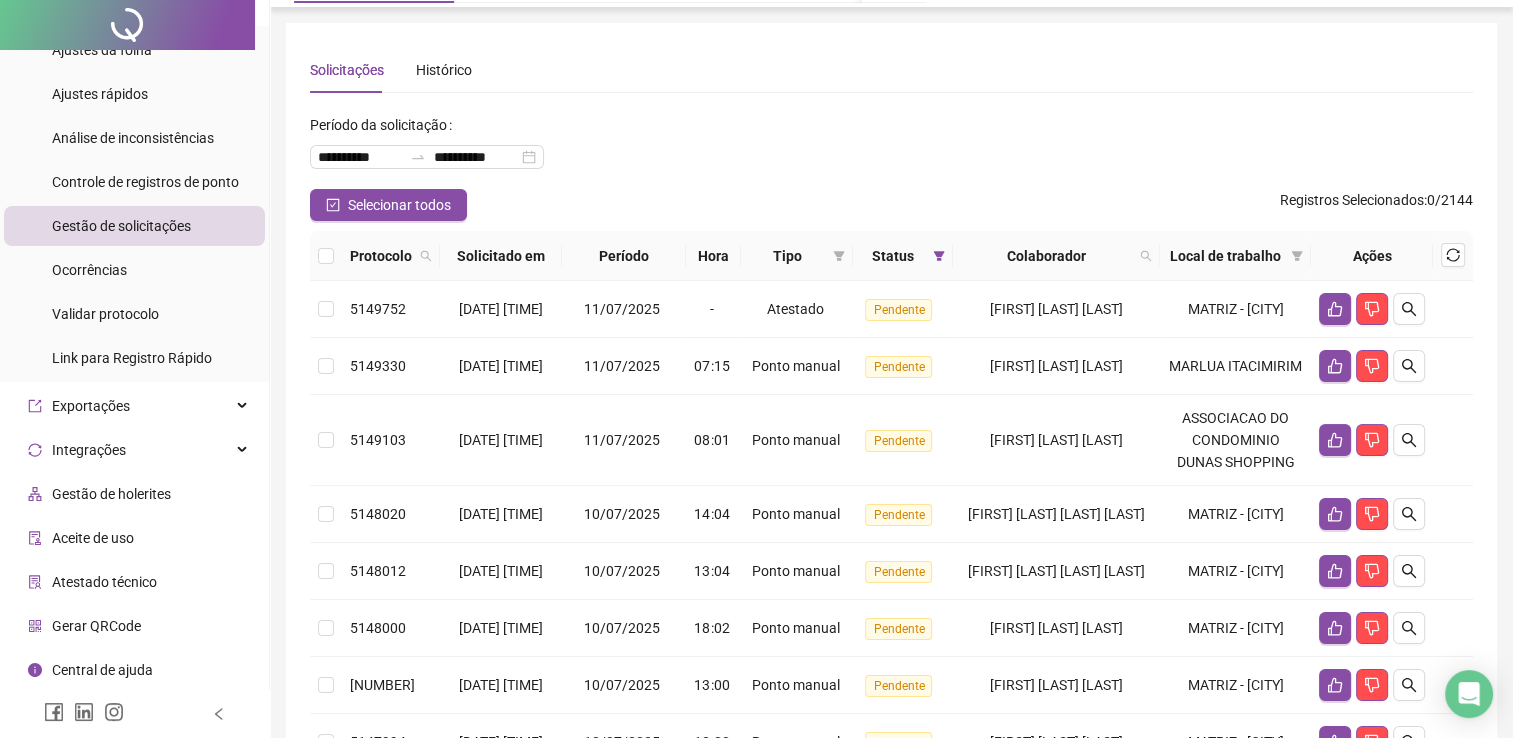 scroll, scrollTop: 0, scrollLeft: 0, axis: both 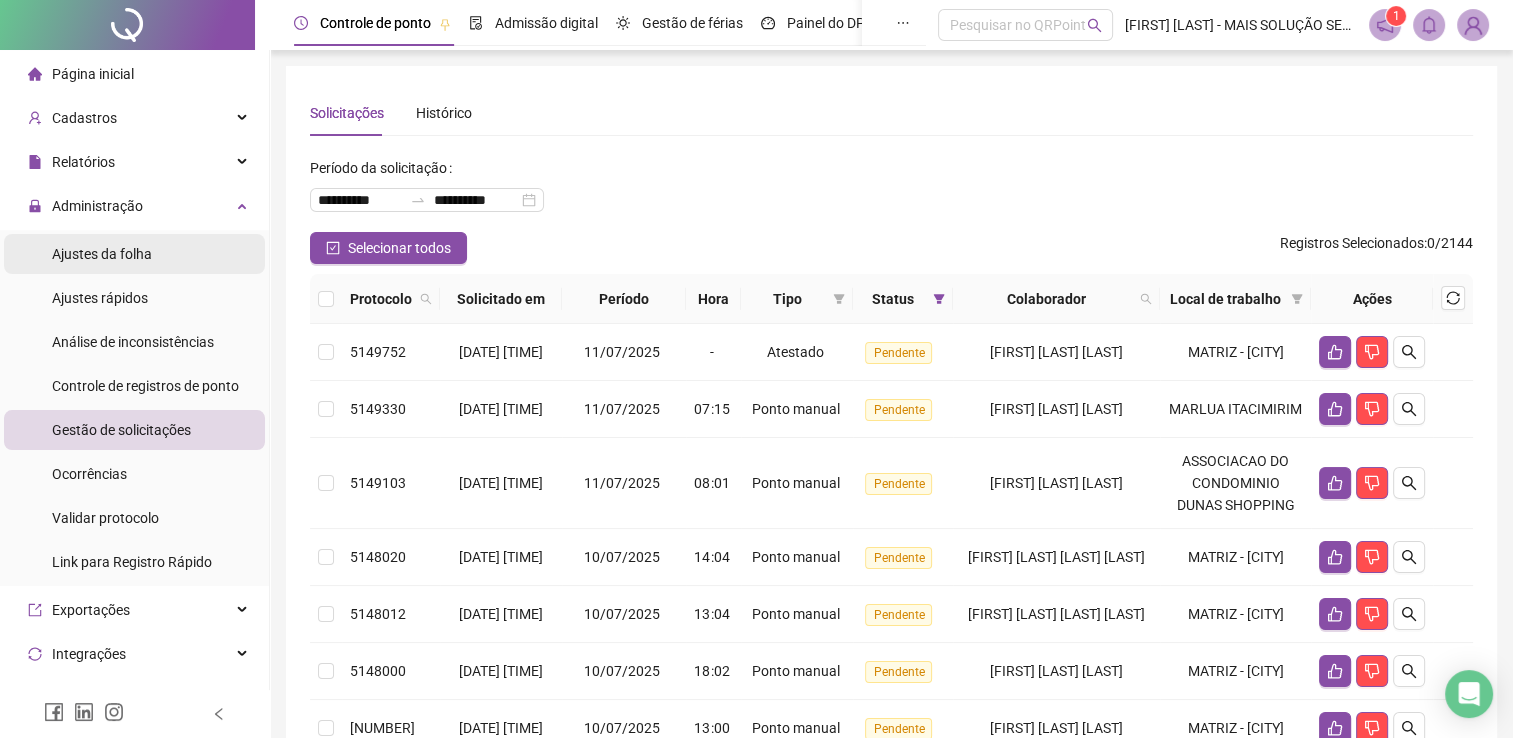 click on "Ajustes da folha" at bounding box center [134, 254] 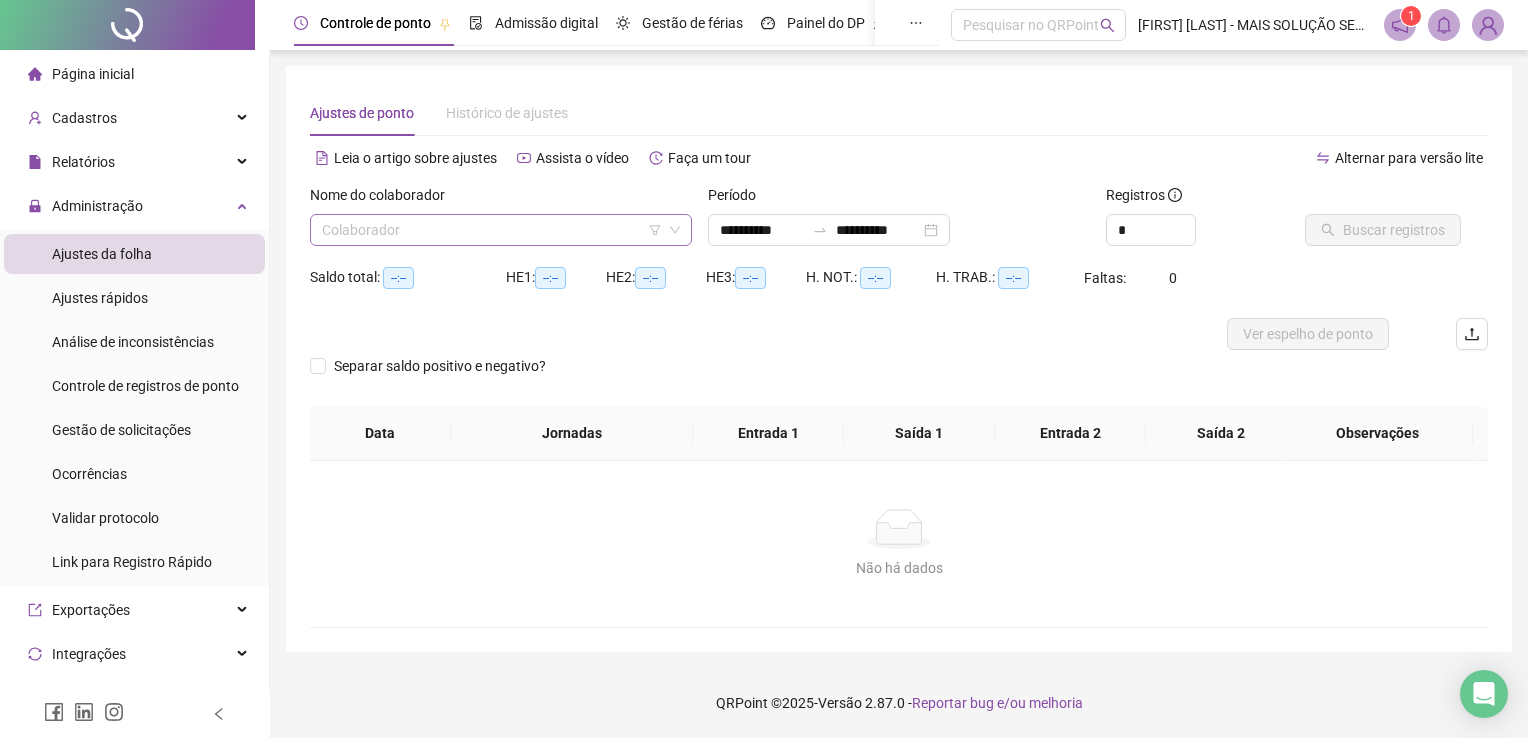 click at bounding box center (495, 230) 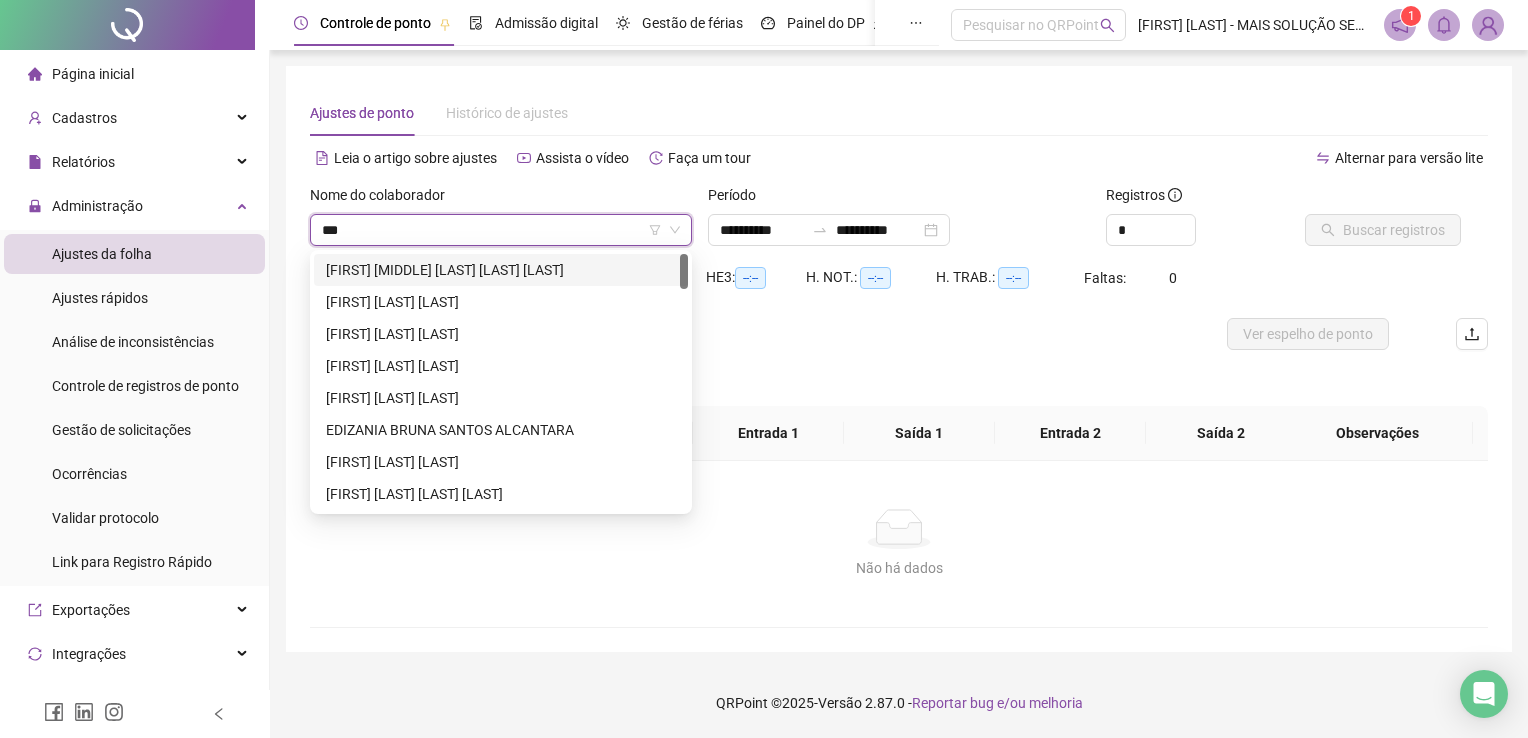 type on "****" 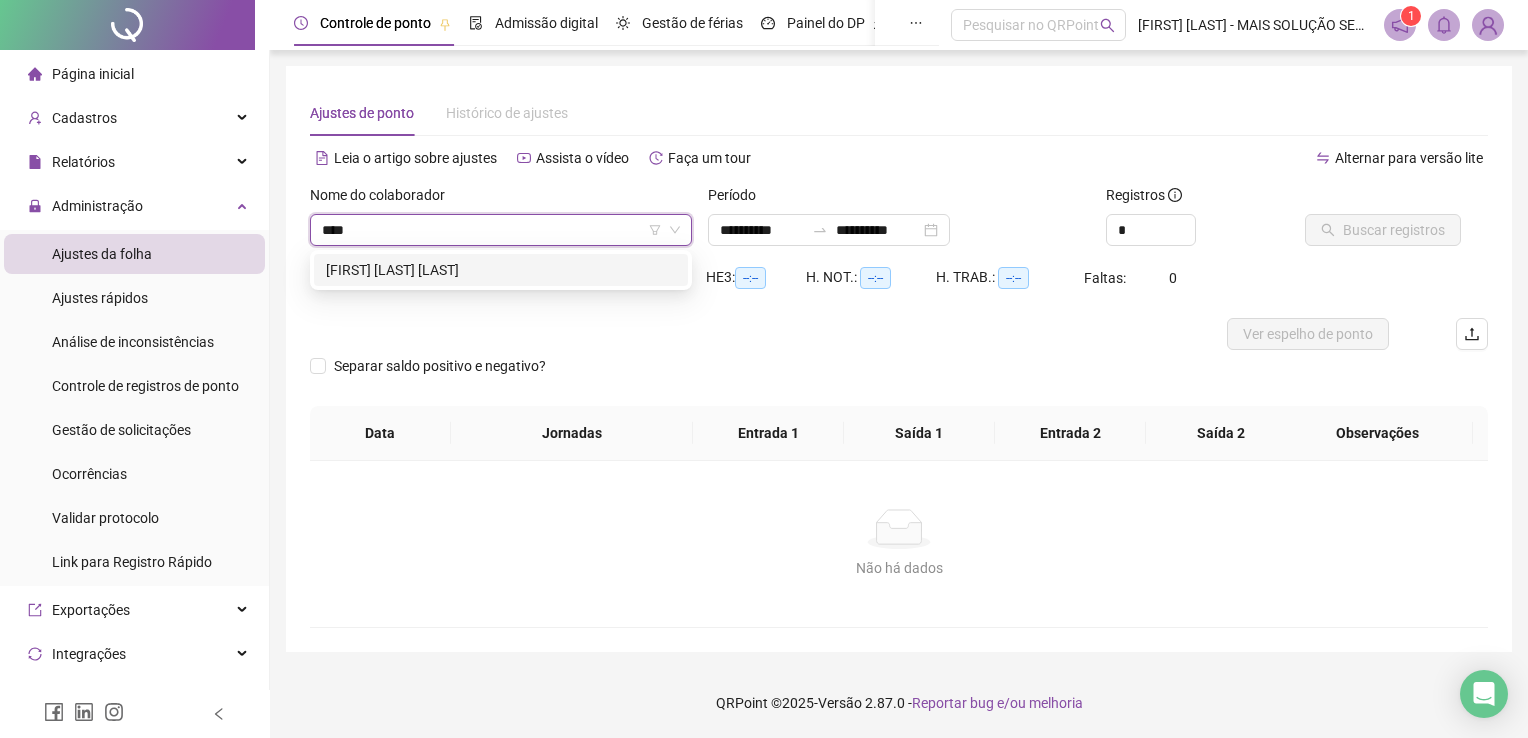 click on "[FIRST] [LAST] [LAST]" at bounding box center (501, 270) 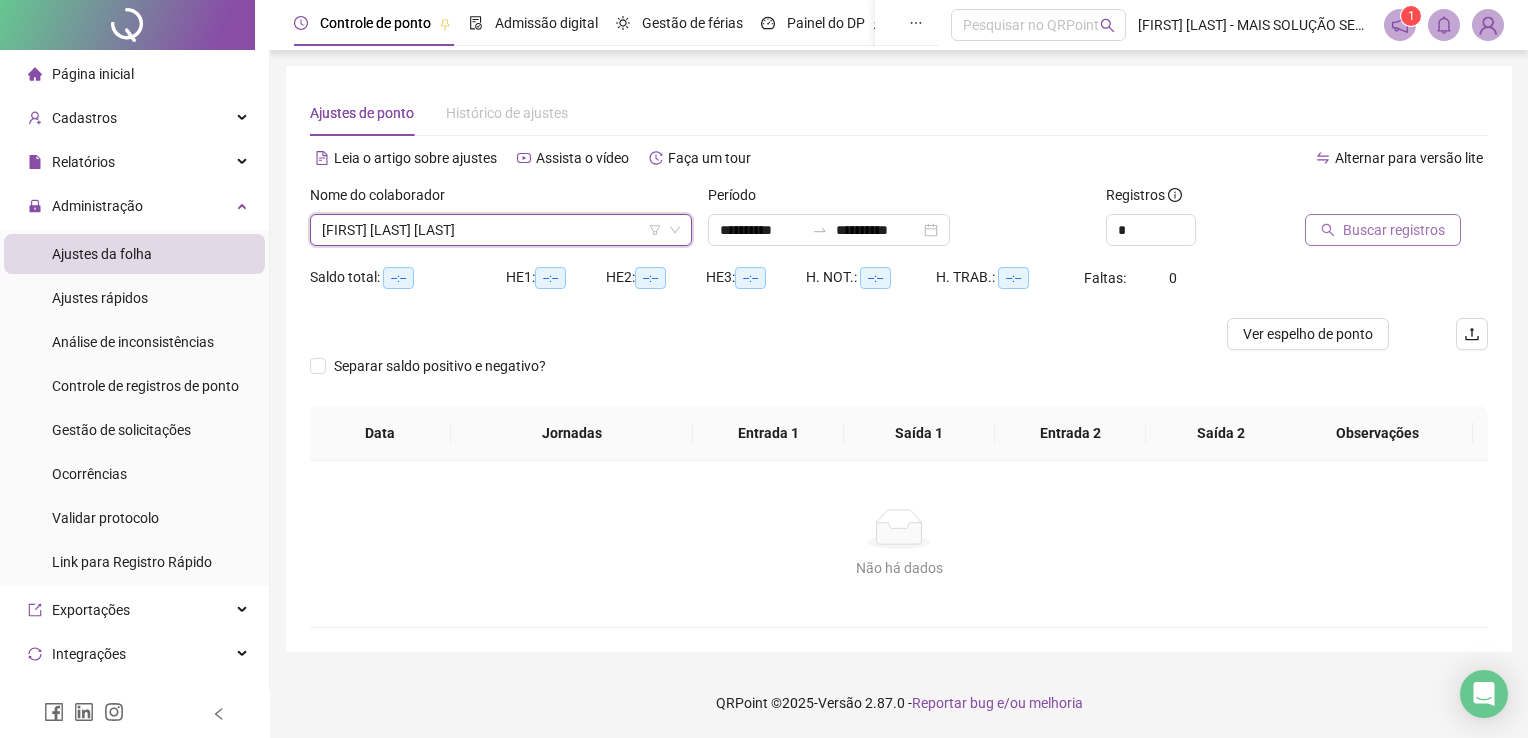 click 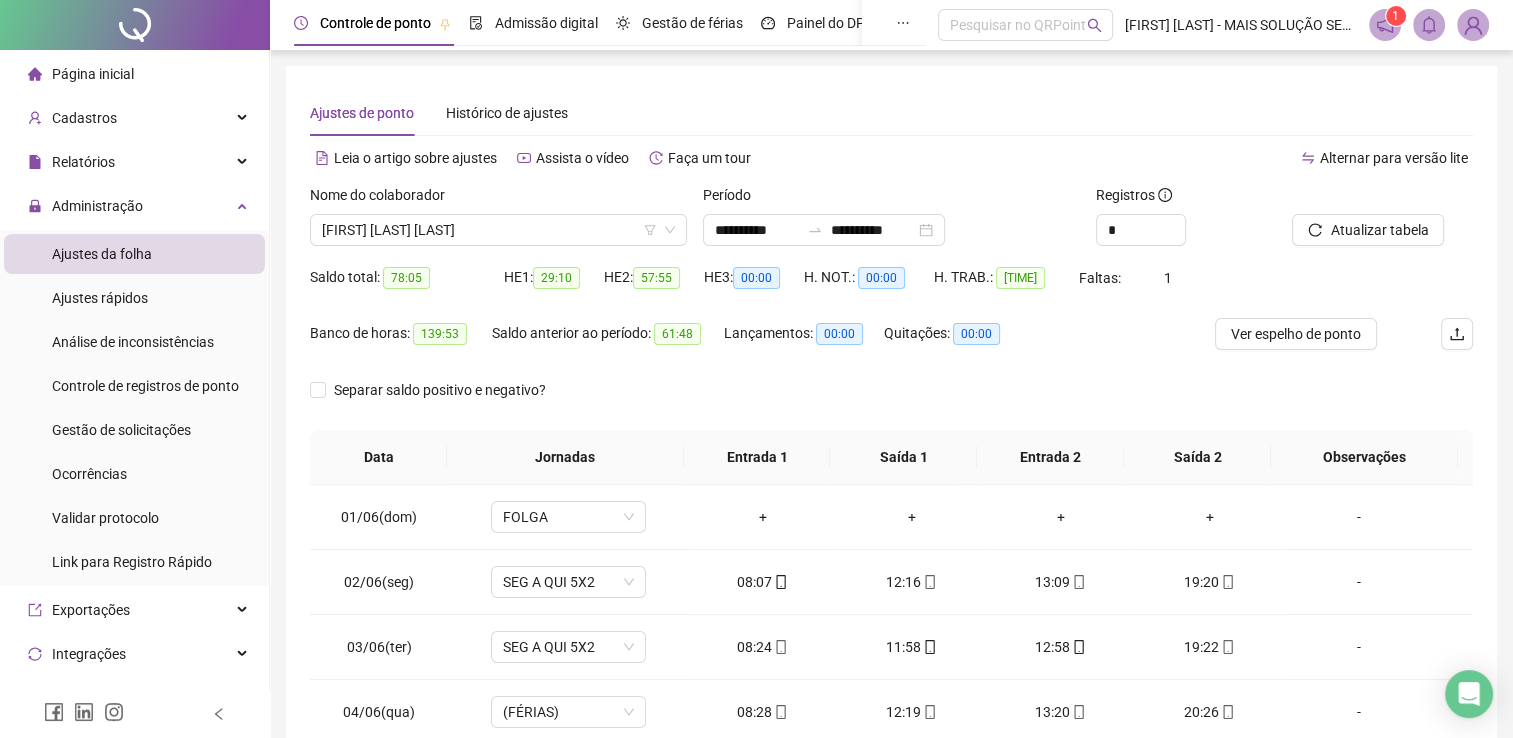 scroll, scrollTop: 283, scrollLeft: 0, axis: vertical 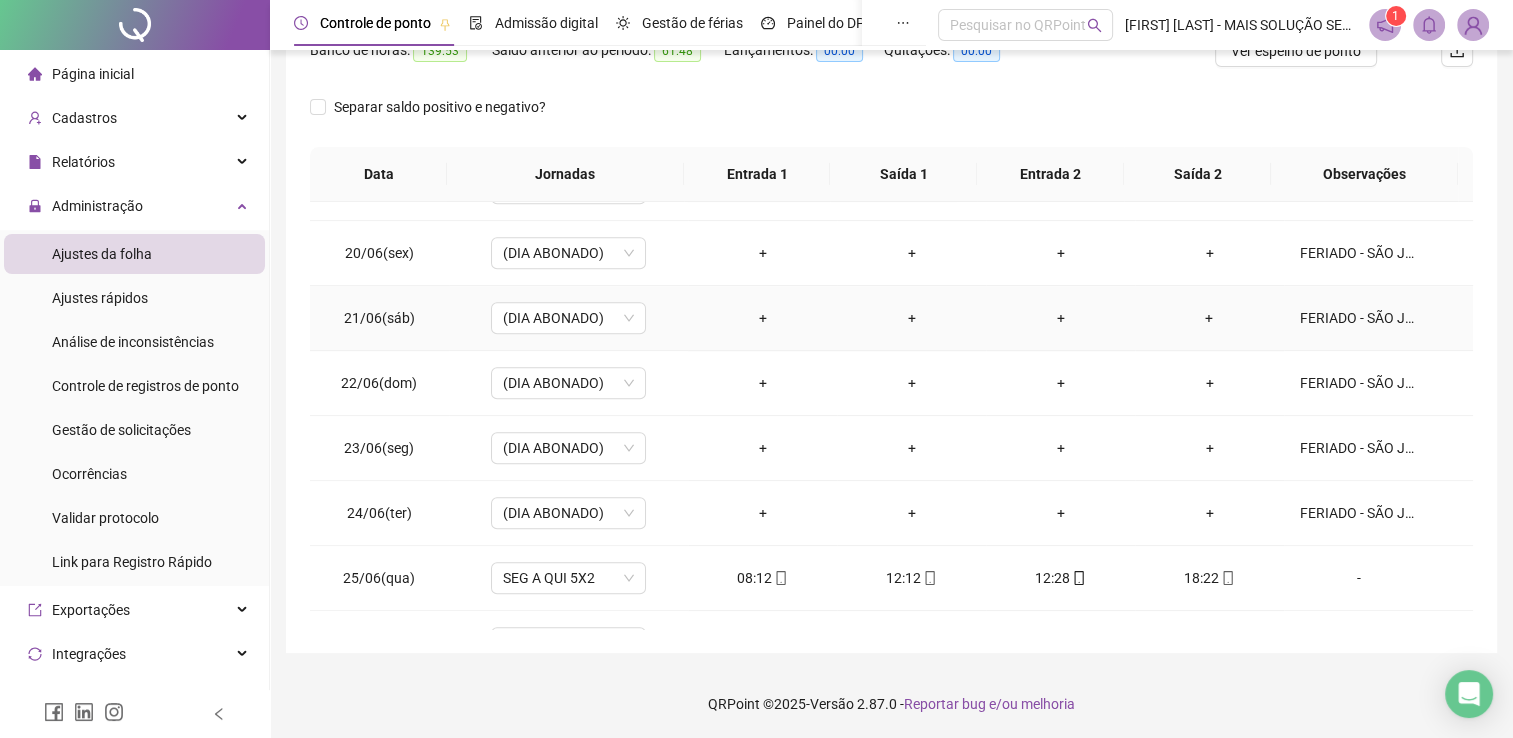 click on "FERIADO - SÃO JOÃO" at bounding box center (1359, 318) 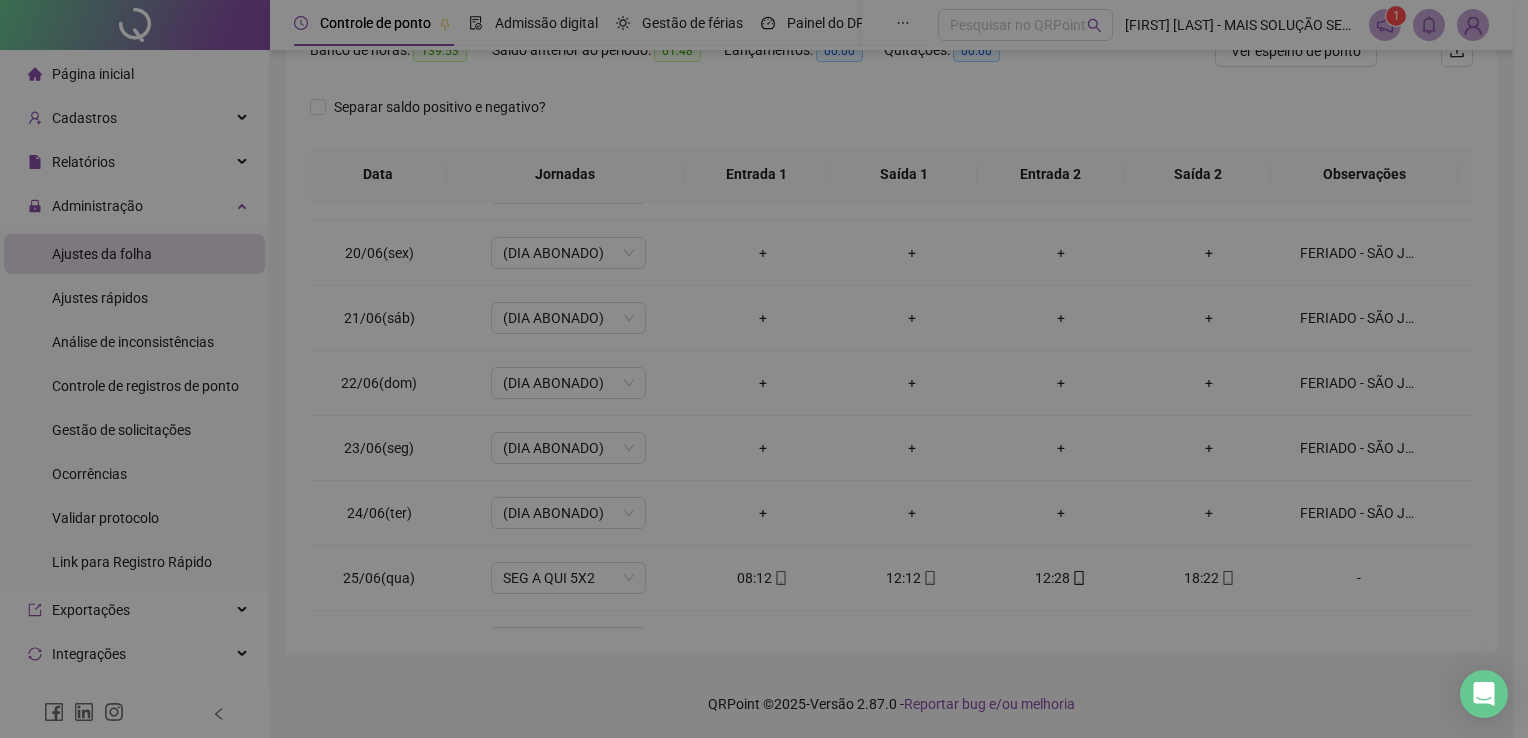 type on "**********" 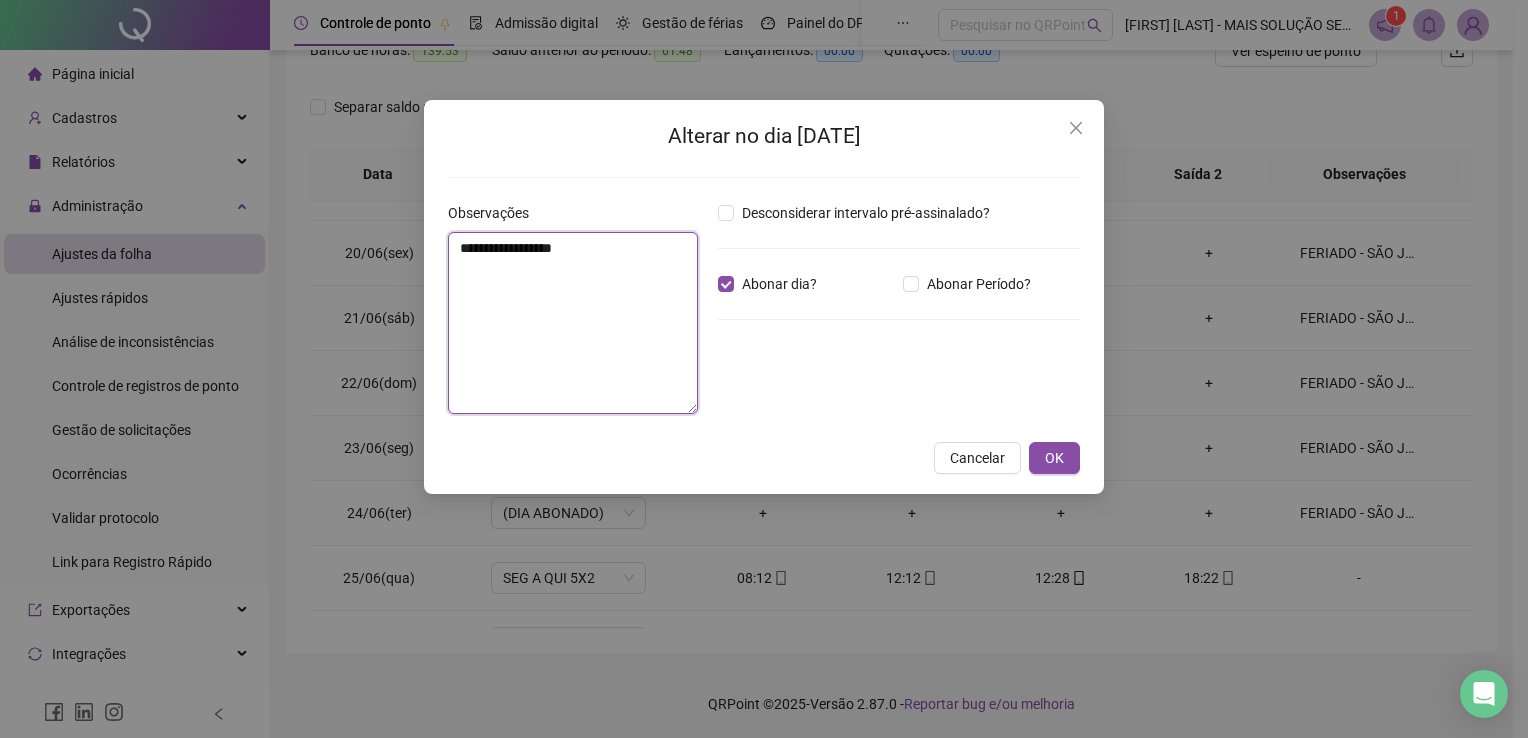 drag, startPoint x: 621, startPoint y: 258, endPoint x: 315, endPoint y: 288, distance: 307.46707 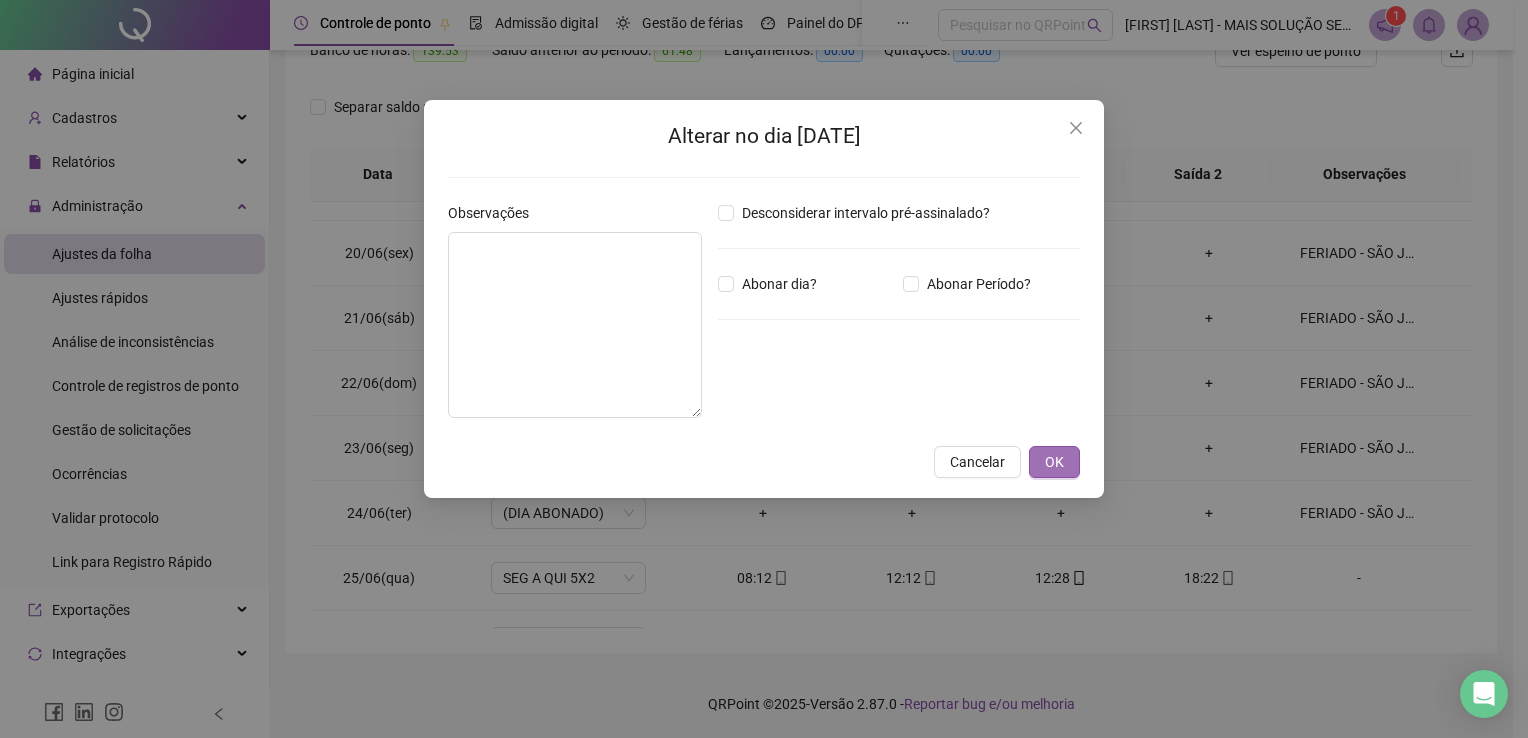 click on "OK" at bounding box center [1054, 462] 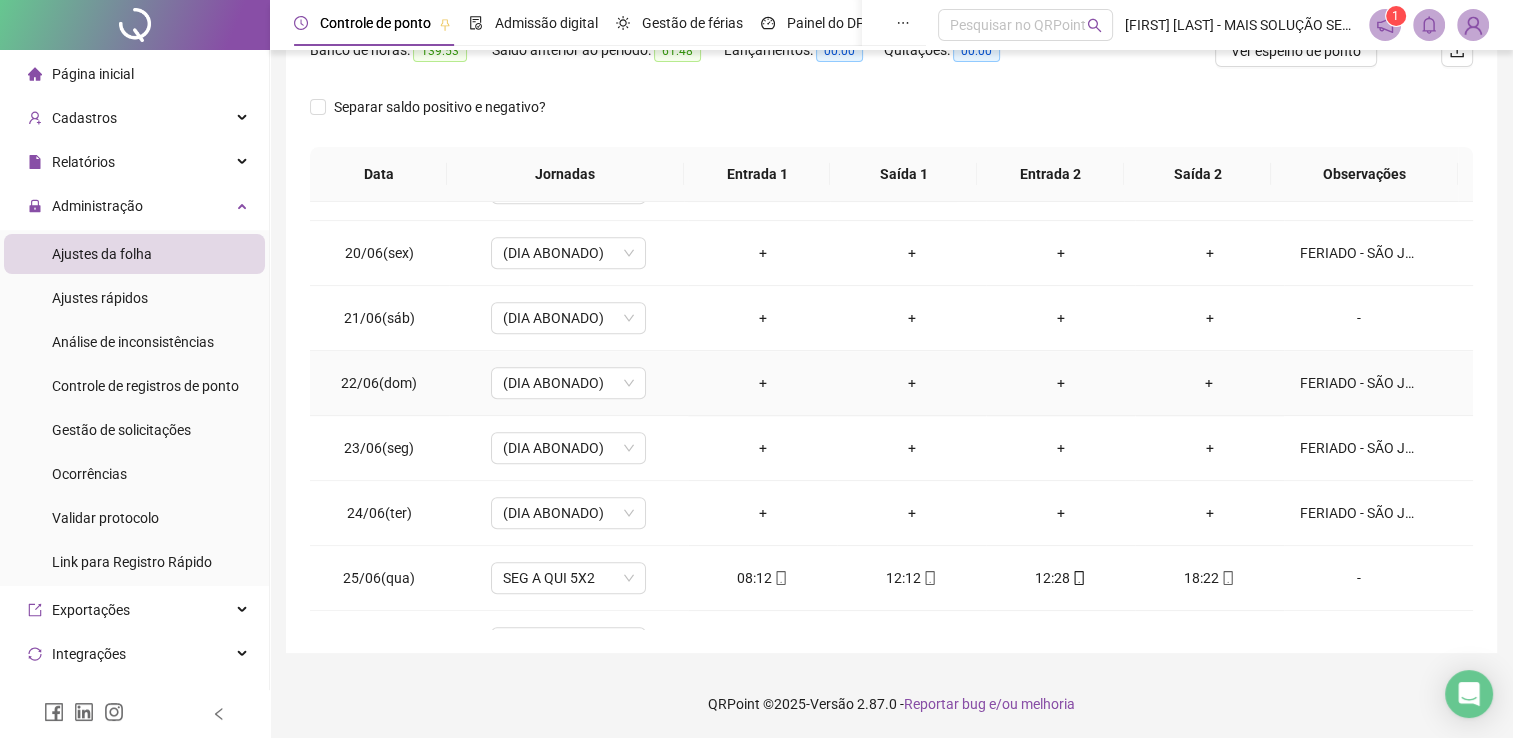 click on "FERIADO - SÃO JOÃO" at bounding box center [1359, 383] 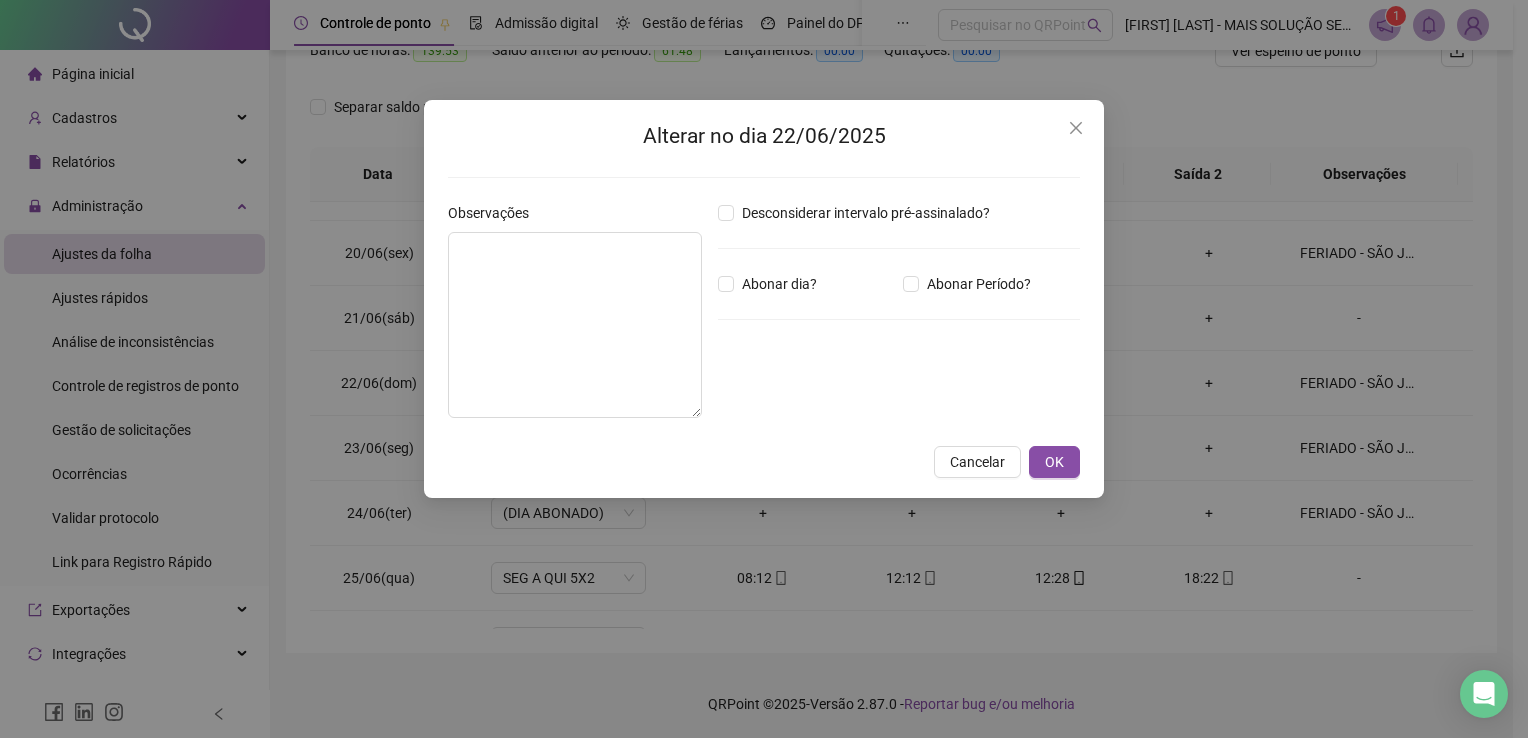 type on "**********" 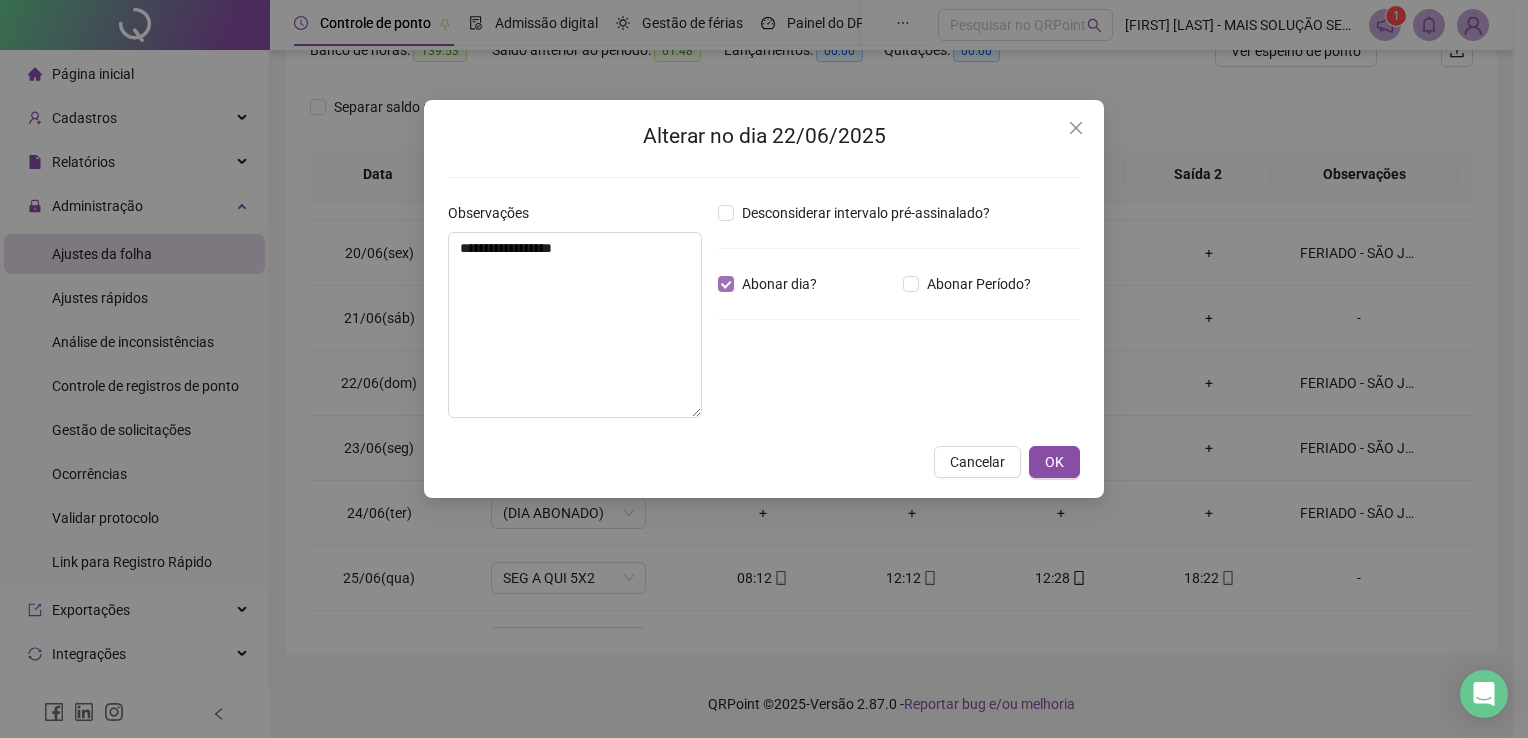 click on "Abonar dia?" at bounding box center (779, 284) 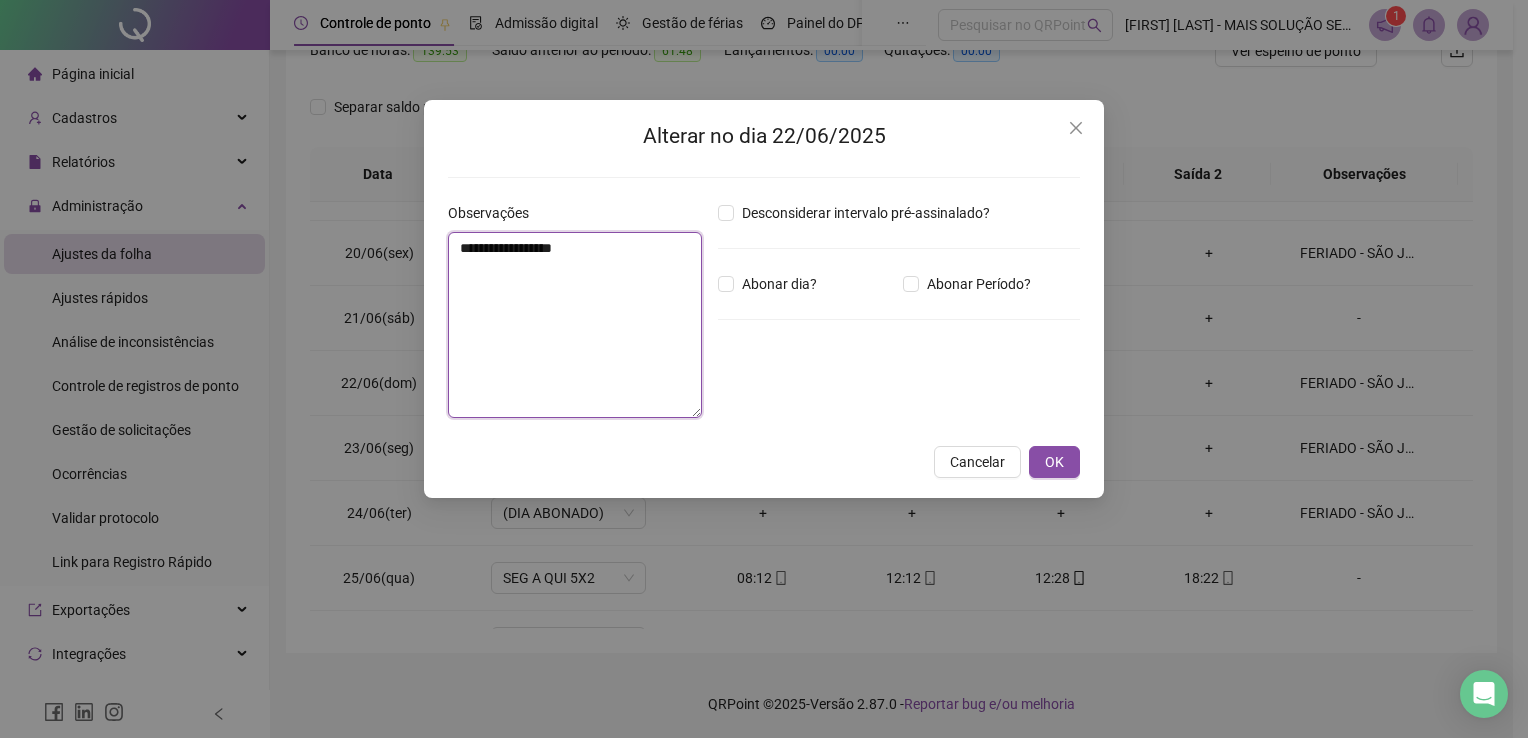 drag, startPoint x: 625, startPoint y: 246, endPoint x: 352, endPoint y: 250, distance: 273.0293 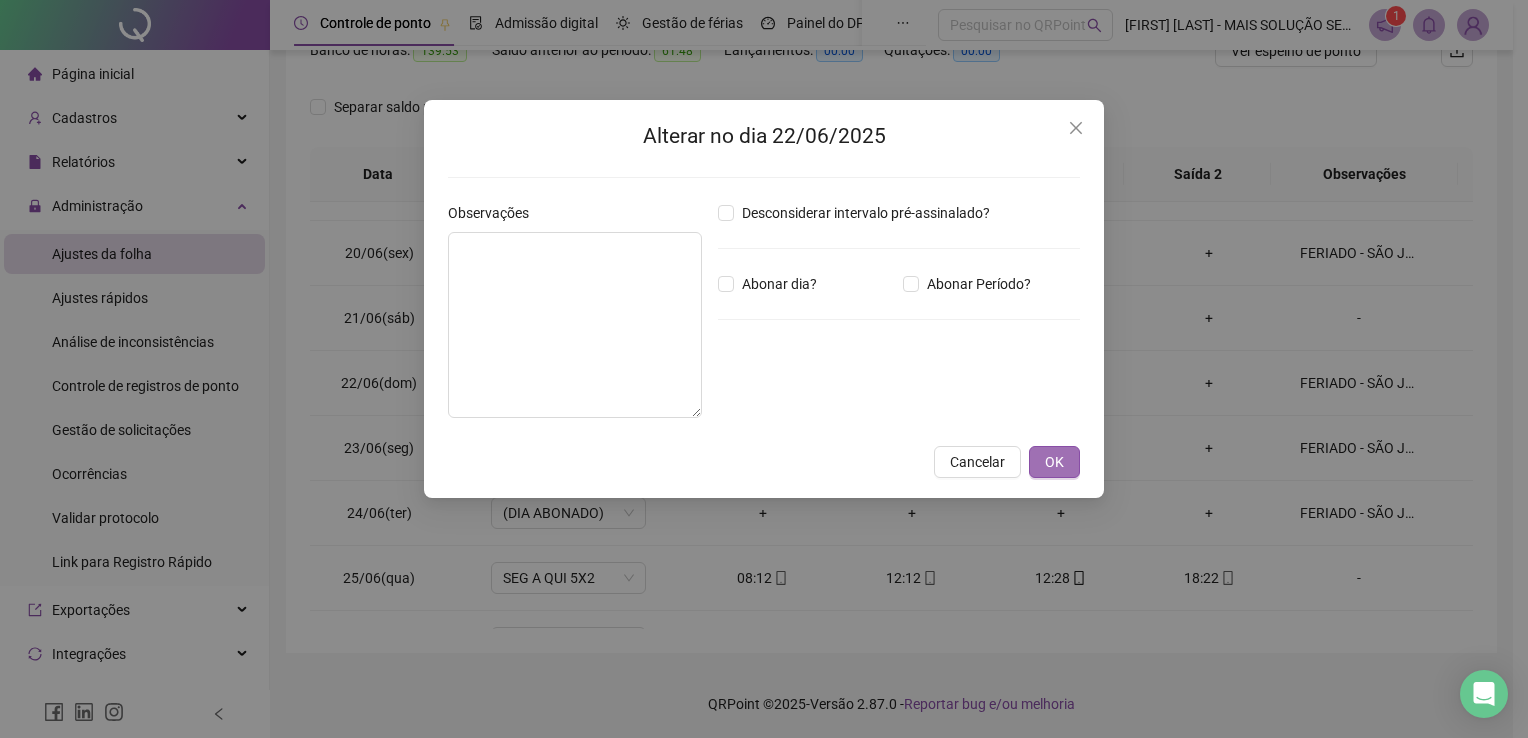 click on "OK" at bounding box center [1054, 462] 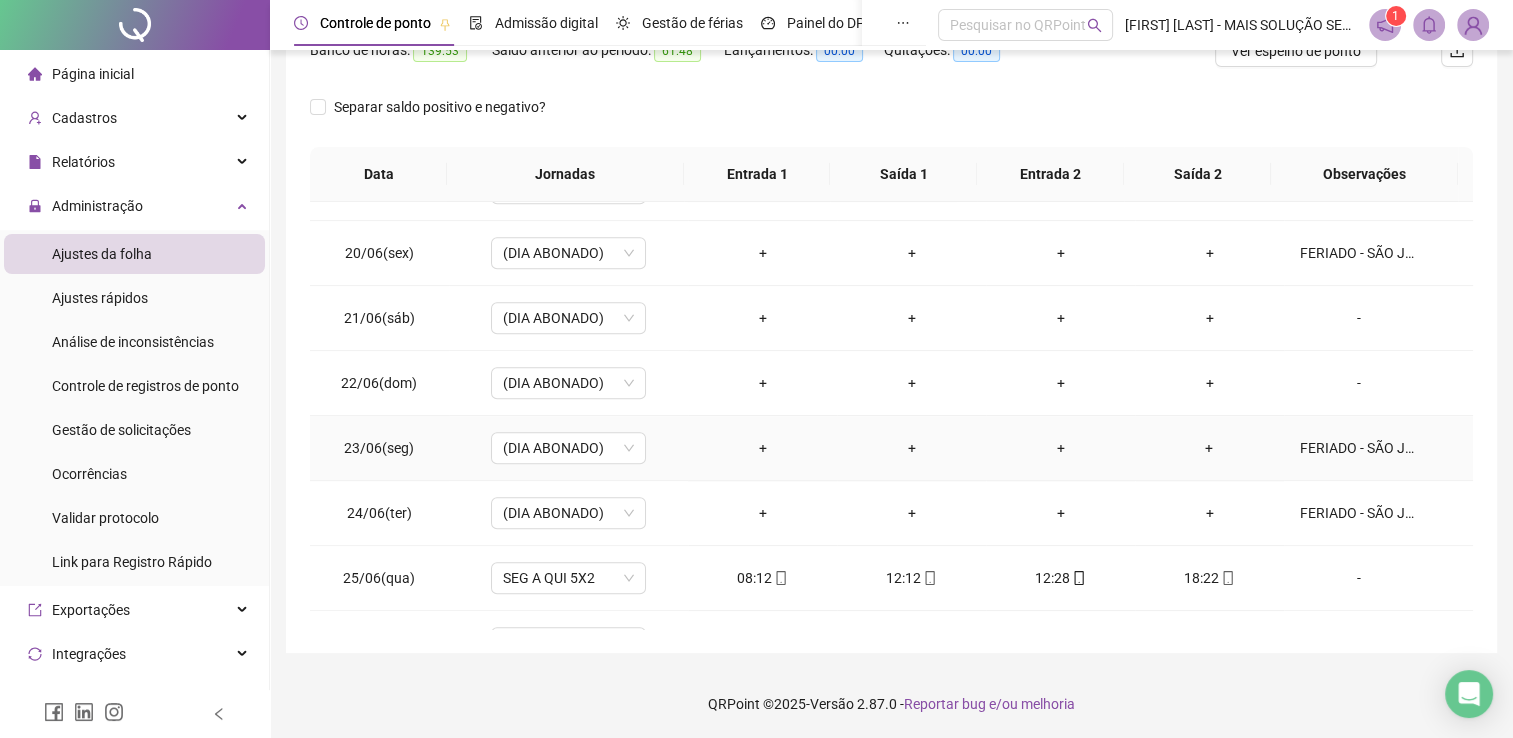 scroll, scrollTop: 1316, scrollLeft: 0, axis: vertical 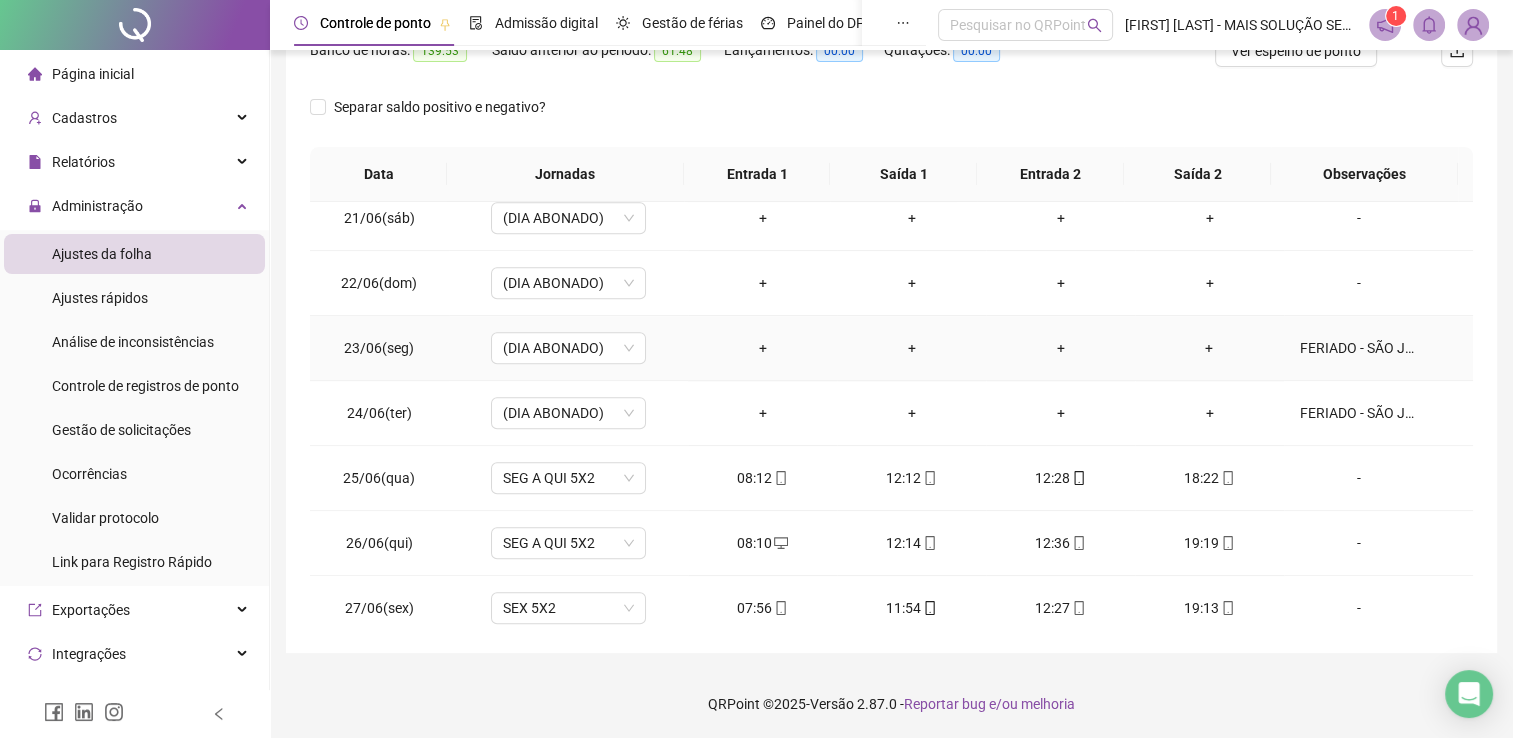 click on "FERIADO - SÃO JOÃO" at bounding box center (1359, 348) 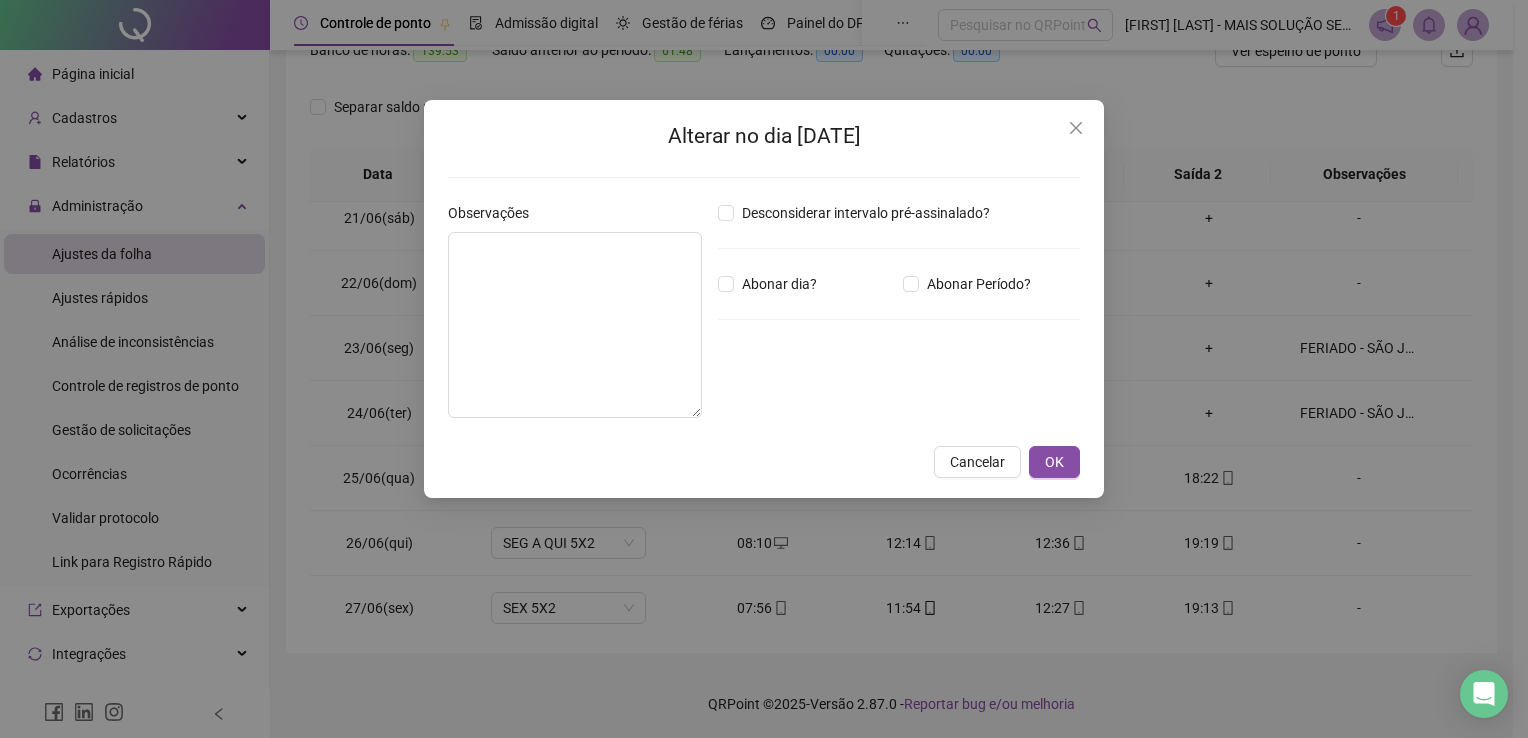 type on "**********" 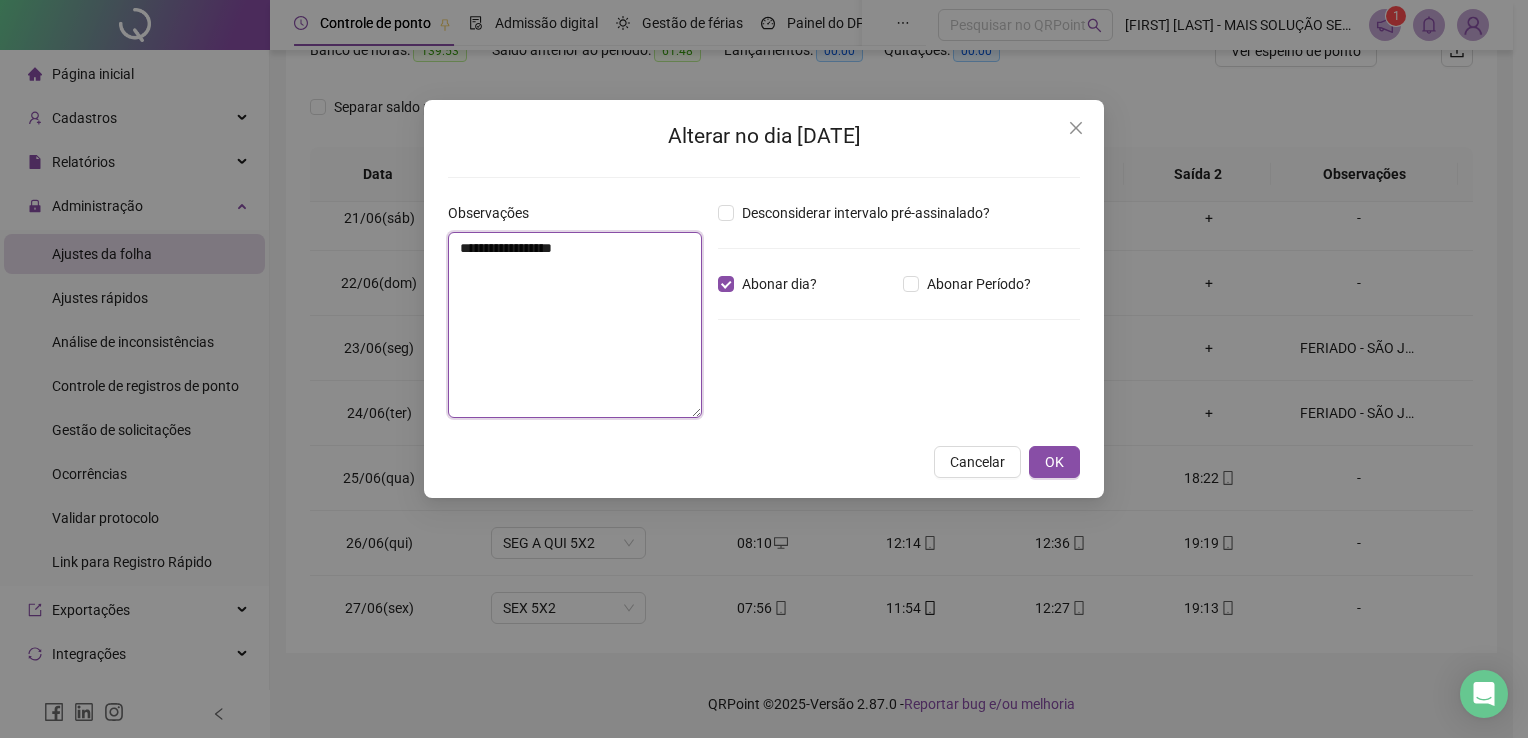 drag, startPoint x: 652, startPoint y: 256, endPoint x: 411, endPoint y: 272, distance: 241.53053 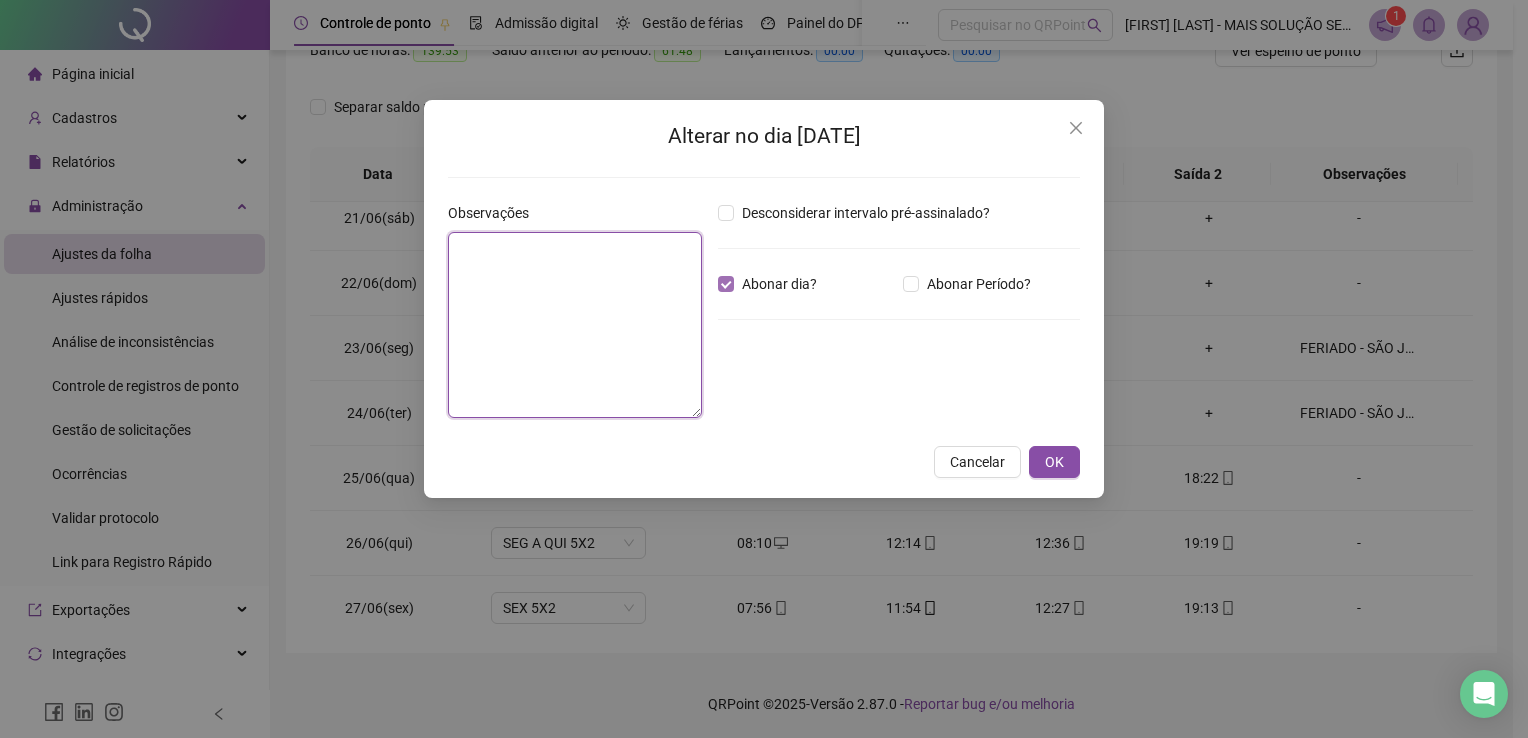 type 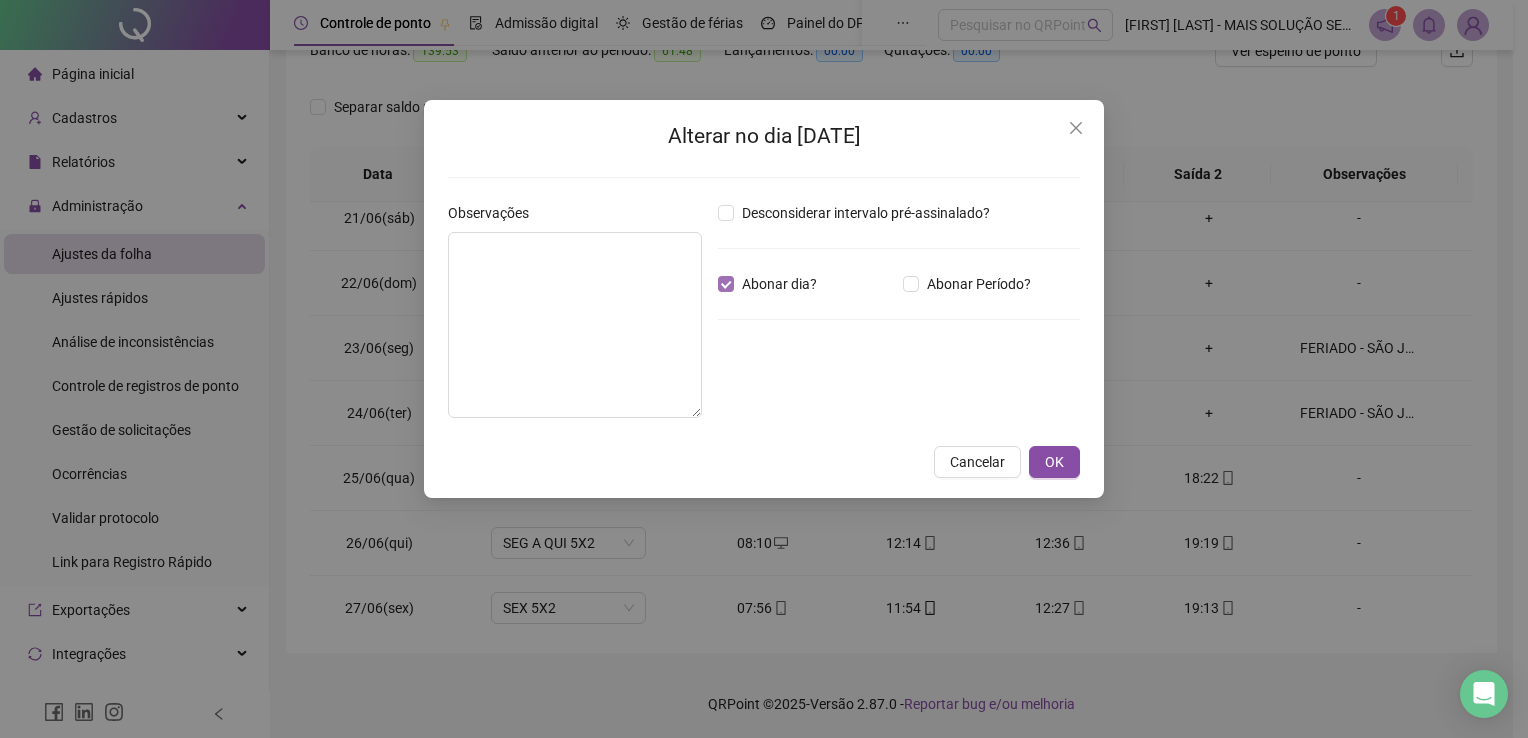 click on "Abonar dia?" at bounding box center (779, 284) 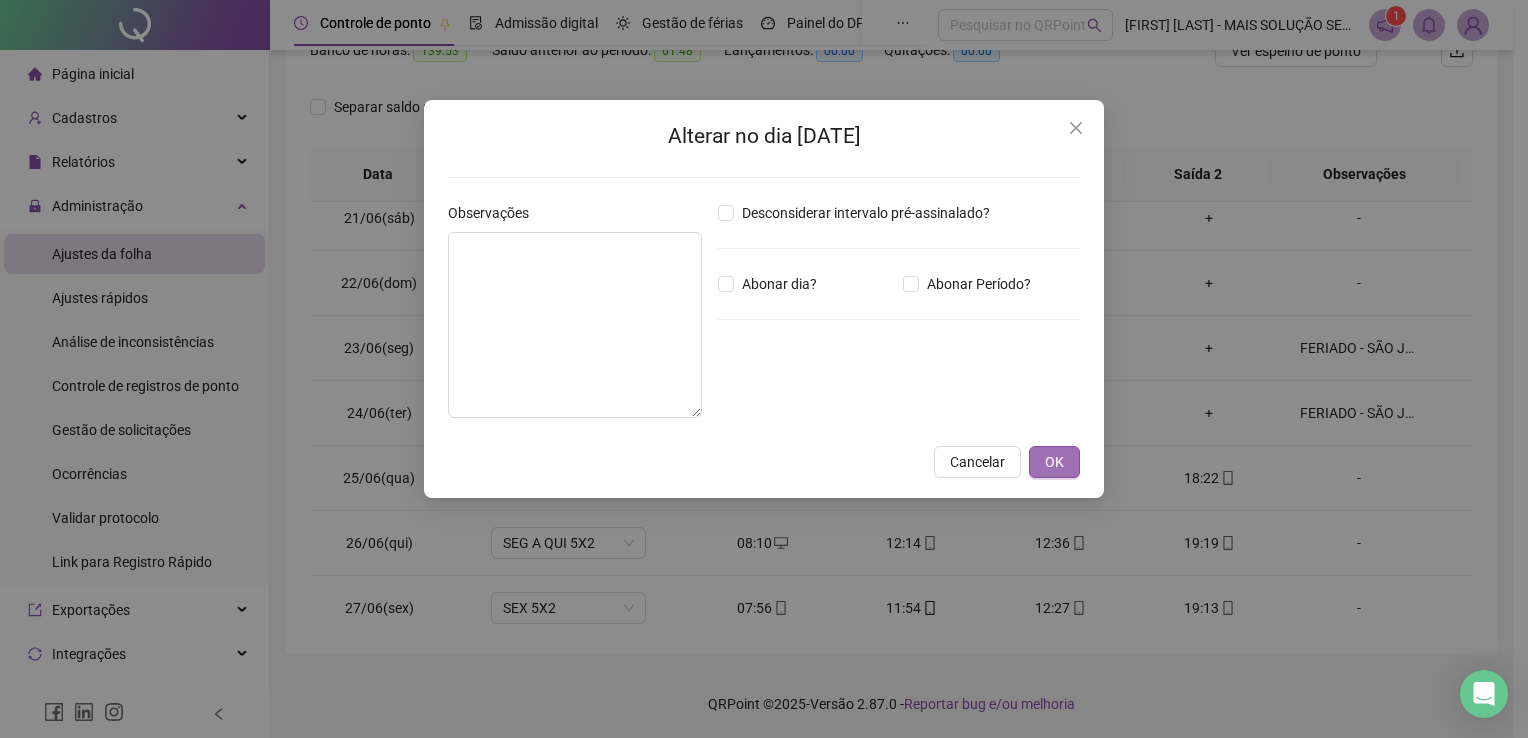 click on "OK" at bounding box center [1054, 462] 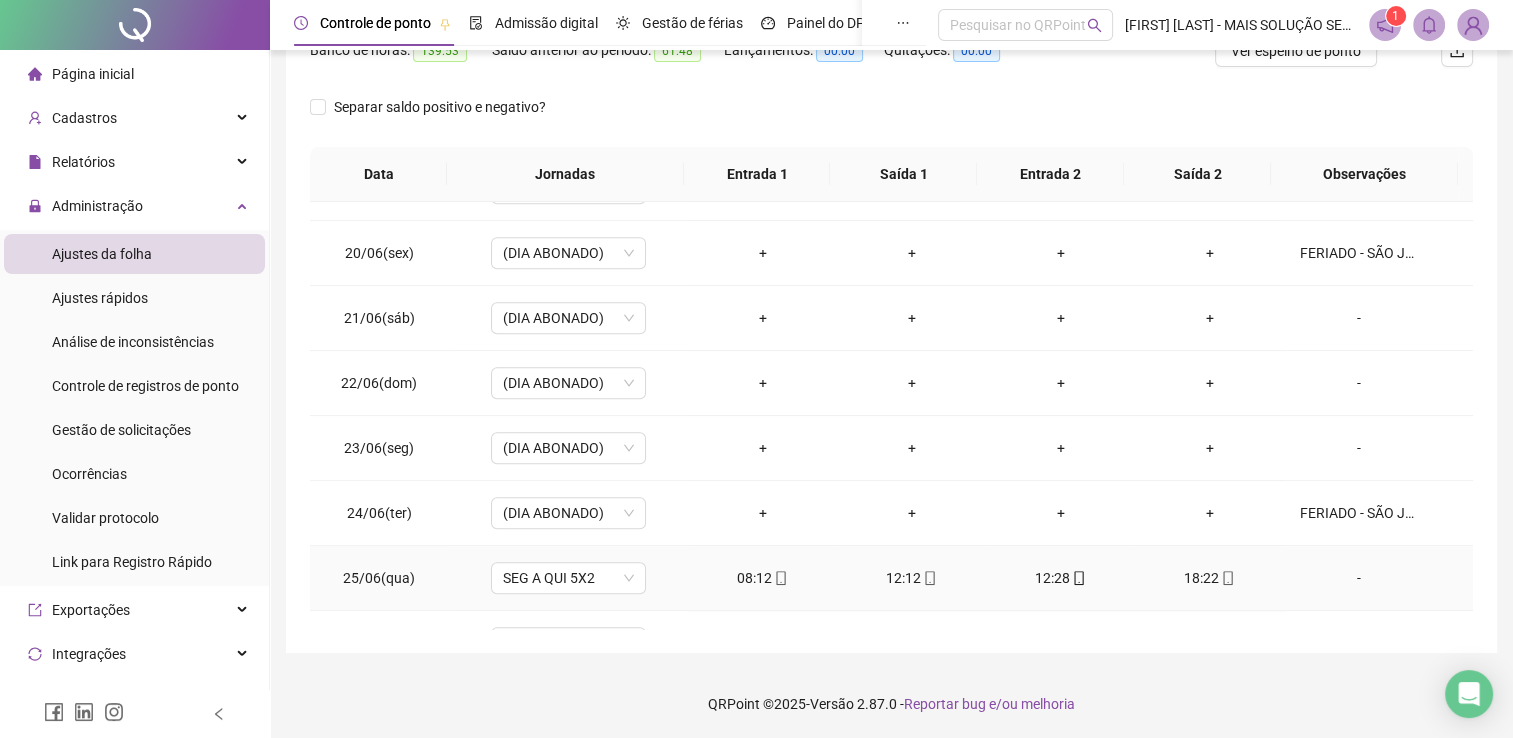 scroll, scrollTop: 1116, scrollLeft: 0, axis: vertical 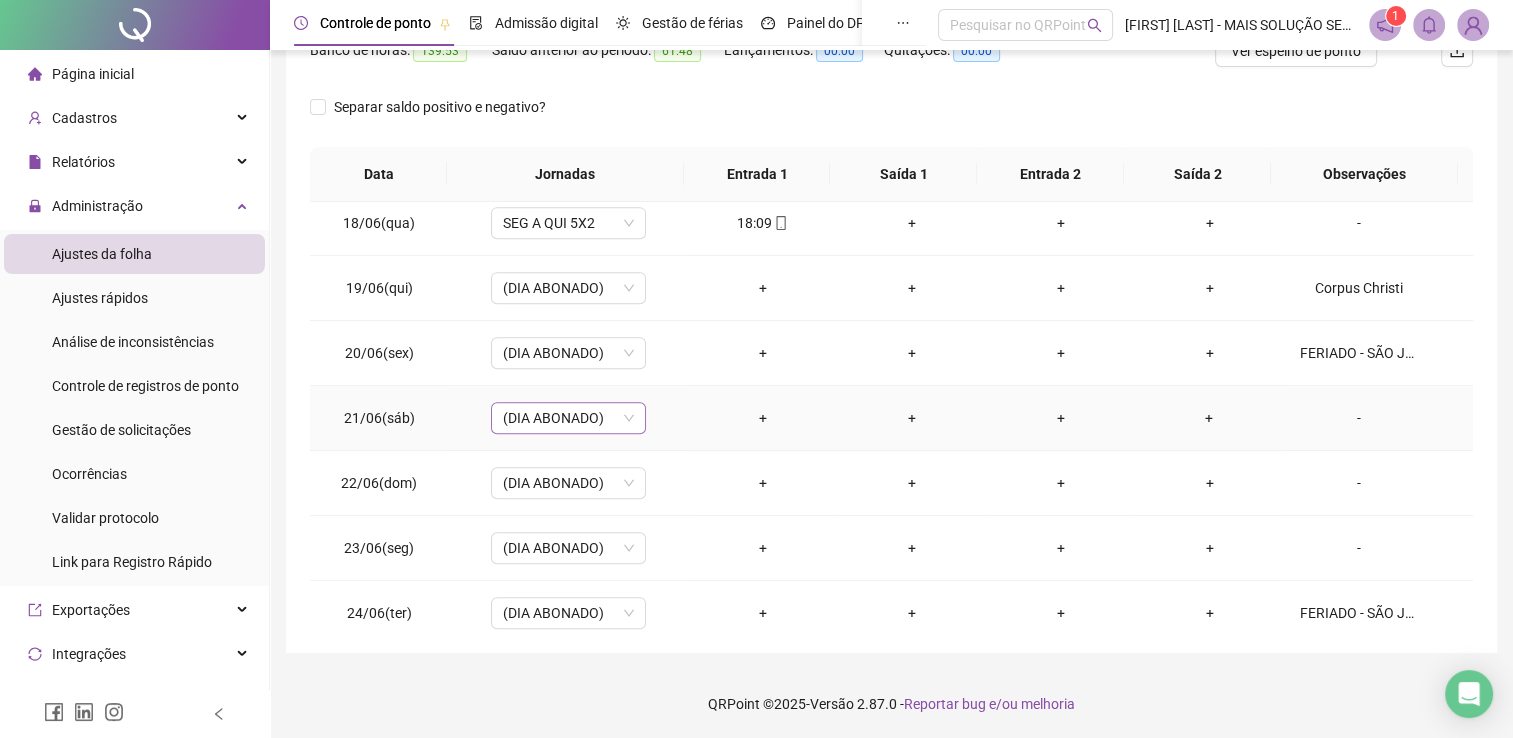 click on "(DIA ABONADO)" at bounding box center [568, 418] 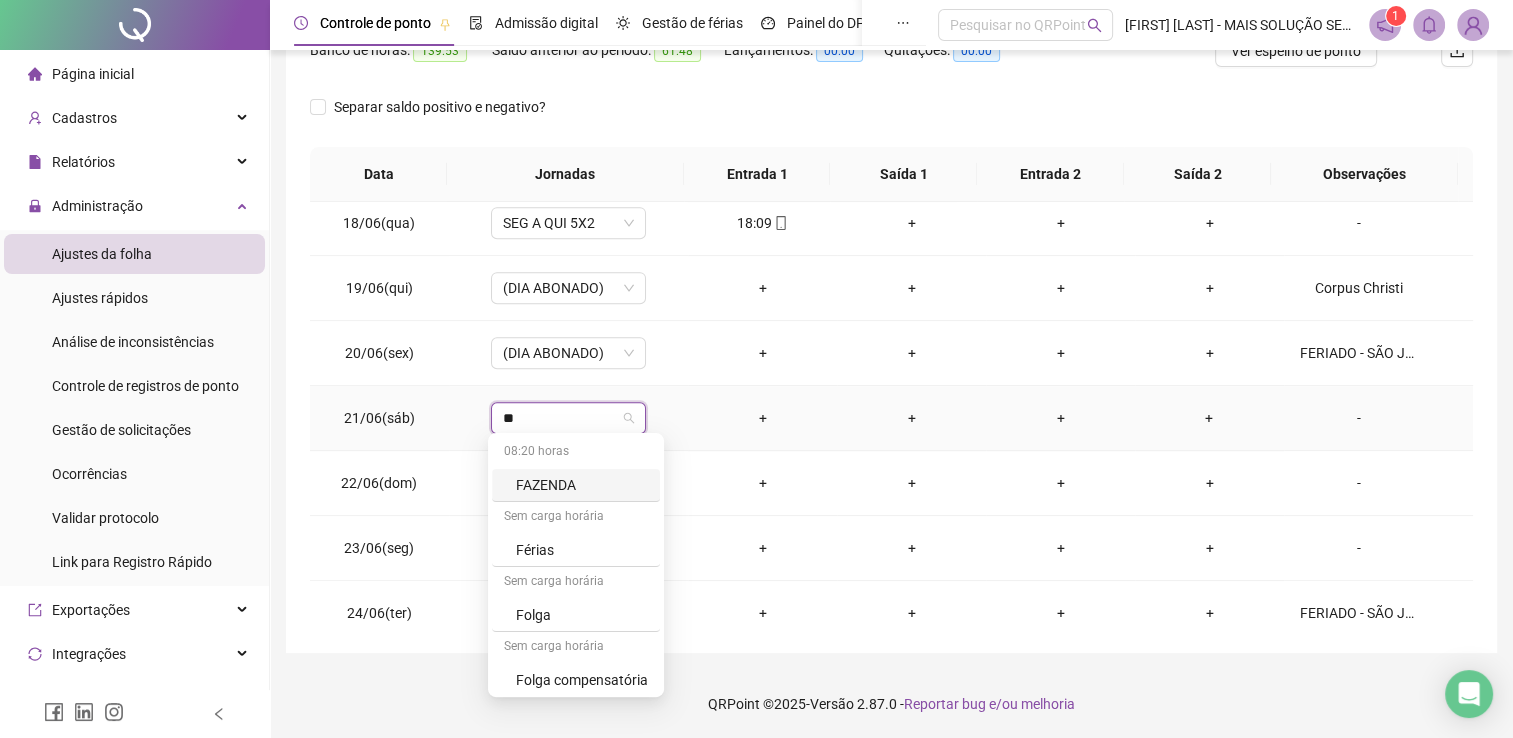 type on "***" 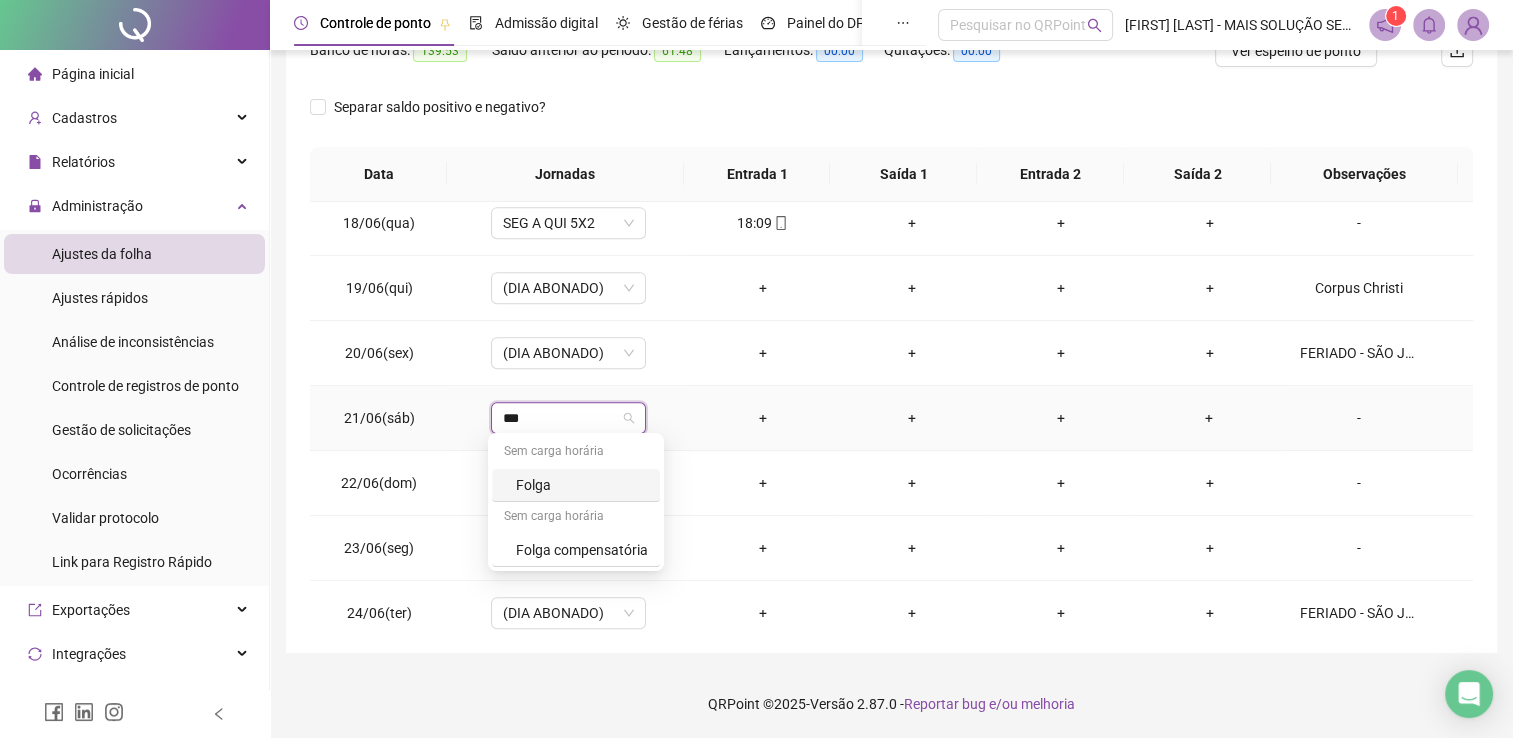 click on "Folga" at bounding box center [582, 485] 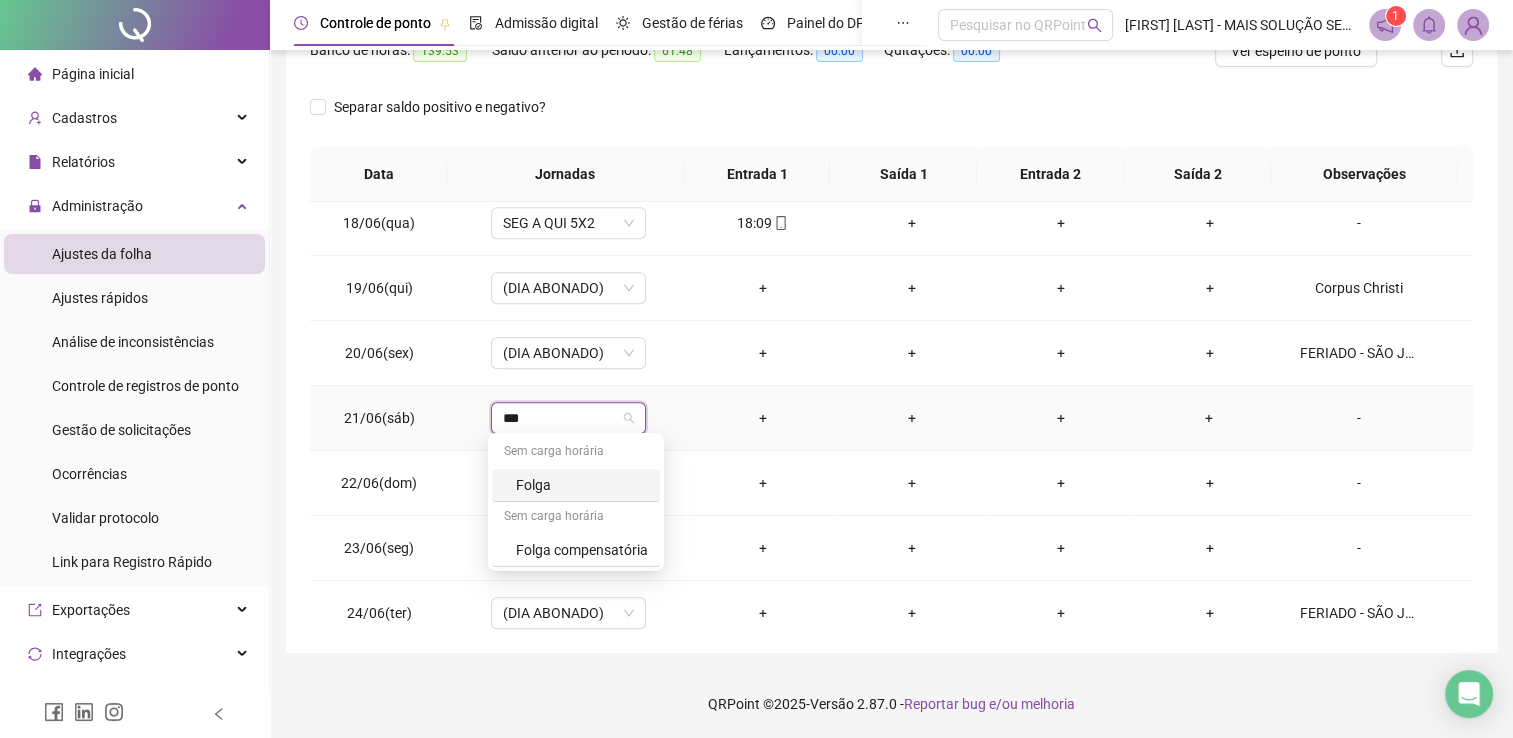 type 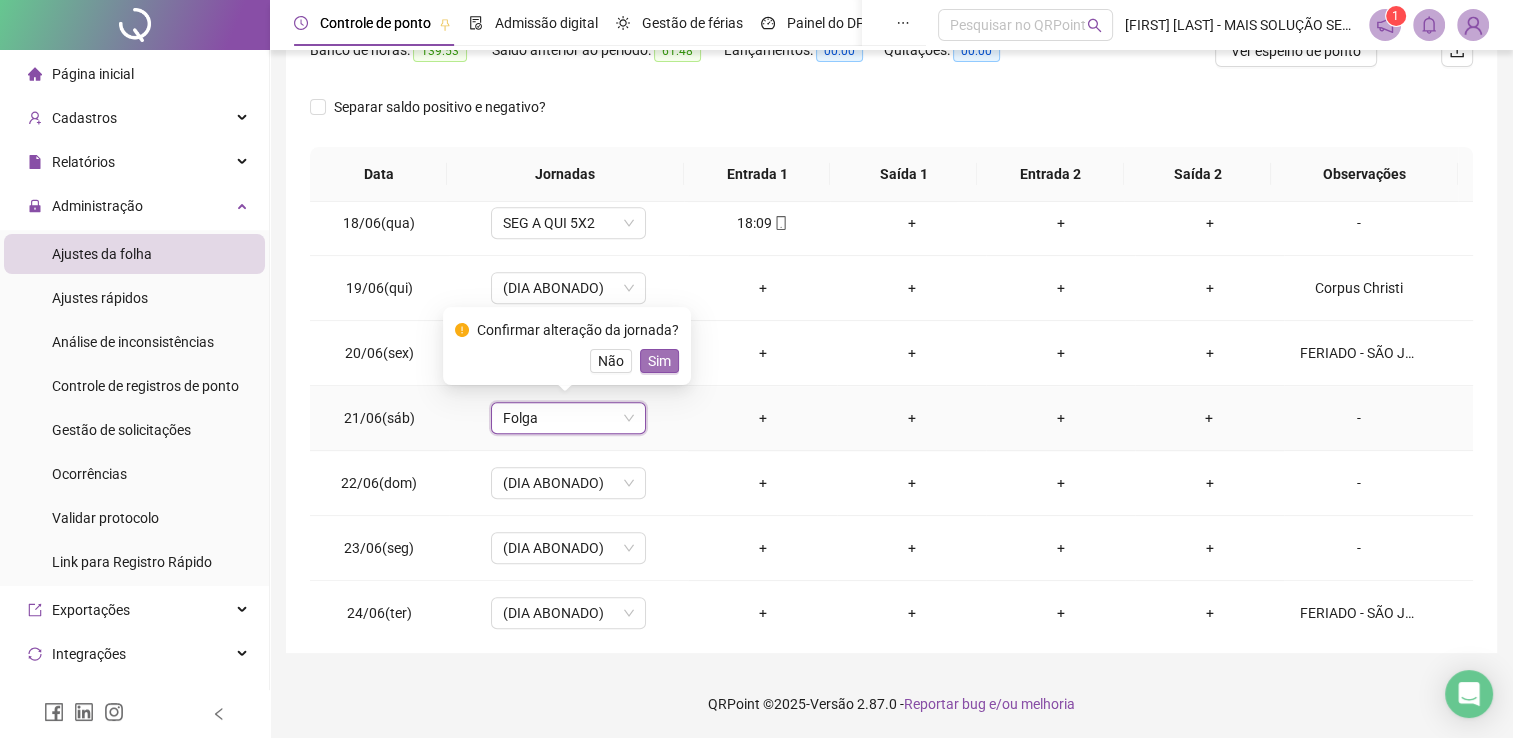 click on "Sim" at bounding box center [659, 361] 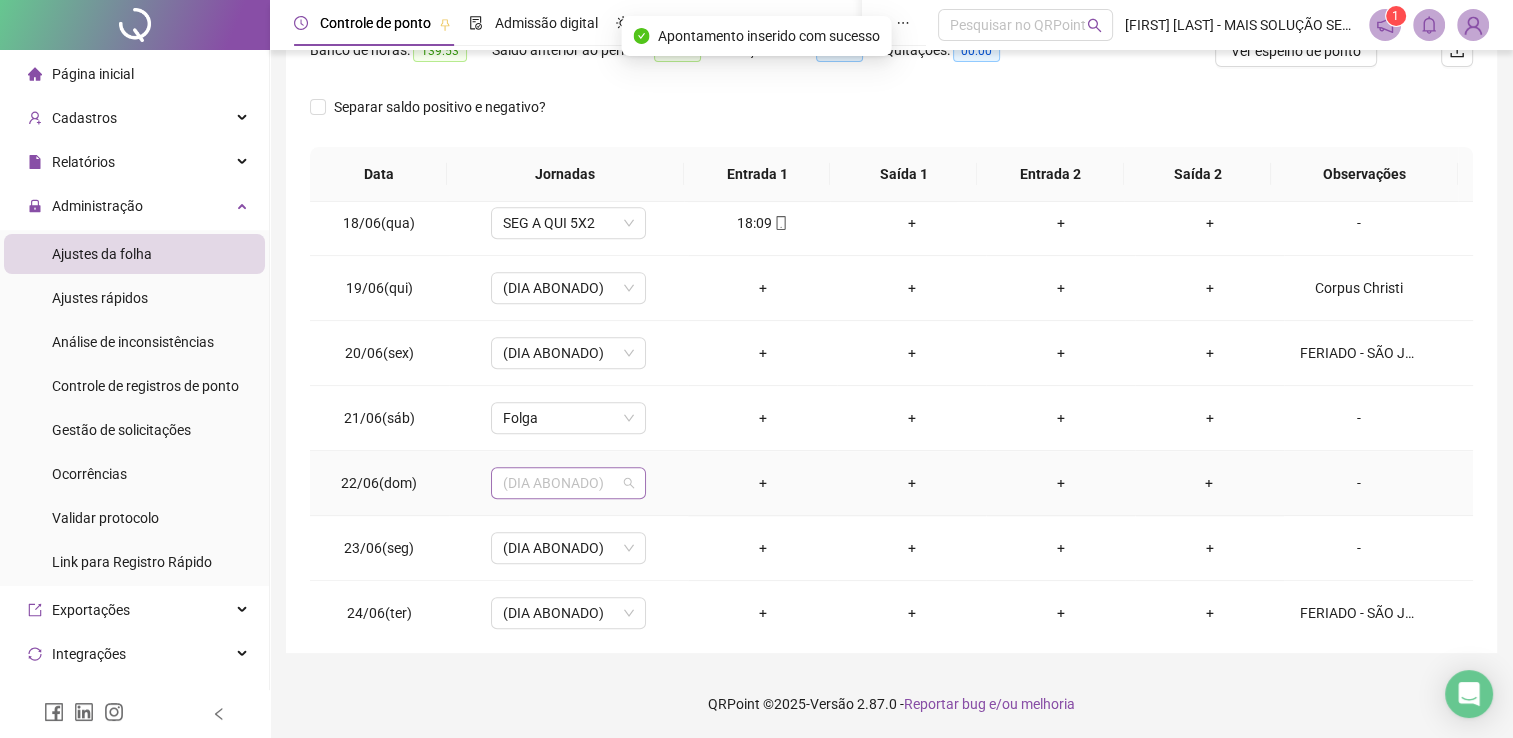 click on "(DIA ABONADO)" at bounding box center (568, 483) 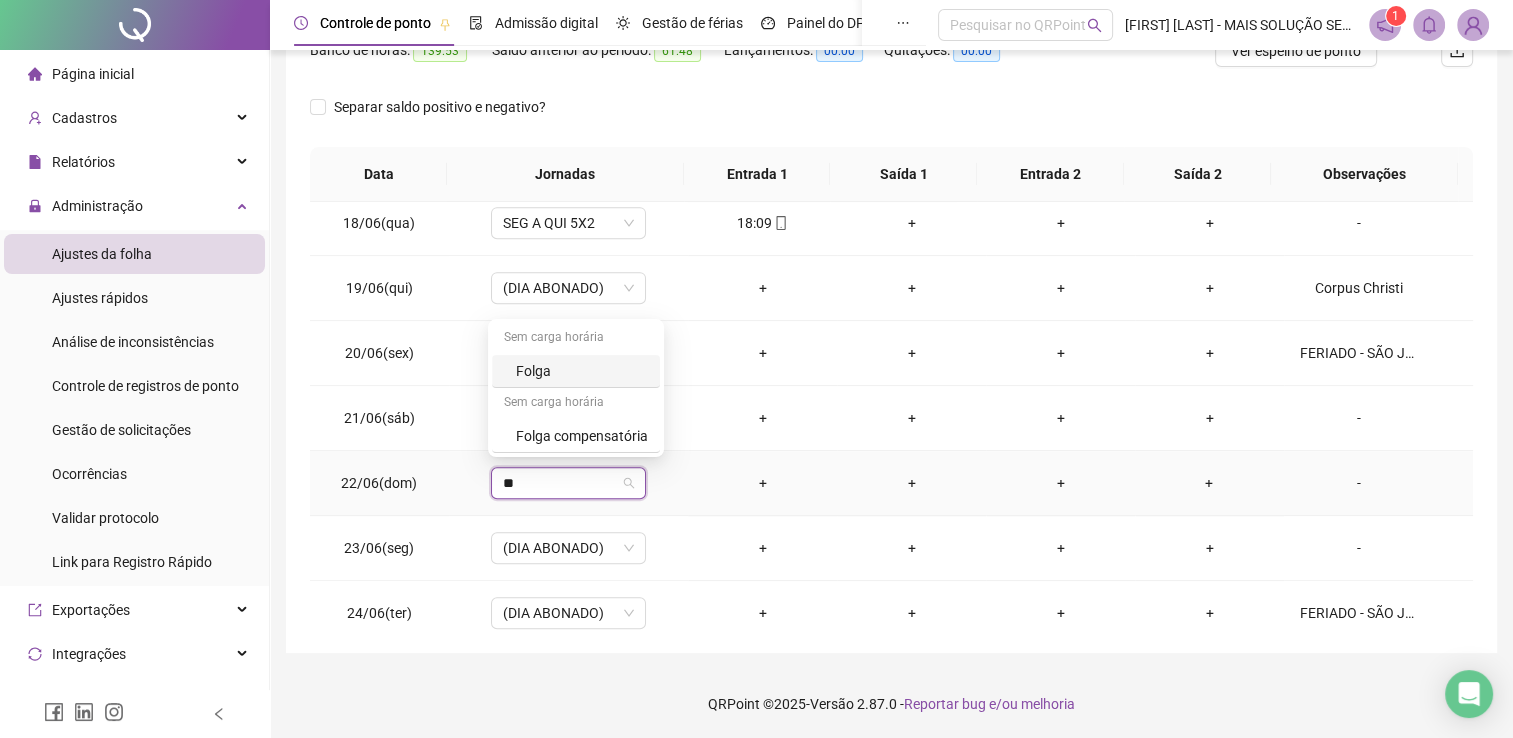 type on "***" 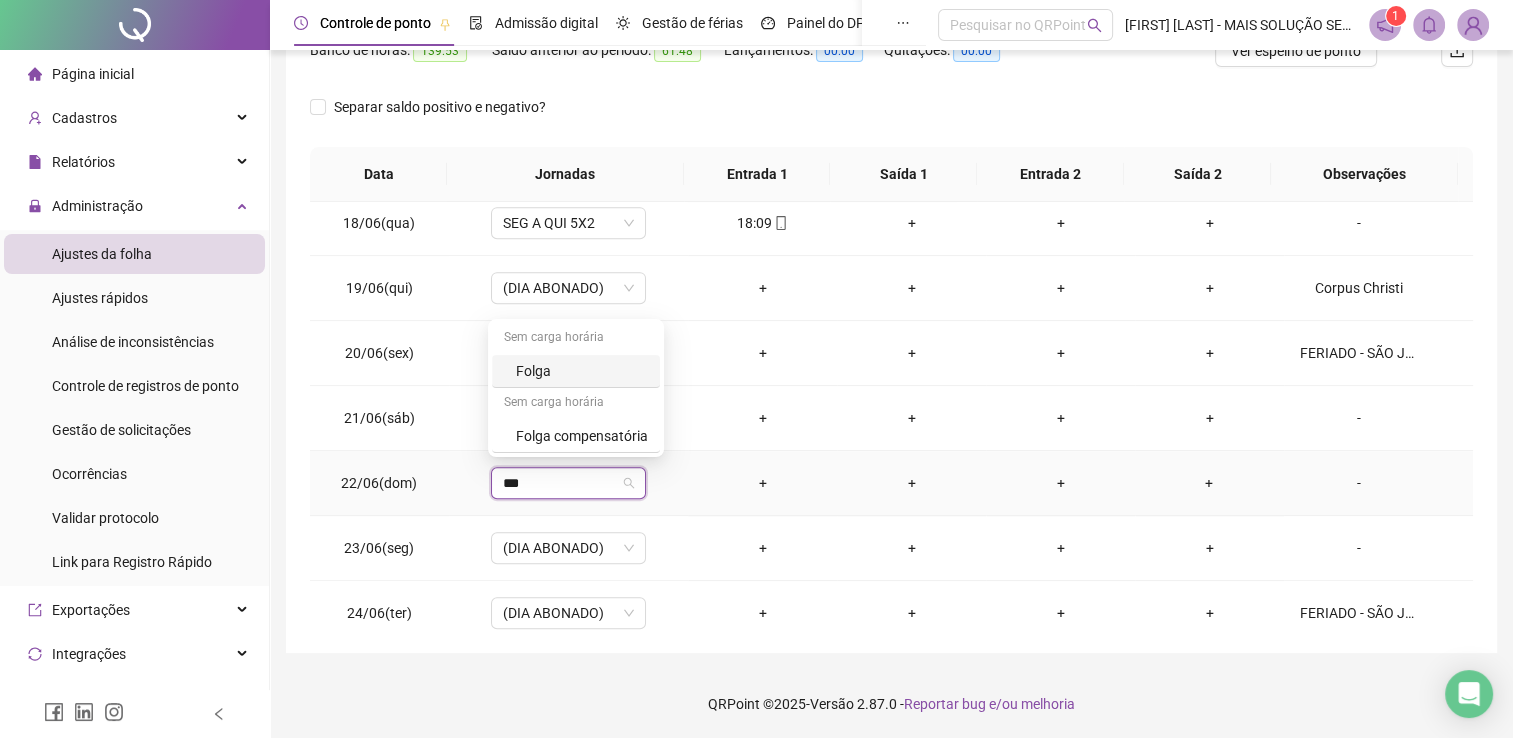 click on "Folga" at bounding box center [582, 371] 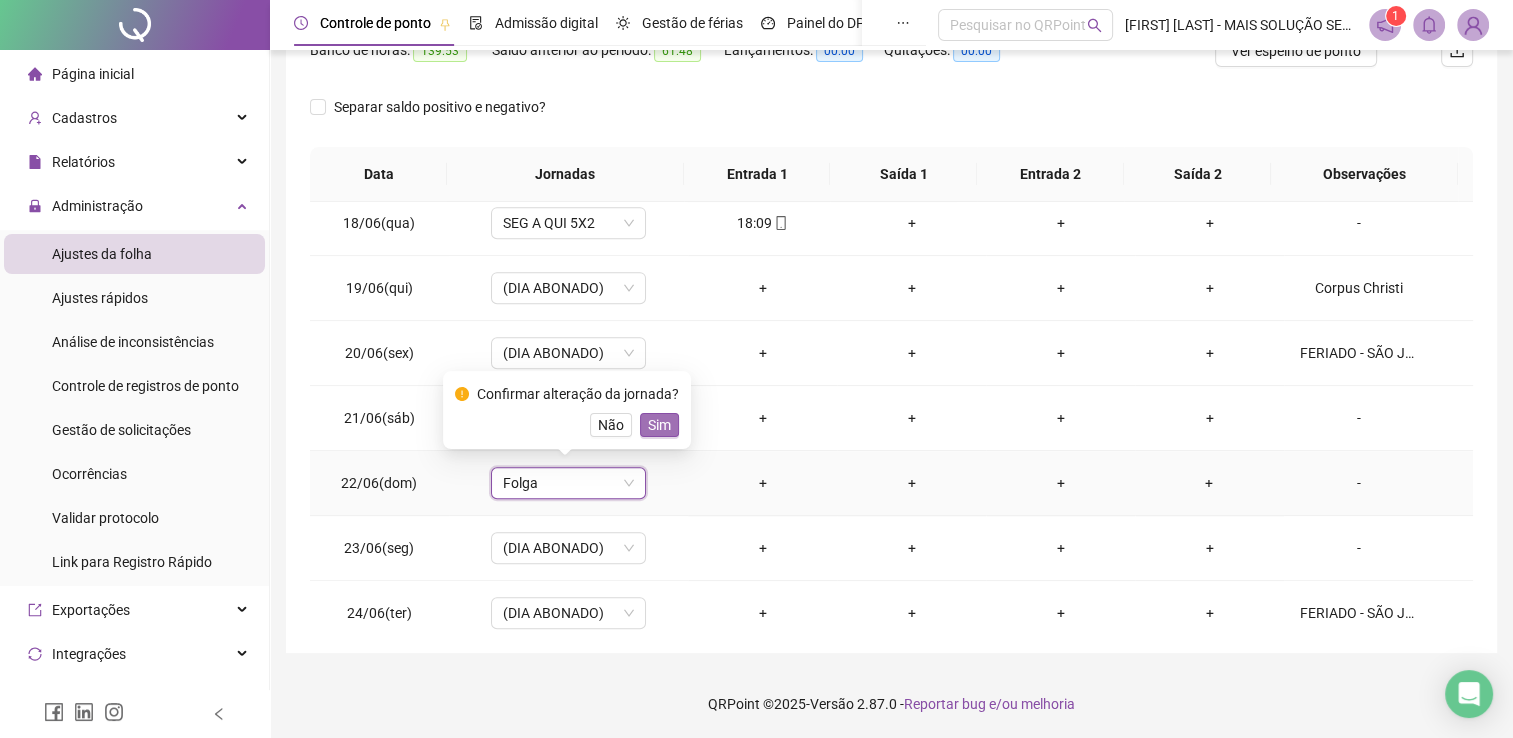 click on "Sim" at bounding box center (659, 425) 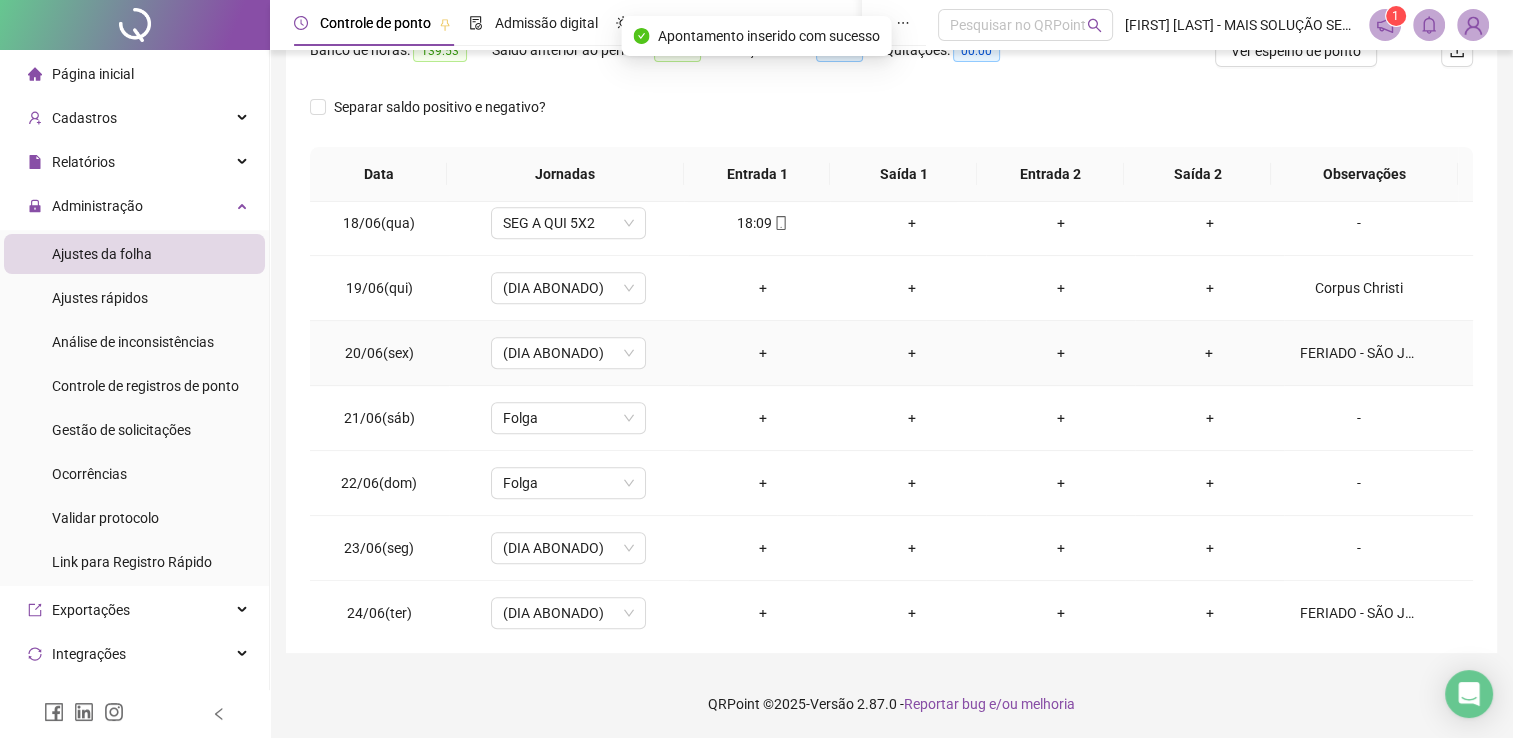 click on "FERIADO - SÃO JOÃO" at bounding box center (1359, 353) 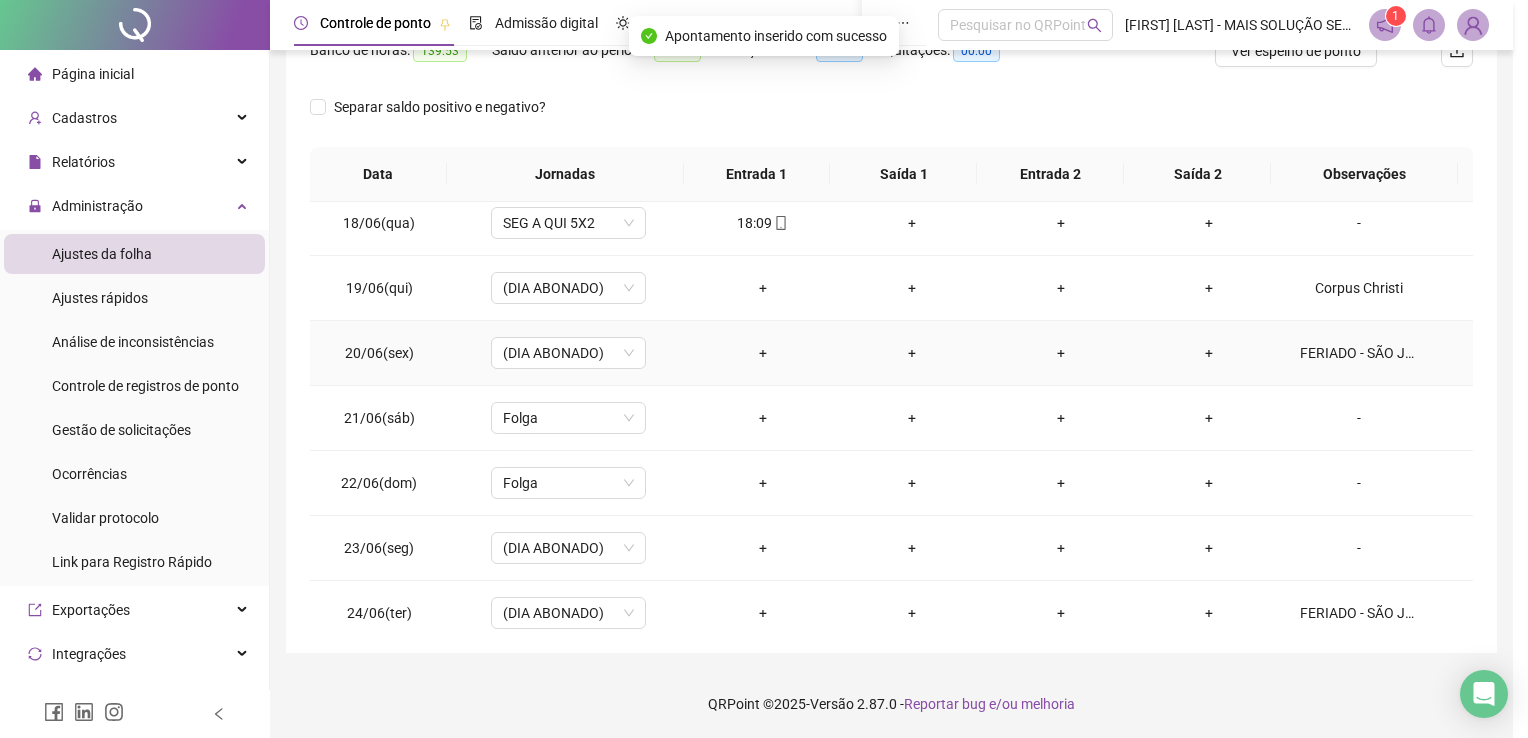 type on "**********" 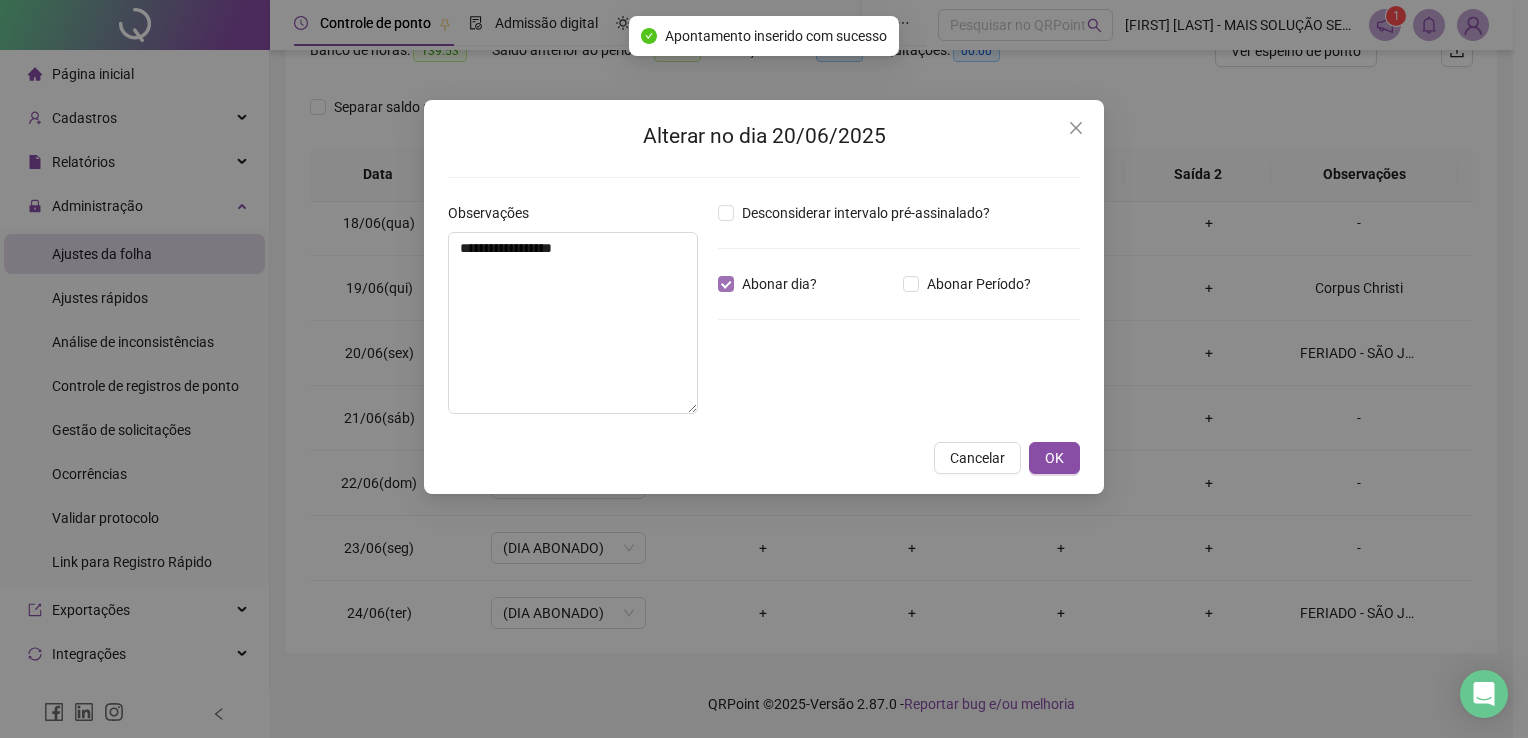 drag, startPoint x: 776, startPoint y: 282, endPoint x: 700, endPoint y: 278, distance: 76.105194 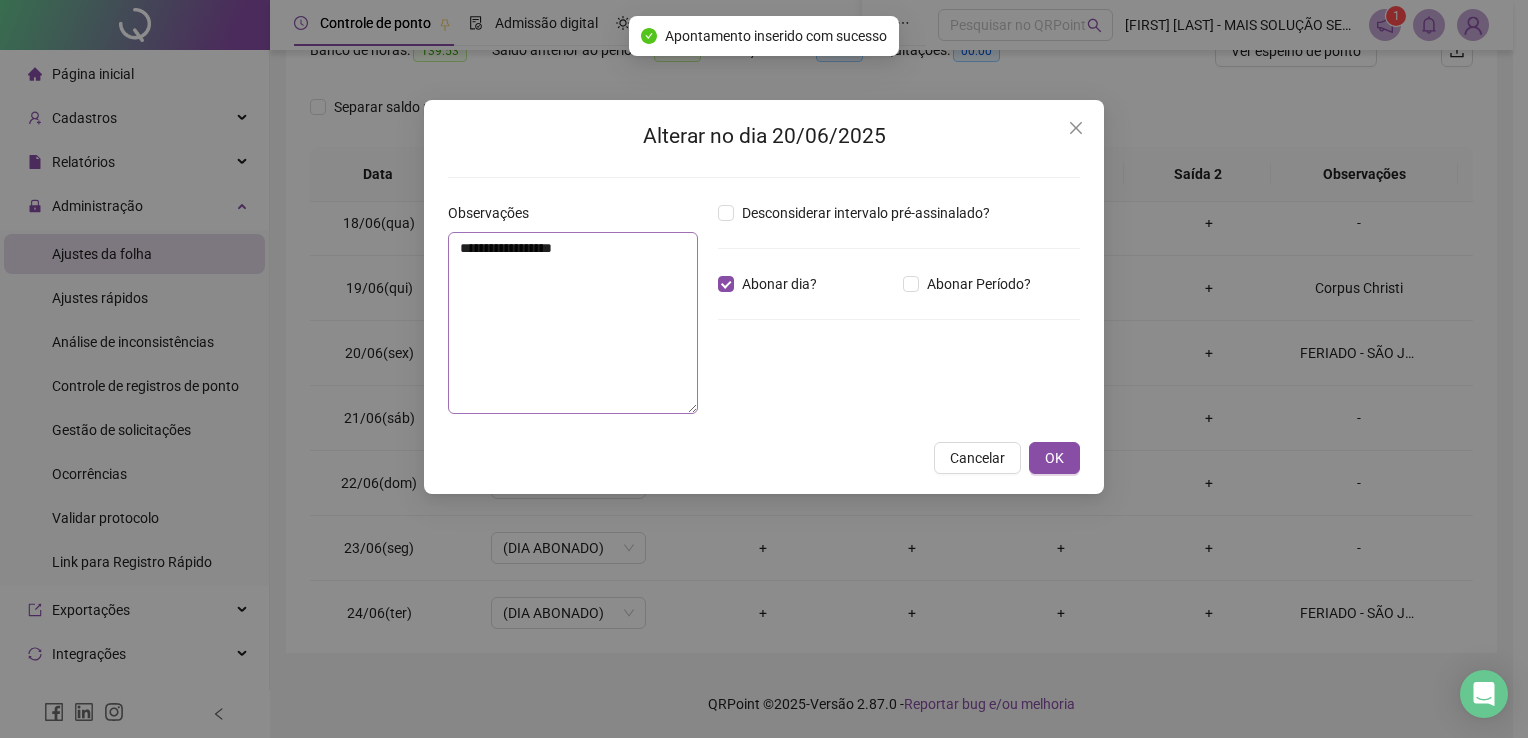 click on "Abonar dia?" at bounding box center [779, 284] 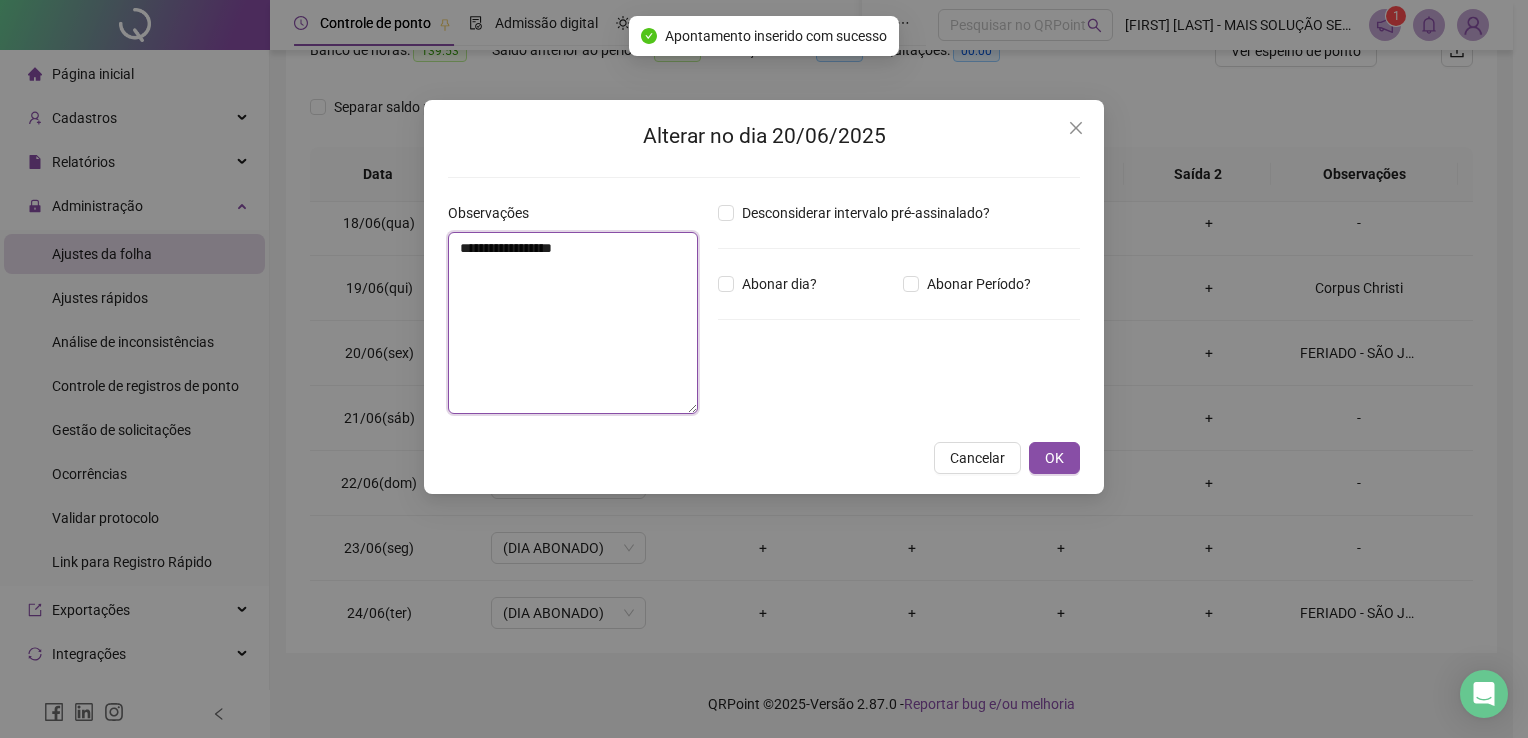 drag, startPoint x: 638, startPoint y: 266, endPoint x: 380, endPoint y: 270, distance: 258.031 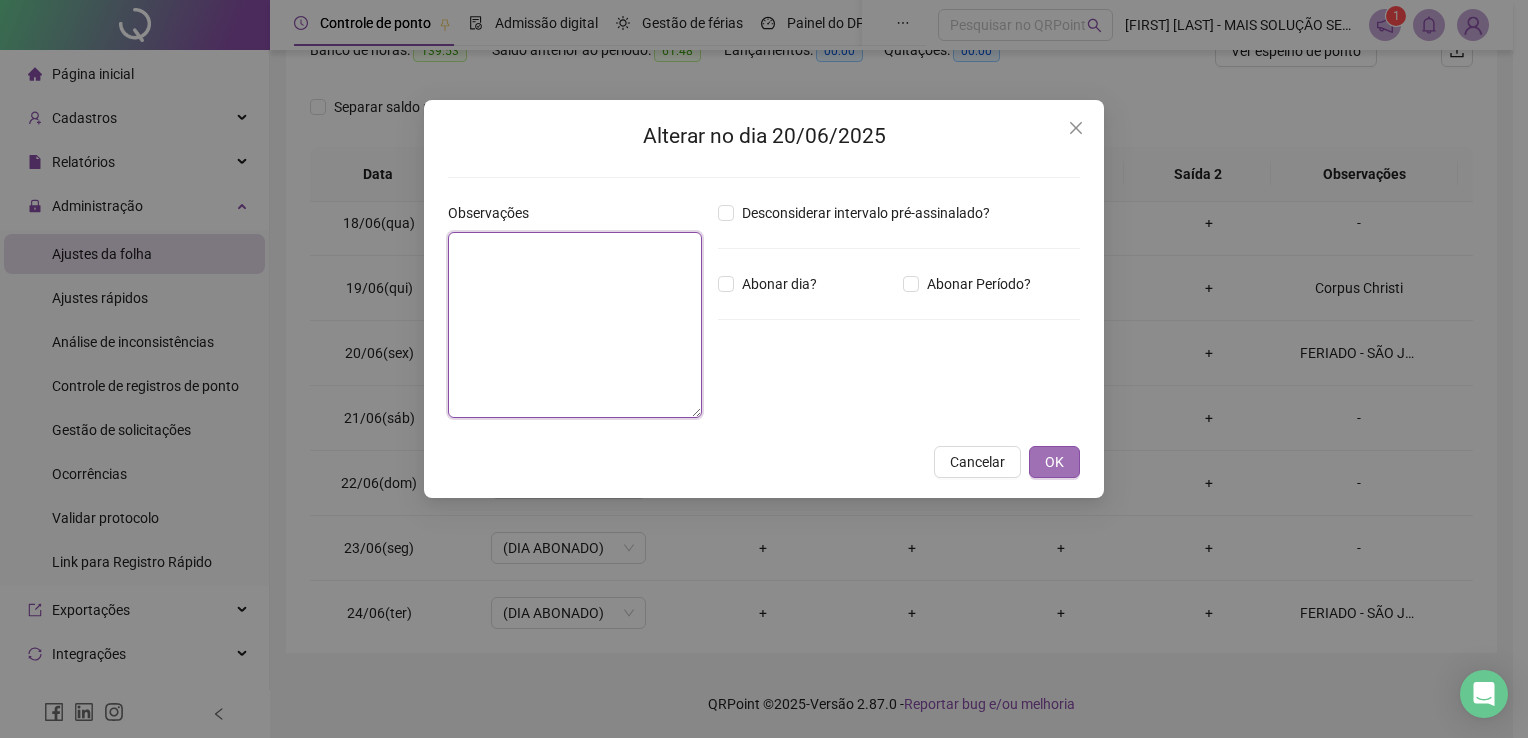 type 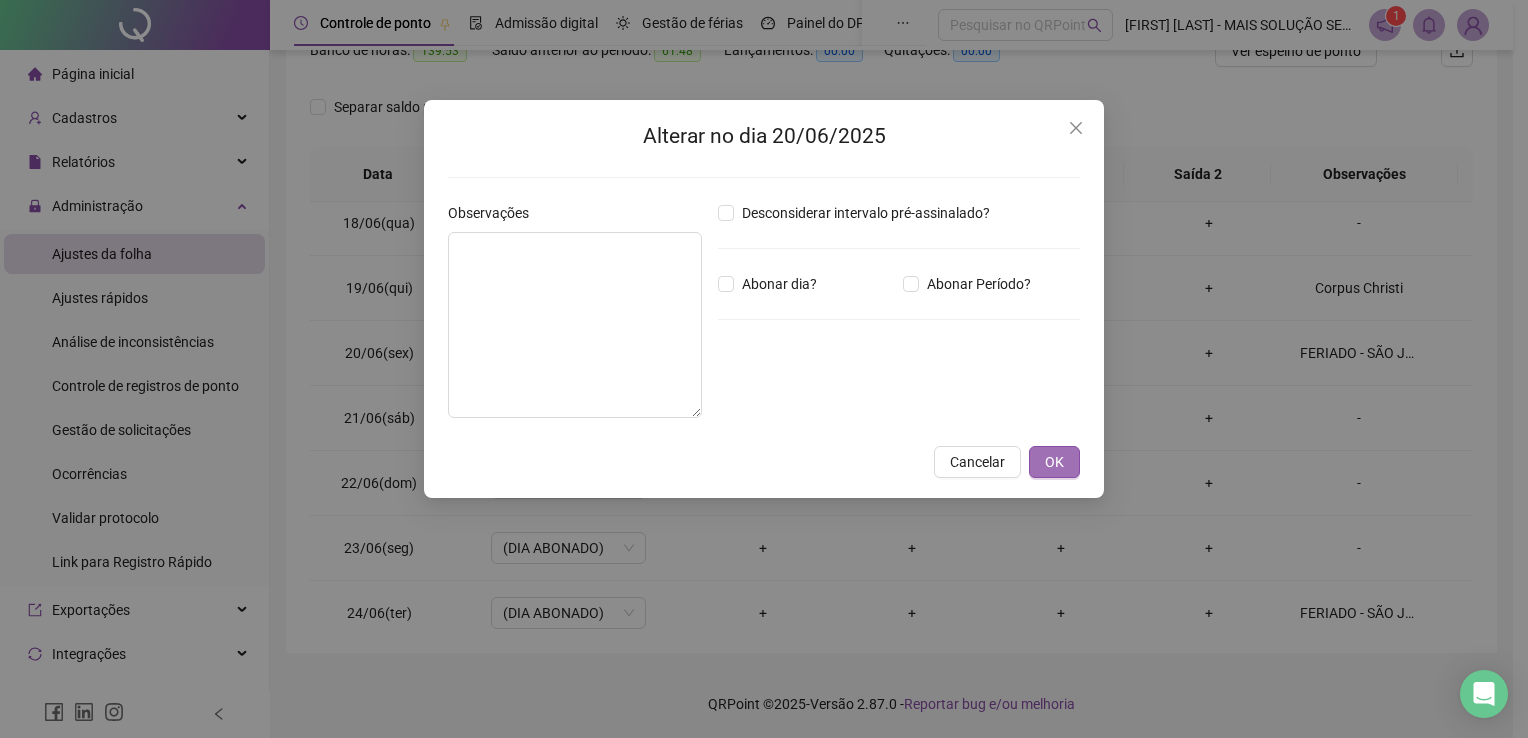 click on "OK" at bounding box center [1054, 462] 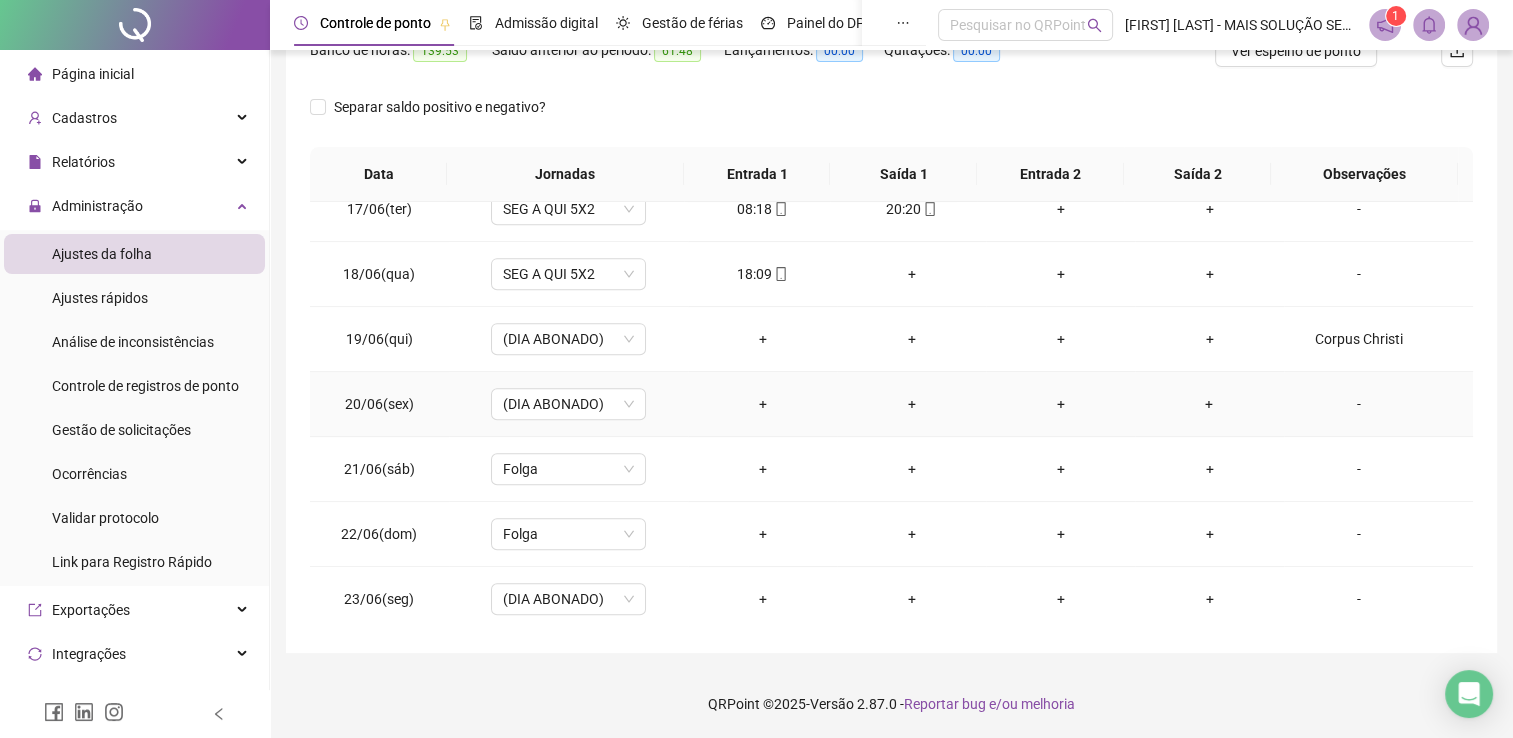 scroll, scrollTop: 1016, scrollLeft: 0, axis: vertical 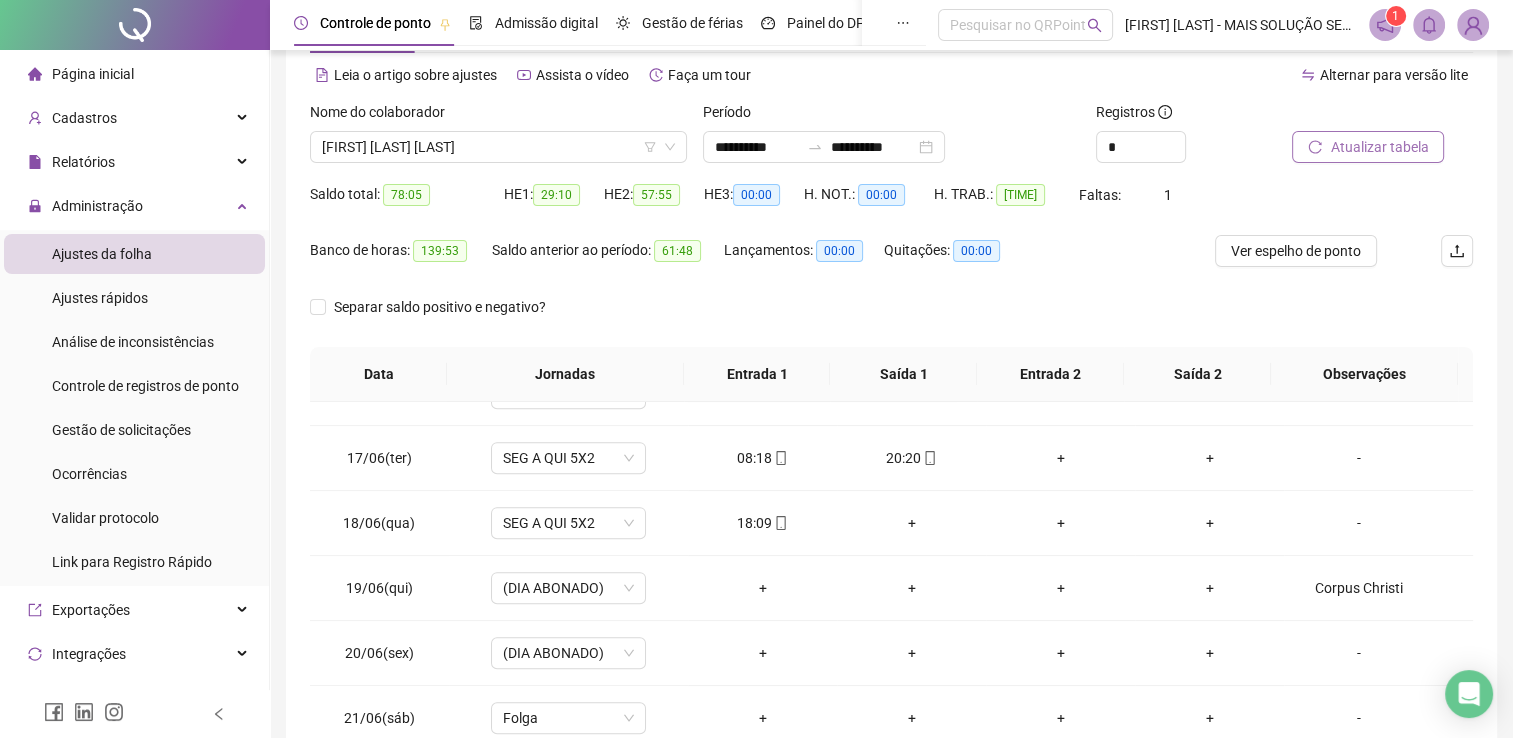 click on "Atualizar tabela" at bounding box center [1379, 147] 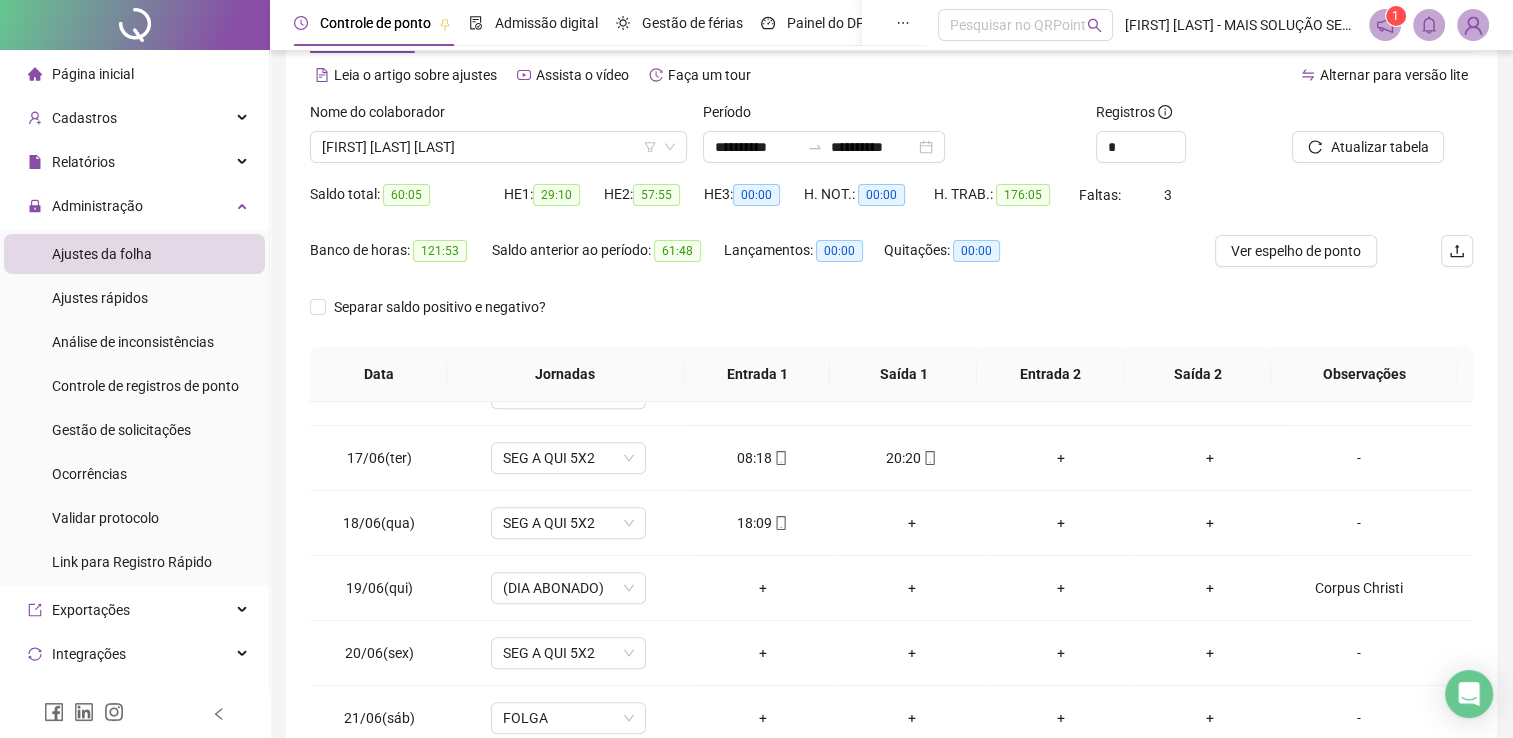 scroll, scrollTop: 283, scrollLeft: 0, axis: vertical 